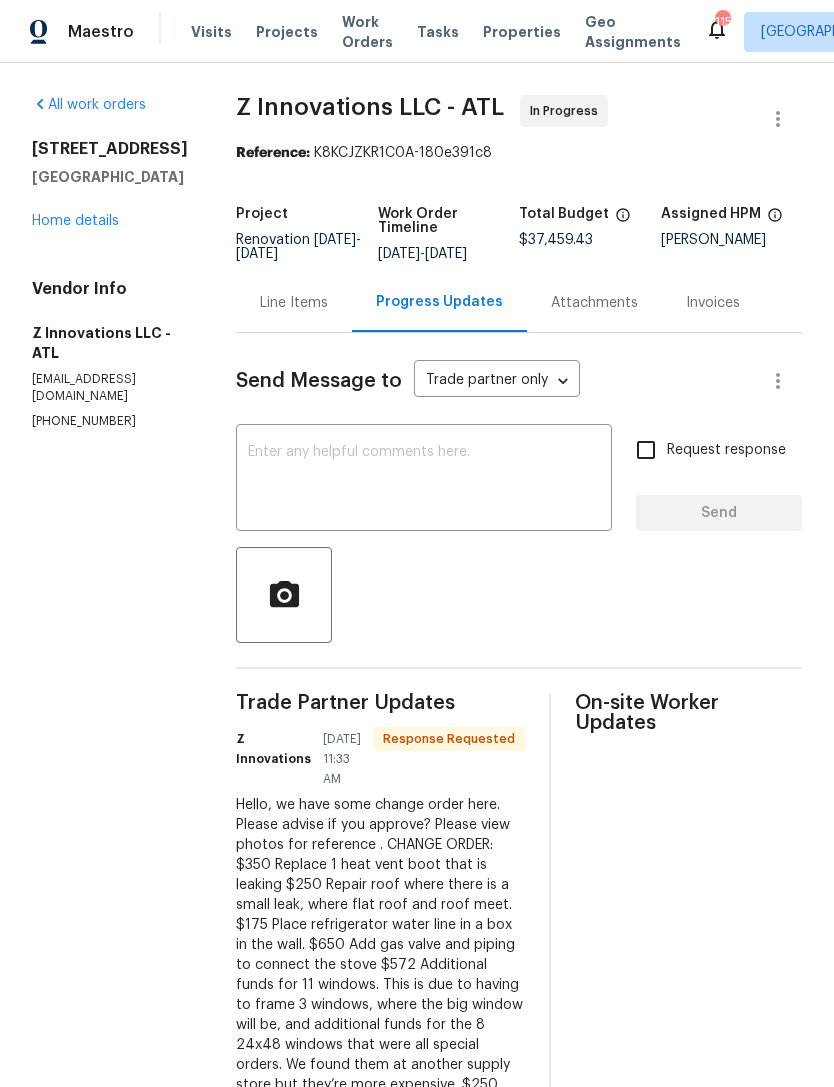 scroll, scrollTop: 0, scrollLeft: 0, axis: both 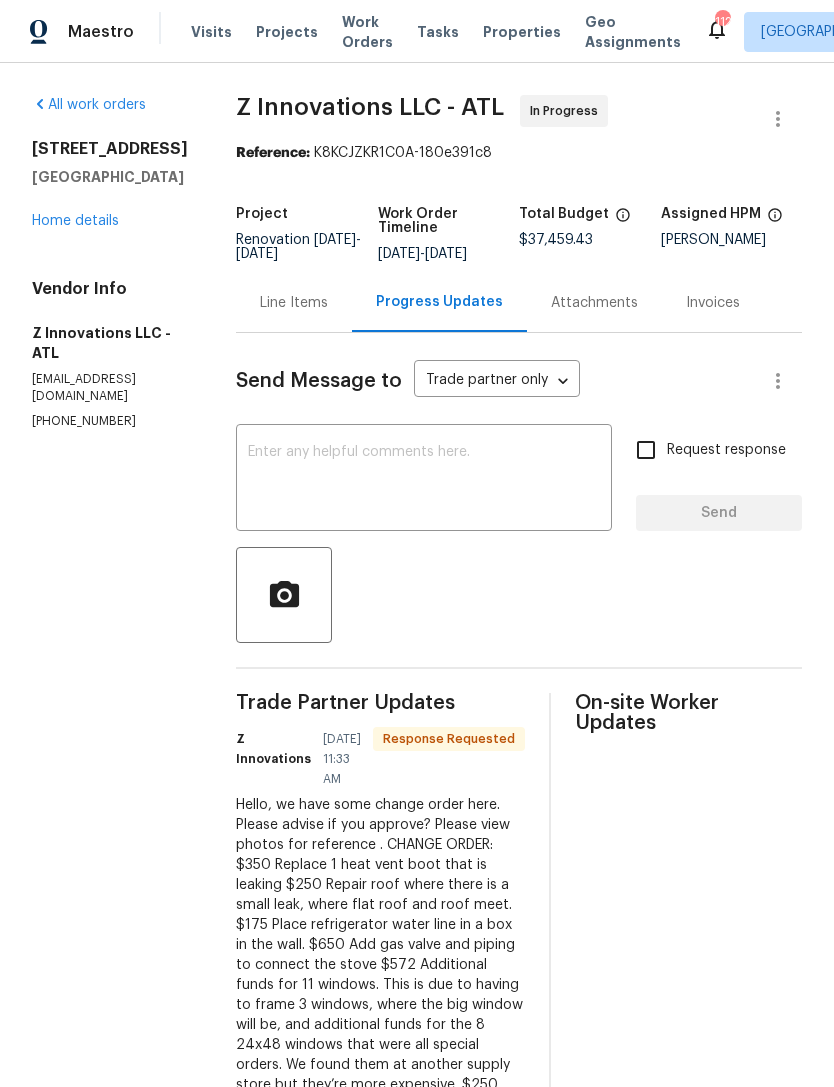 click at bounding box center [424, 480] 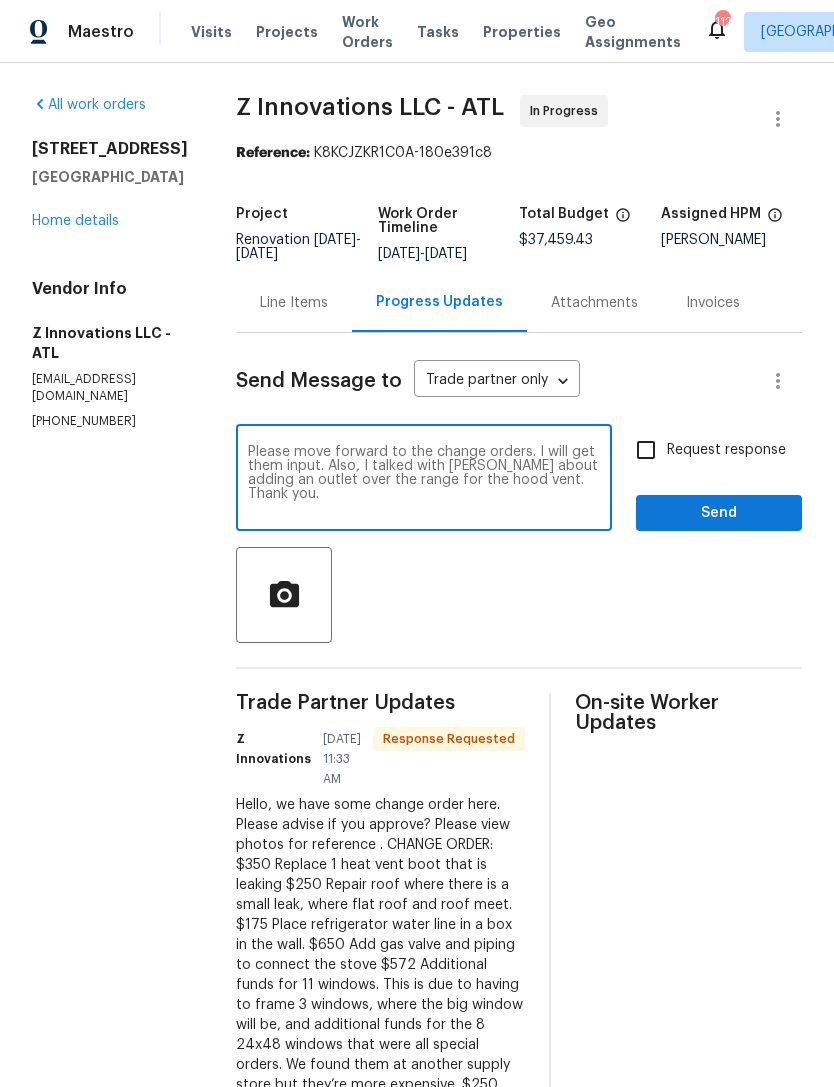type on "Please move forward to the change orders. I will get them input. Also, I talked with [PERSON_NAME] about adding an outlet over the range for the hood vent. Thank you." 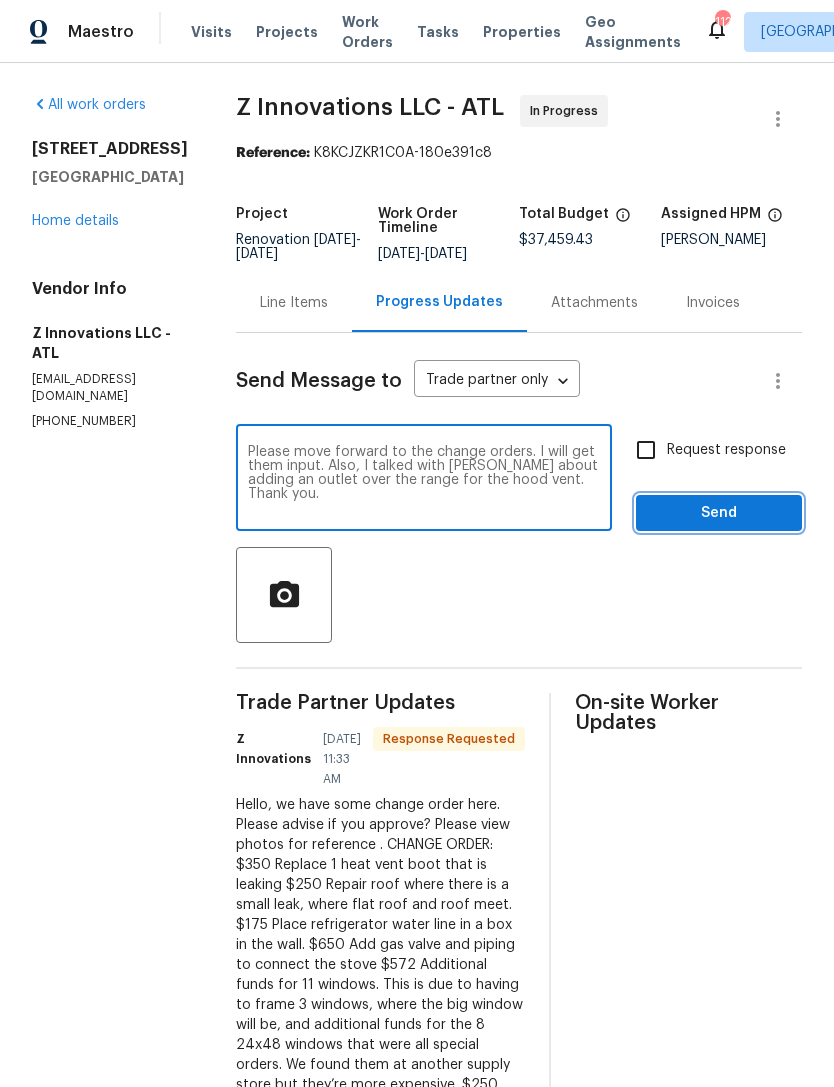 click on "Send" at bounding box center (719, 513) 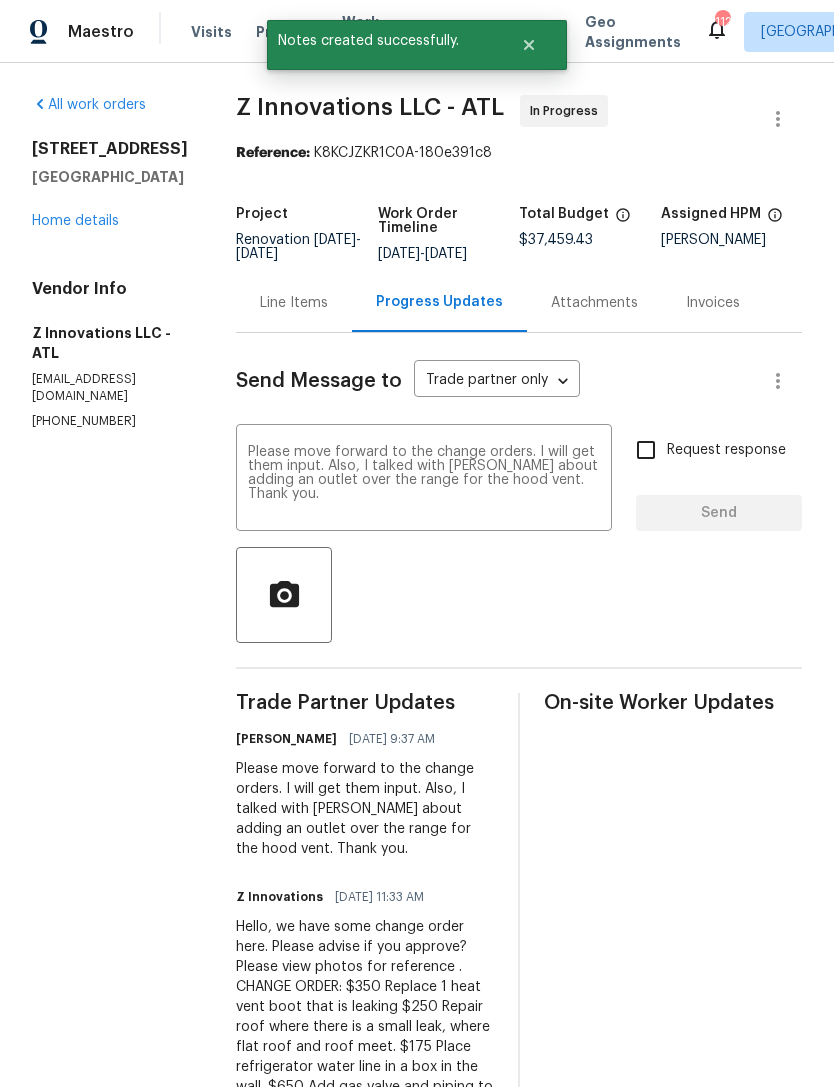 click on "Home details" at bounding box center [75, 221] 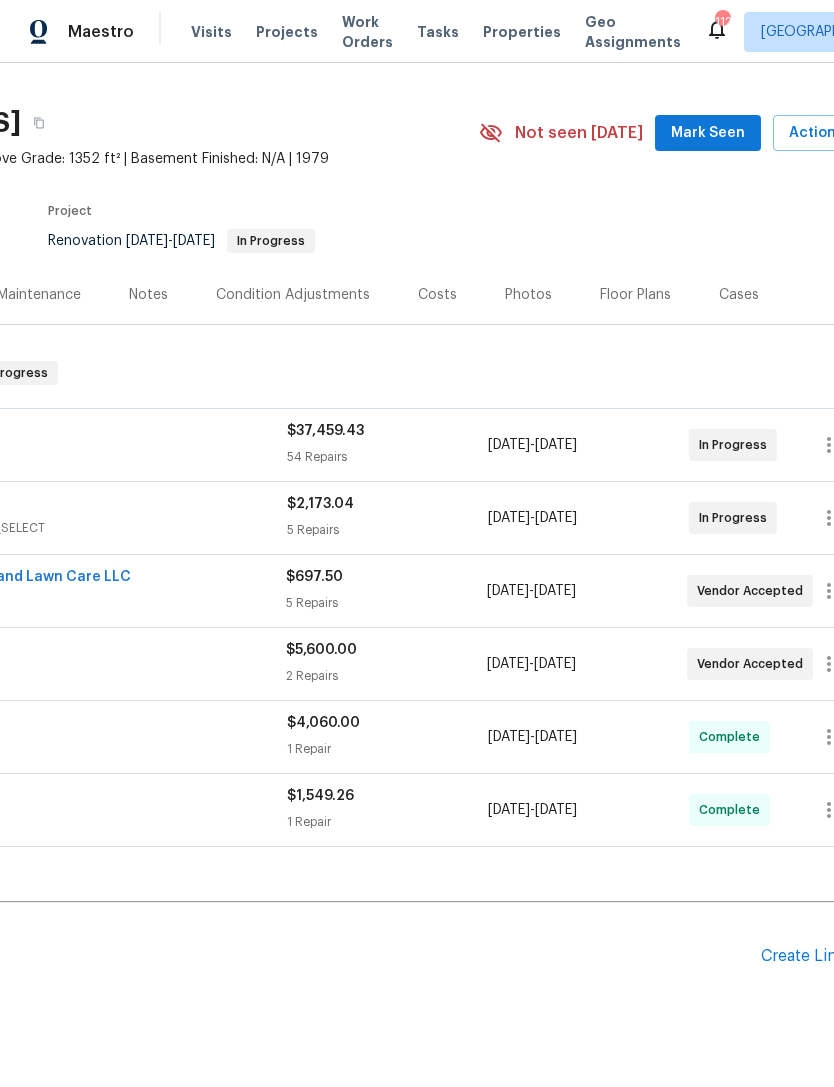 scroll, scrollTop: 37, scrollLeft: 243, axis: both 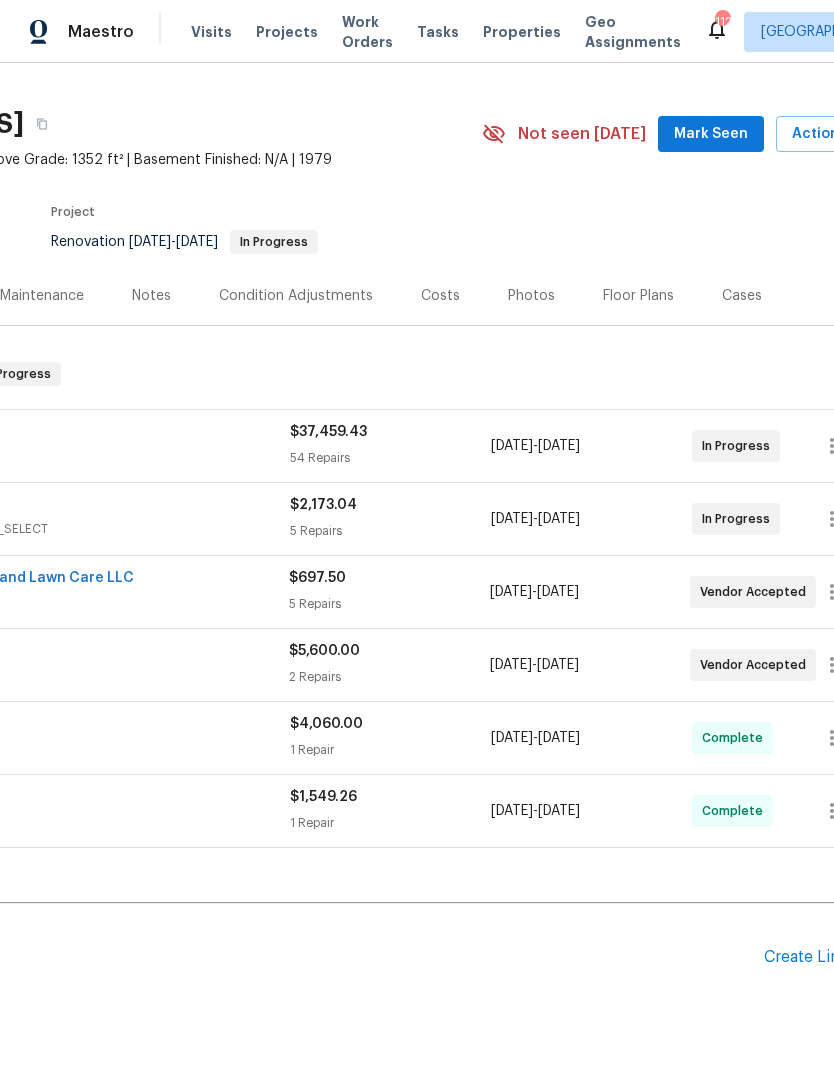 click on "Mark Seen" at bounding box center (711, 134) 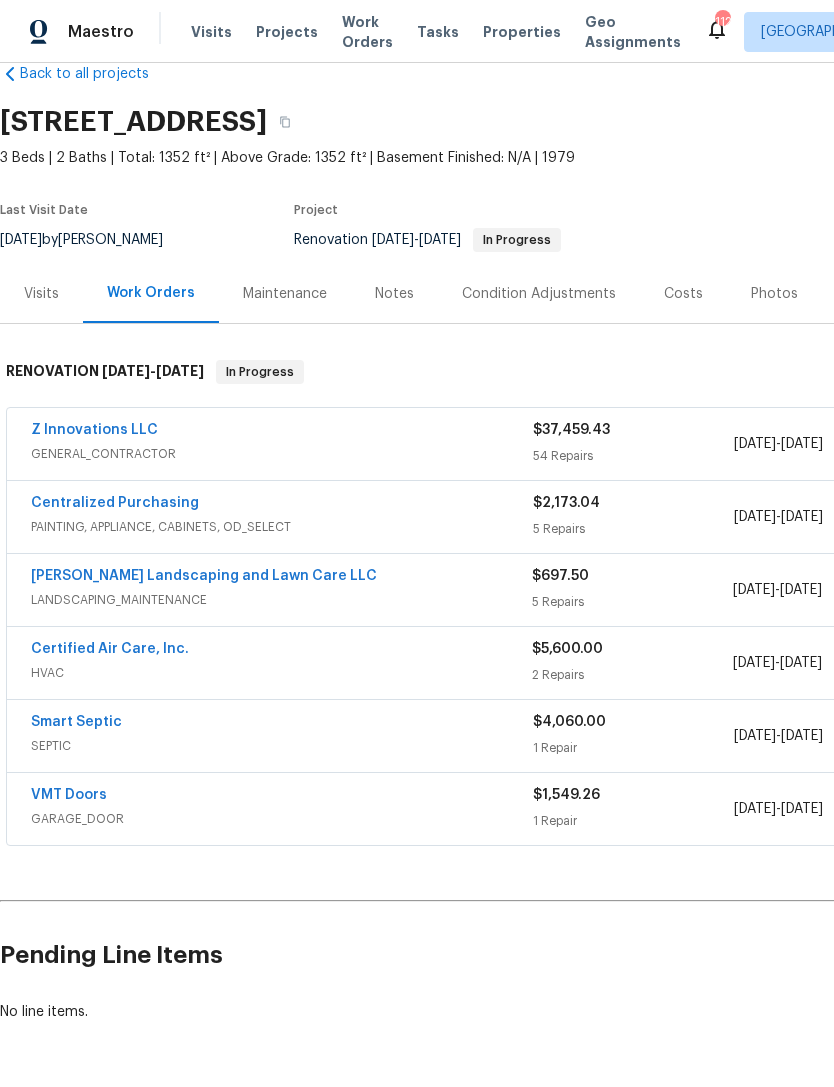 scroll, scrollTop: 40, scrollLeft: 0, axis: vertical 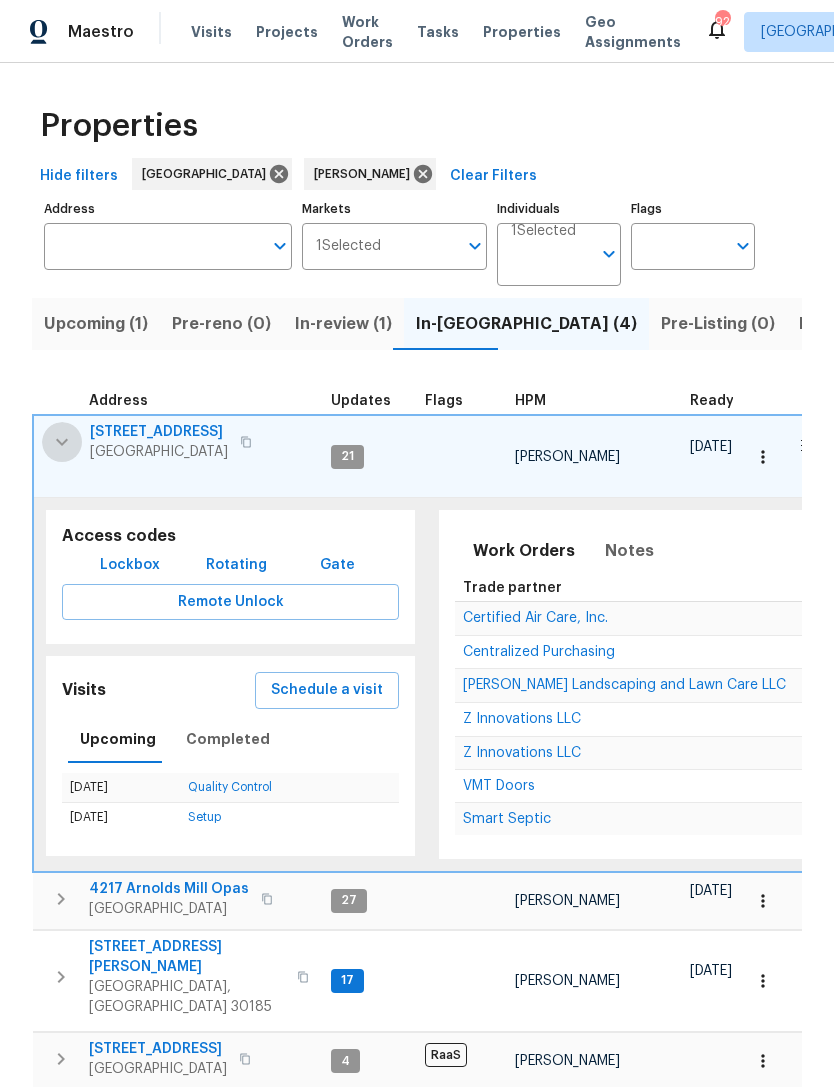 click 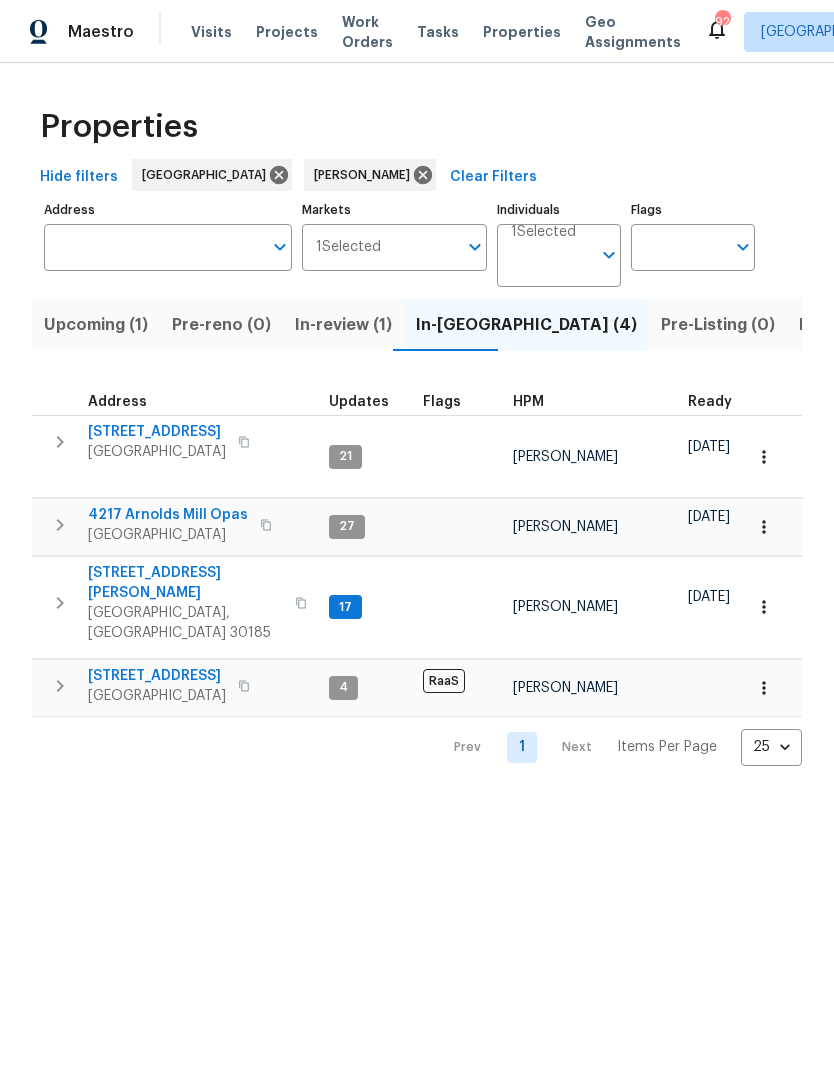 click at bounding box center (60, 442) 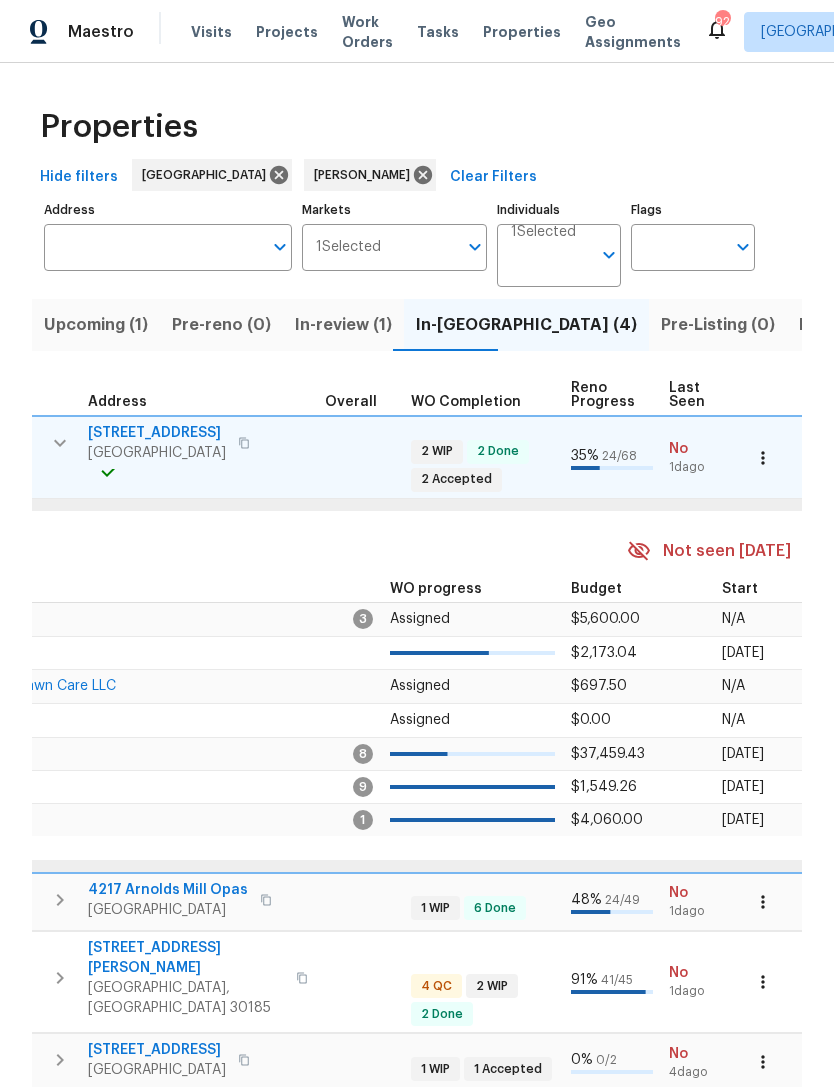scroll, scrollTop: 0, scrollLeft: 723, axis: horizontal 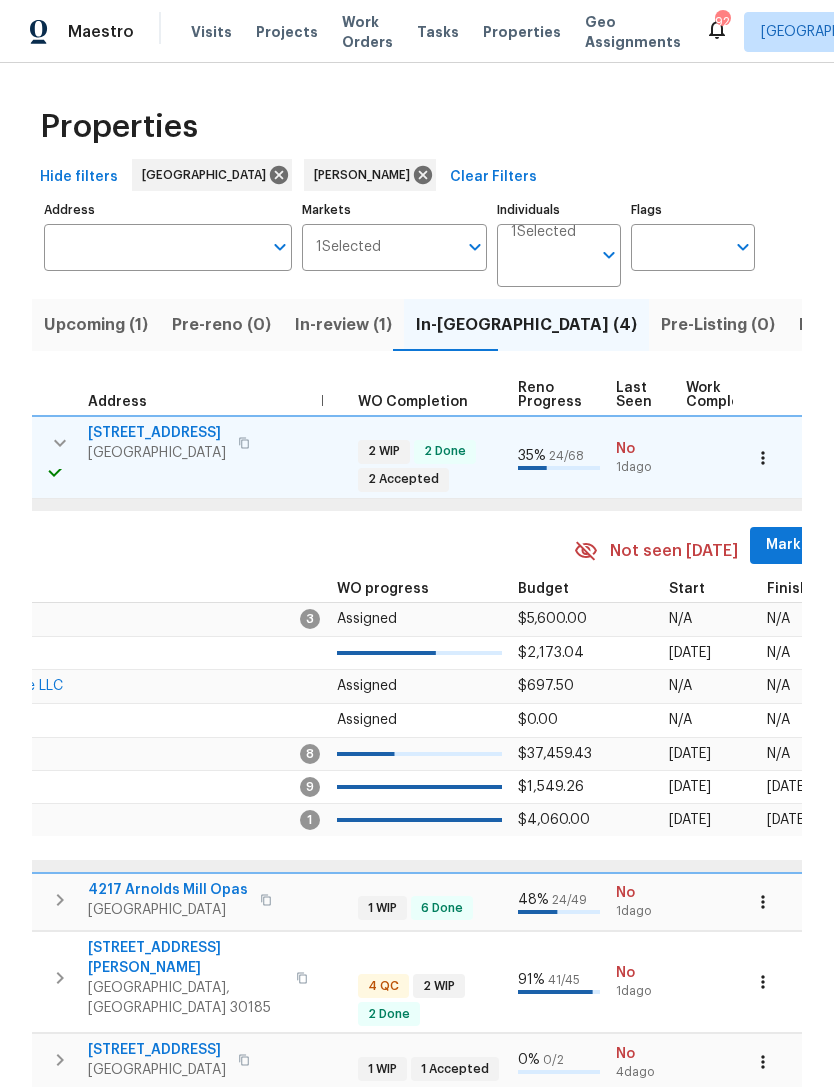 click on "Mark Seen" at bounding box center [803, 545] 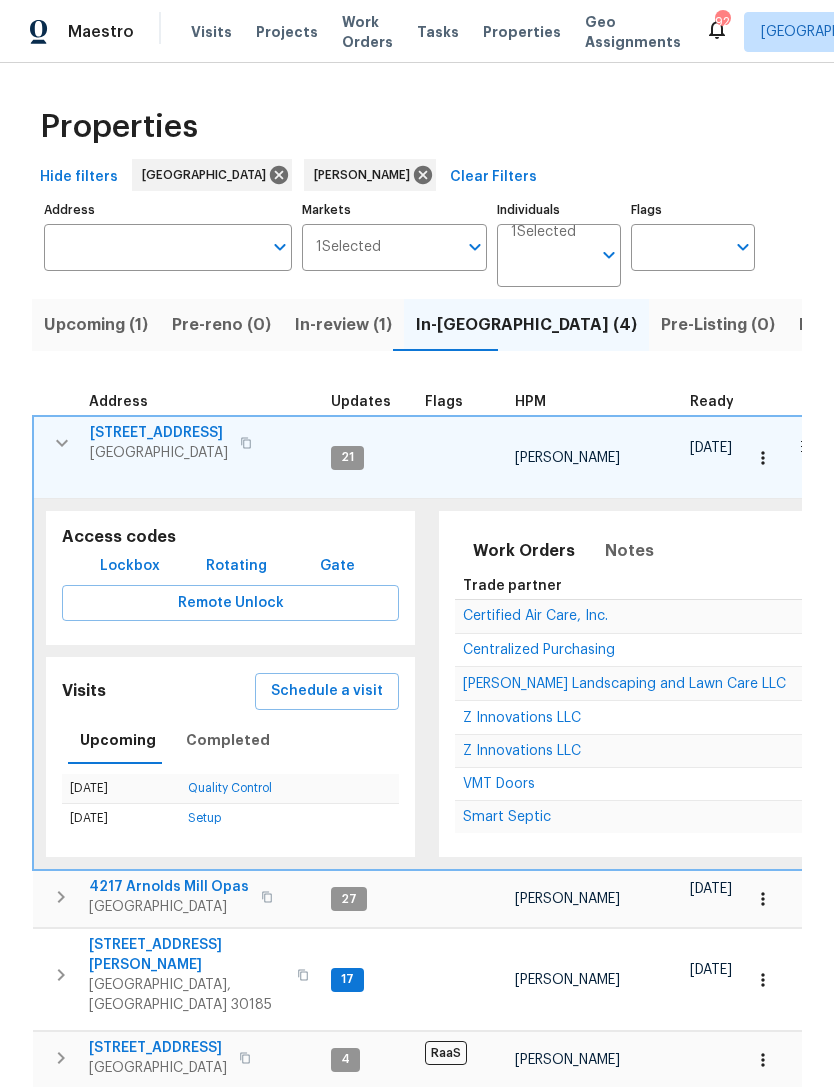 scroll, scrollTop: 0, scrollLeft: 0, axis: both 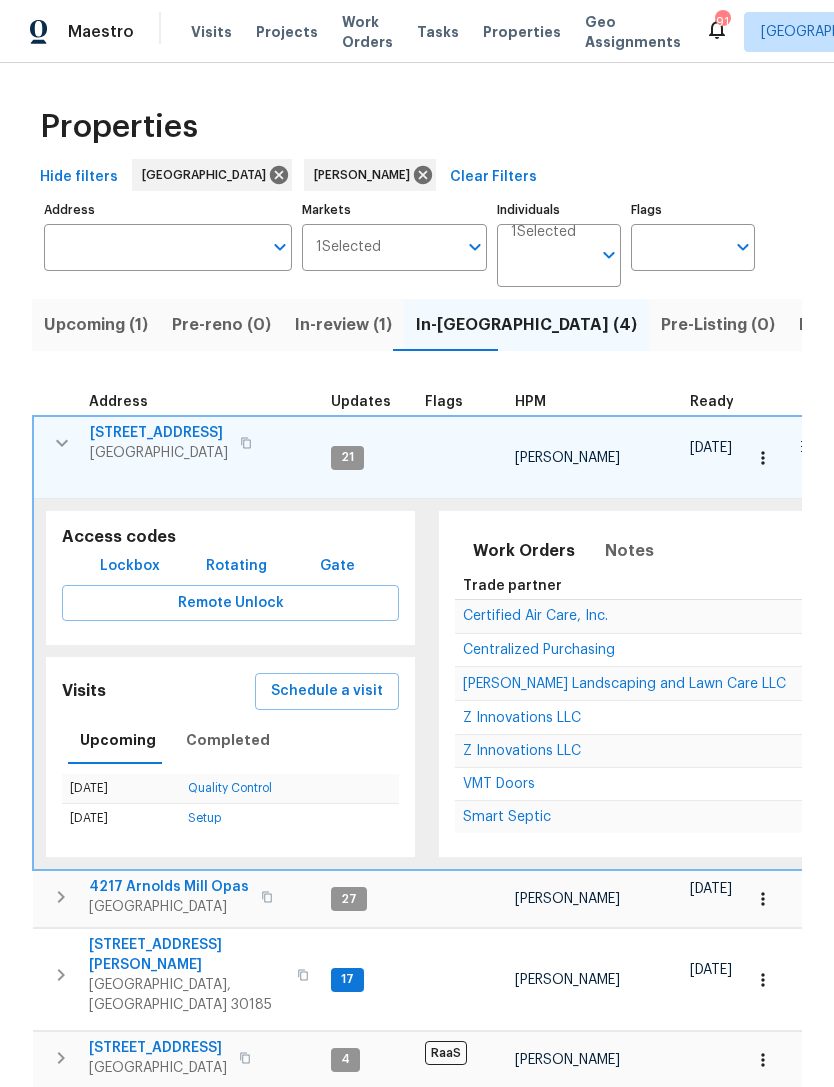 click on "Z Innovations LLC" at bounding box center [522, 751] 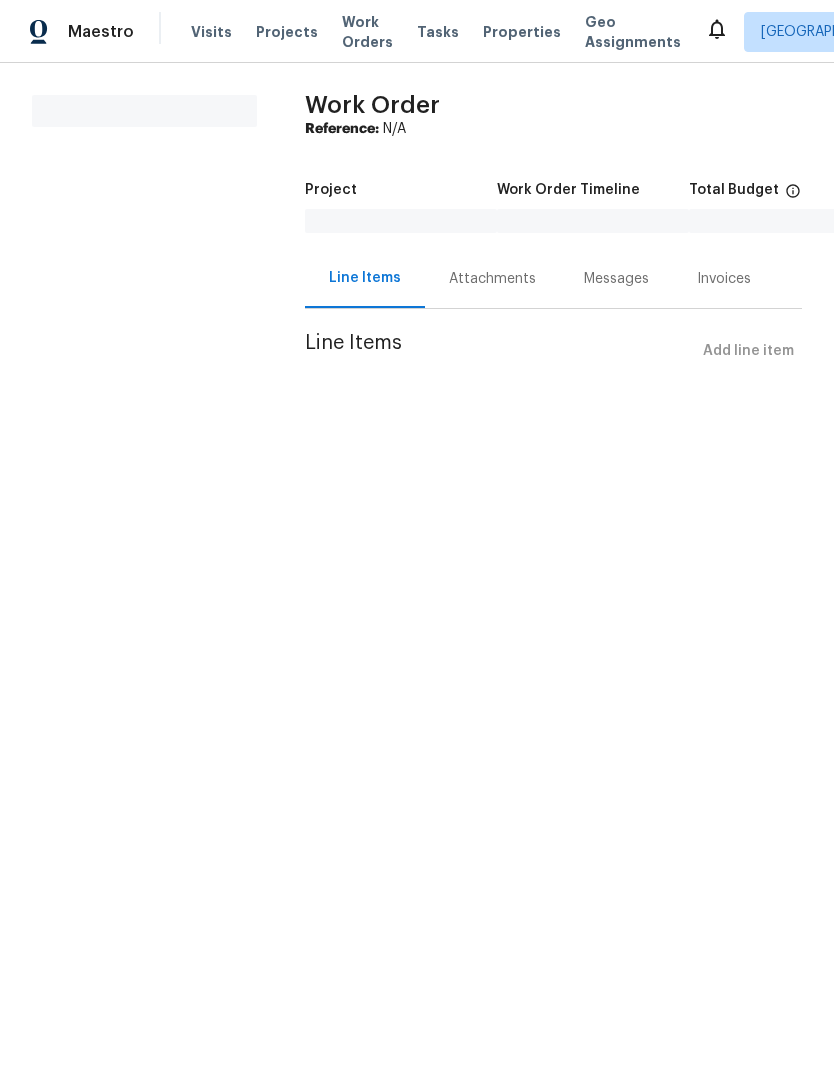 scroll, scrollTop: 0, scrollLeft: 0, axis: both 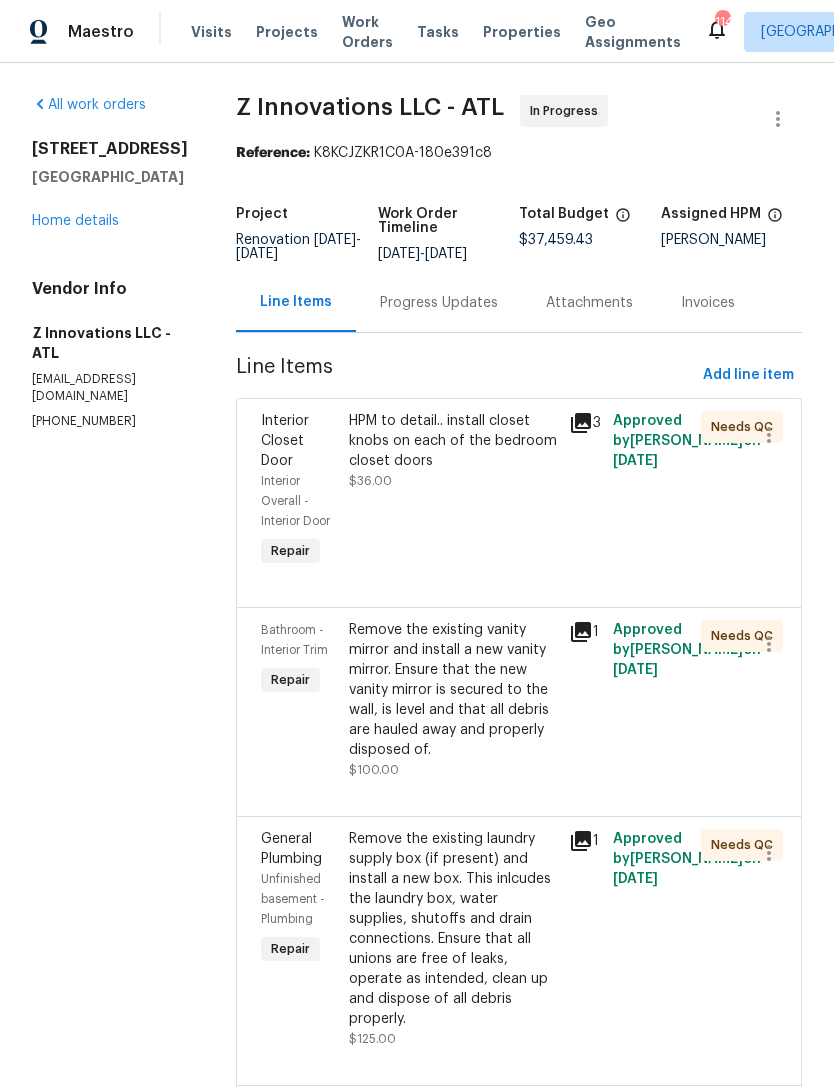 click on "Progress Updates" at bounding box center [439, 303] 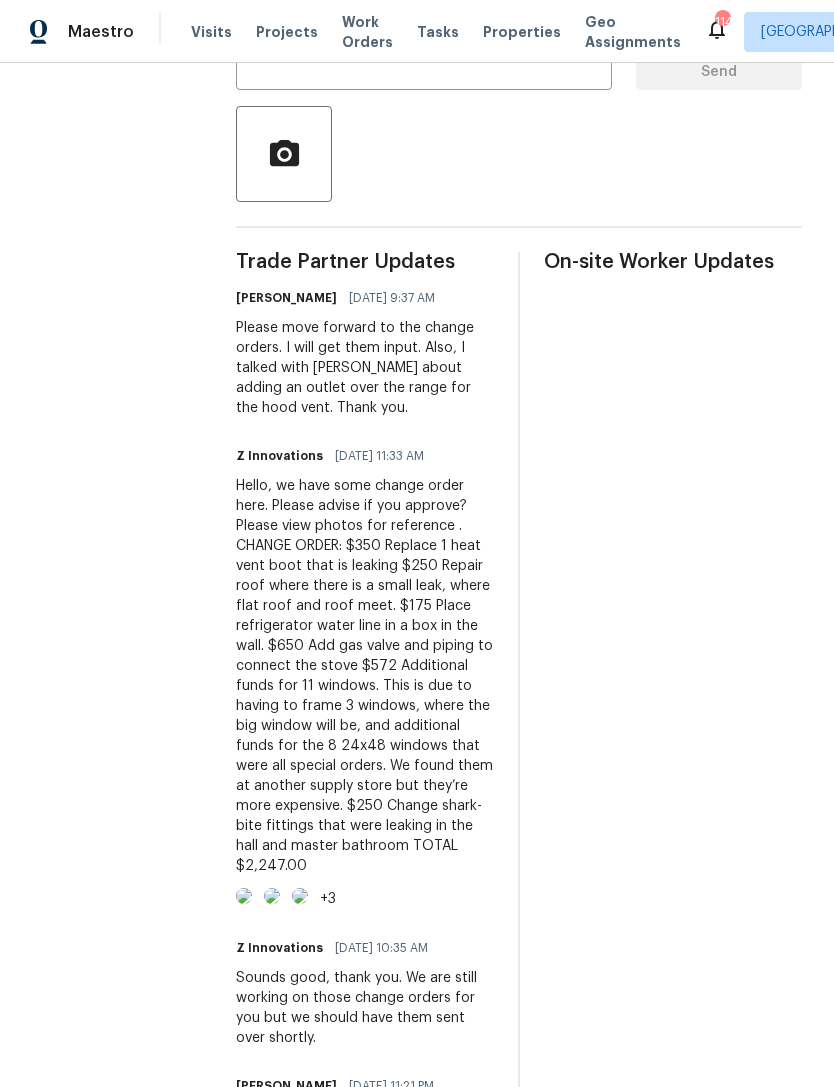 scroll, scrollTop: 444, scrollLeft: 0, axis: vertical 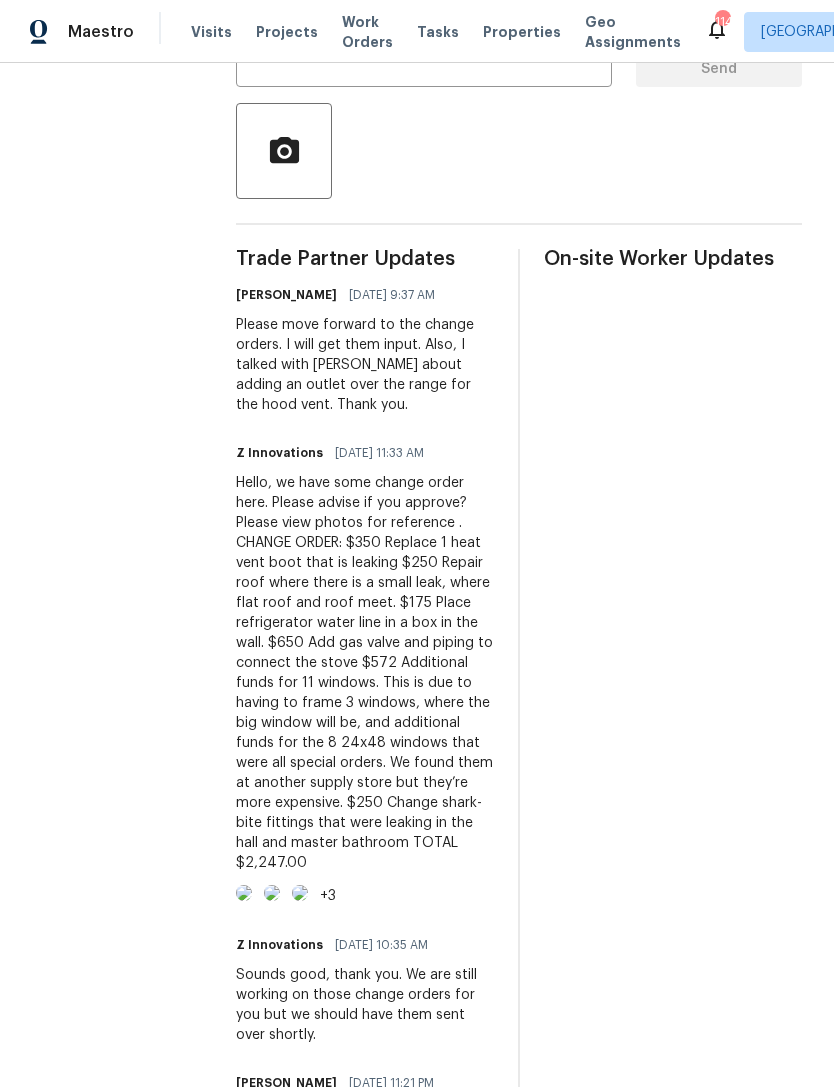 click at bounding box center [244, 893] 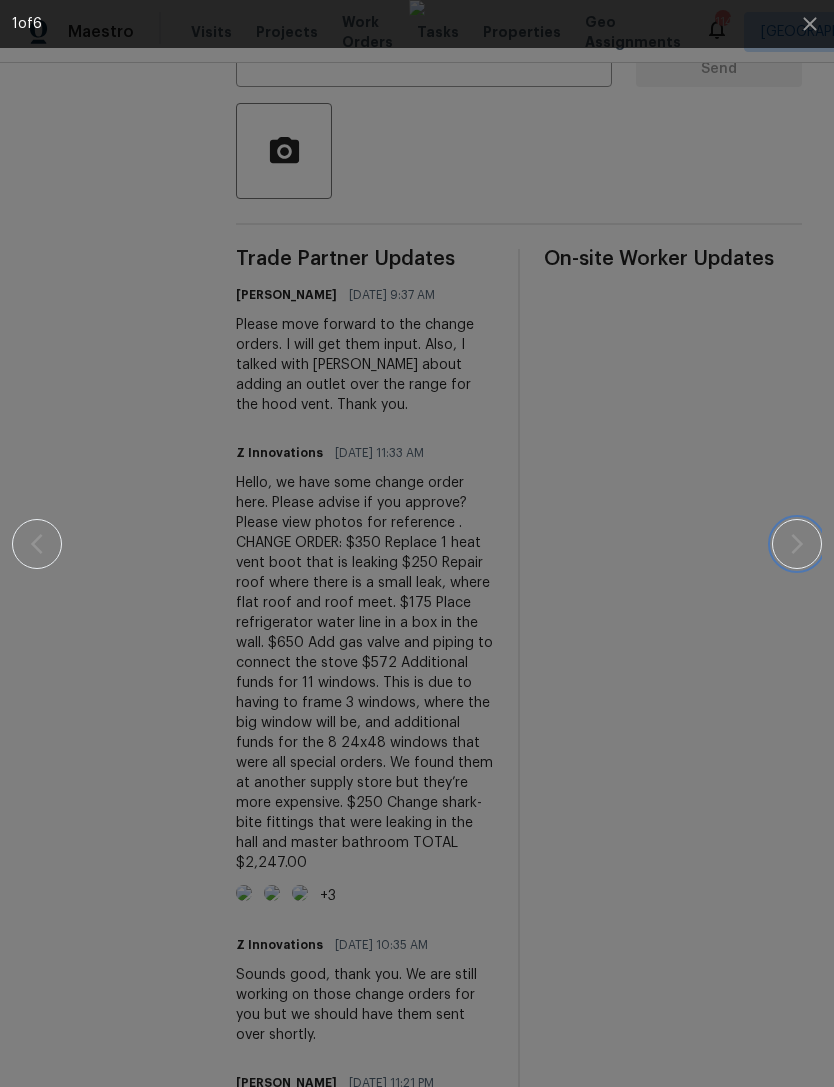 click 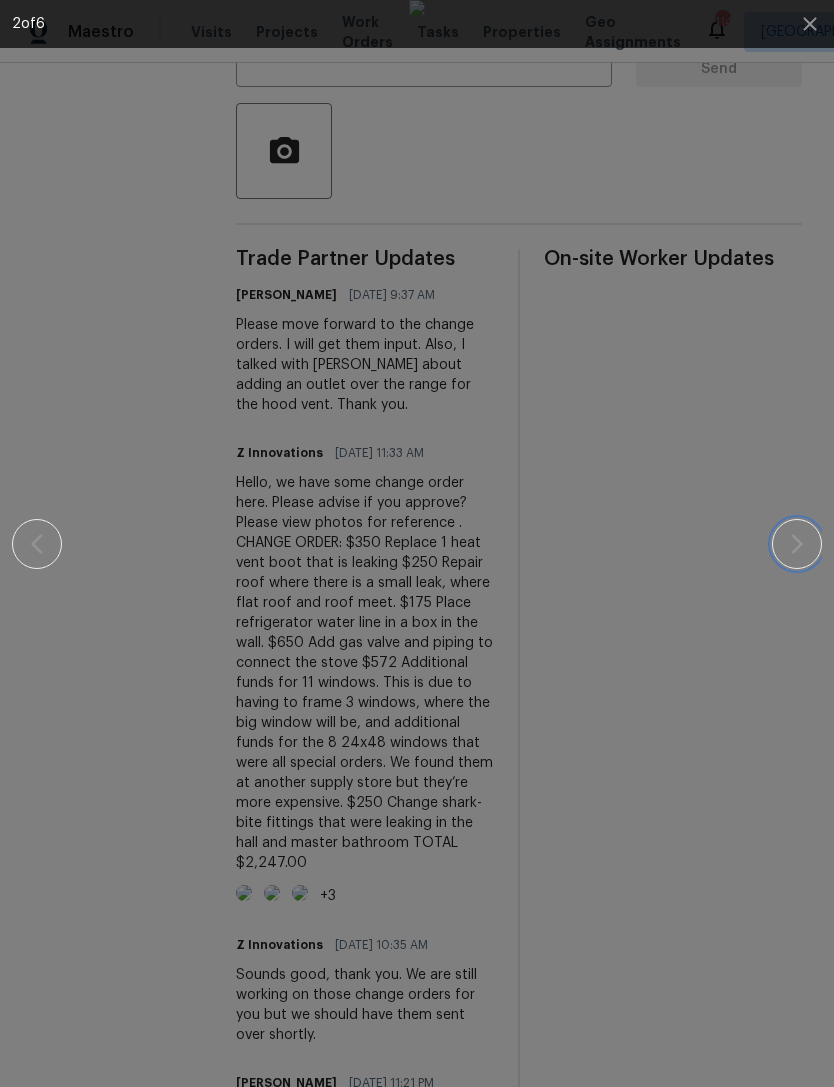 click 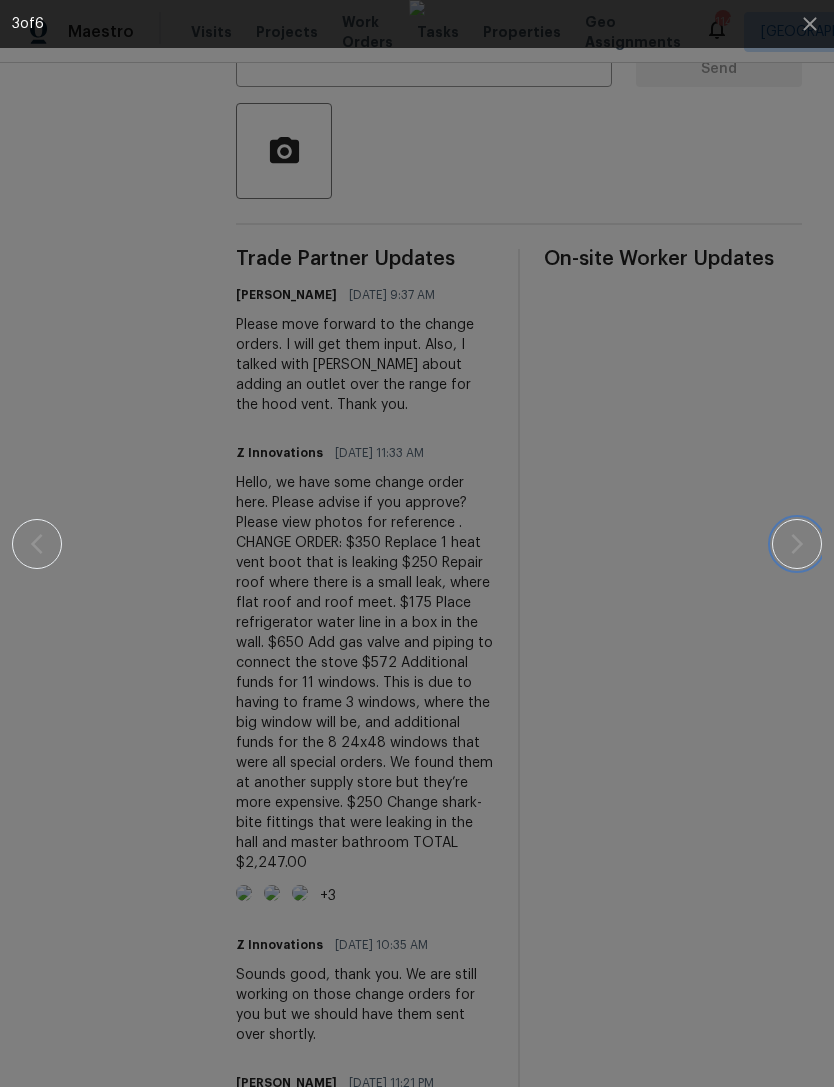 click 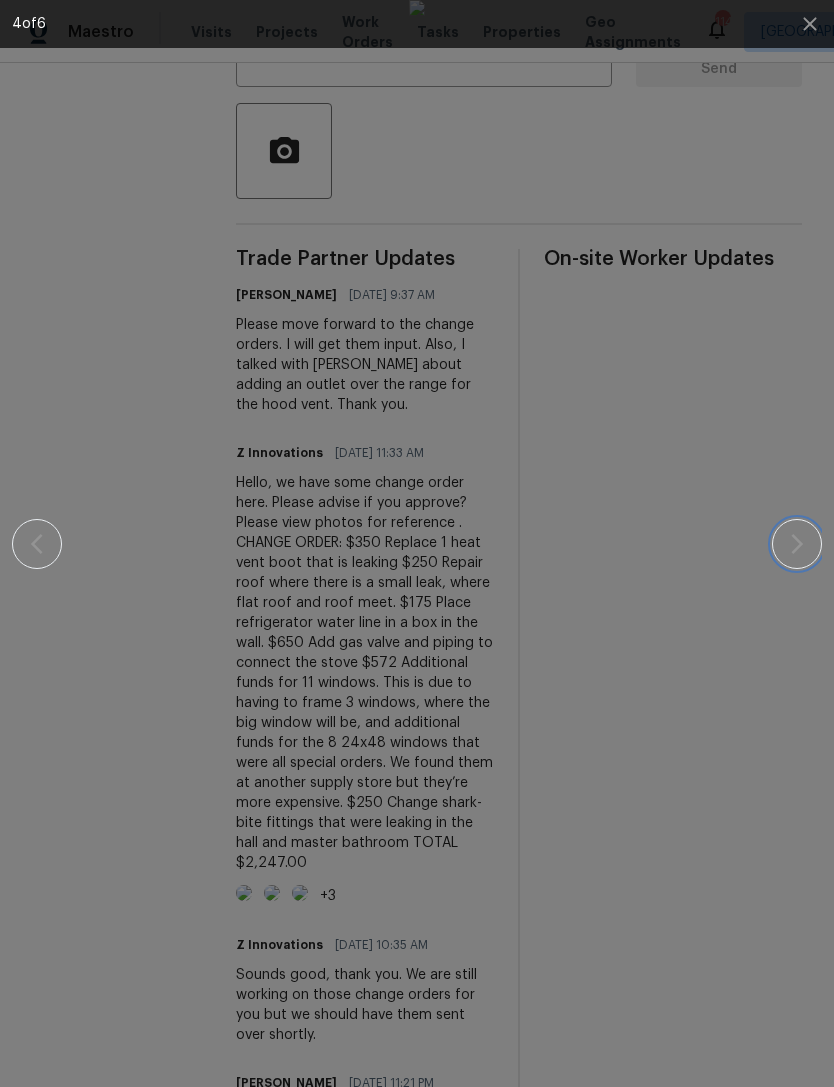 click 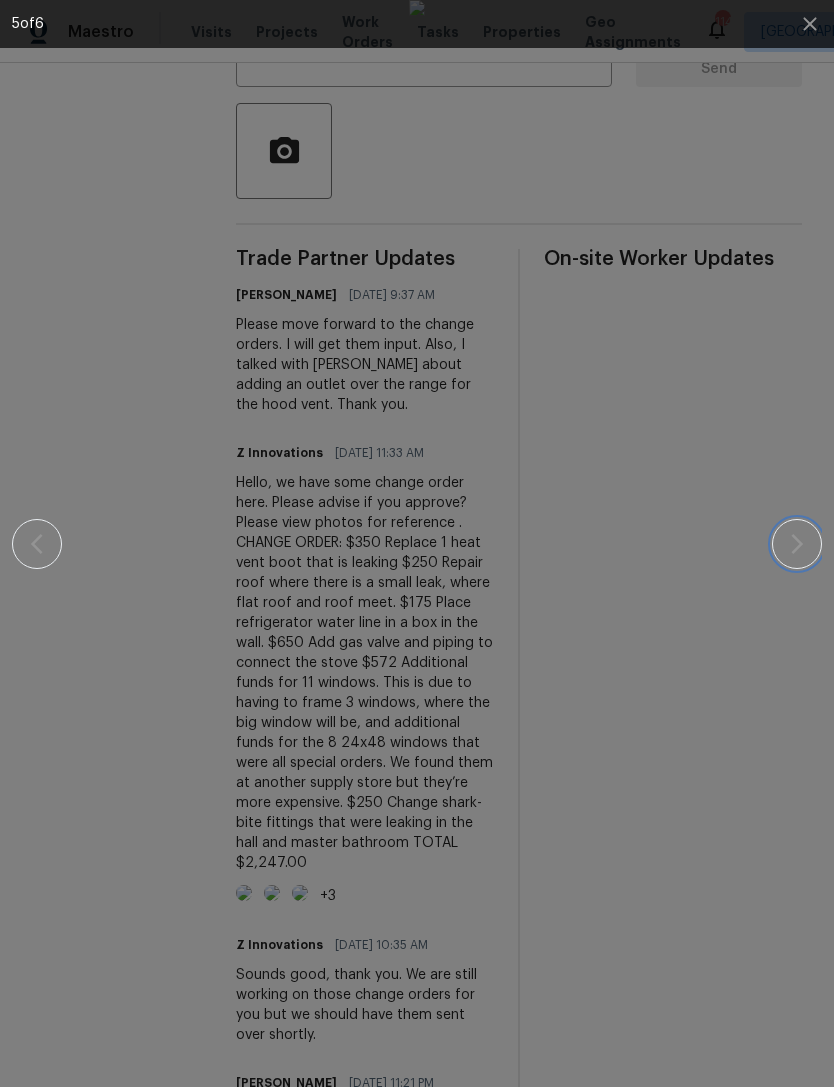 click at bounding box center [797, 544] 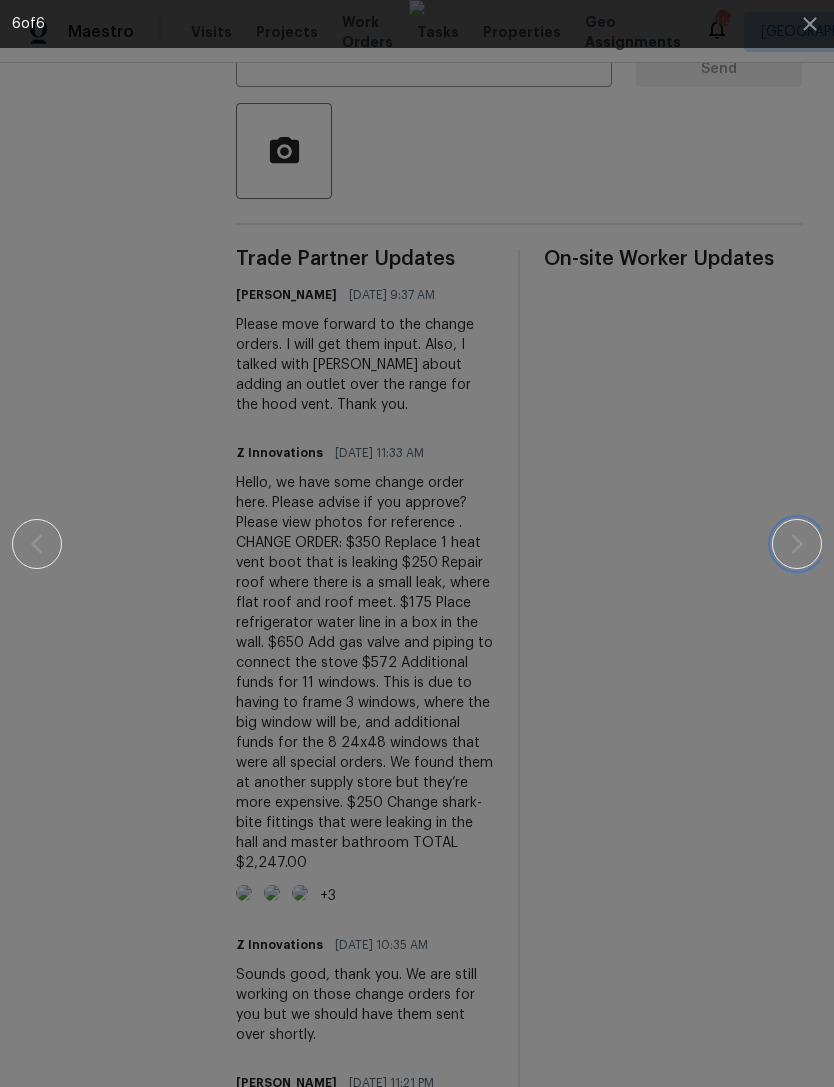 click 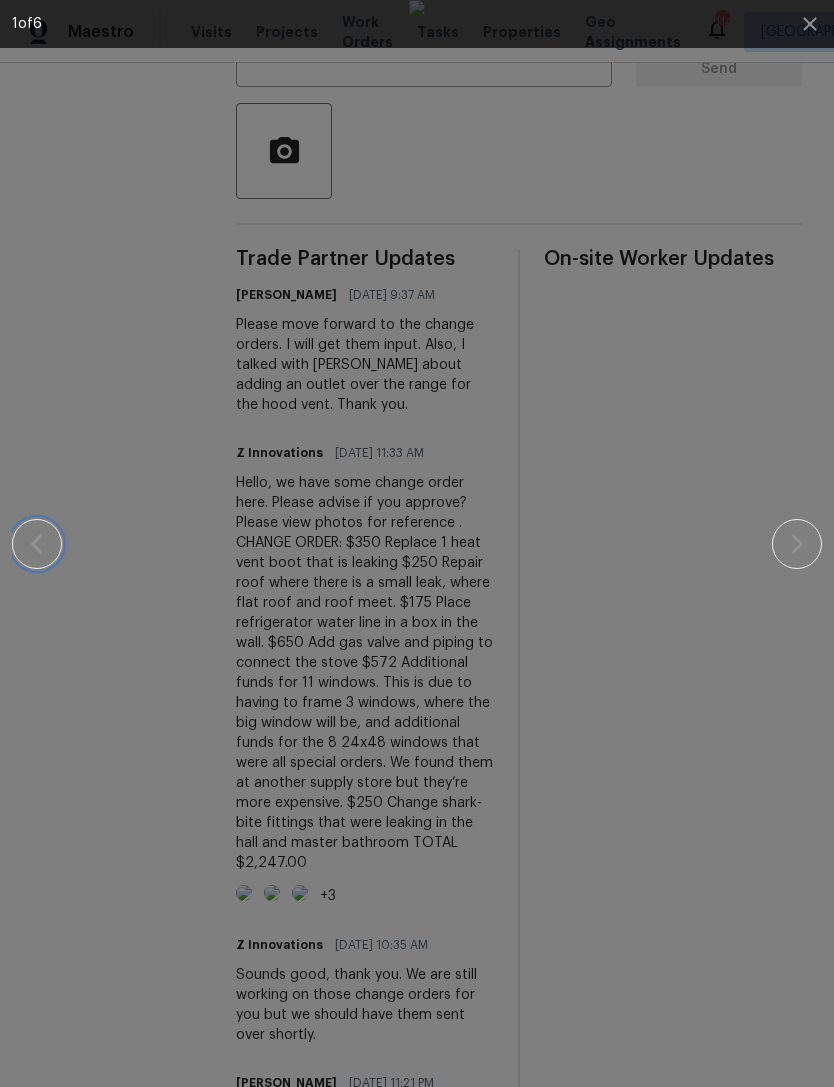 click 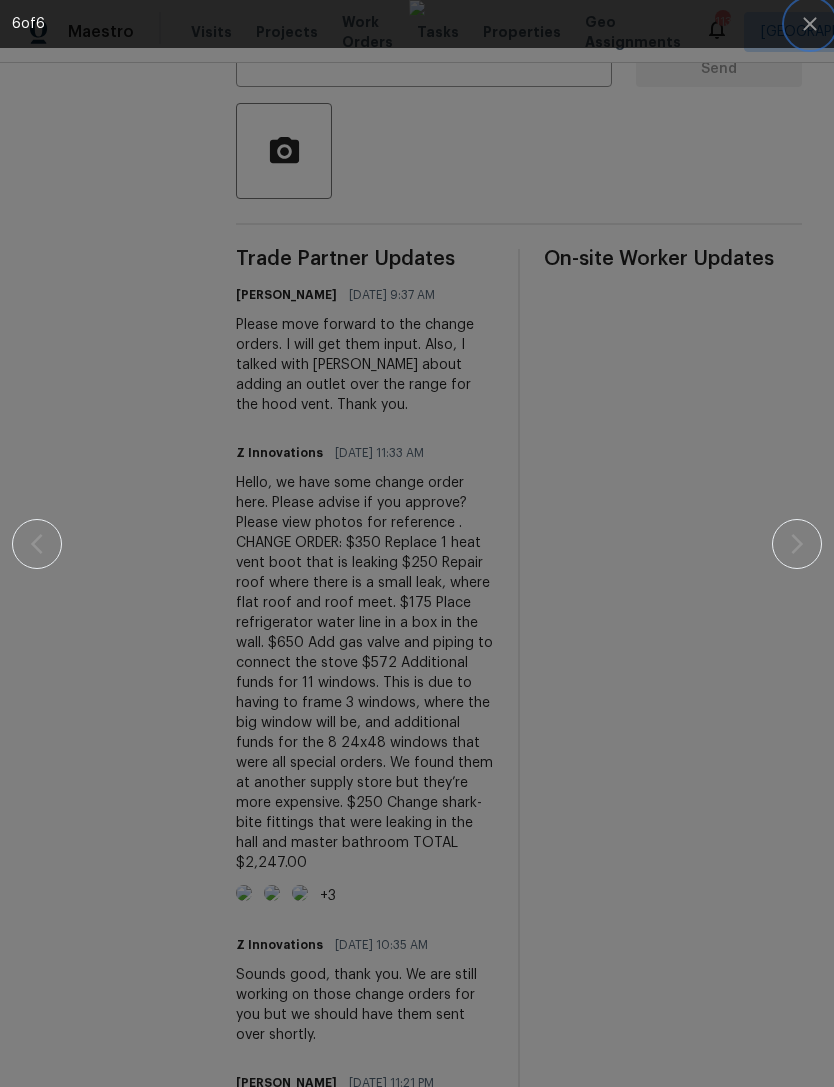 click 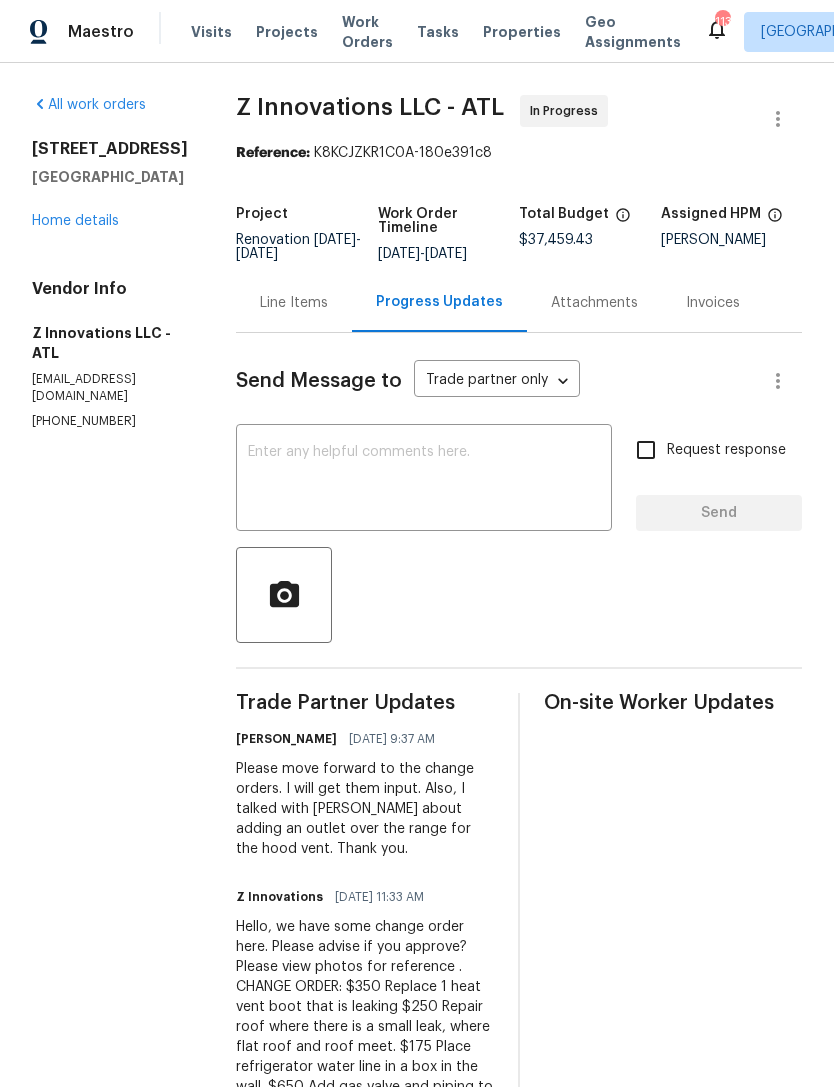 scroll, scrollTop: 0, scrollLeft: 0, axis: both 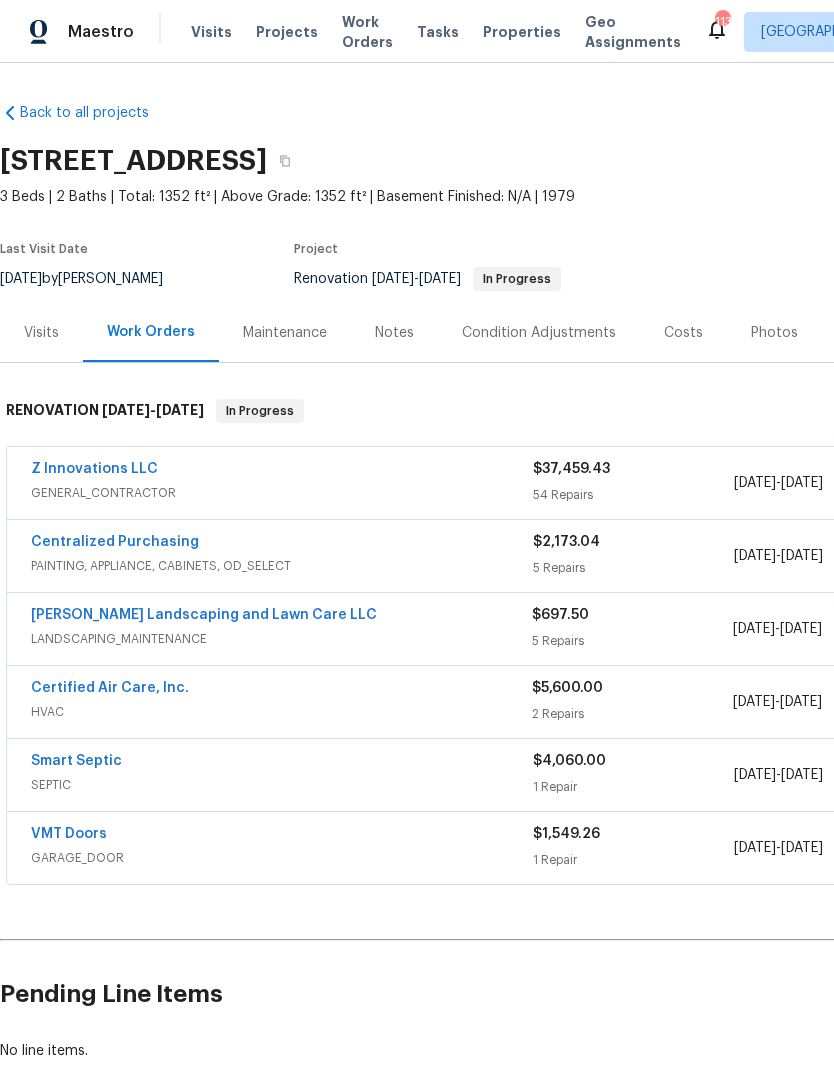 click on "Z Innovations LLC" at bounding box center [94, 469] 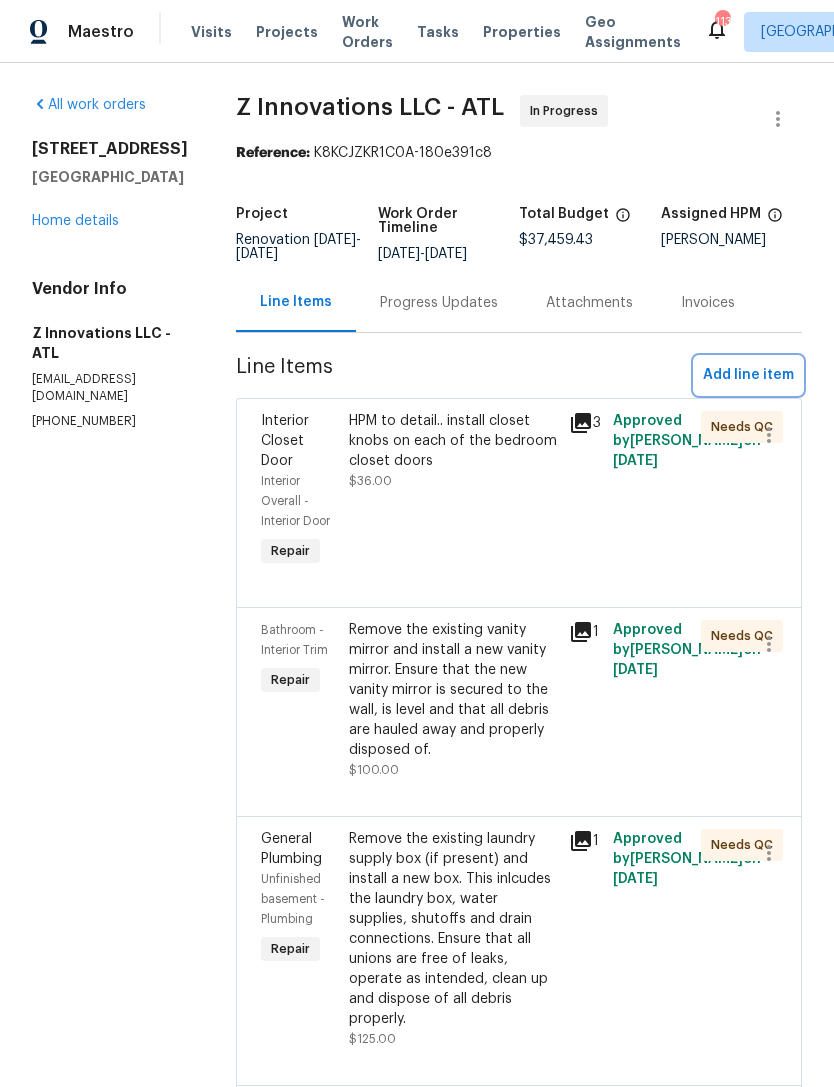 click on "Add line item" at bounding box center (748, 375) 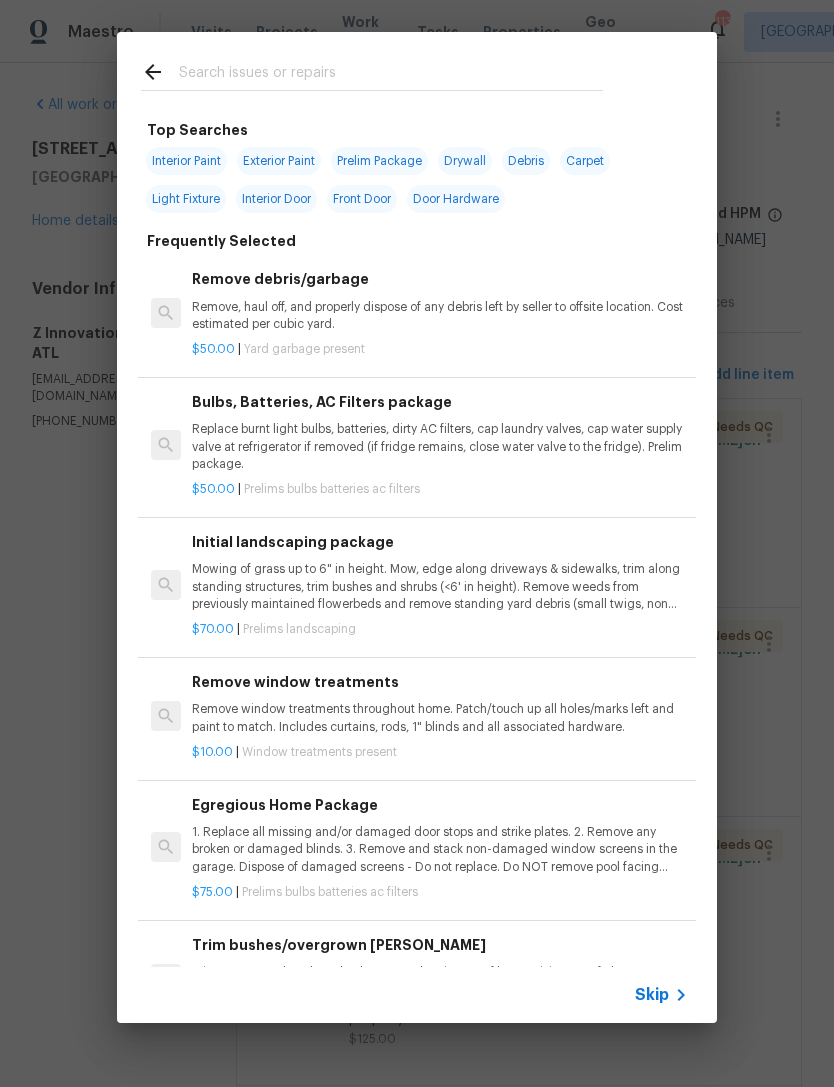 click at bounding box center (391, 75) 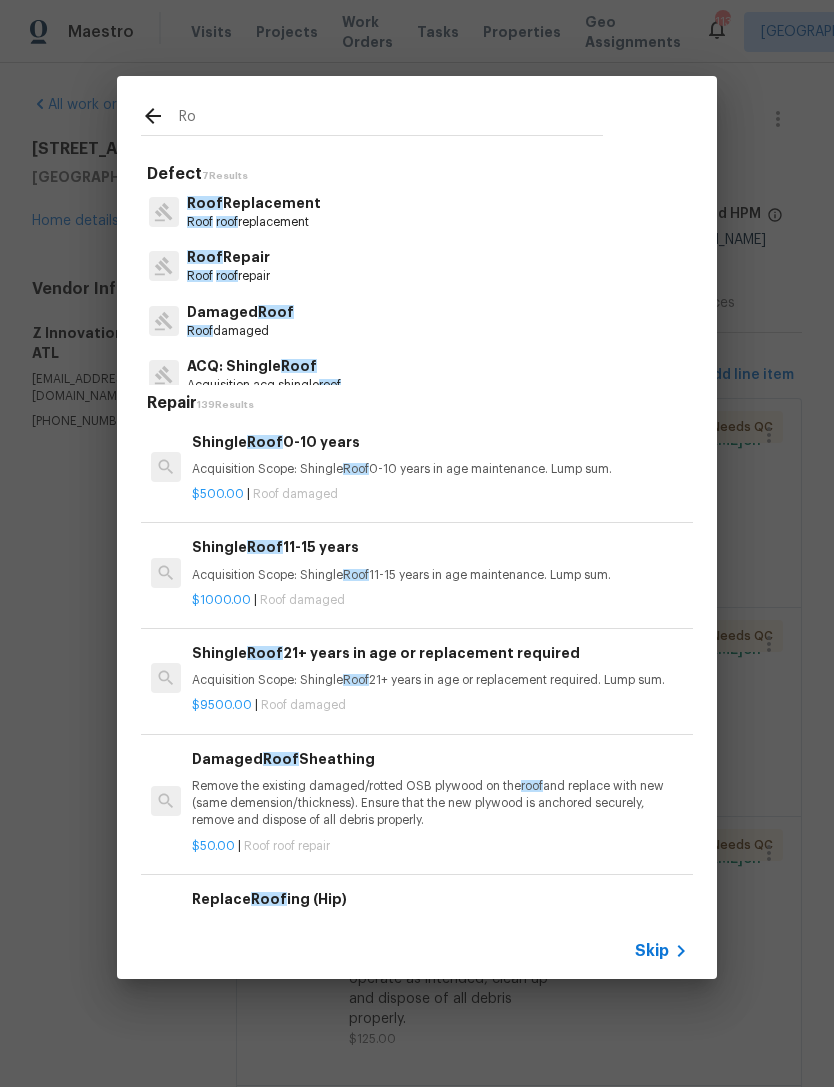 type on "R" 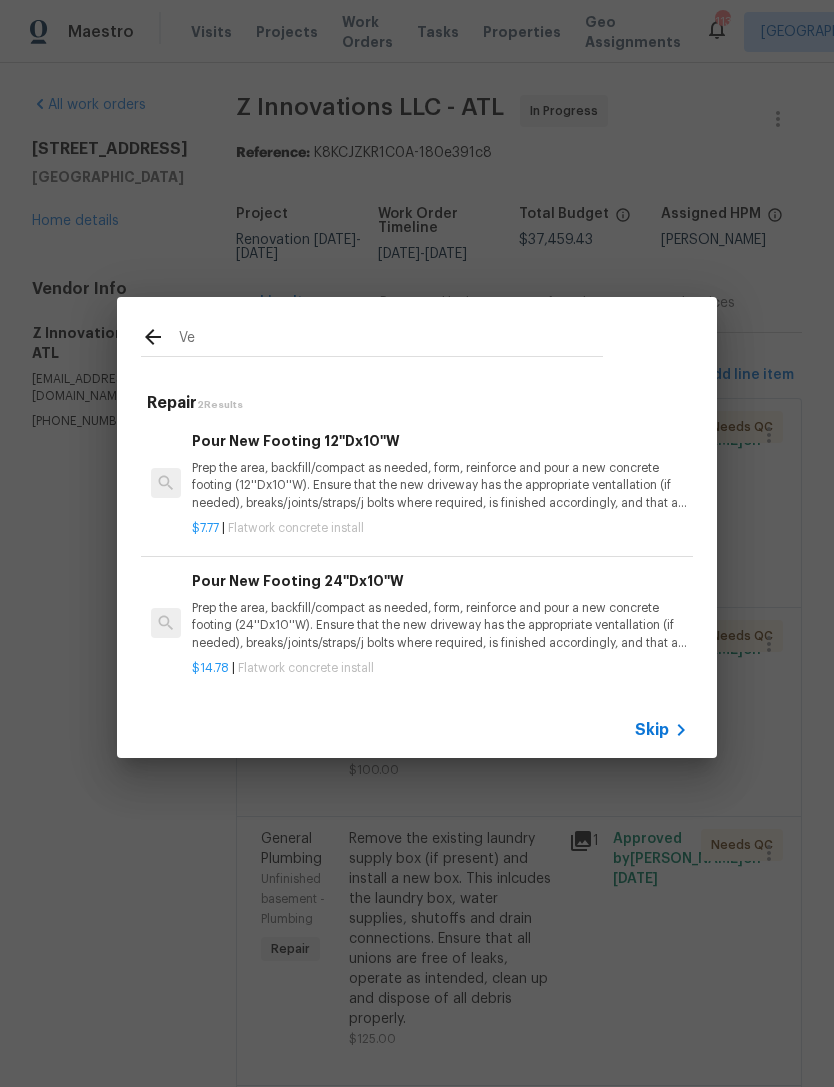 type on "V" 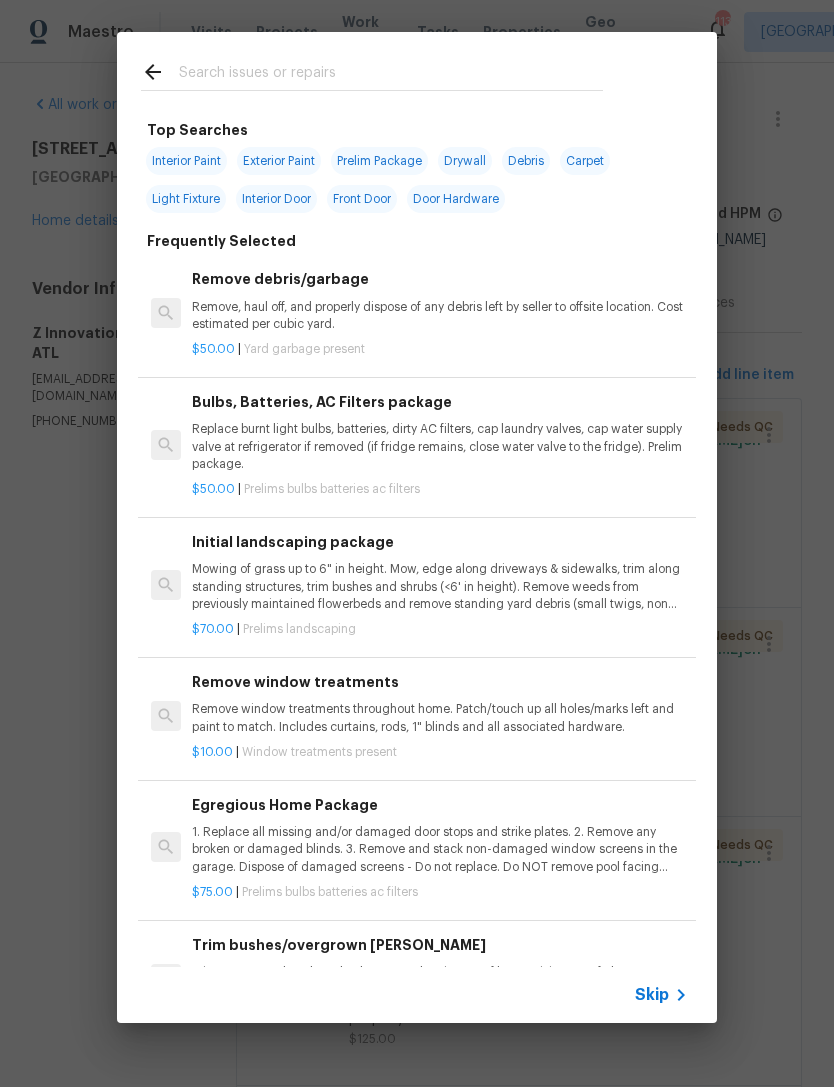click at bounding box center (391, 75) 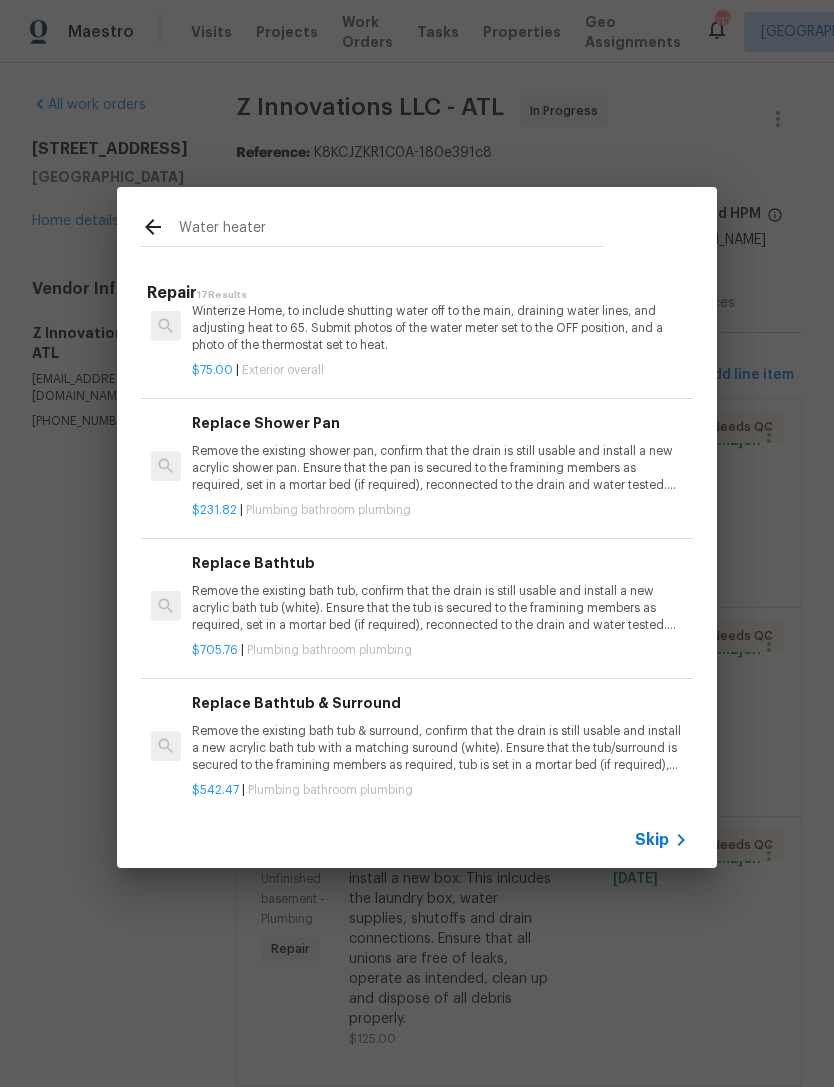 scroll, scrollTop: 1798, scrollLeft: 0, axis: vertical 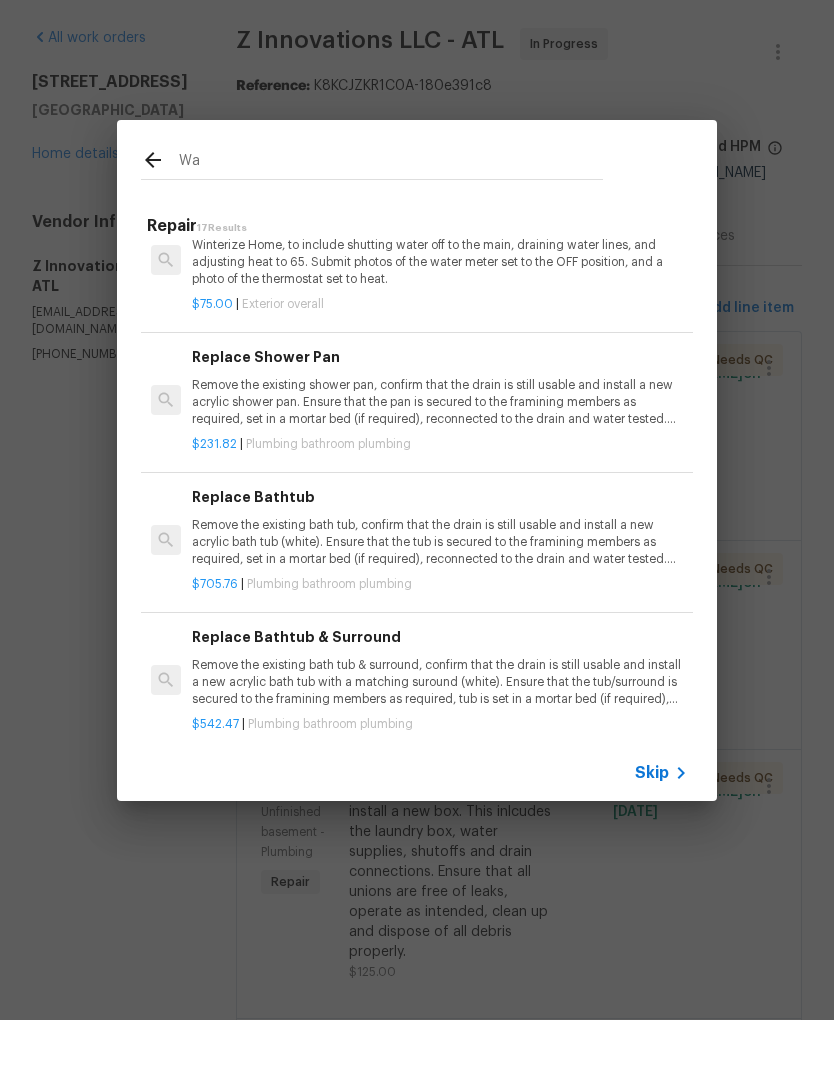 type on "W" 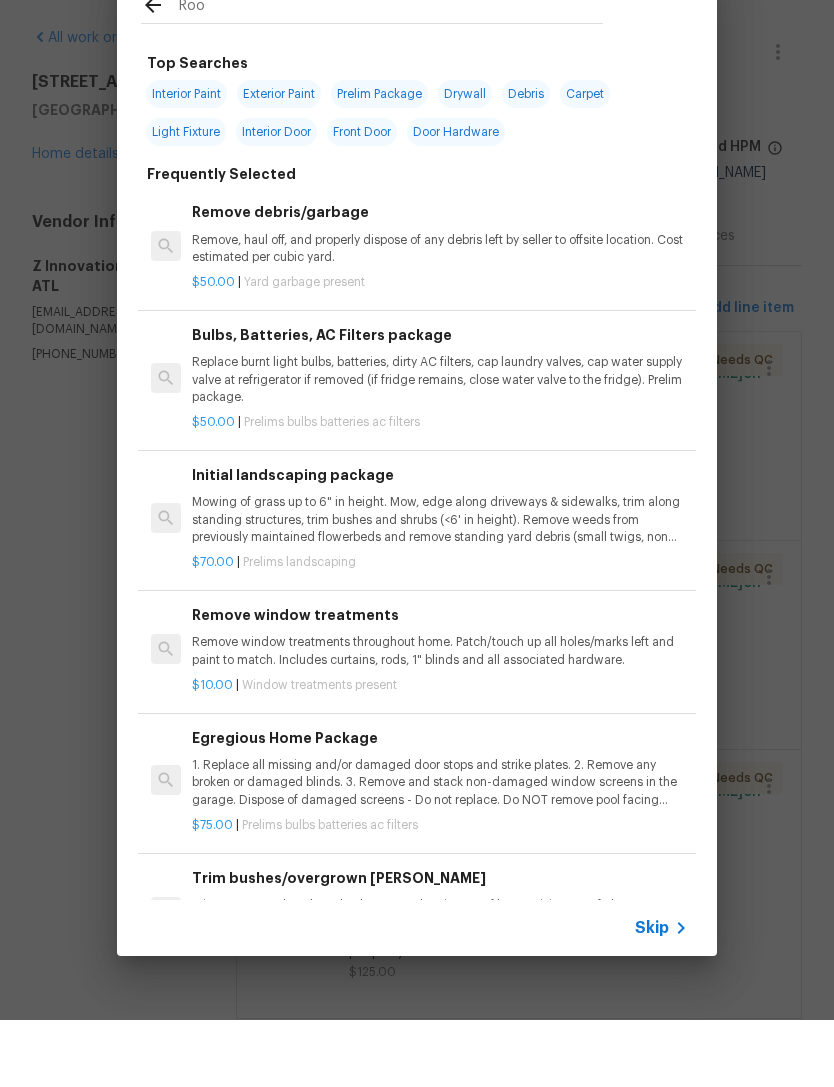 type on "Roof" 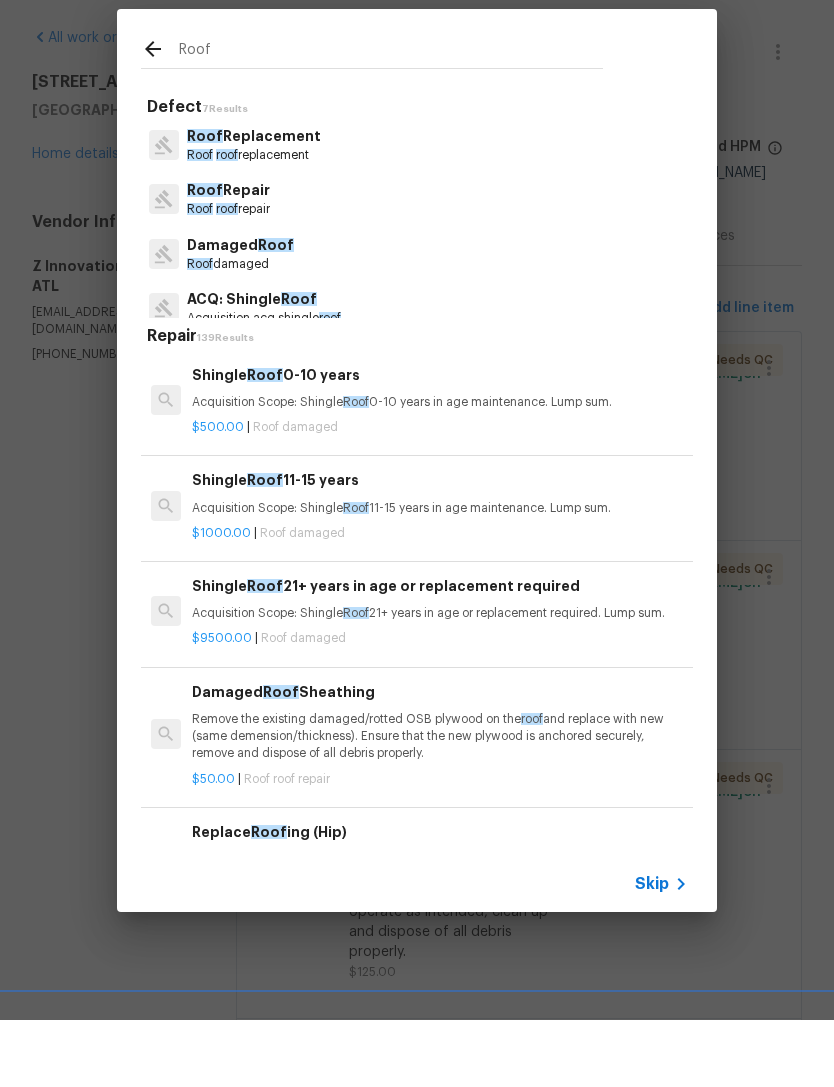 click on "Roof   roof  repair" at bounding box center [228, 276] 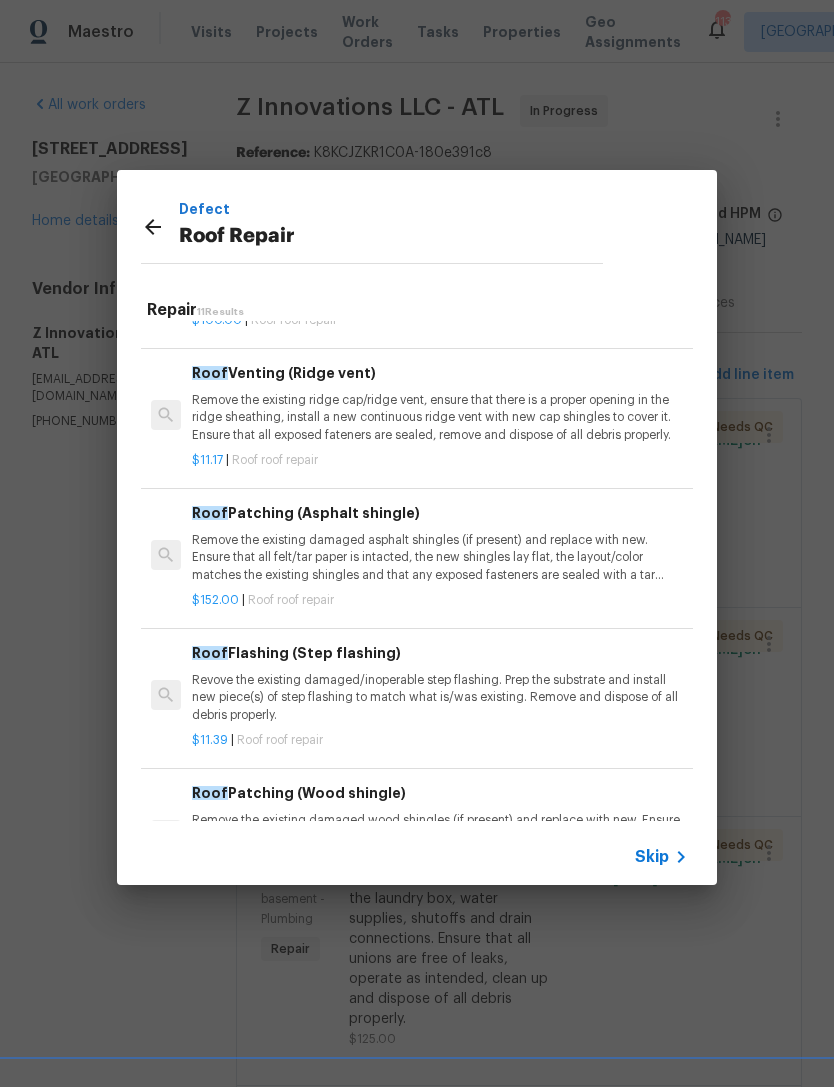 scroll, scrollTop: 395, scrollLeft: 1, axis: both 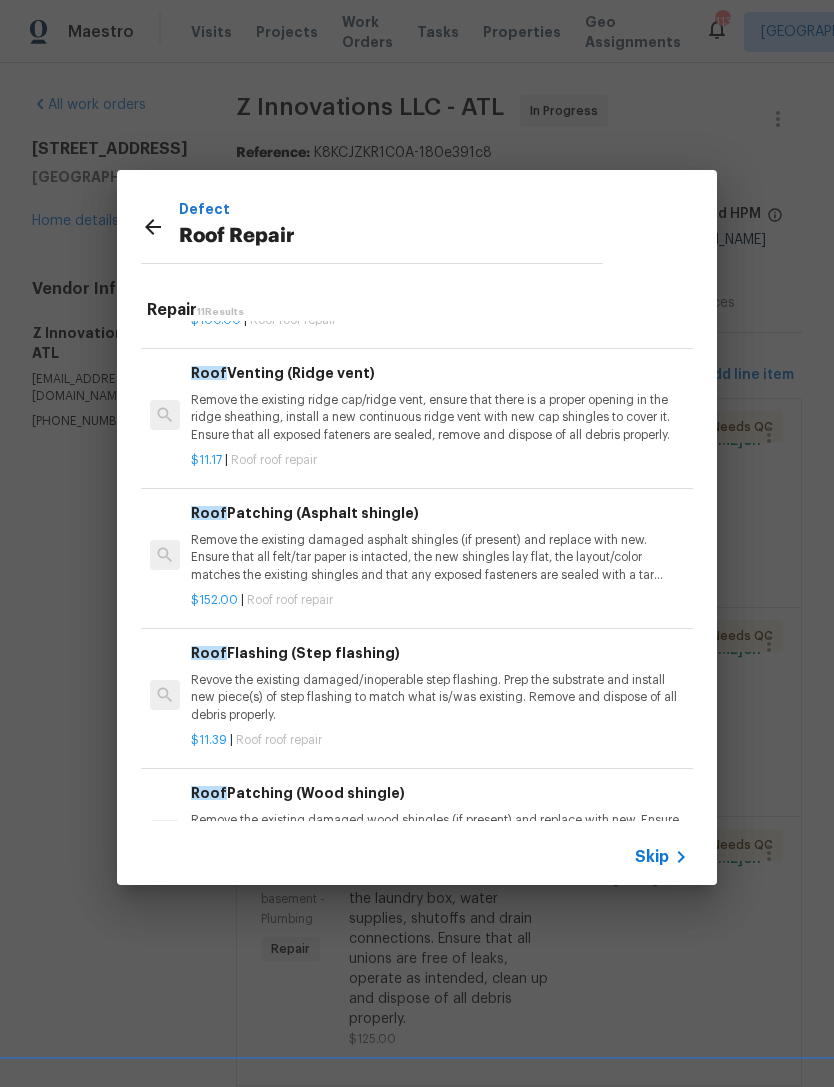 click on "Remove the existing damaged asphalt shingles (if present) and replace with new. Ensure that all felt/tar paper is intacted, the new shingles lay flat, the layout/color matches the existing shingles and that any exposed fasteners are sealed with a tar based sealant. Haul away and dispose of all debris properly." at bounding box center [439, 557] 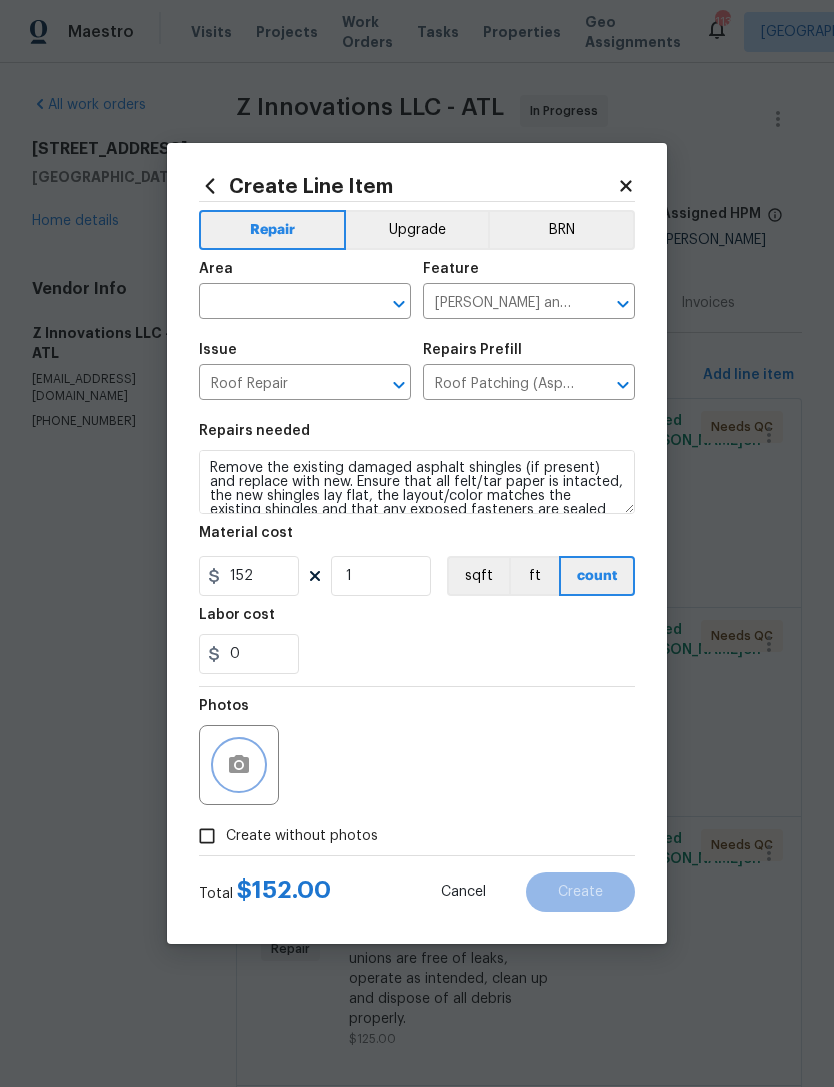 click at bounding box center (239, 765) 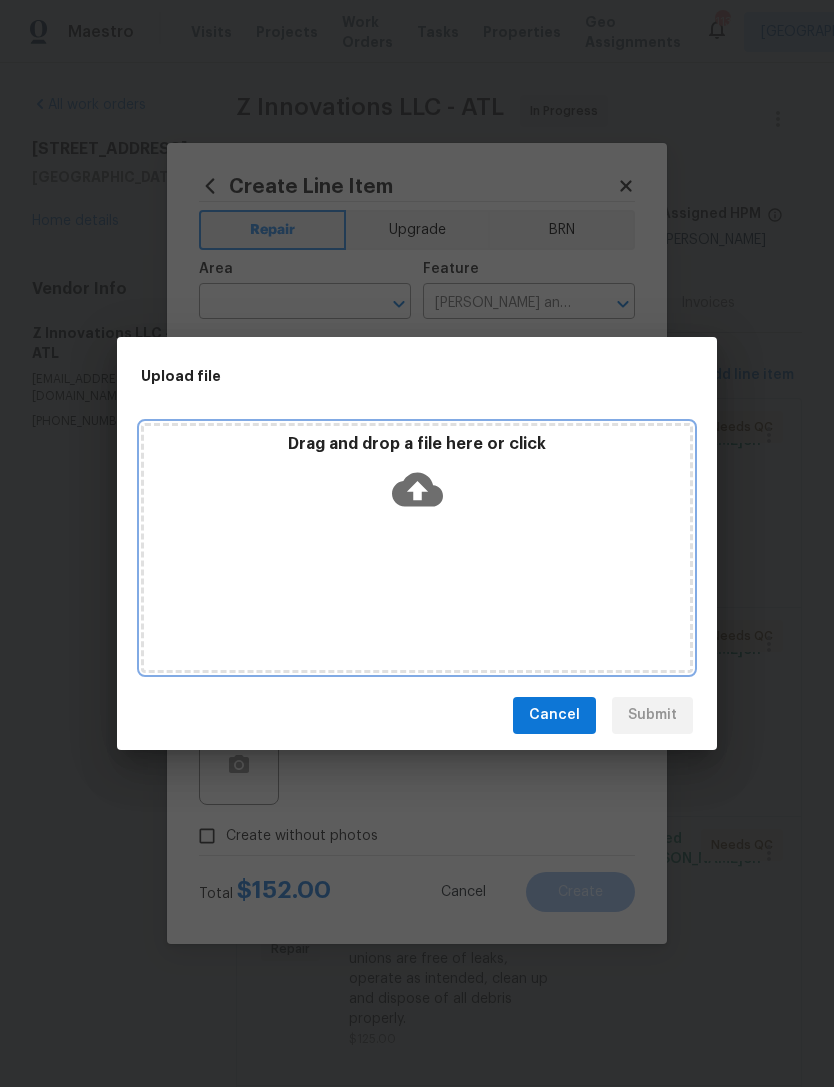 click 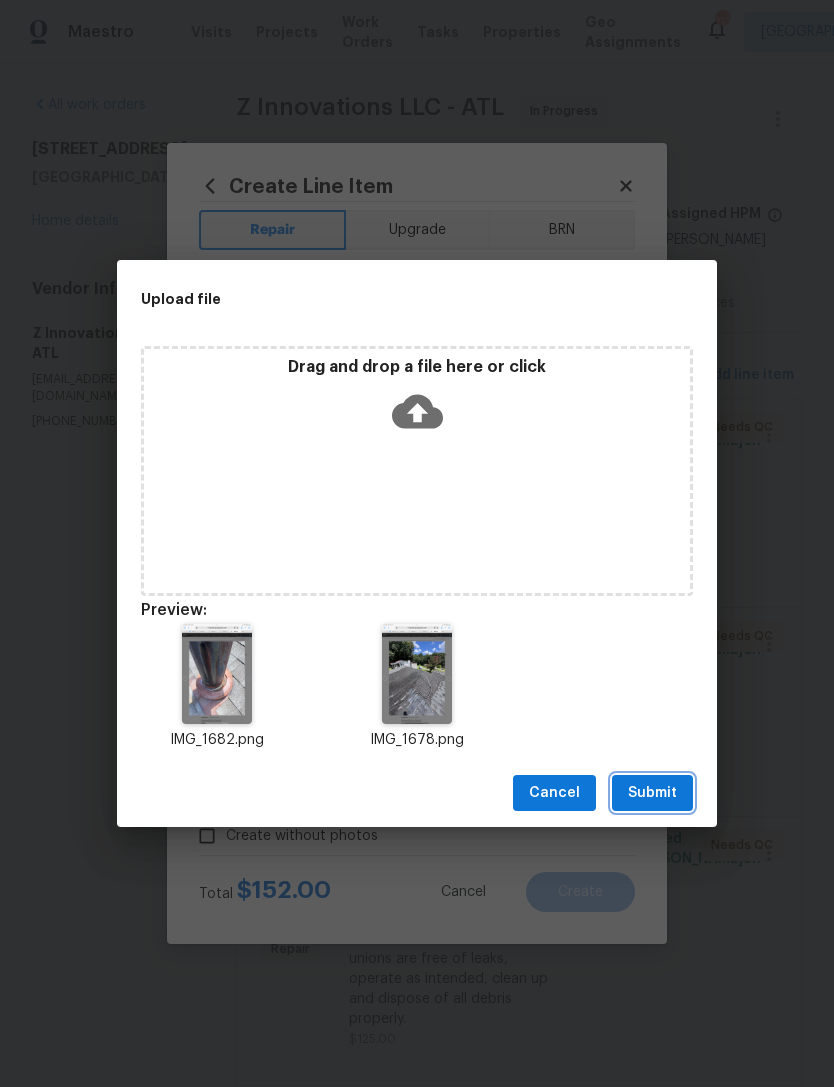 click on "Submit" at bounding box center [652, 793] 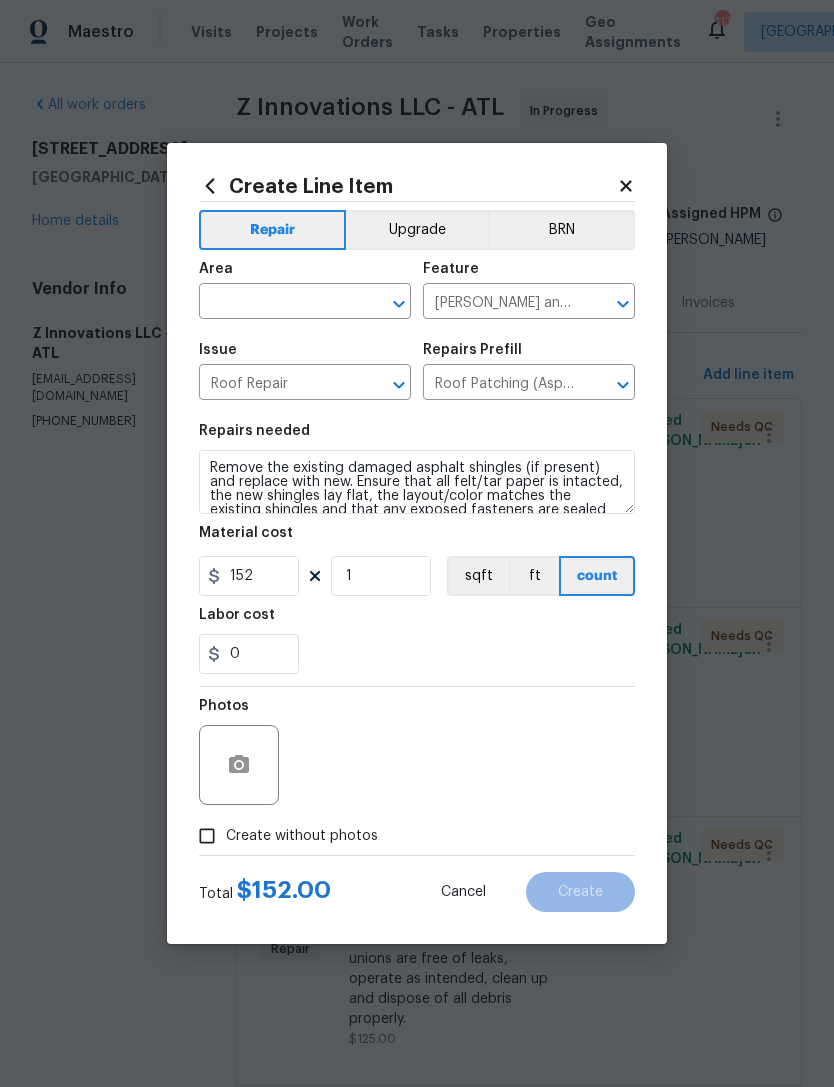 click on "Area" at bounding box center [305, 275] 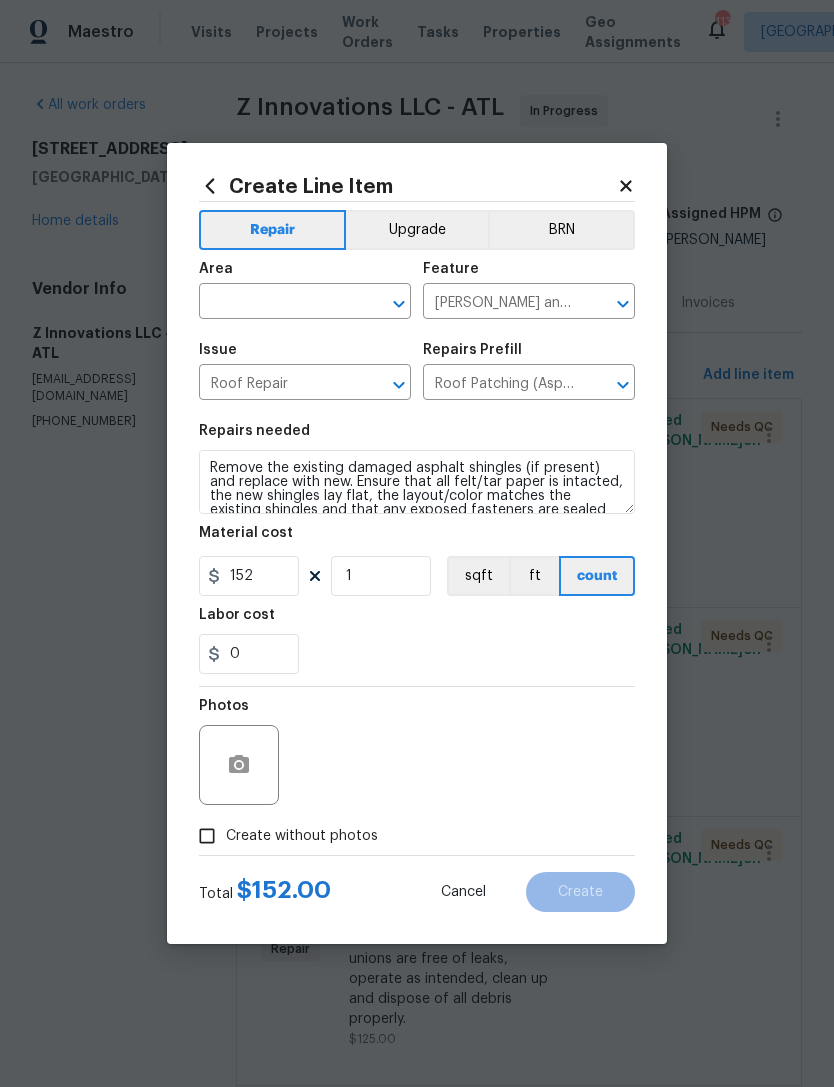 click on "Area" at bounding box center [305, 275] 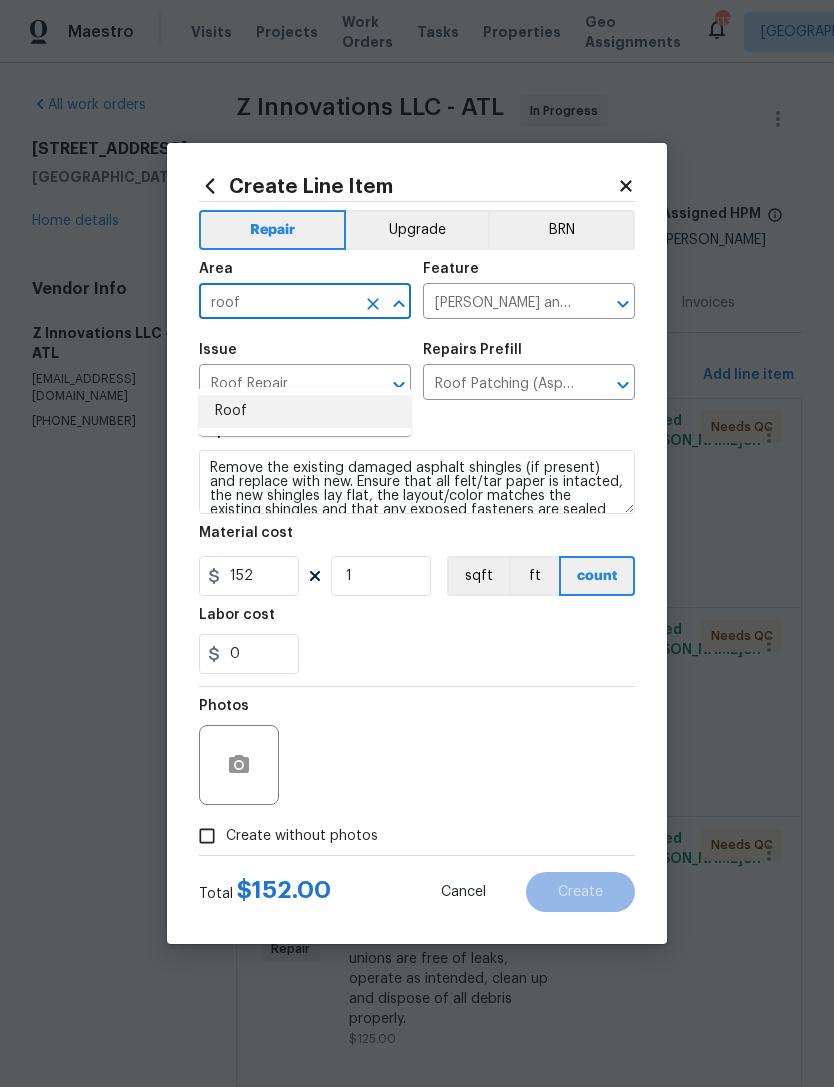 click on "Roof" at bounding box center [305, 411] 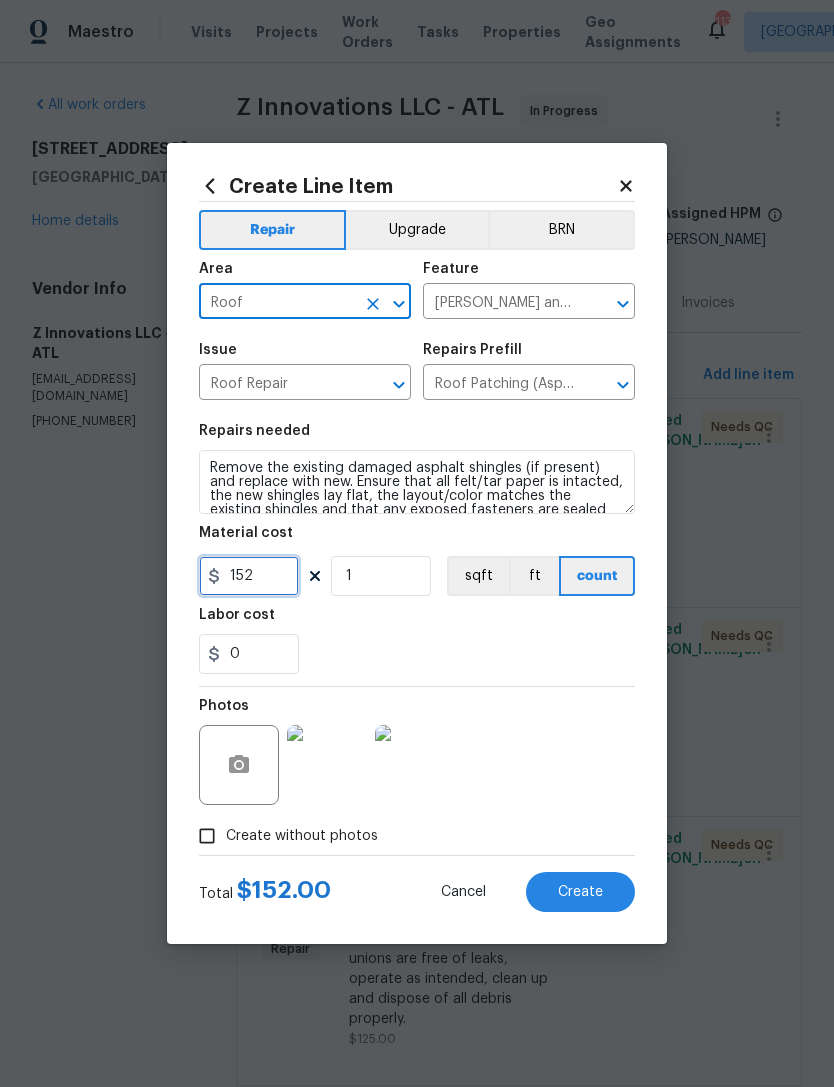 click on "152" at bounding box center [249, 576] 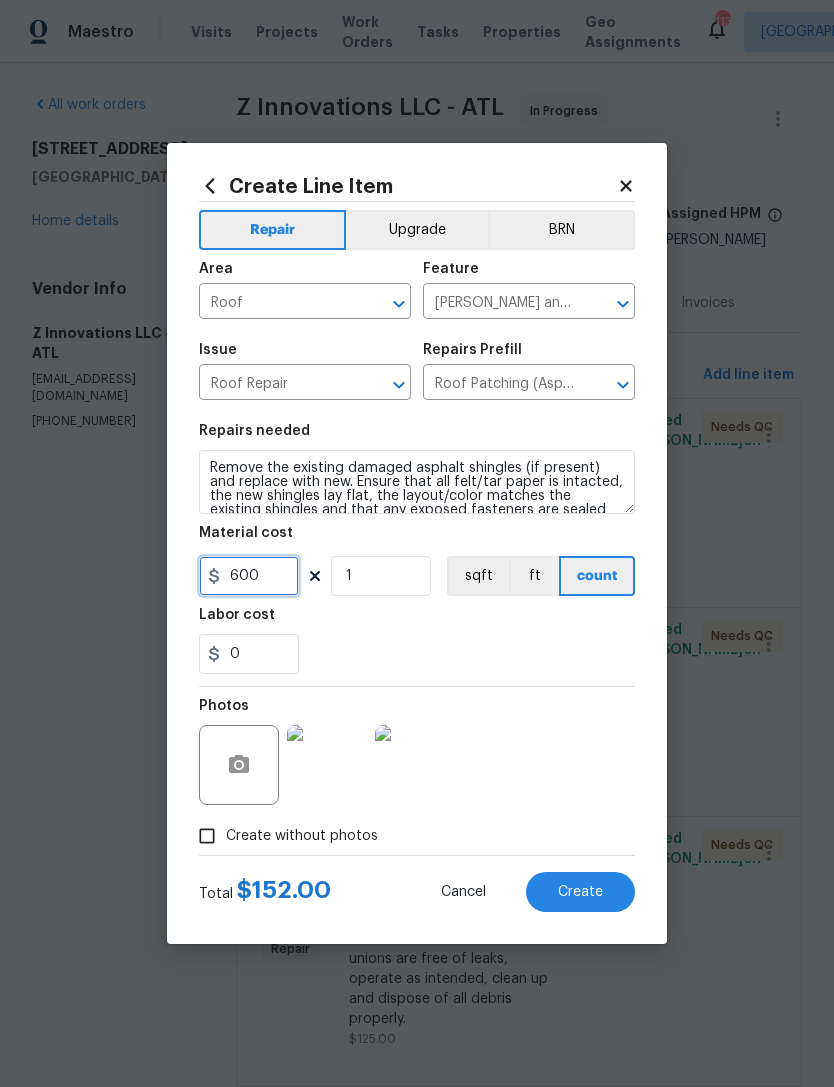 type on "600" 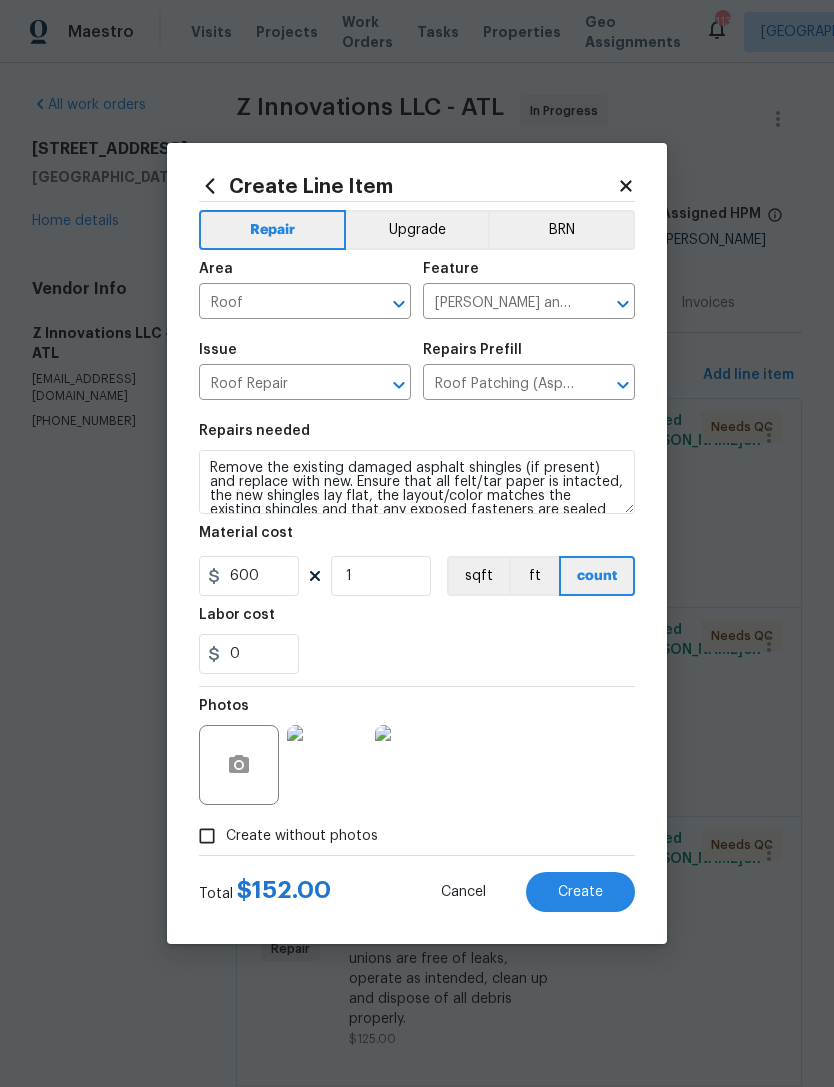 click on "Labor cost" at bounding box center [417, 621] 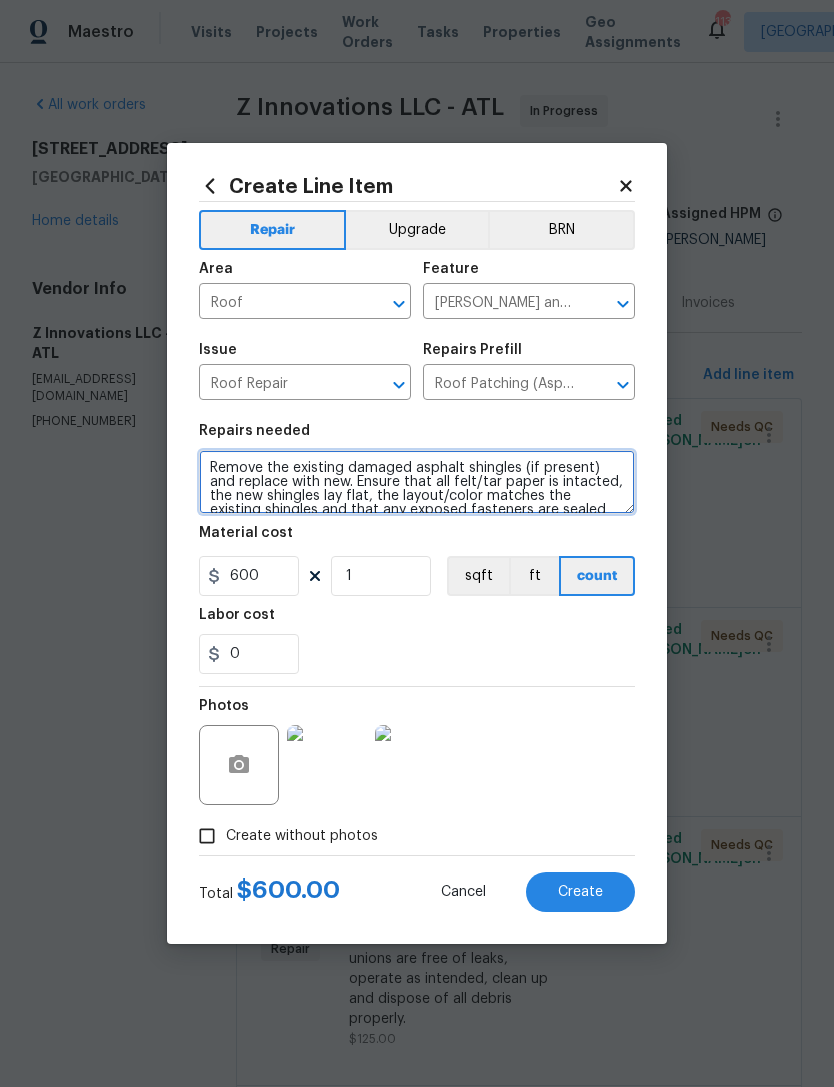click on "Remove the existing damaged asphalt shingles (if present) and replace with new. Ensure that all felt/tar paper is intacted, the new shingles lay flat, the layout/color matches the existing shingles and that any exposed fasteners are sealed with a tar based sealant. Haul away and dispose of all debris properly." at bounding box center (417, 482) 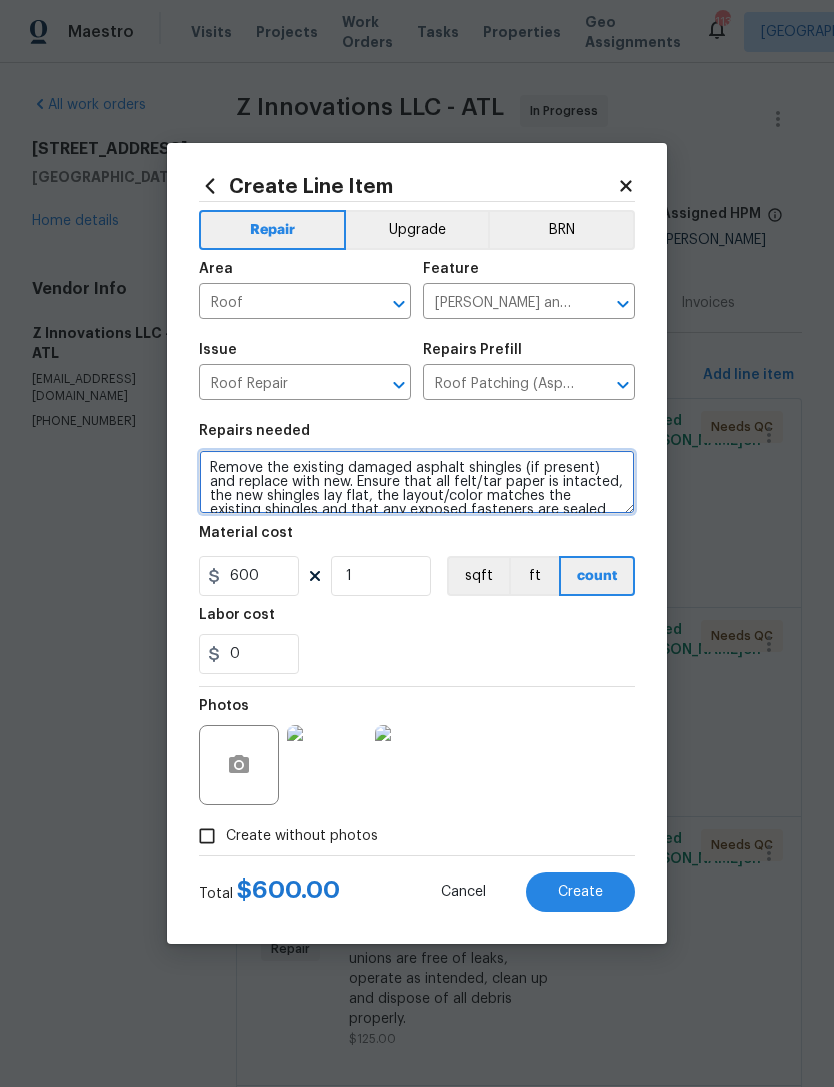 click on "Remove the existing damaged asphalt shingles (if present) and replace with new. Ensure that all felt/tar paper is intacted, the new shingles lay flat, the layout/color matches the existing shingles and that any exposed fasteners are sealed with a tar based sealant. Haul away and dispose of all debris properly." at bounding box center (417, 482) 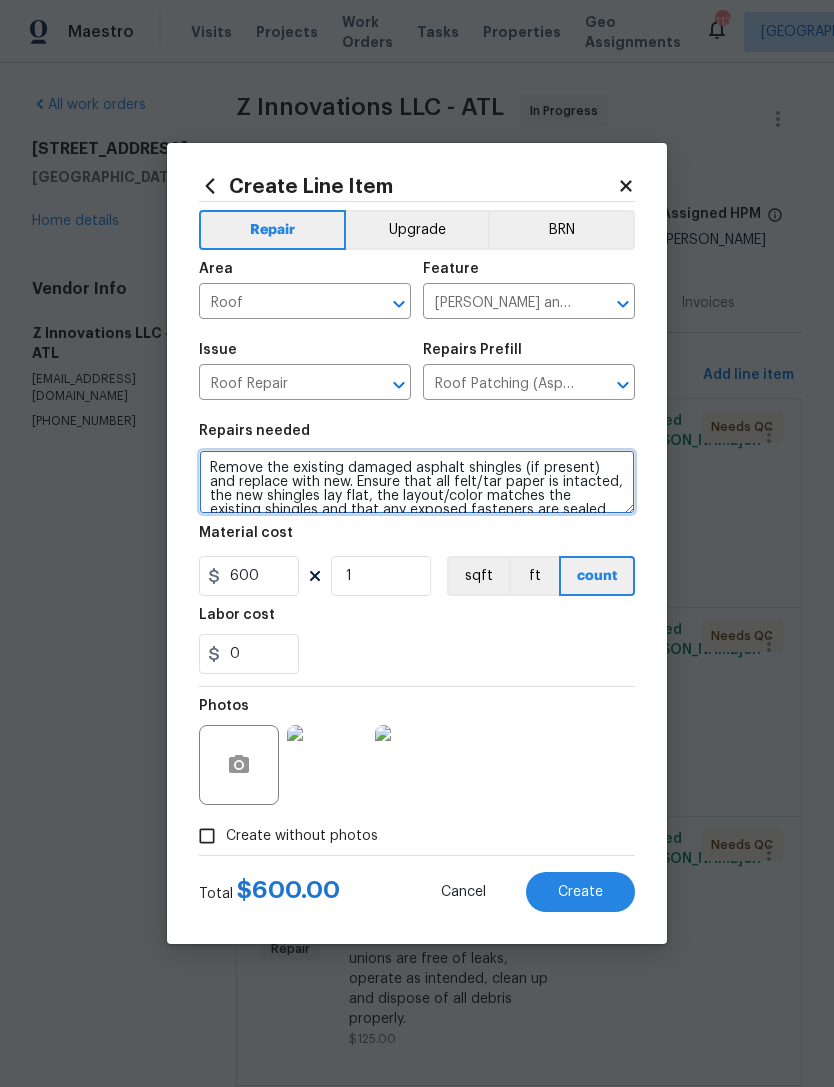 paste on "CHANGE ORDER: $350 Replace 1 heat vent boot that is leaking $250 Repair roof where there is a small leak, where flat roof and roof meet." 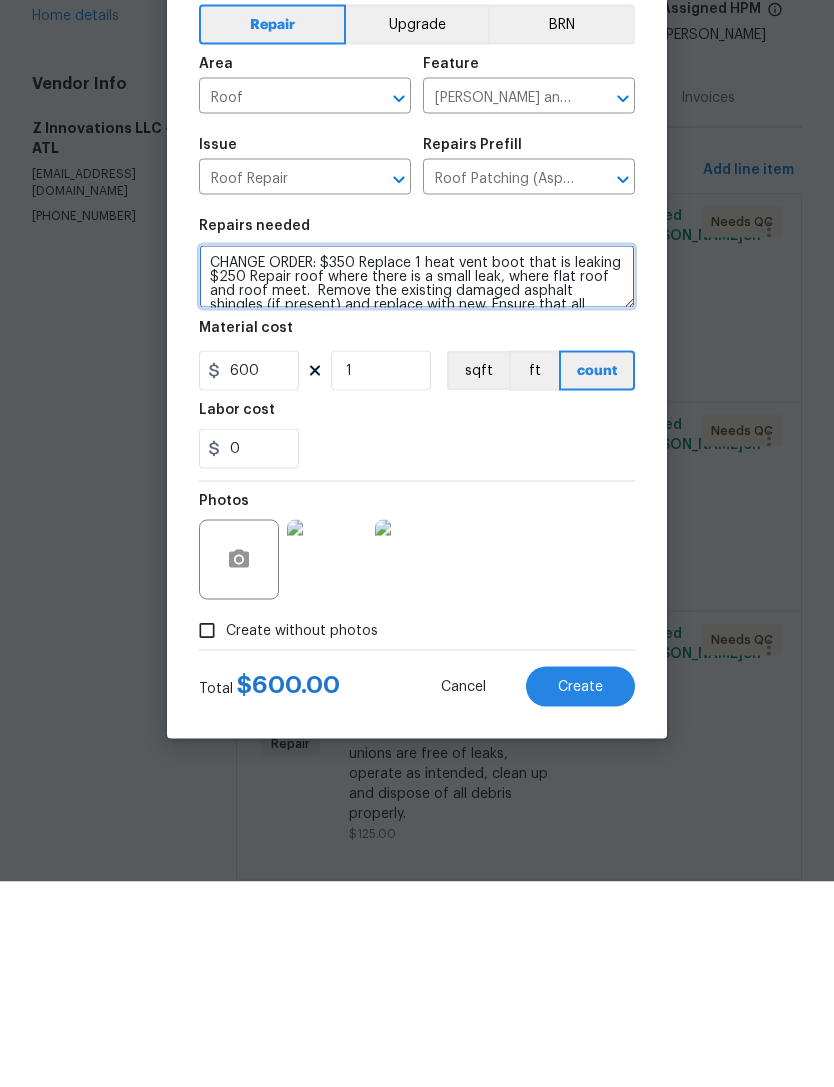type on "CHANGE ORDER: $350 Replace 1 heat vent boot that is leaking $250 Repair roof where there is a small leak, where flat roof and roof meet.  Remove the existing damaged asphalt shingles (if present) and replace with new. Ensure that all felt/tar paper is intacted, the new shingles lay flat, the layout/color matches the existing shingles and that any exposed fasteners are sealed with a tar based sealant. Haul away and dispose of all debris properly." 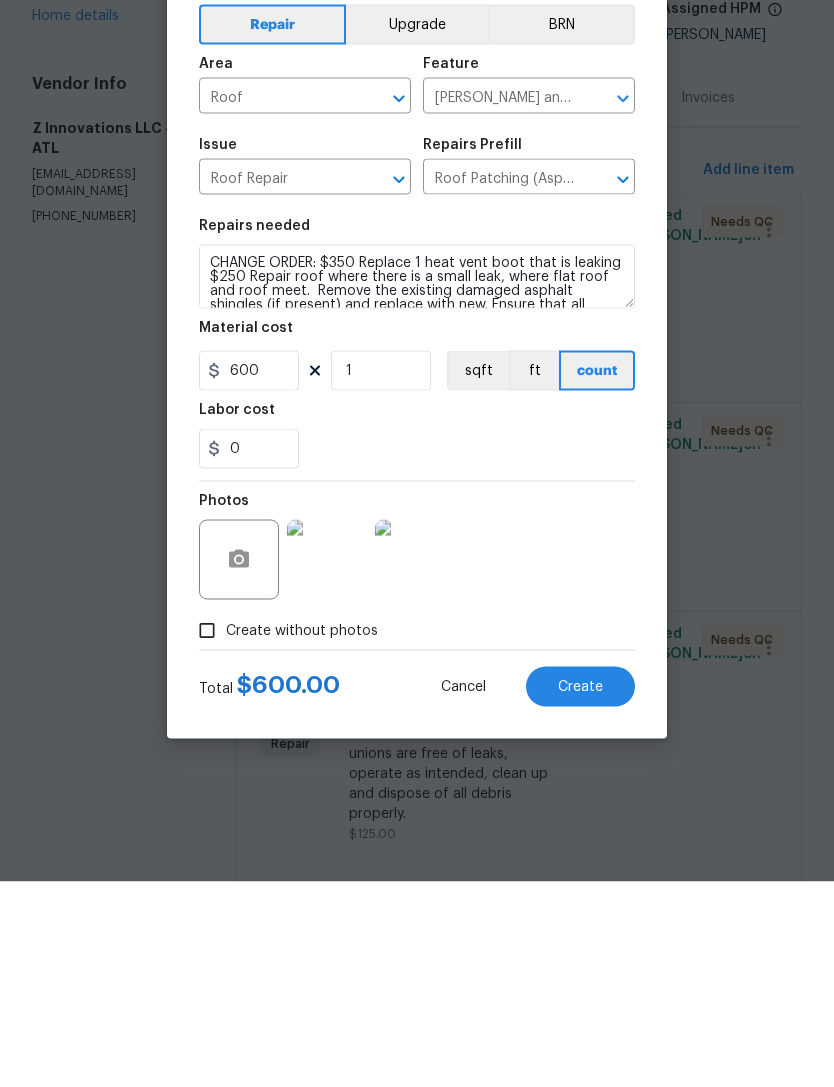 click on "Create" at bounding box center (580, 892) 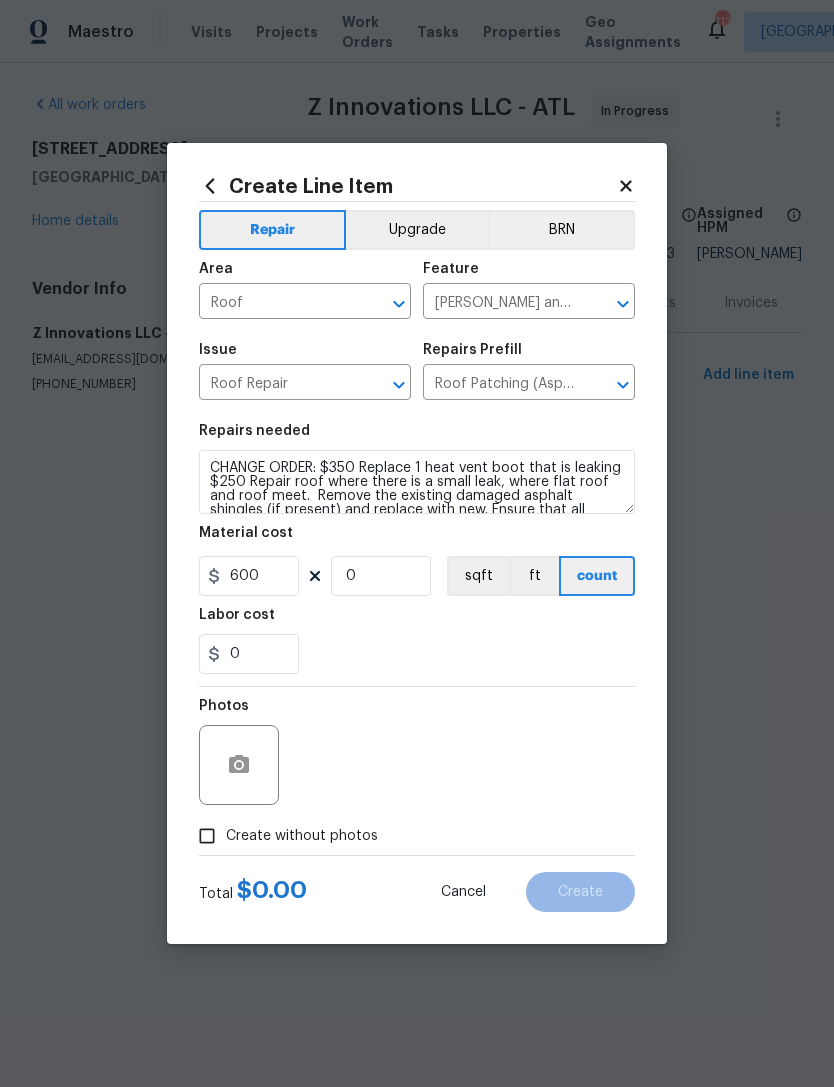 scroll, scrollTop: 0, scrollLeft: 0, axis: both 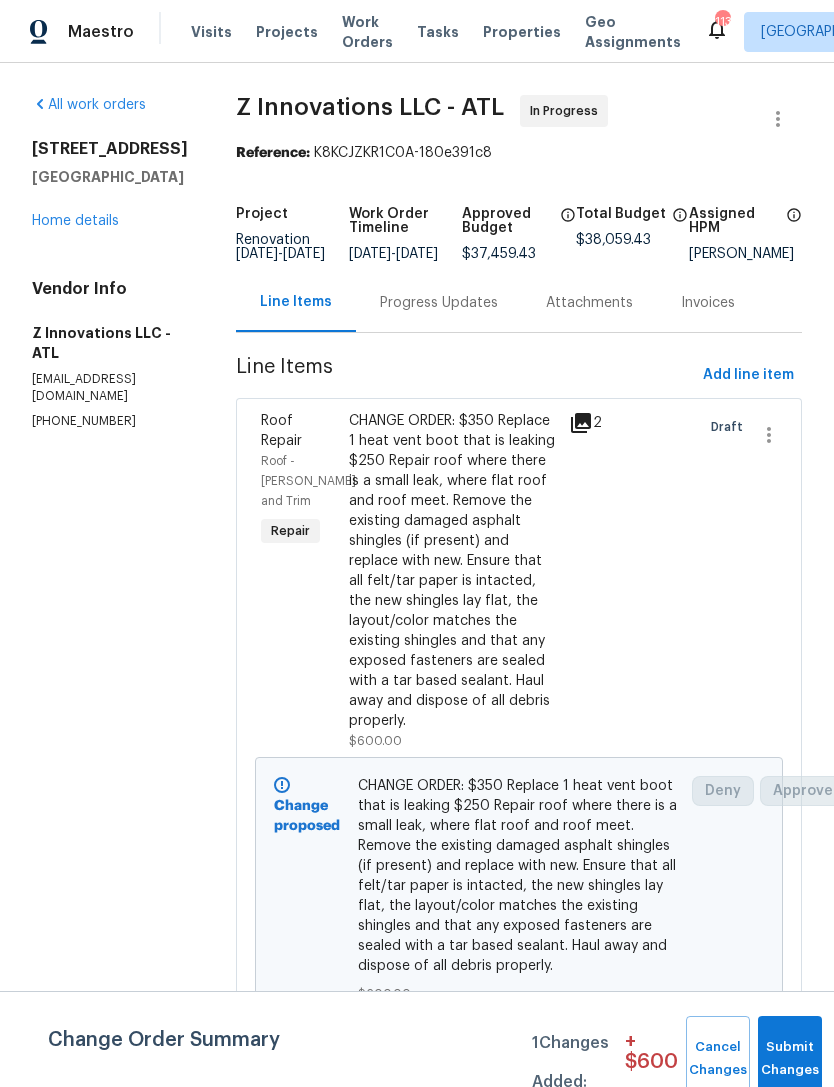click on "Progress Updates" at bounding box center [439, 303] 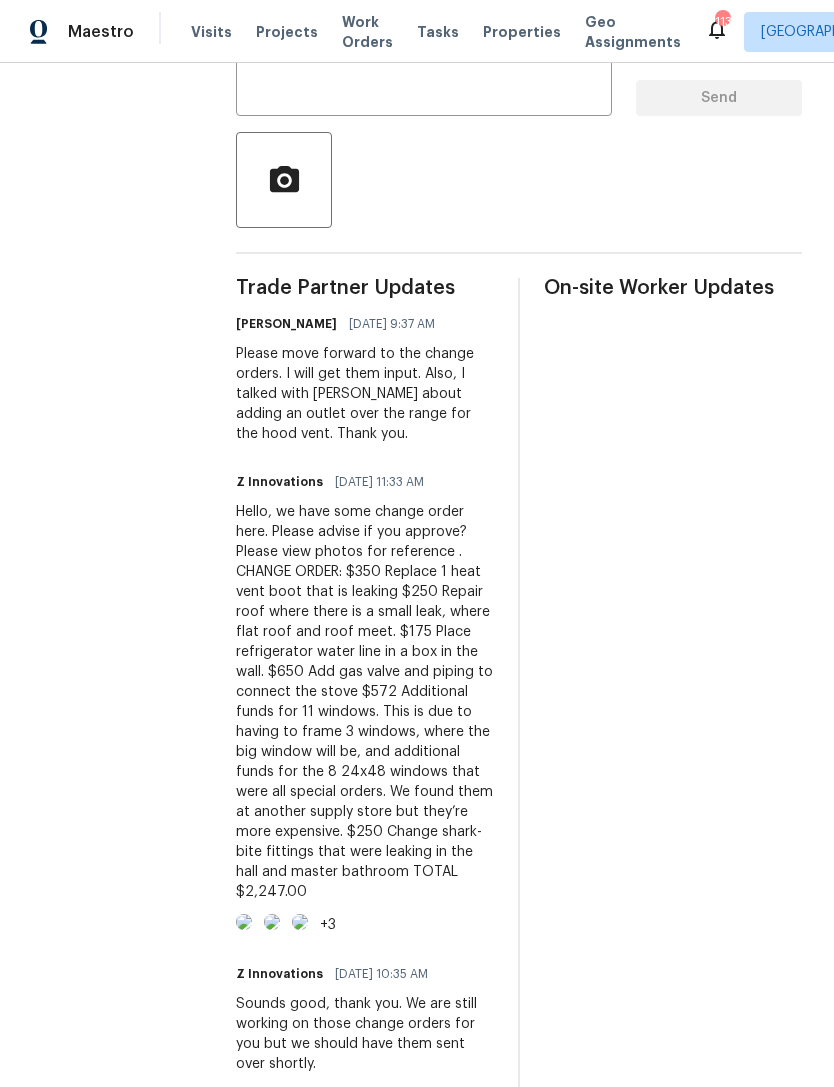 scroll, scrollTop: 416, scrollLeft: 0, axis: vertical 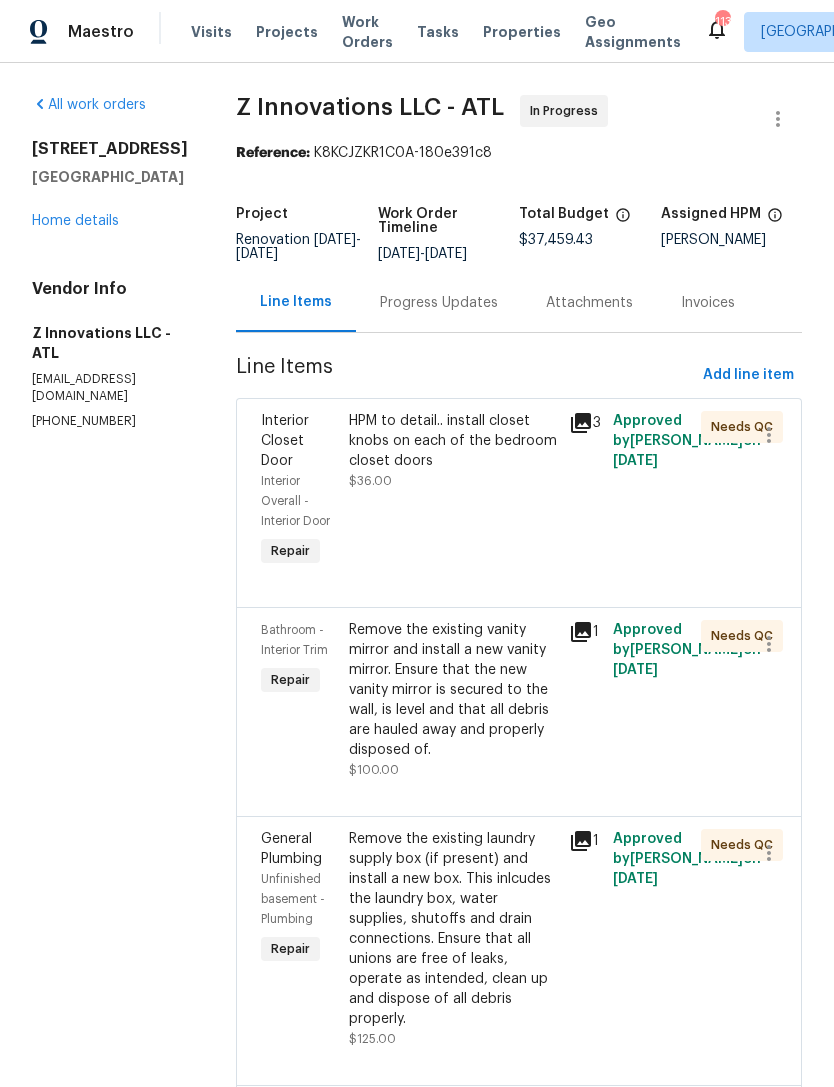 click on "Progress Updates" at bounding box center [439, 302] 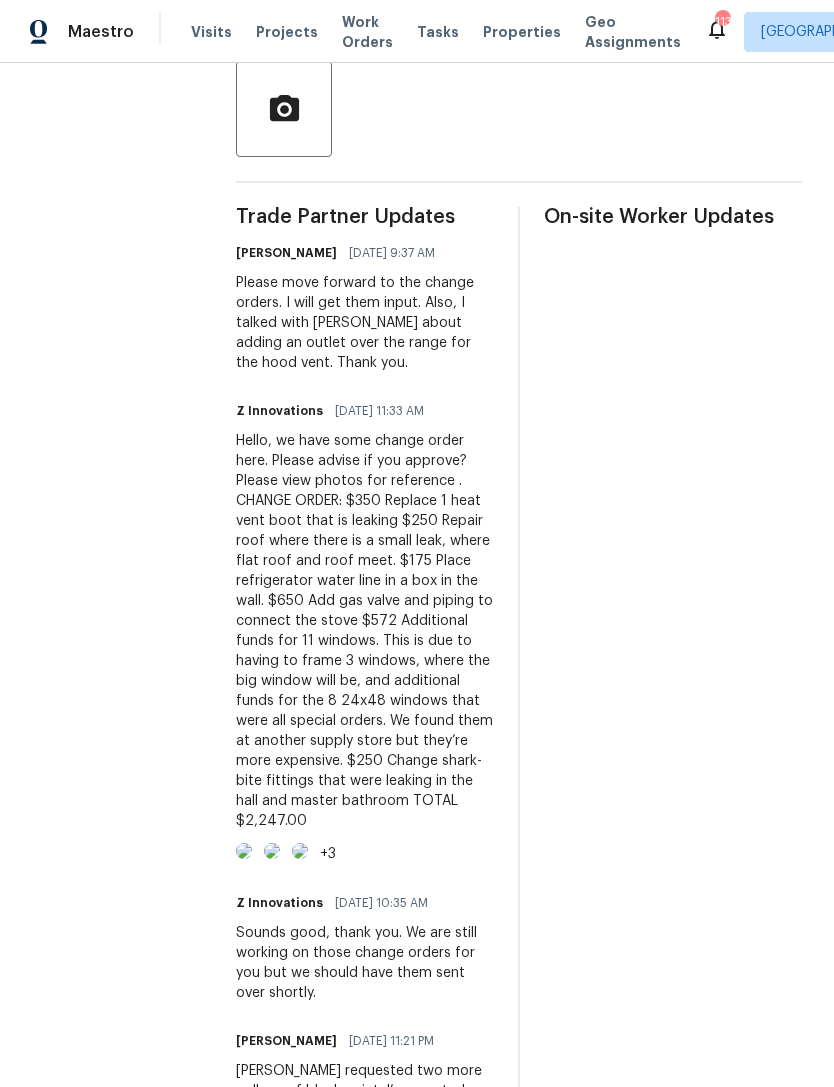 scroll, scrollTop: 490, scrollLeft: 0, axis: vertical 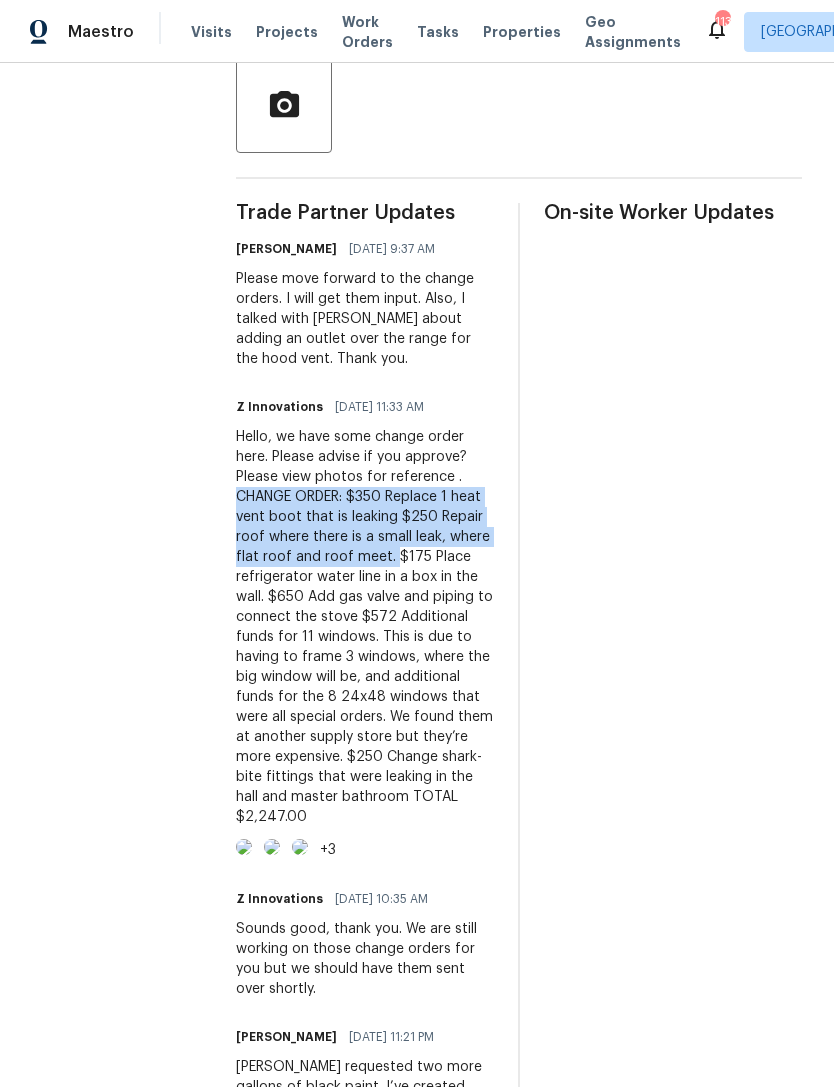 copy on "CHANGE ORDER:
$350 Replace 1 heat vent boot that is leaking
$250 Repair roof where there is a small leak, where flat roof and roof meet." 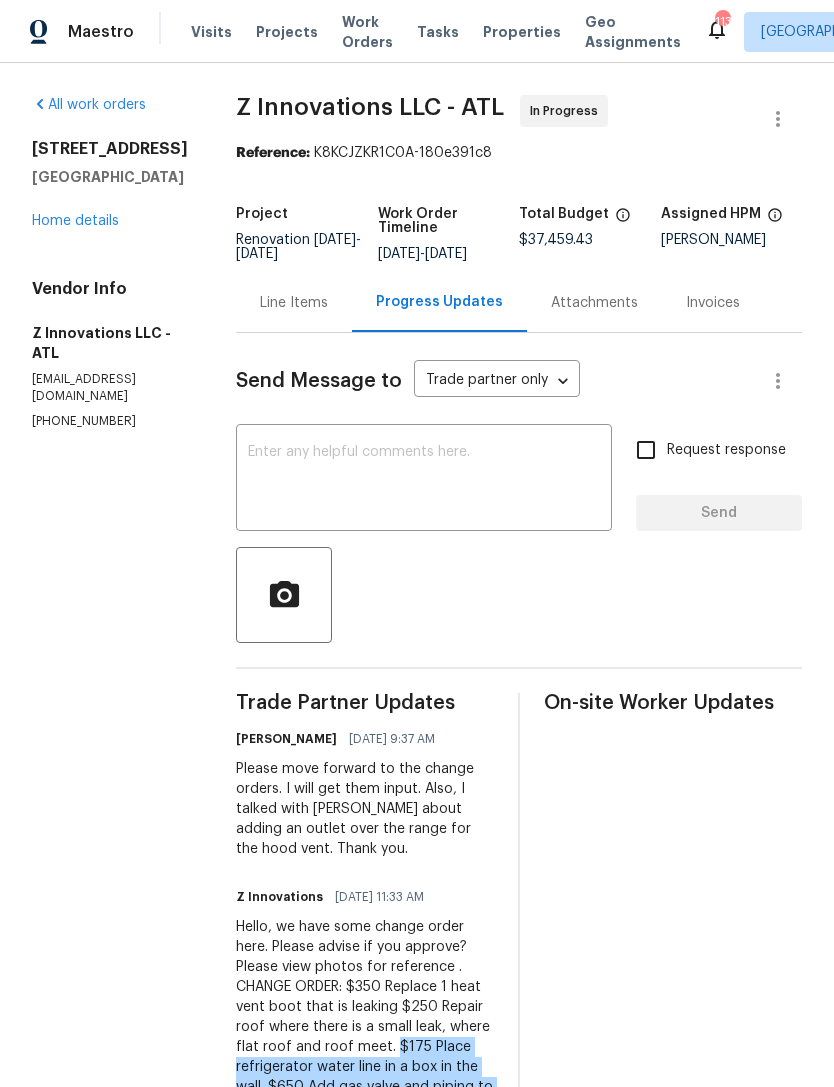 scroll, scrollTop: 0, scrollLeft: 0, axis: both 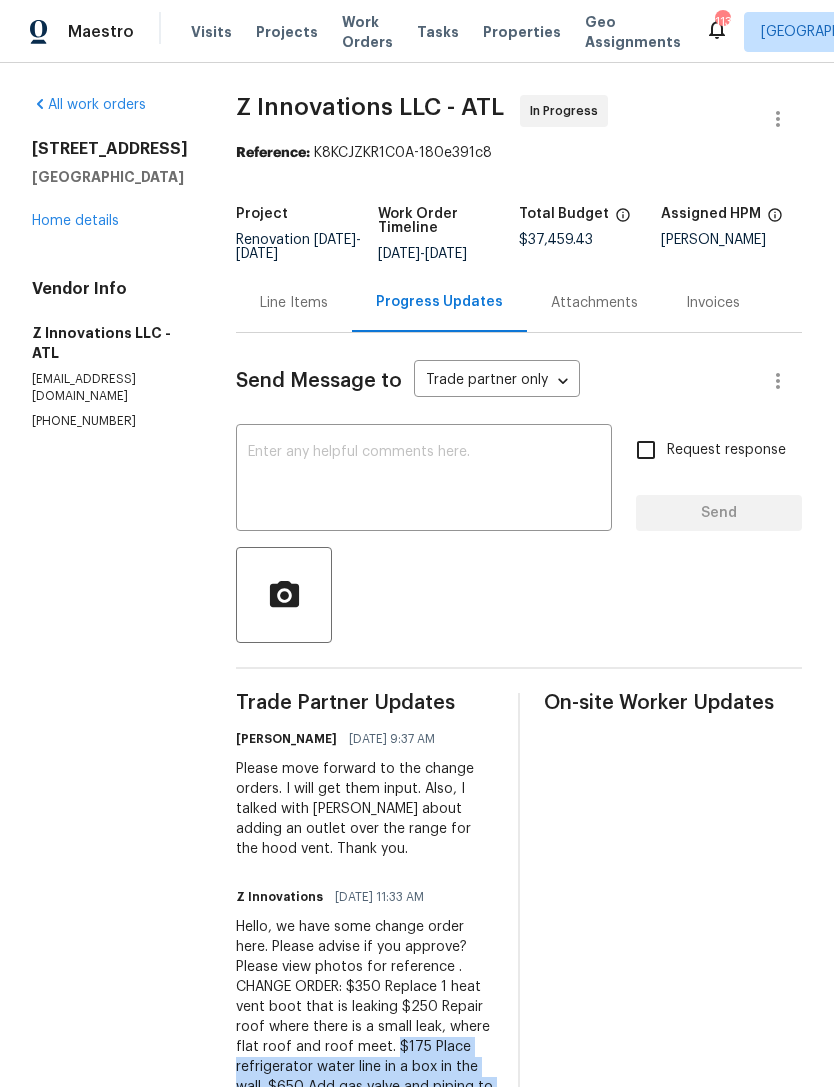 click on "Home details" at bounding box center [75, 221] 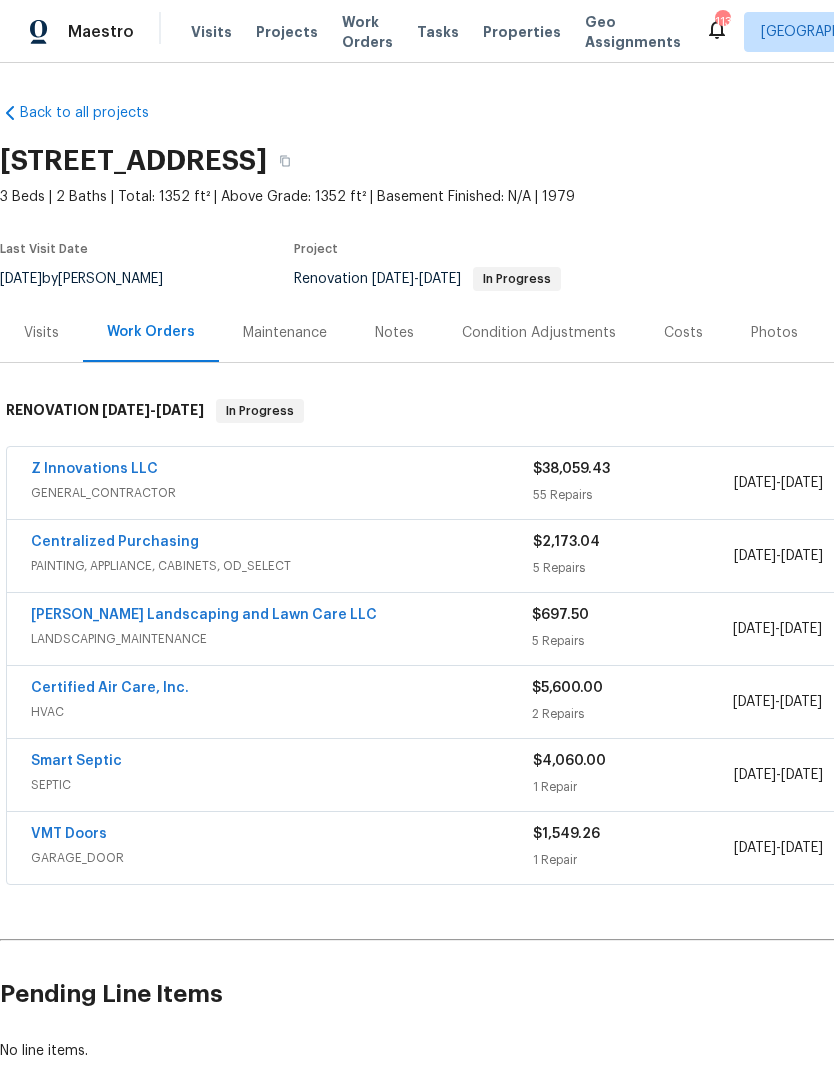 click on "Z Innovations LLC" at bounding box center [94, 469] 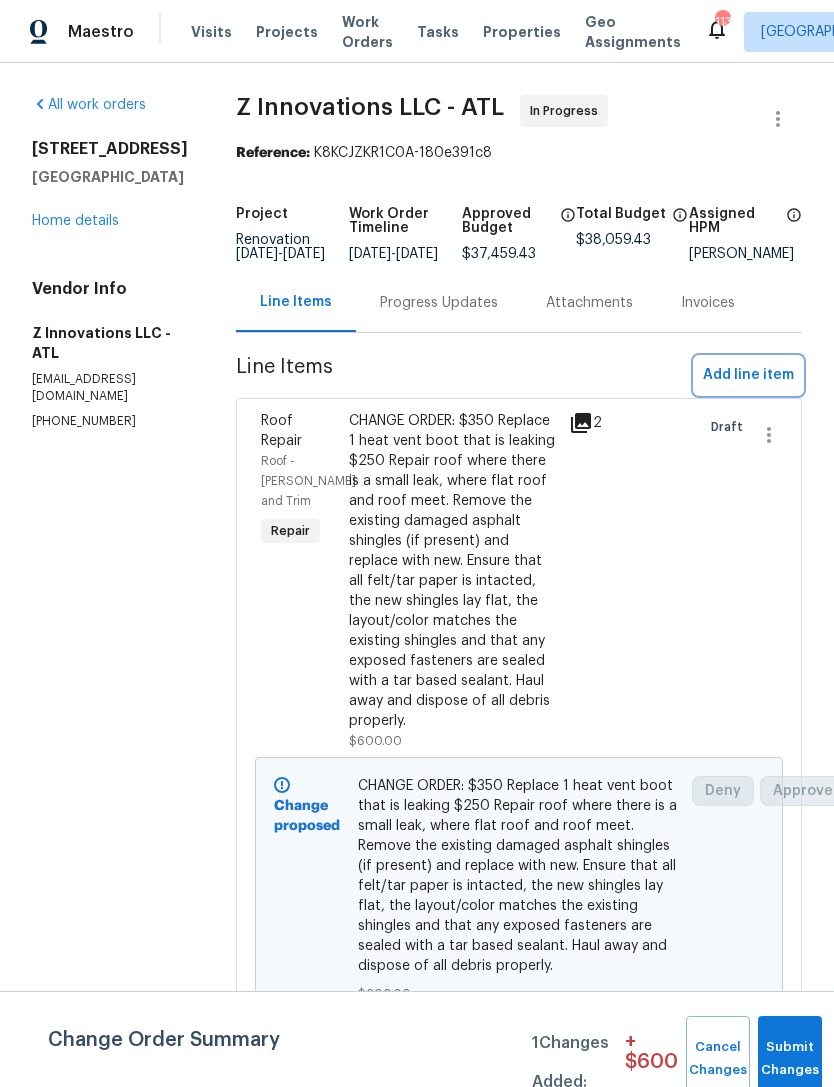 click on "Add line item" at bounding box center (748, 375) 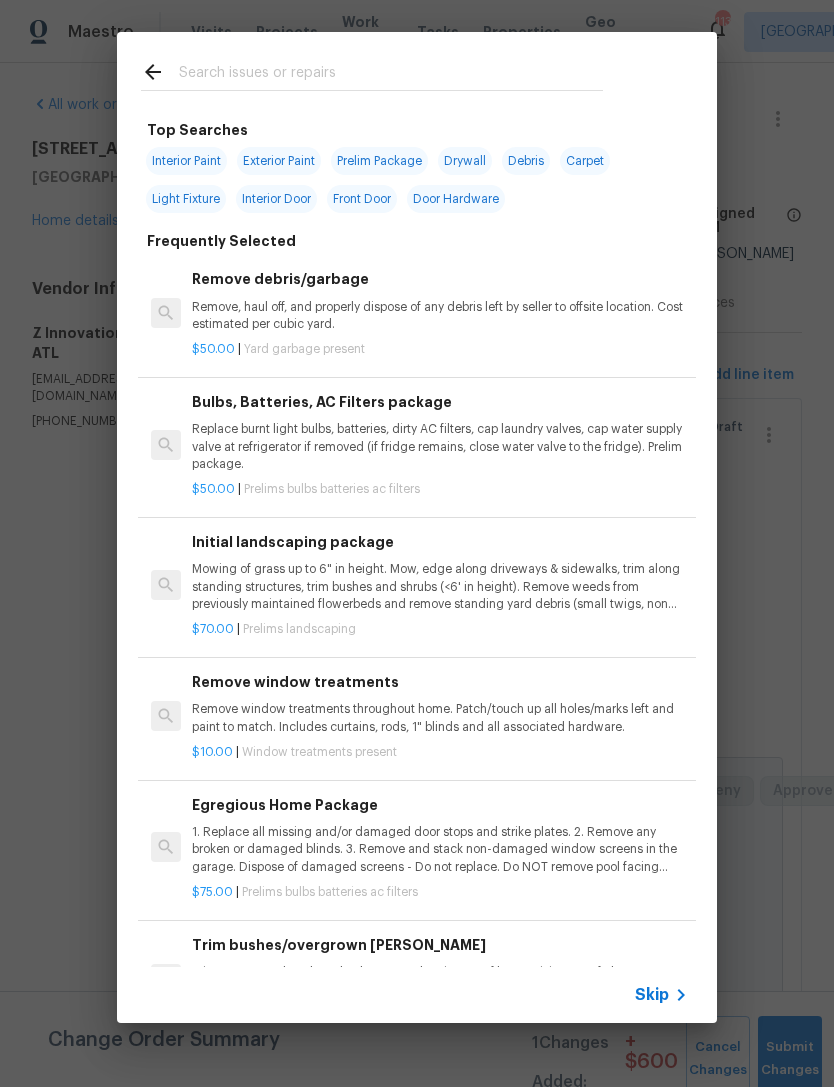 click at bounding box center (372, 71) 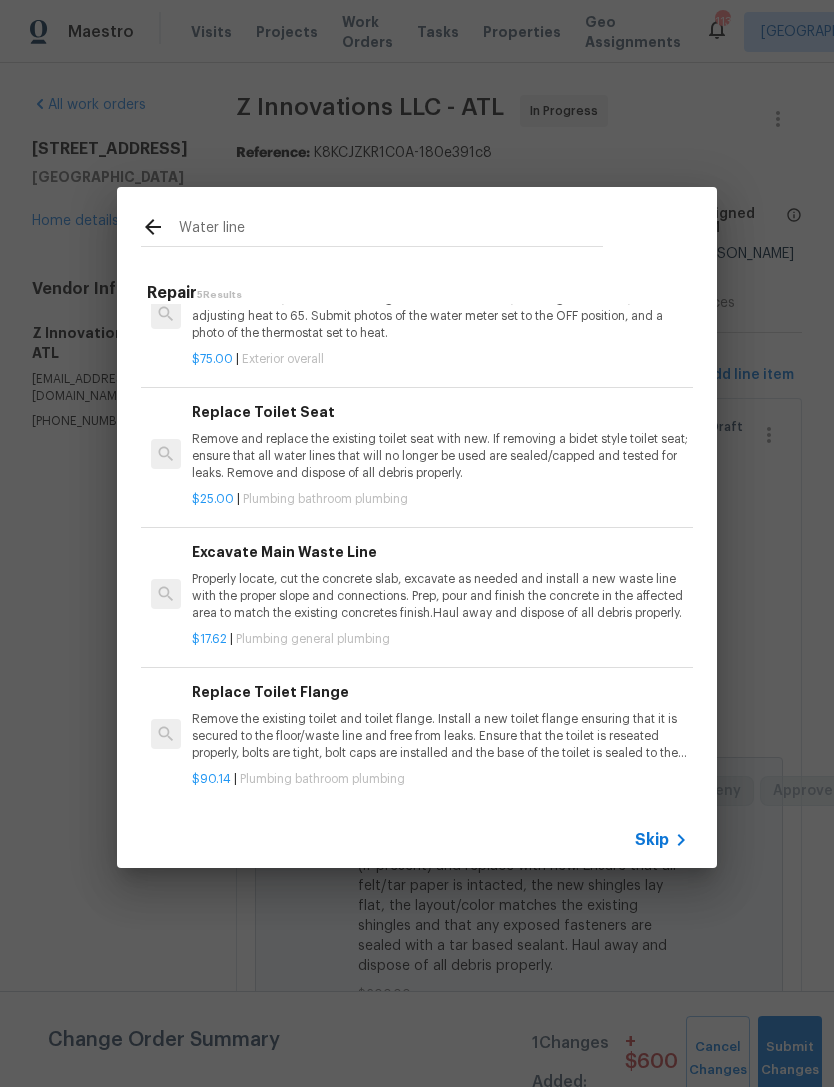scroll, scrollTop: 181, scrollLeft: 0, axis: vertical 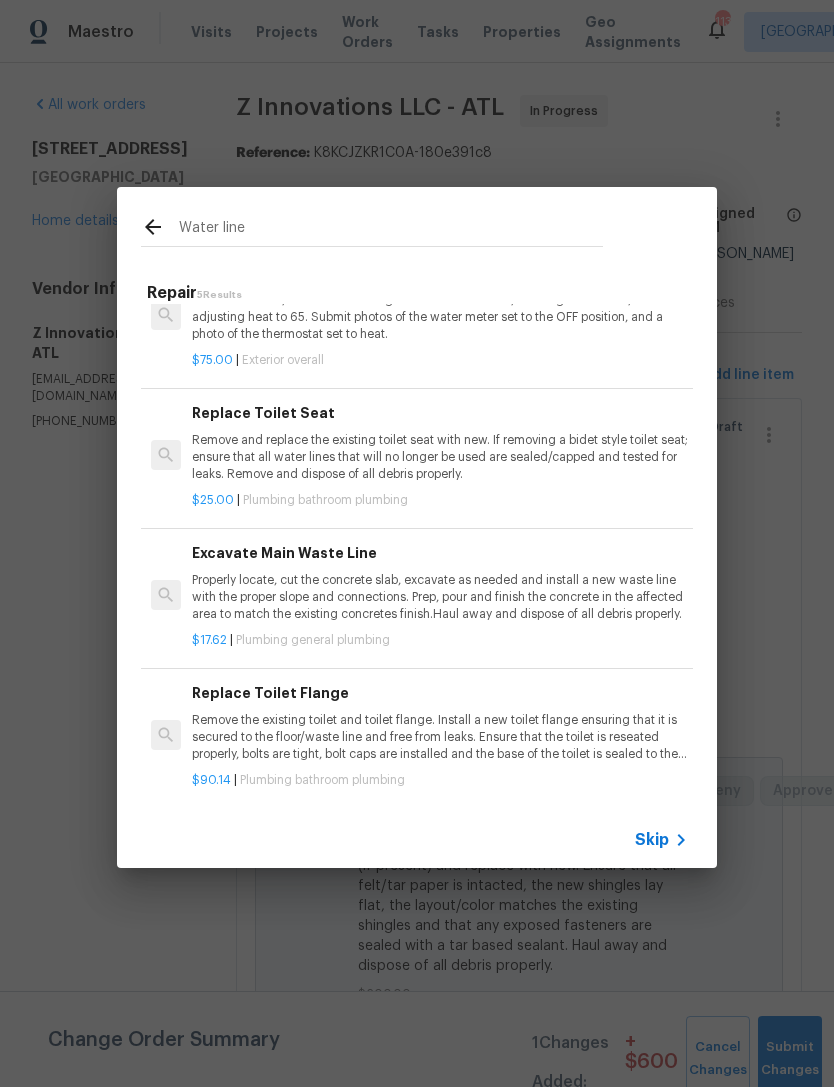 click on "Water line" at bounding box center [391, 230] 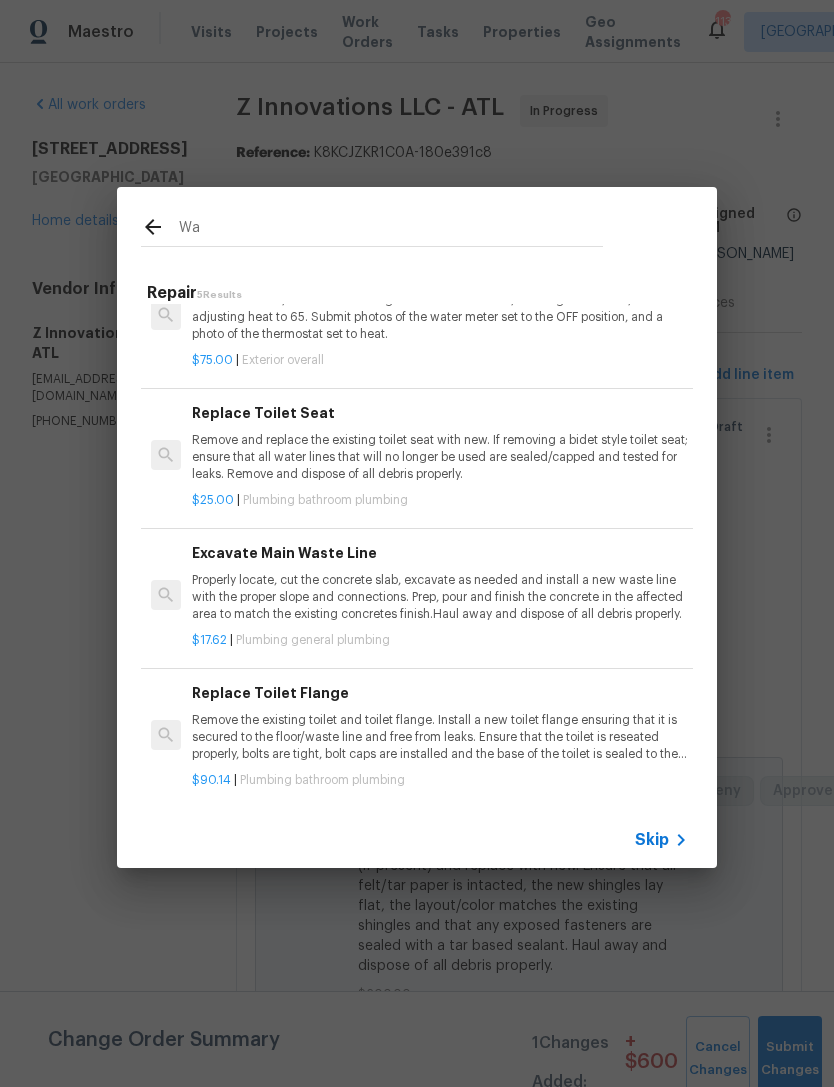 type on "W" 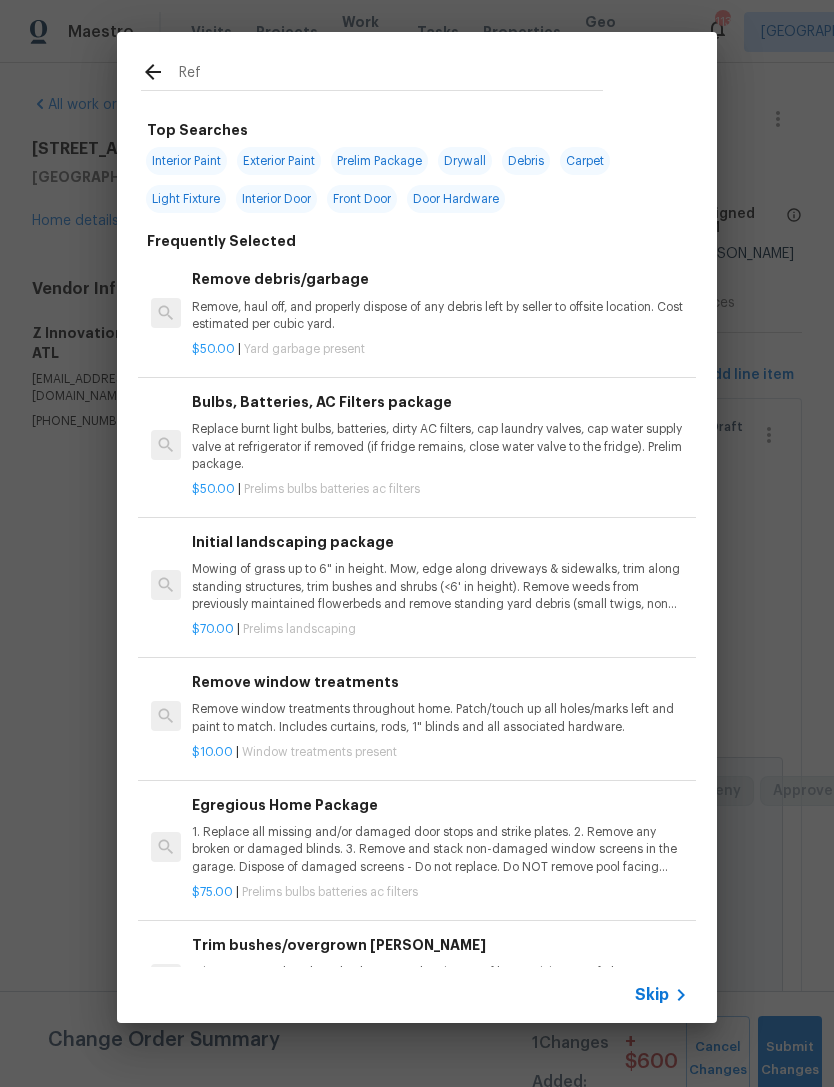type on "Refr" 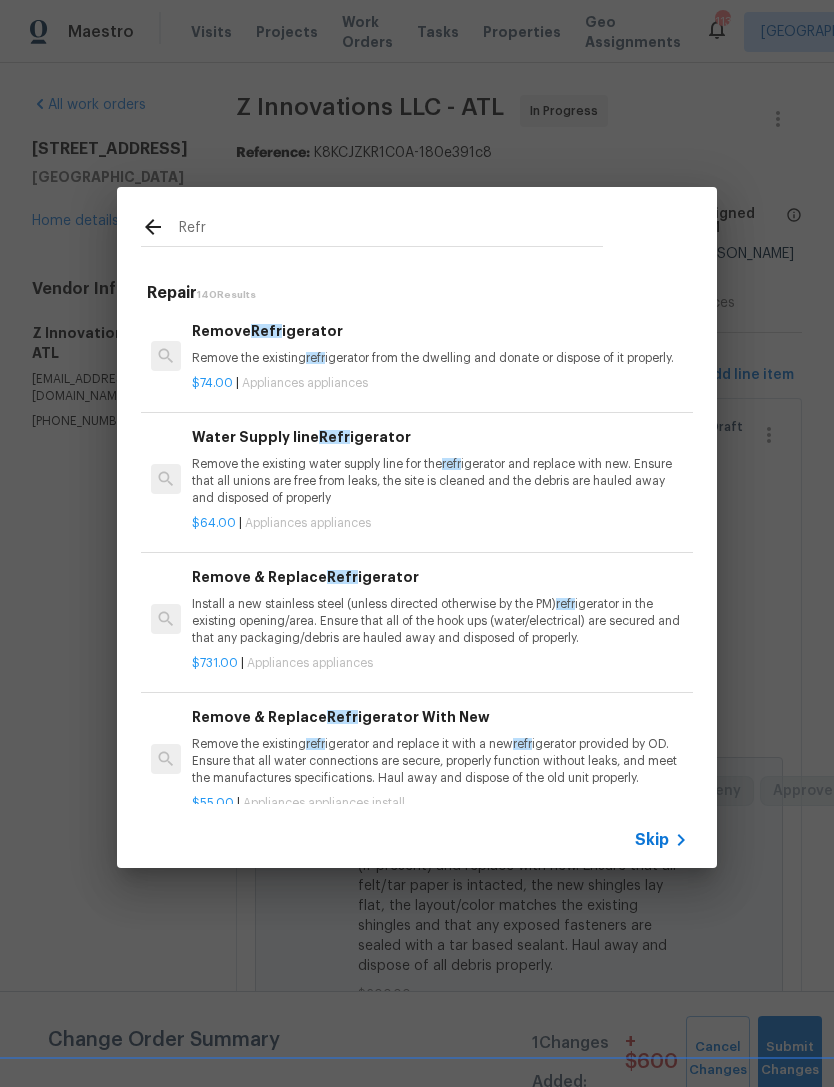 click on "Remove the existing water supply line for the  refr igerator and replace with new. Ensure that all unions are free from leaks, the site is cleaned and the debris are hauled away and disposed of properly" at bounding box center (440, 481) 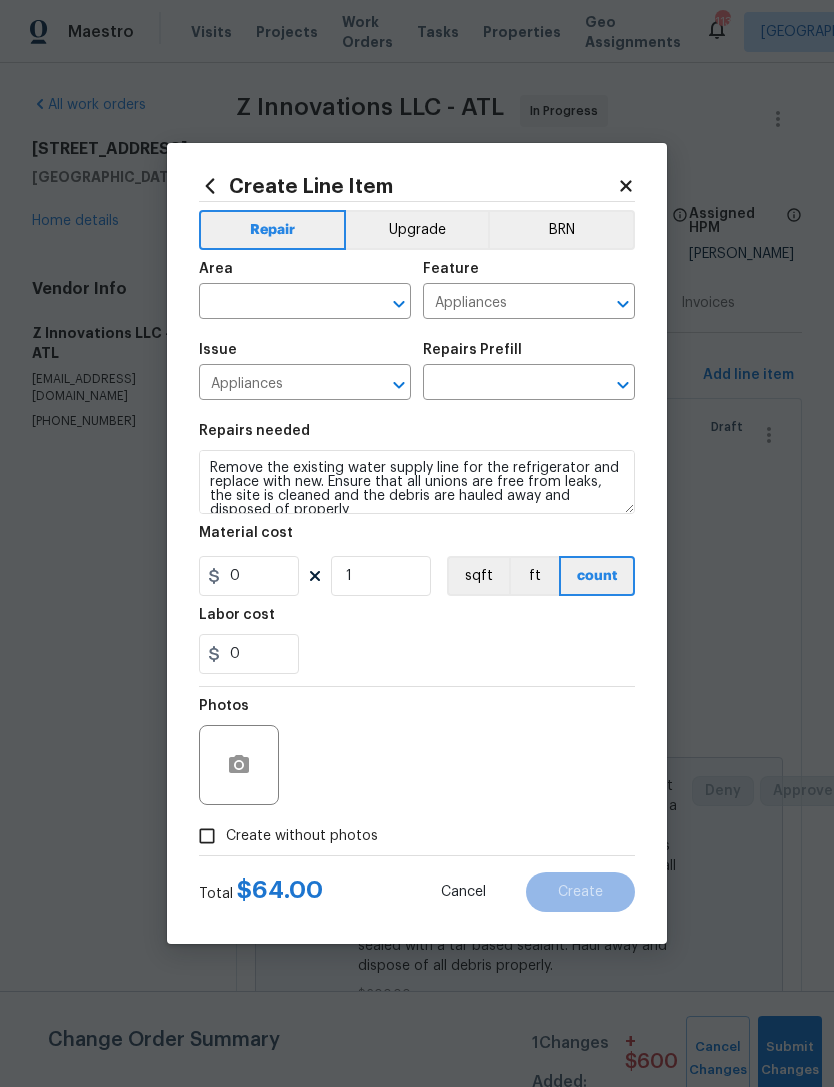 type on "Water Supply line Refrigerator $64.00" 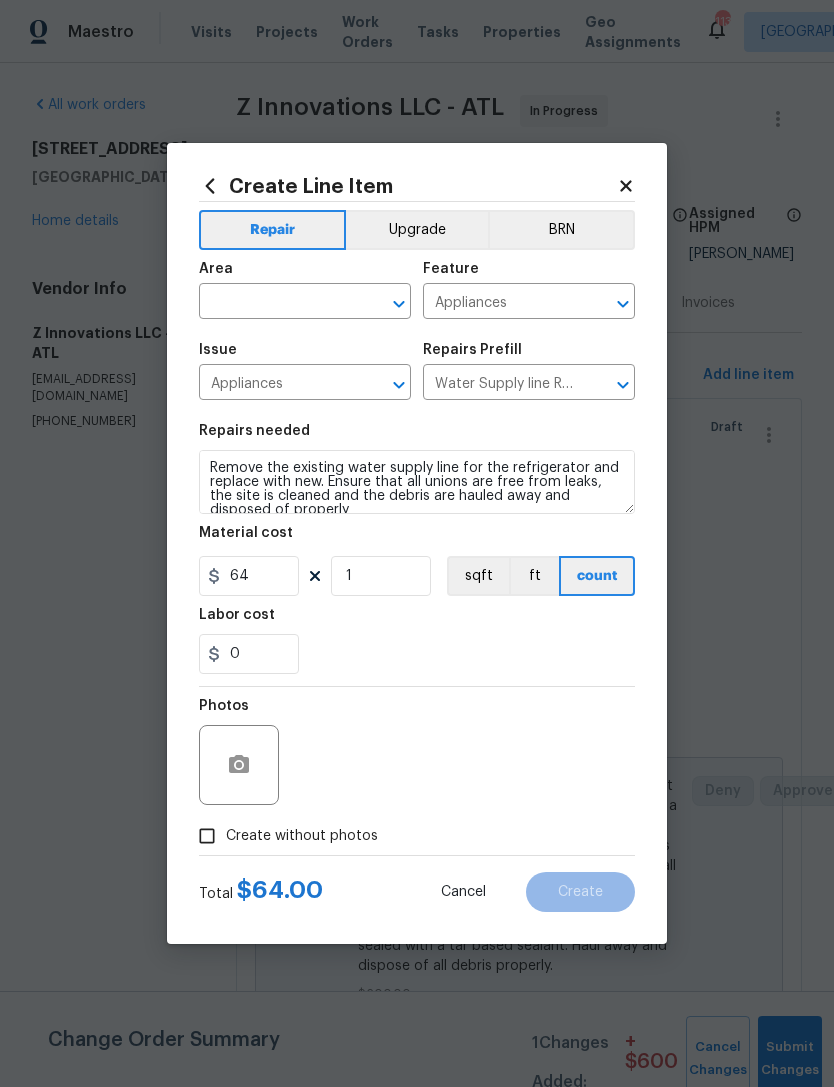 click at bounding box center (277, 303) 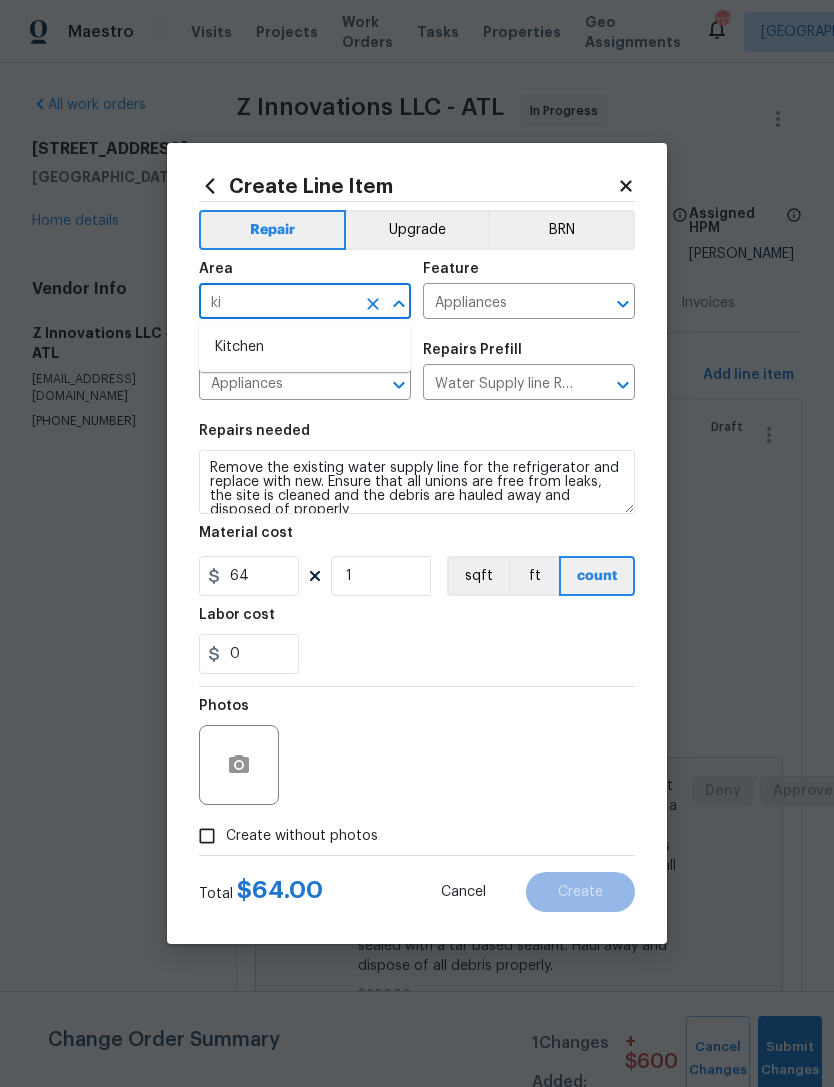 click on "Kitchen" at bounding box center (305, 347) 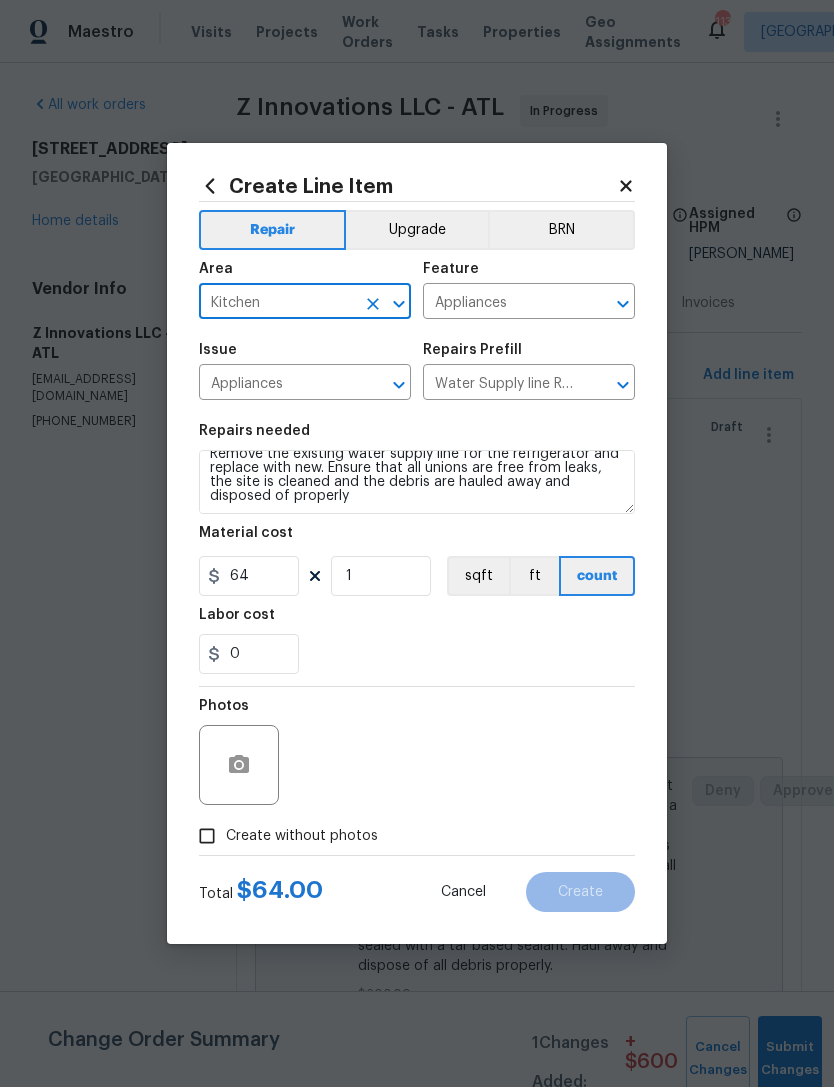 scroll, scrollTop: 14, scrollLeft: 0, axis: vertical 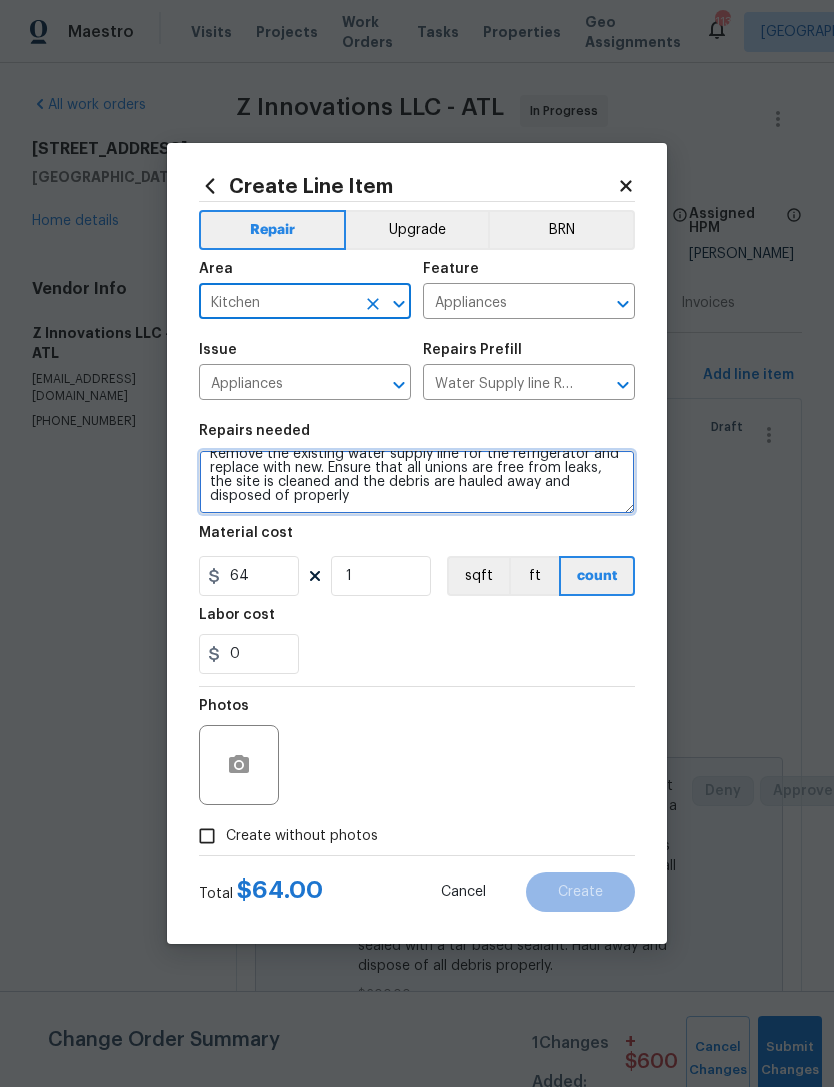 click on "Remove the existing water supply line for the refrigerator and replace with new. Ensure that all unions are free from leaks, the site is cleaned and the debris are hauled away and disposed of properly" at bounding box center (417, 482) 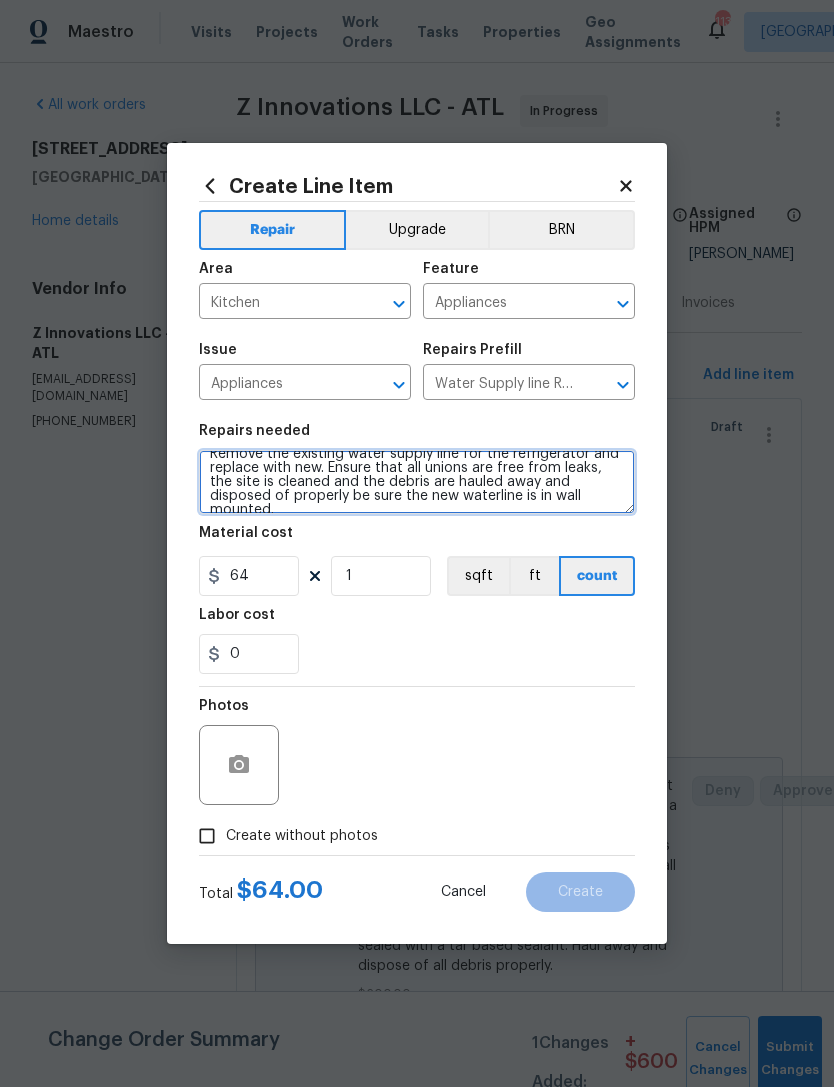 type on "Remove the existing water supply line for the refrigerator and replace with new. Ensure that all unions are free from leaks, the site is cleaned and the debris are hauled away and disposed of properly be sure the new waterline is in wall mounted." 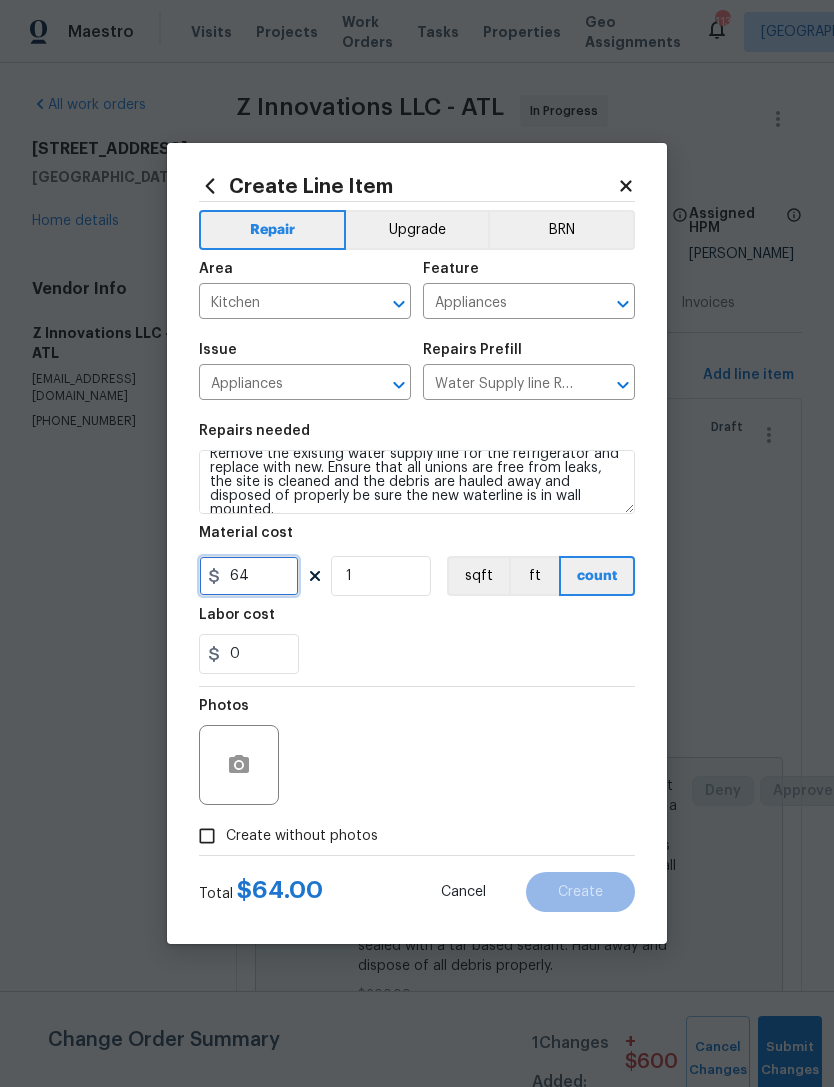 click on "64" at bounding box center (249, 576) 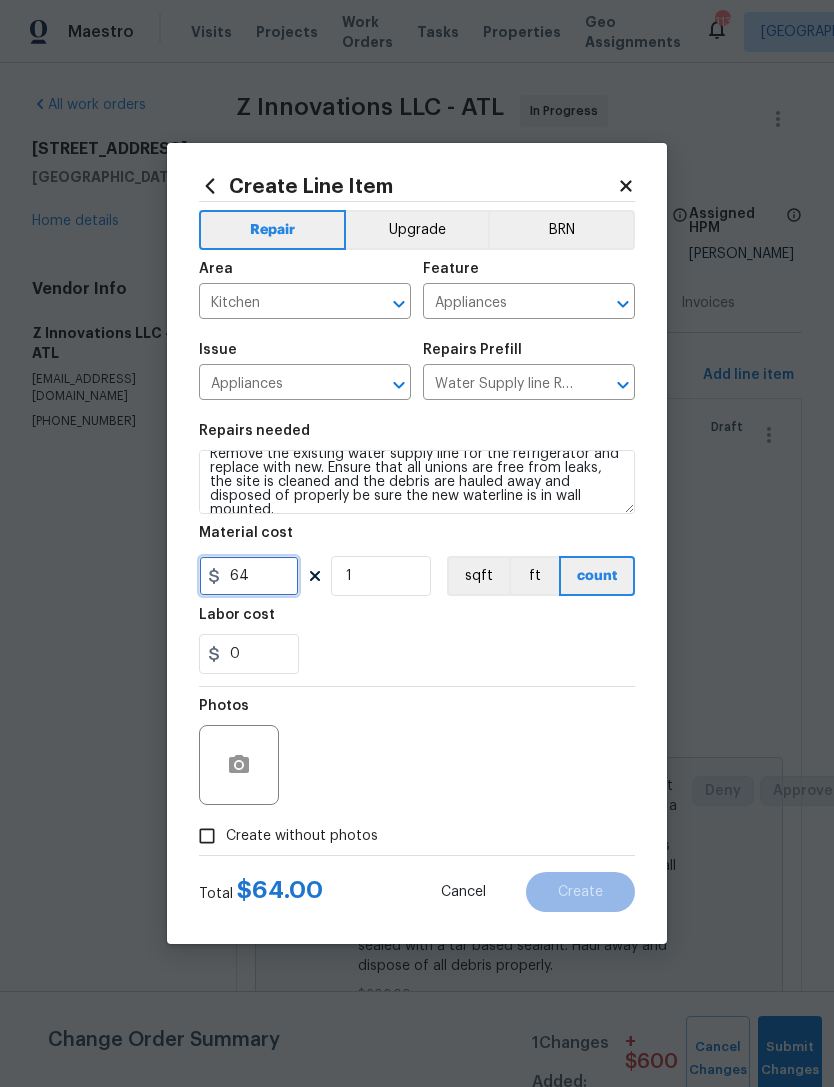 click on "64" at bounding box center (249, 576) 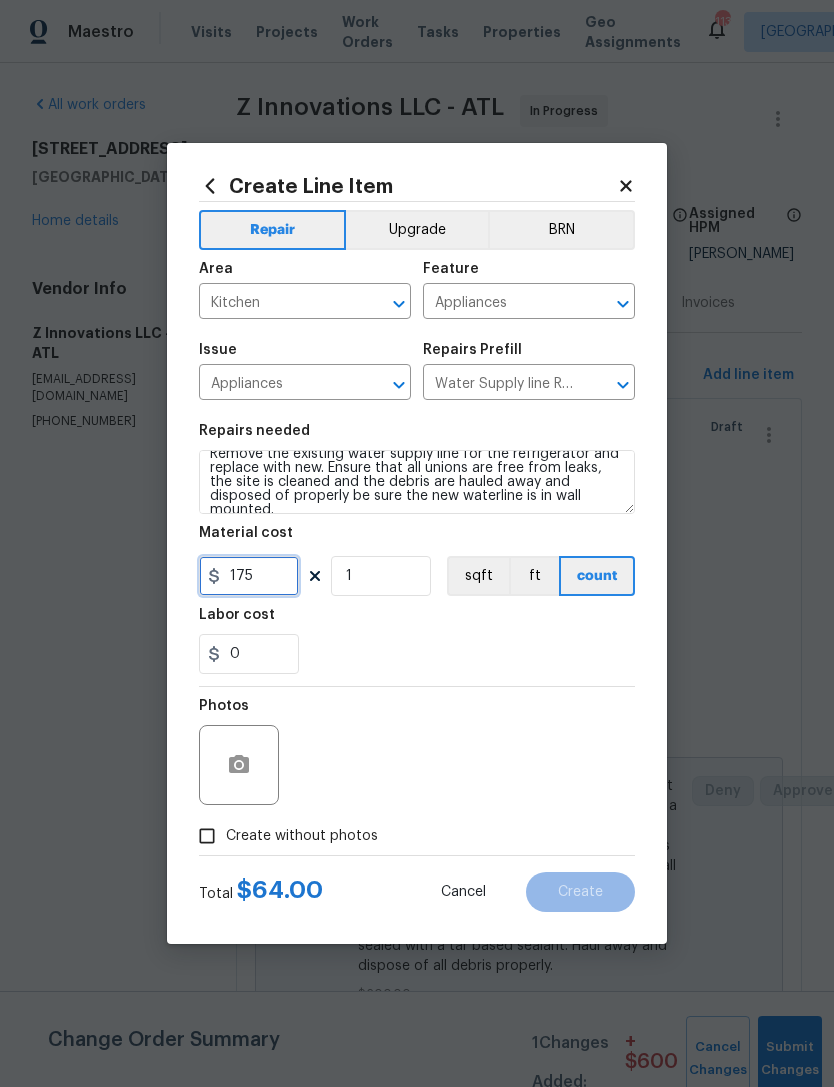 type on "175" 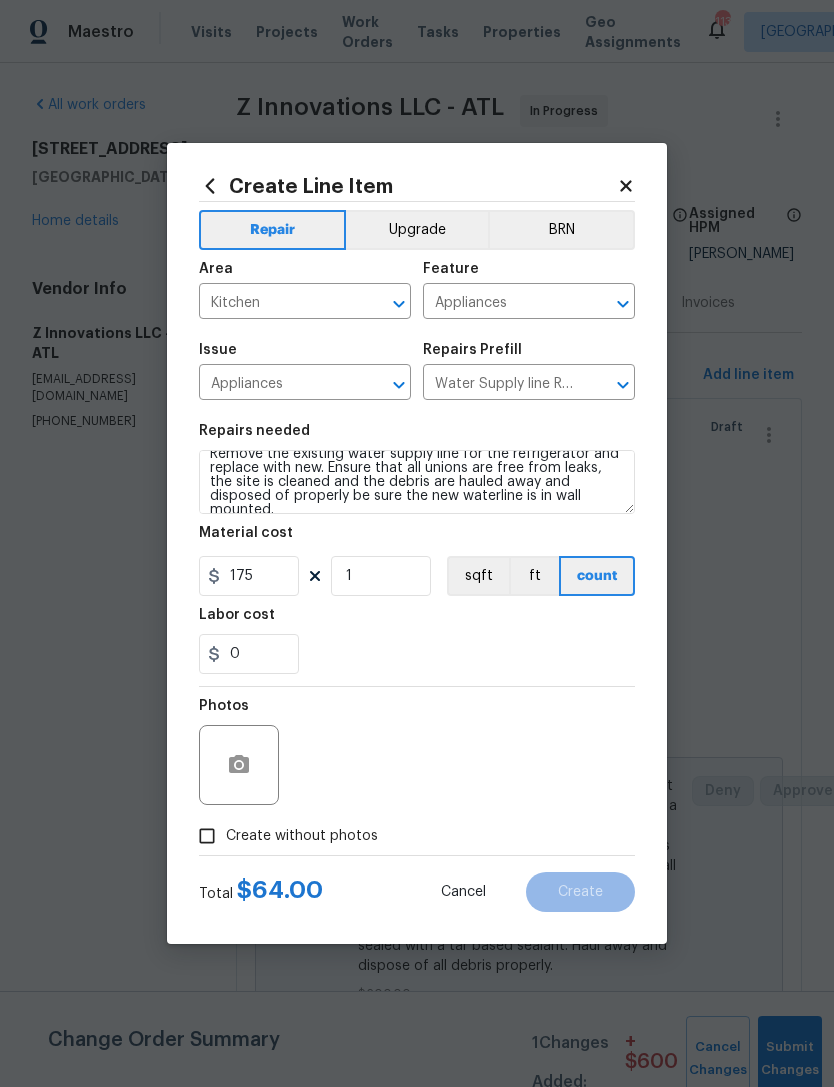 click on "0" at bounding box center (417, 654) 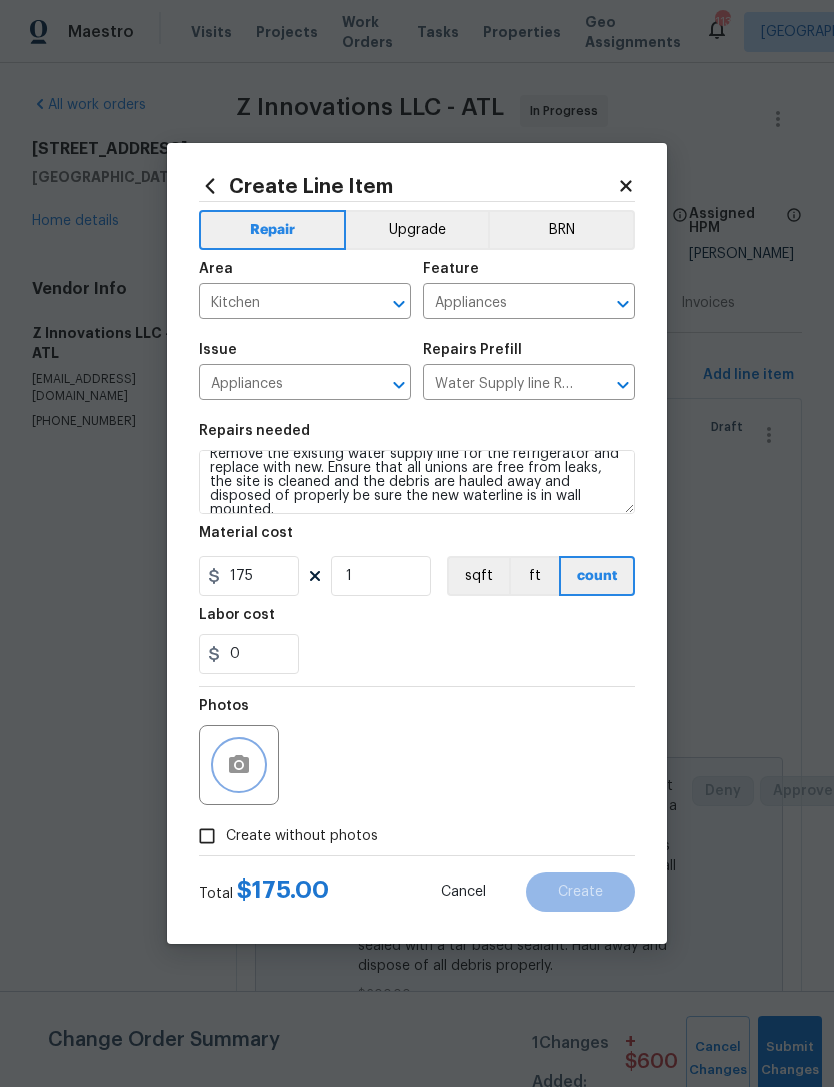 click 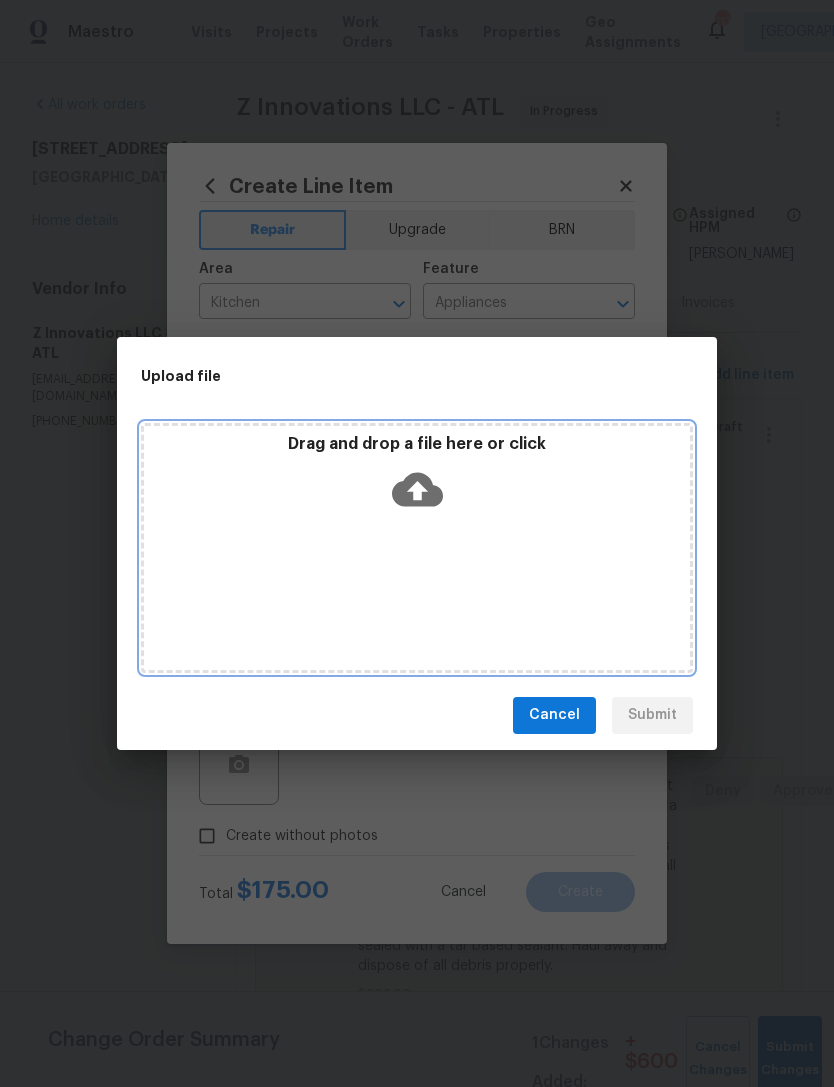 click 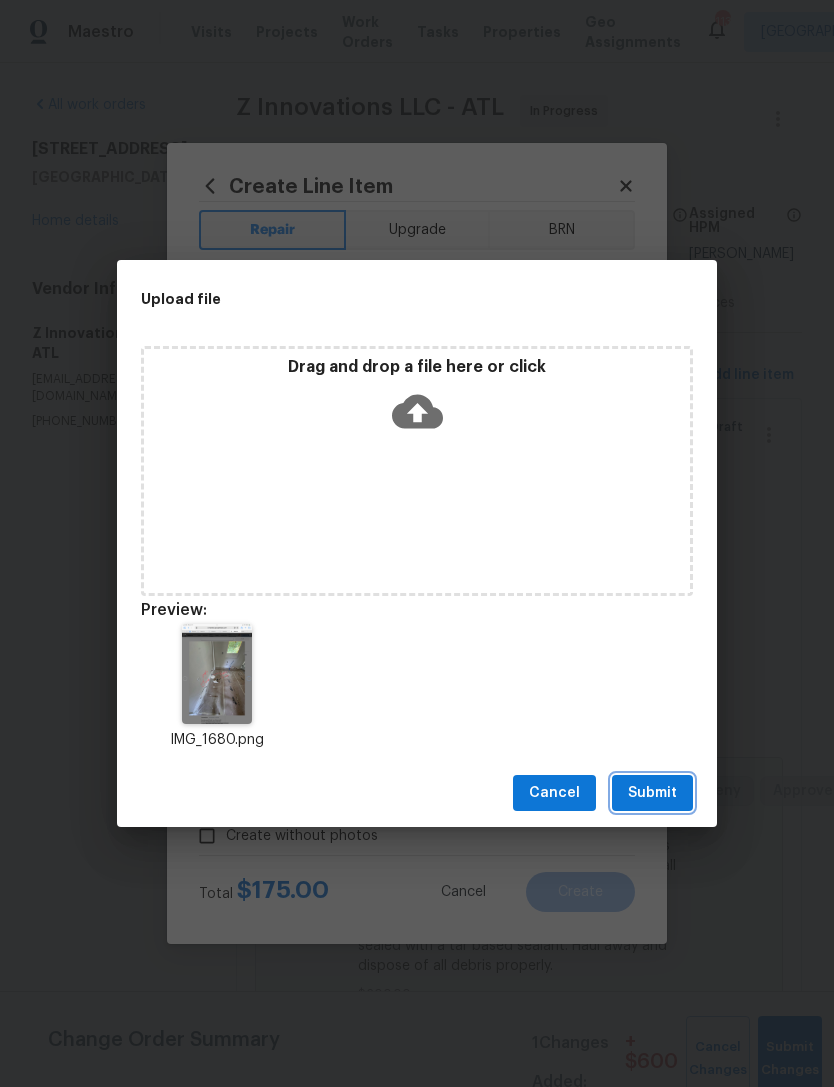 click on "Submit" at bounding box center [652, 793] 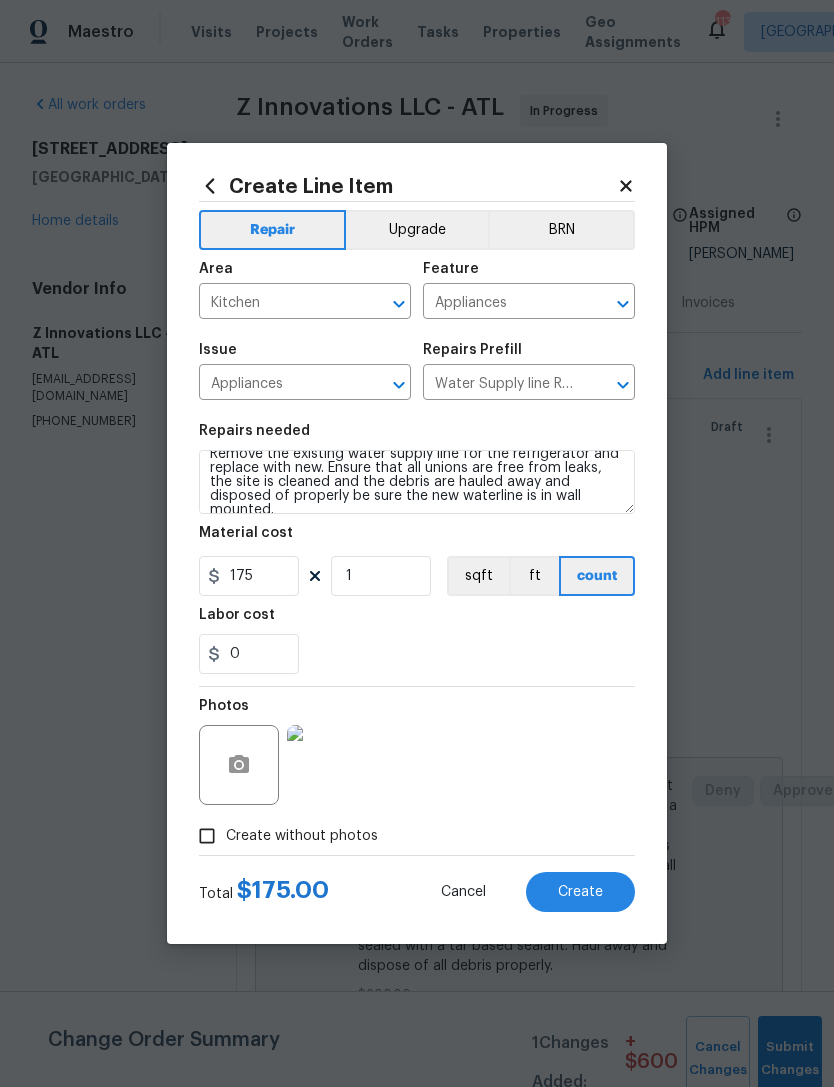 click on "Create" at bounding box center [580, 892] 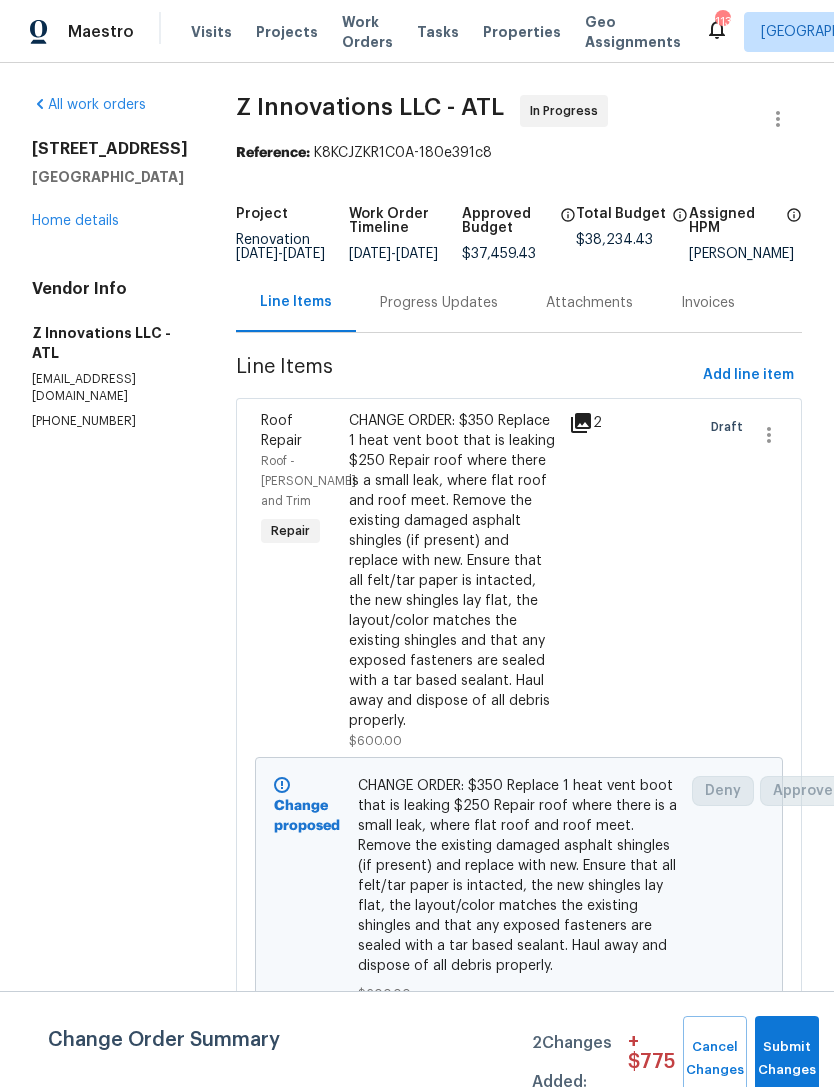 click on "Progress Updates" at bounding box center (439, 303) 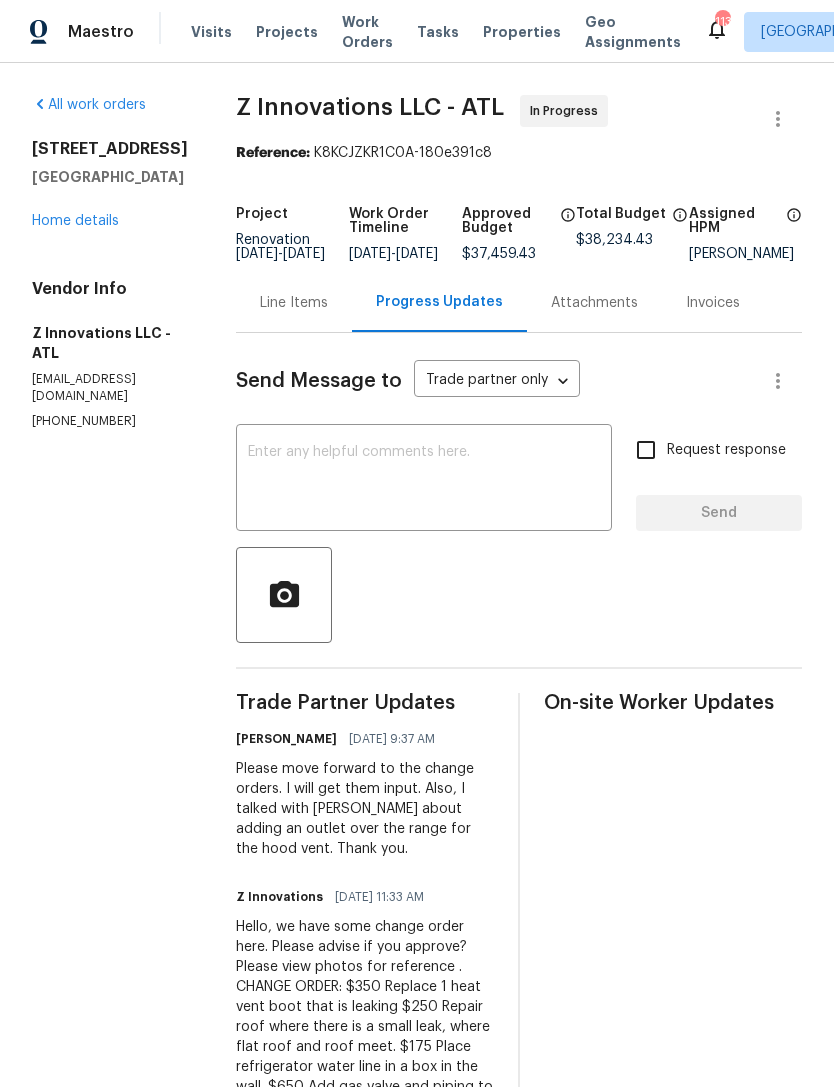 scroll, scrollTop: 0, scrollLeft: 0, axis: both 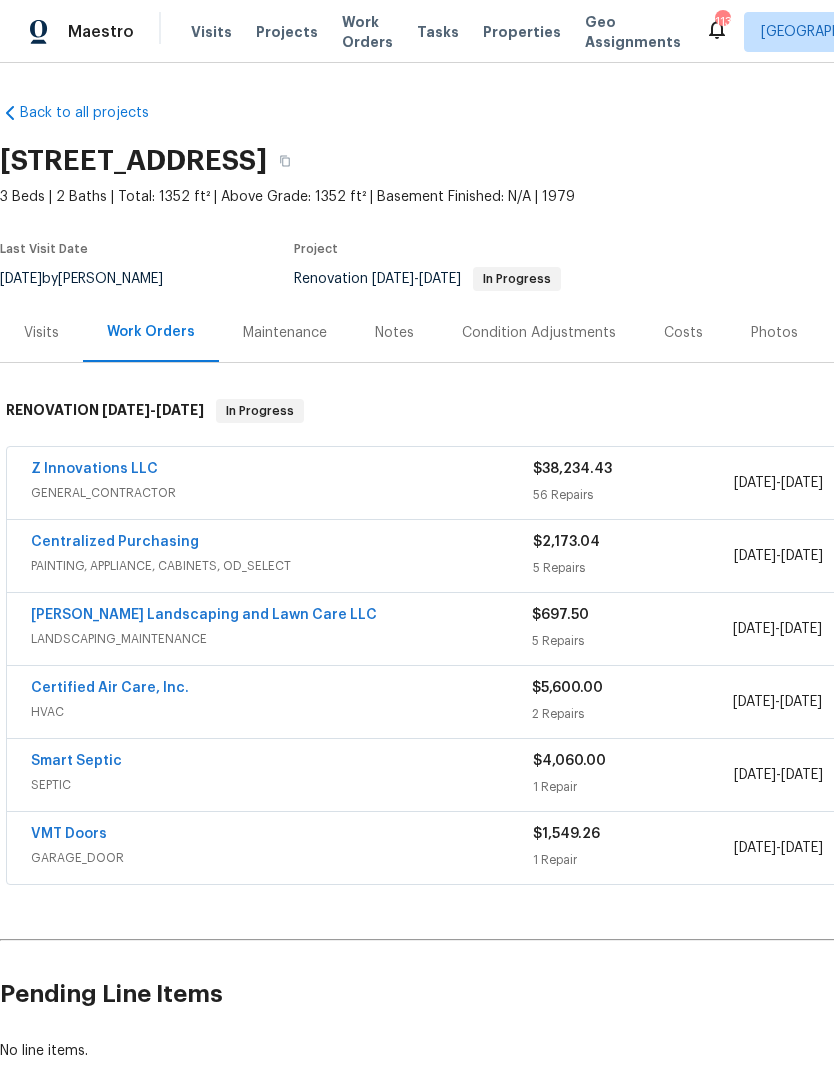 click on "Z Innovations LLC" at bounding box center (94, 469) 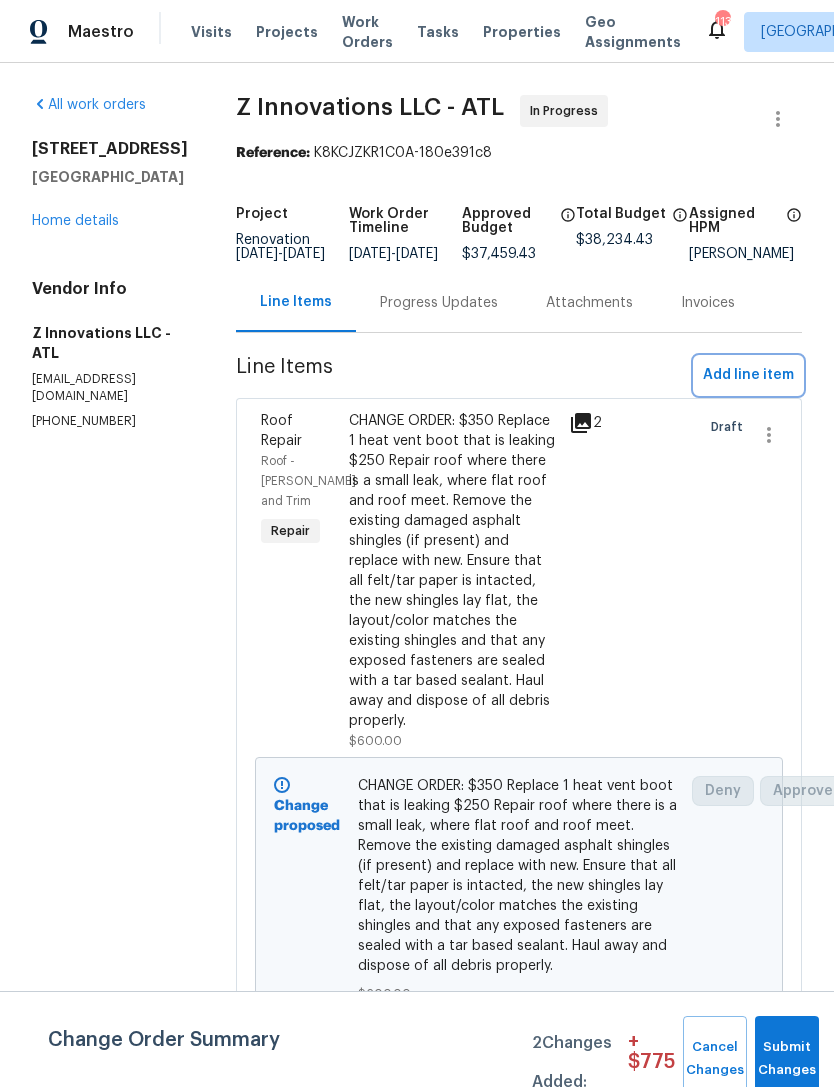 click on "Add line item" at bounding box center [748, 375] 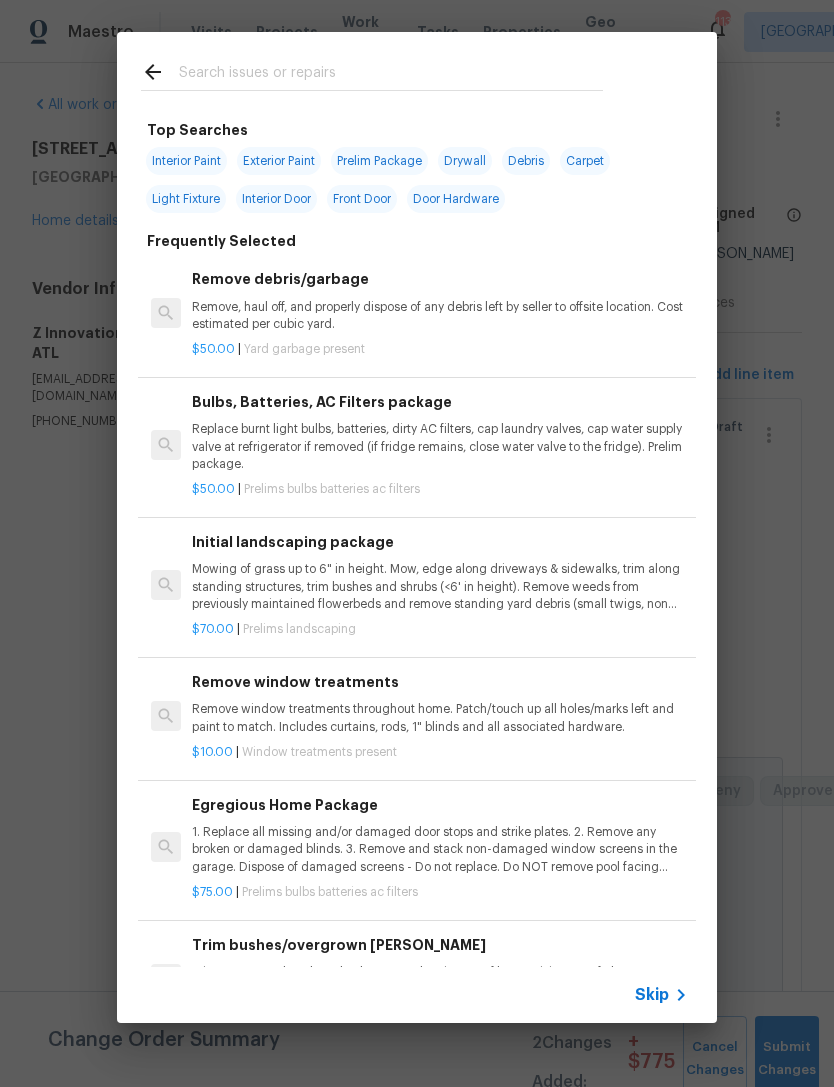 click at bounding box center [391, 75] 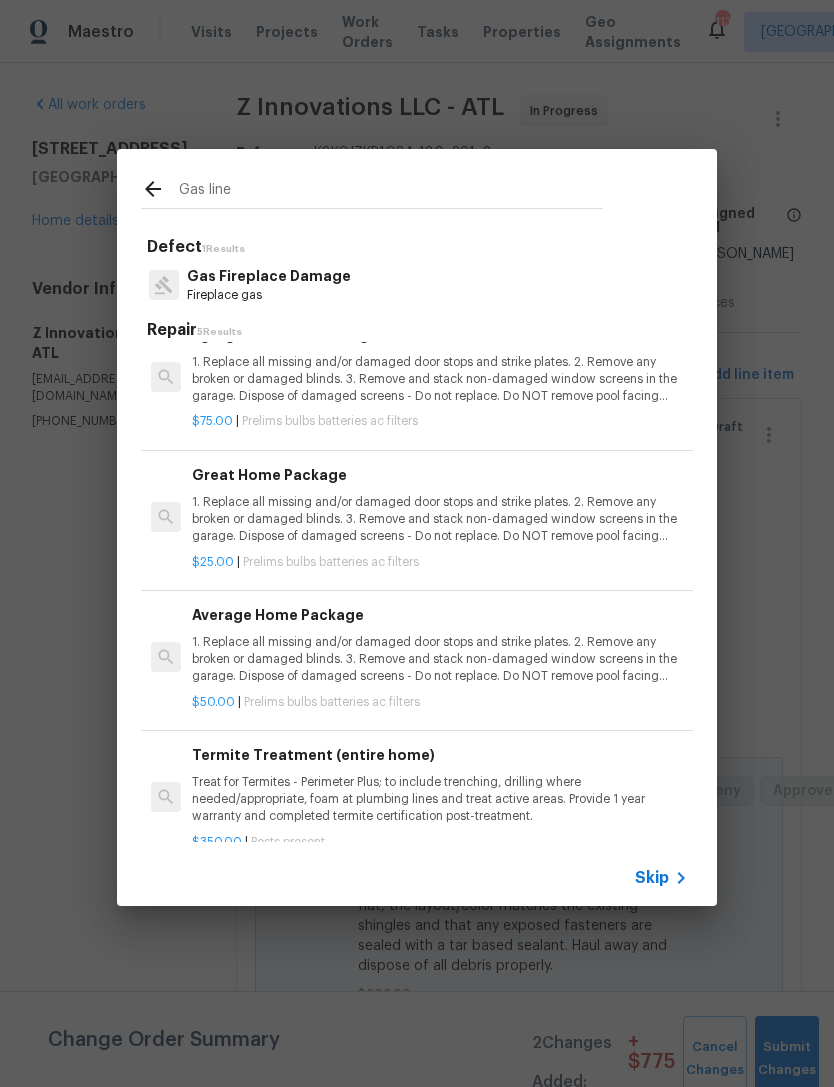 scroll, scrollTop: 174, scrollLeft: 0, axis: vertical 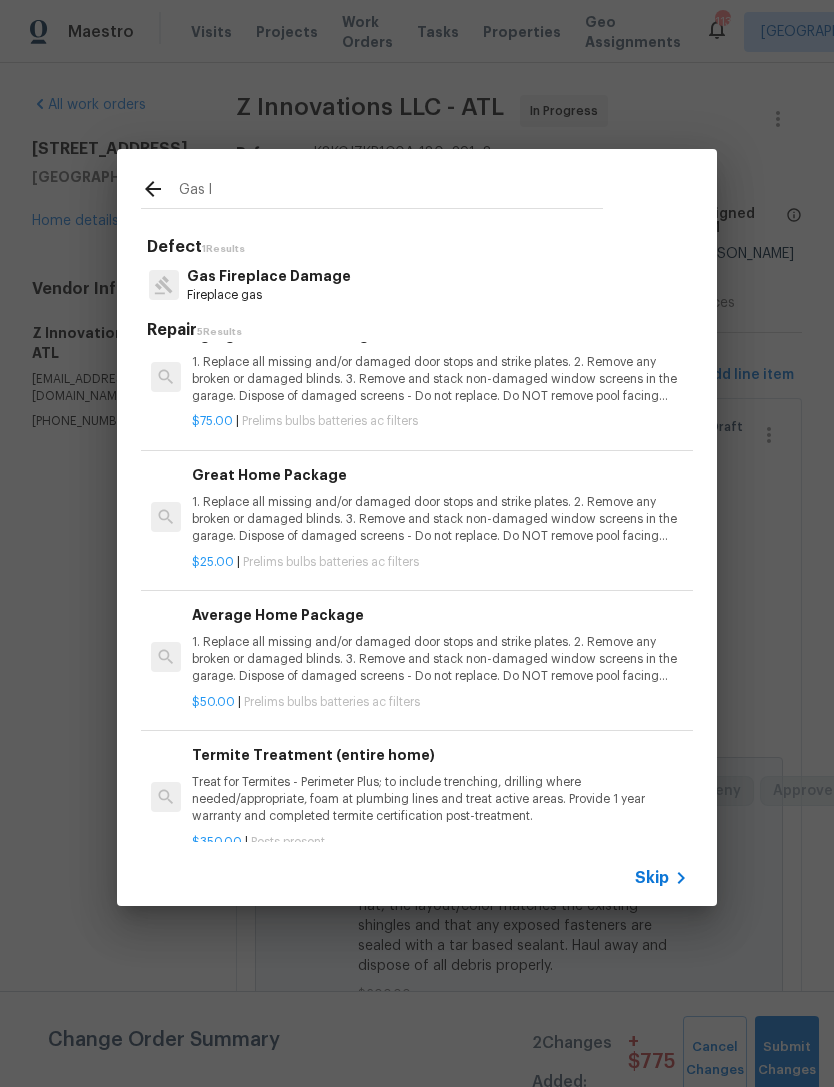 type on "Gas" 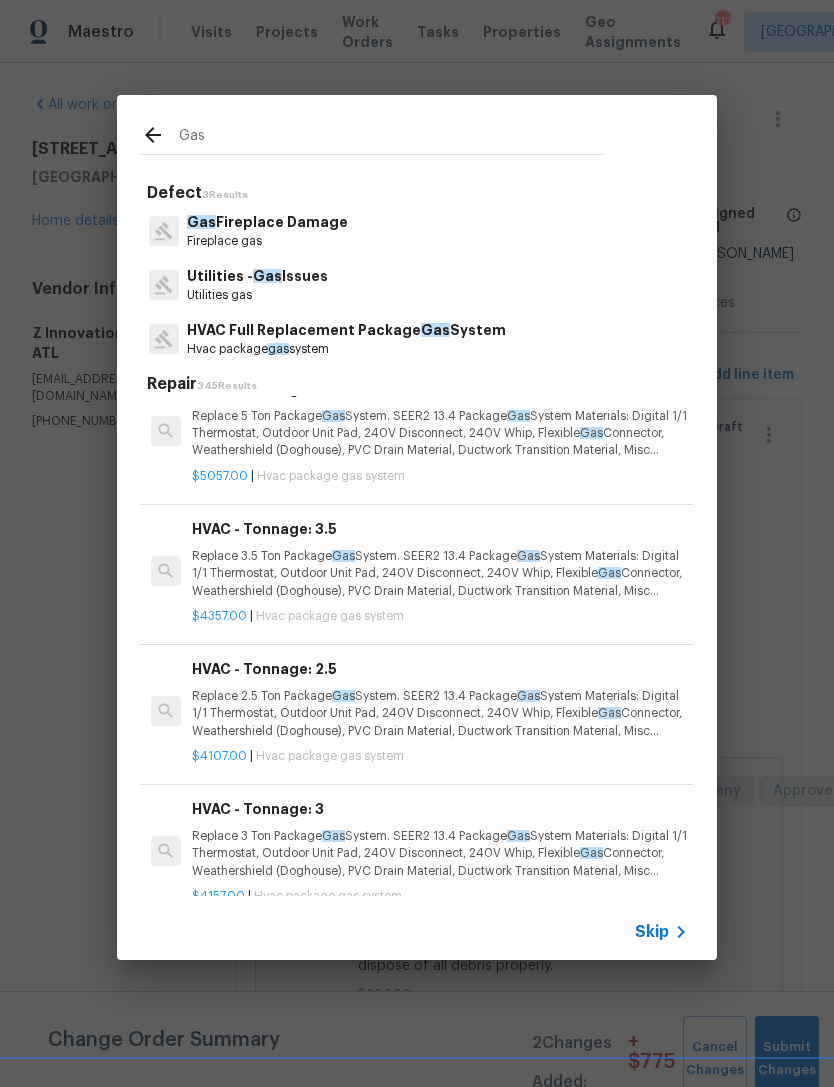 click on "Utilities gas" at bounding box center [257, 295] 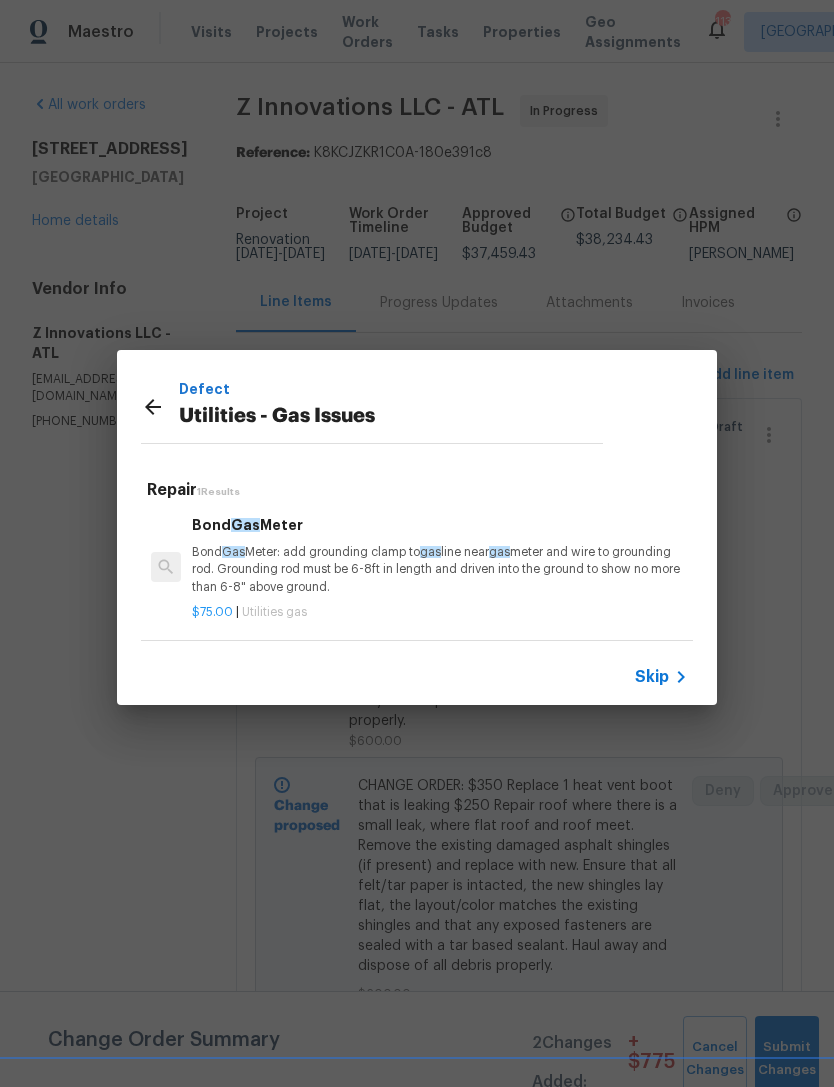 scroll, scrollTop: 3, scrollLeft: 0, axis: vertical 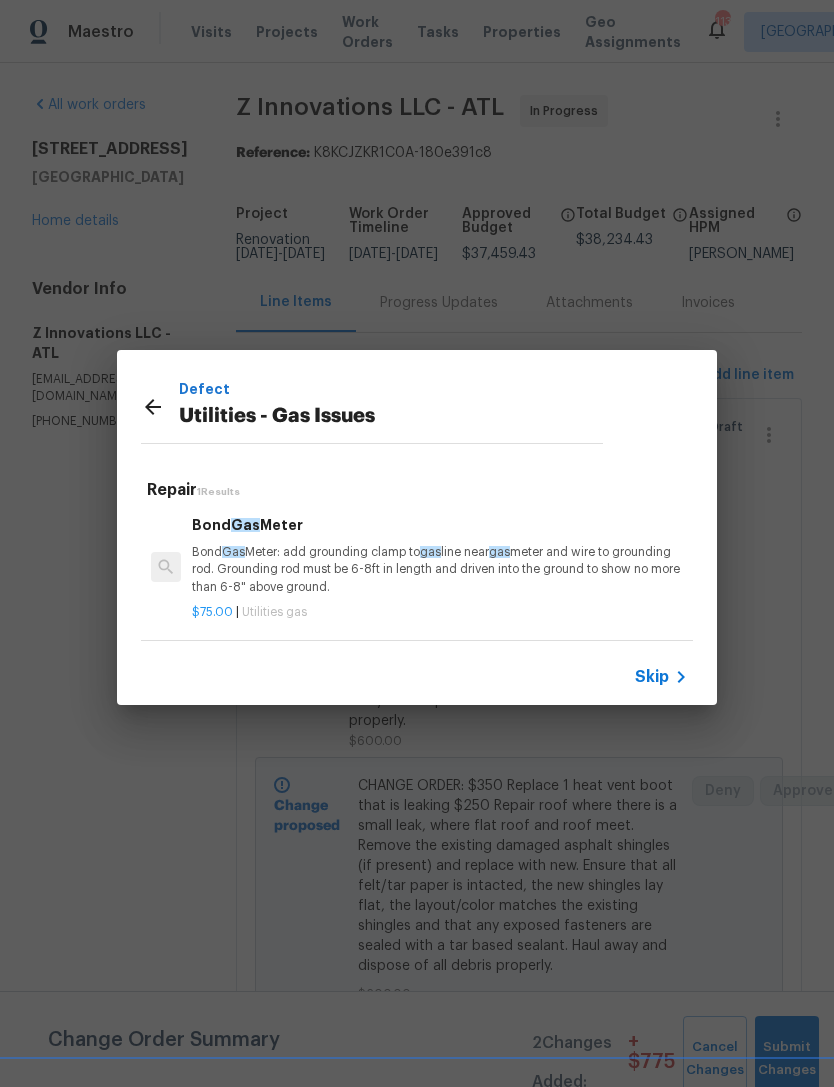 click 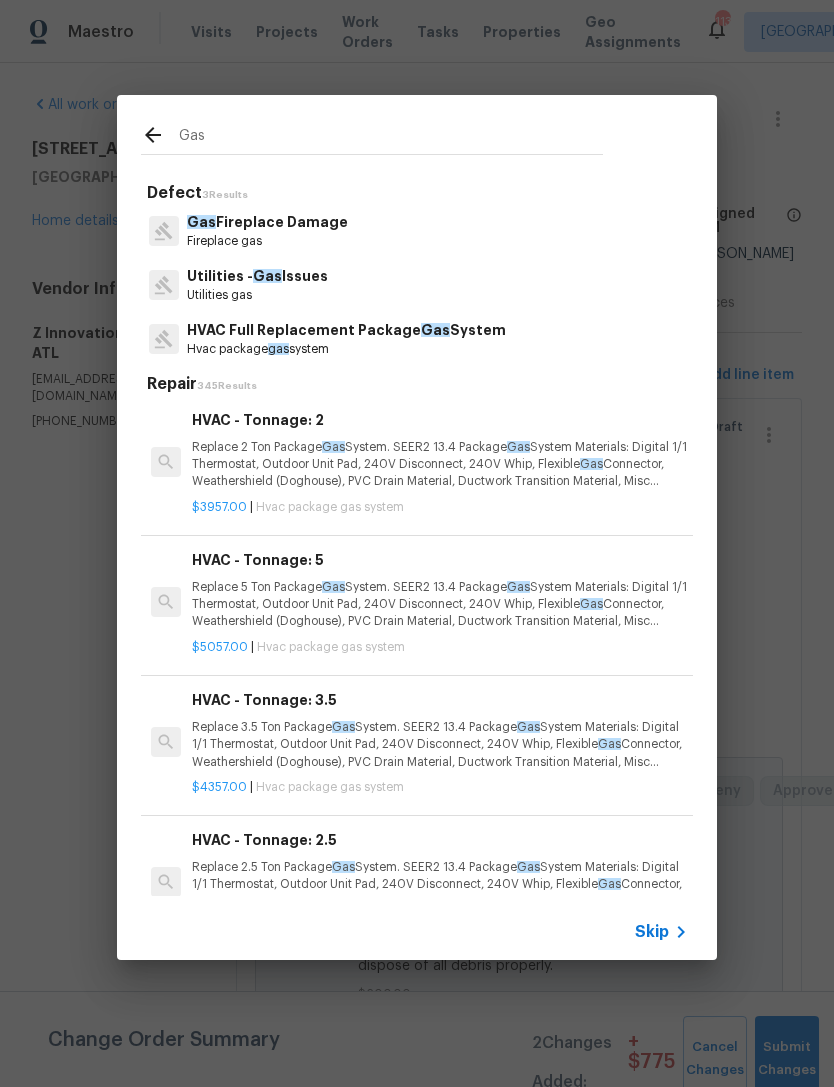 click on "Gas" at bounding box center [391, 138] 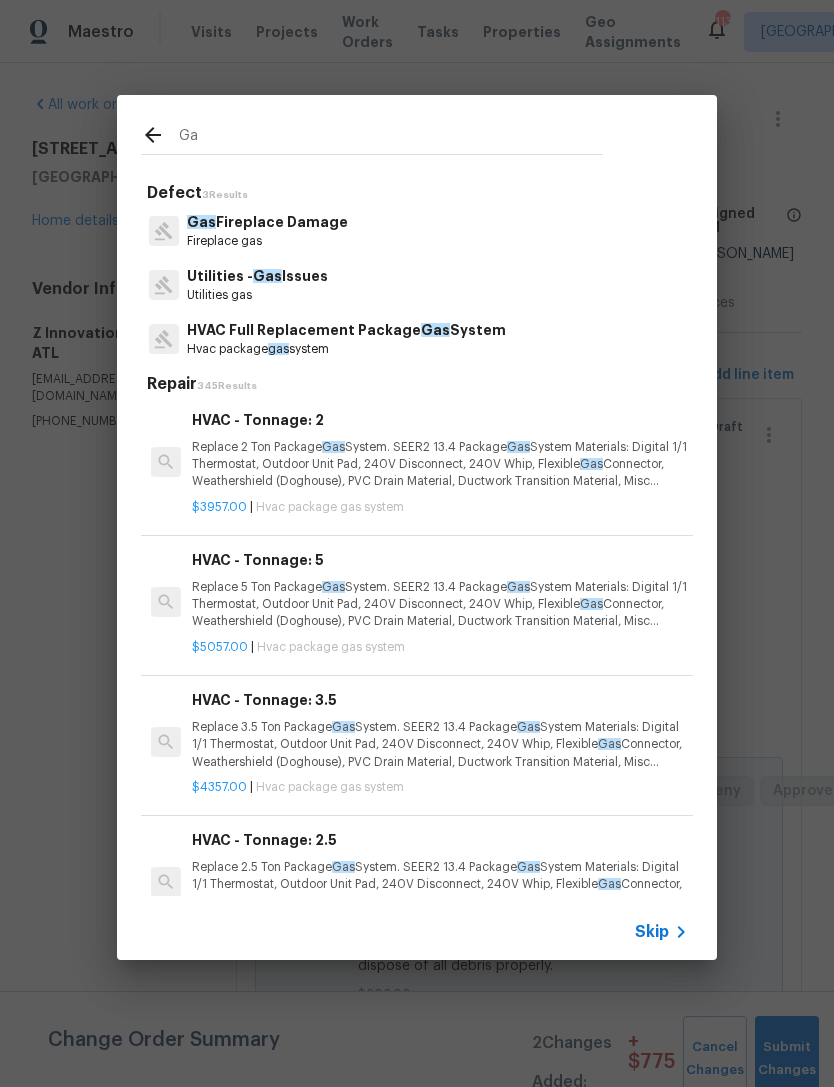 type on "G" 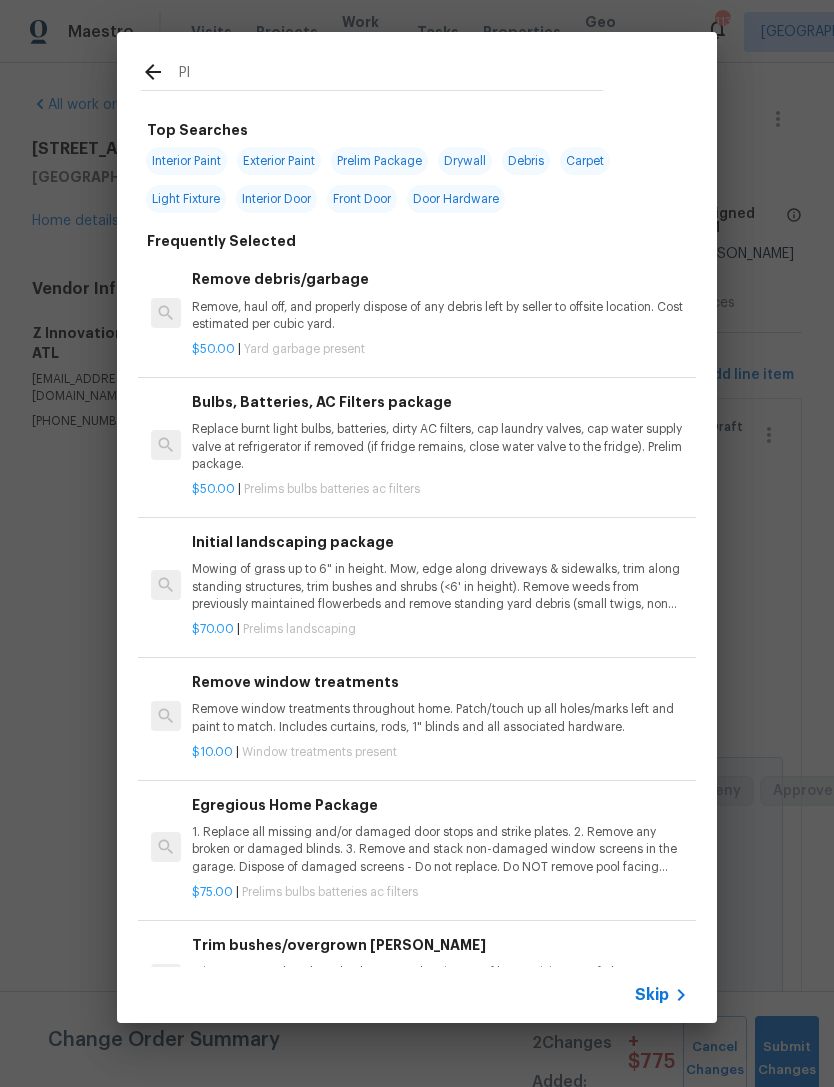 type on "Plu" 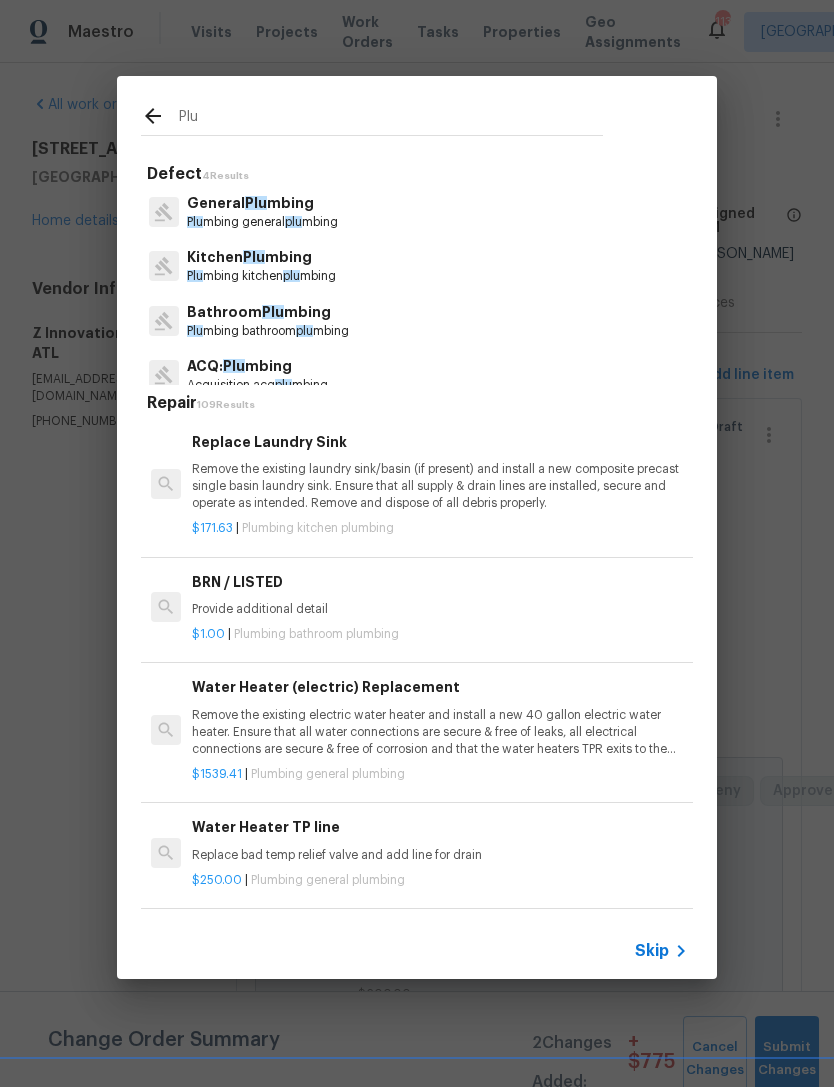 click on "Plu mbing kitchen  plu mbing" at bounding box center (261, 276) 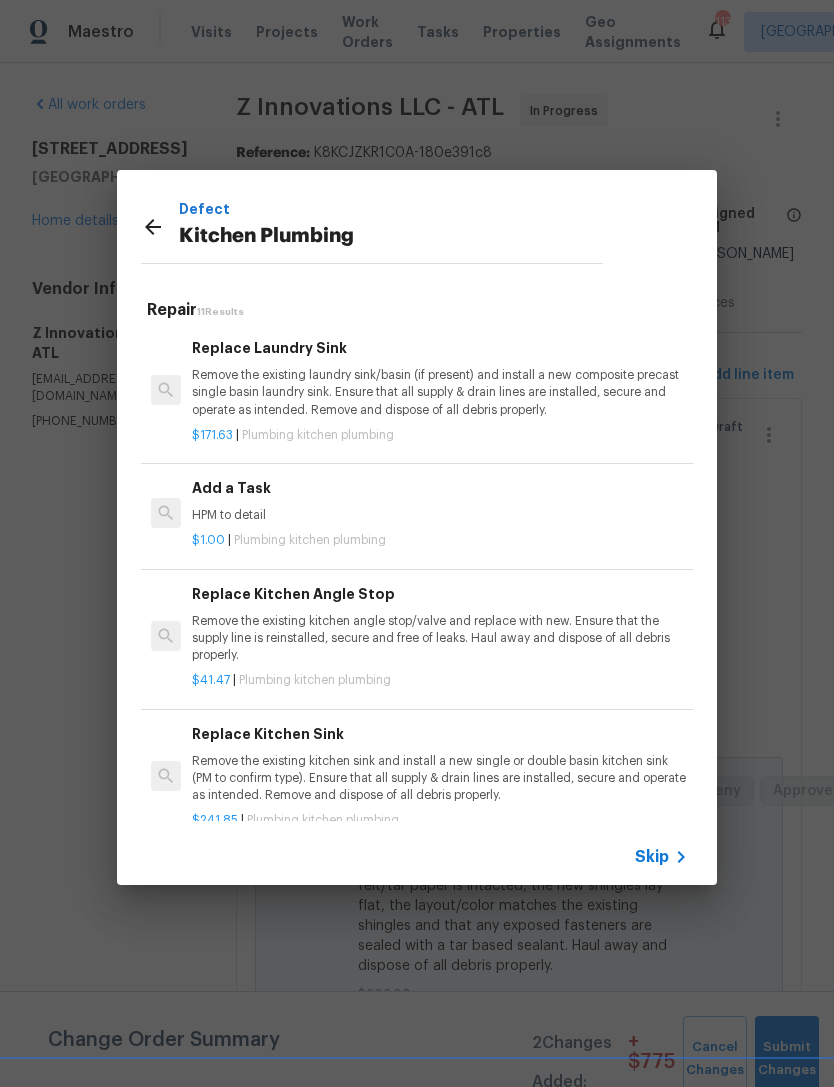 click on "Add a Task HPM to detail" at bounding box center [440, 501] 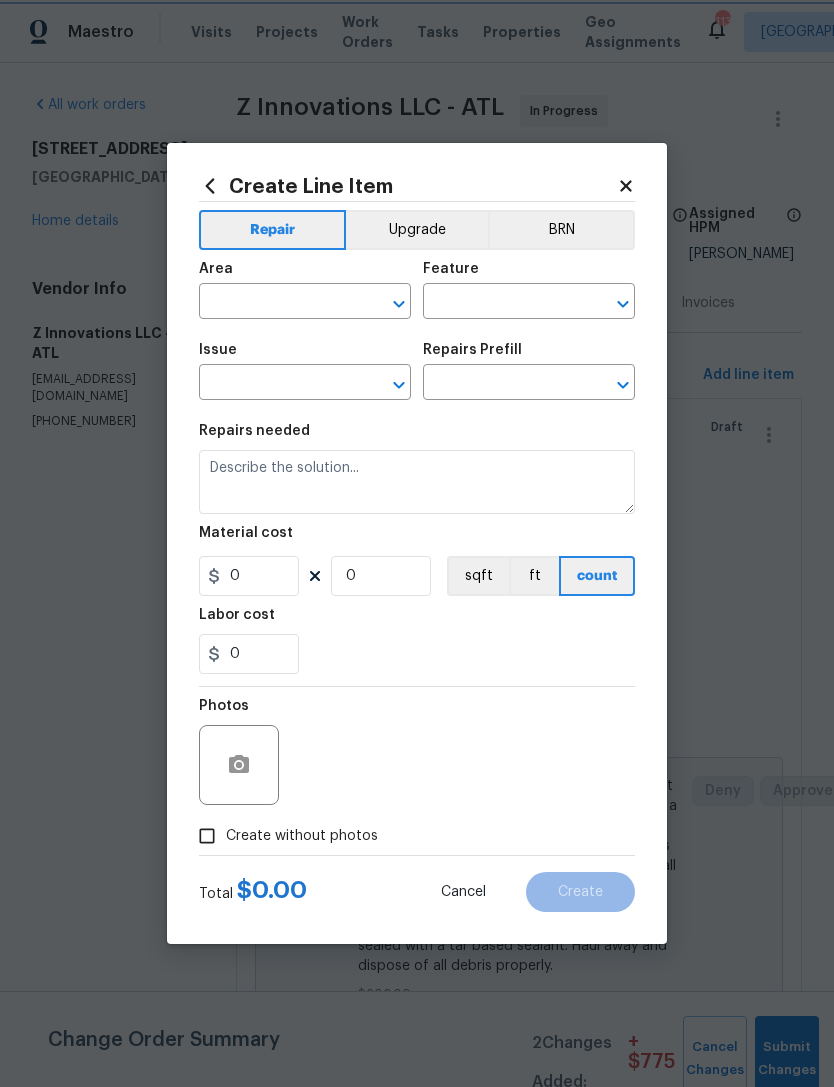 type on "Plumbing" 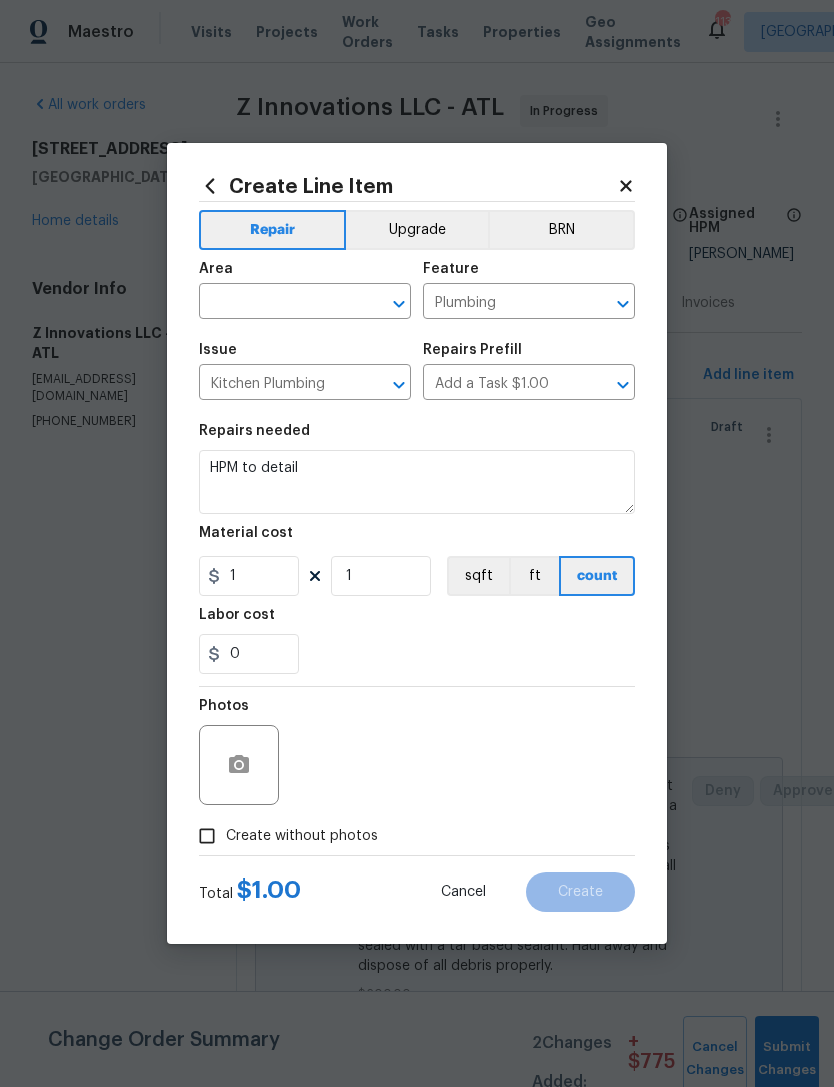 click at bounding box center (239, 765) 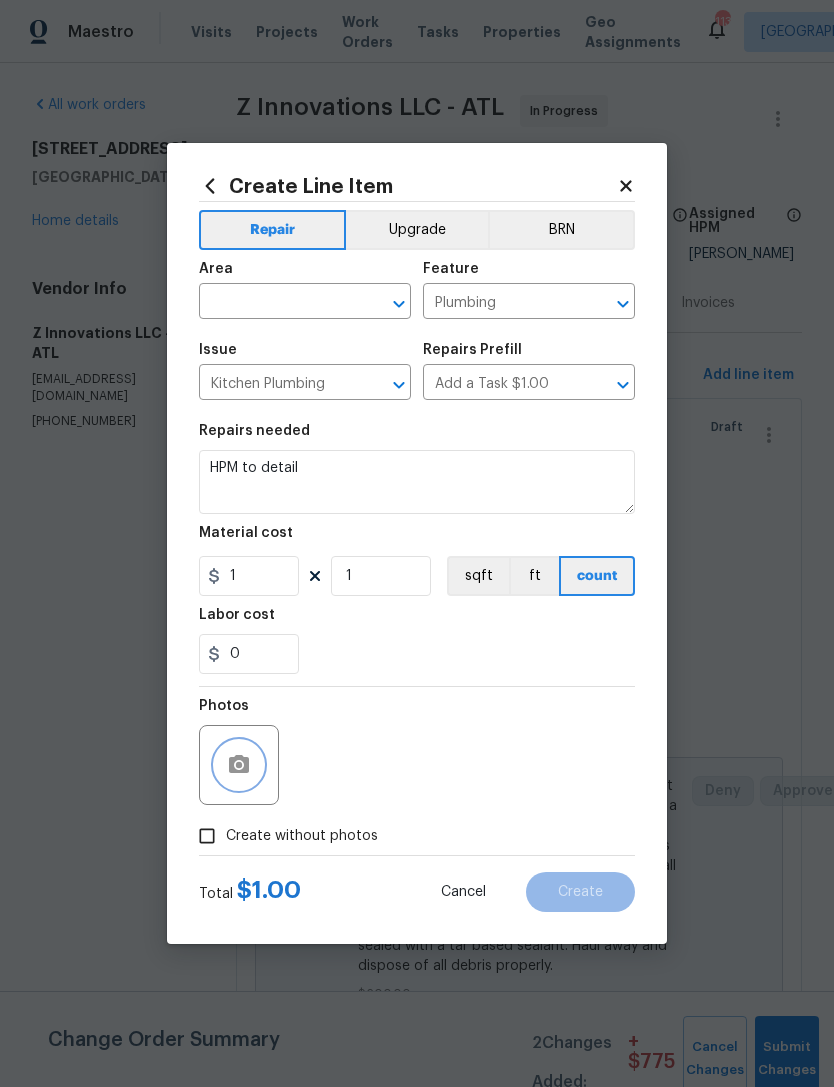 click 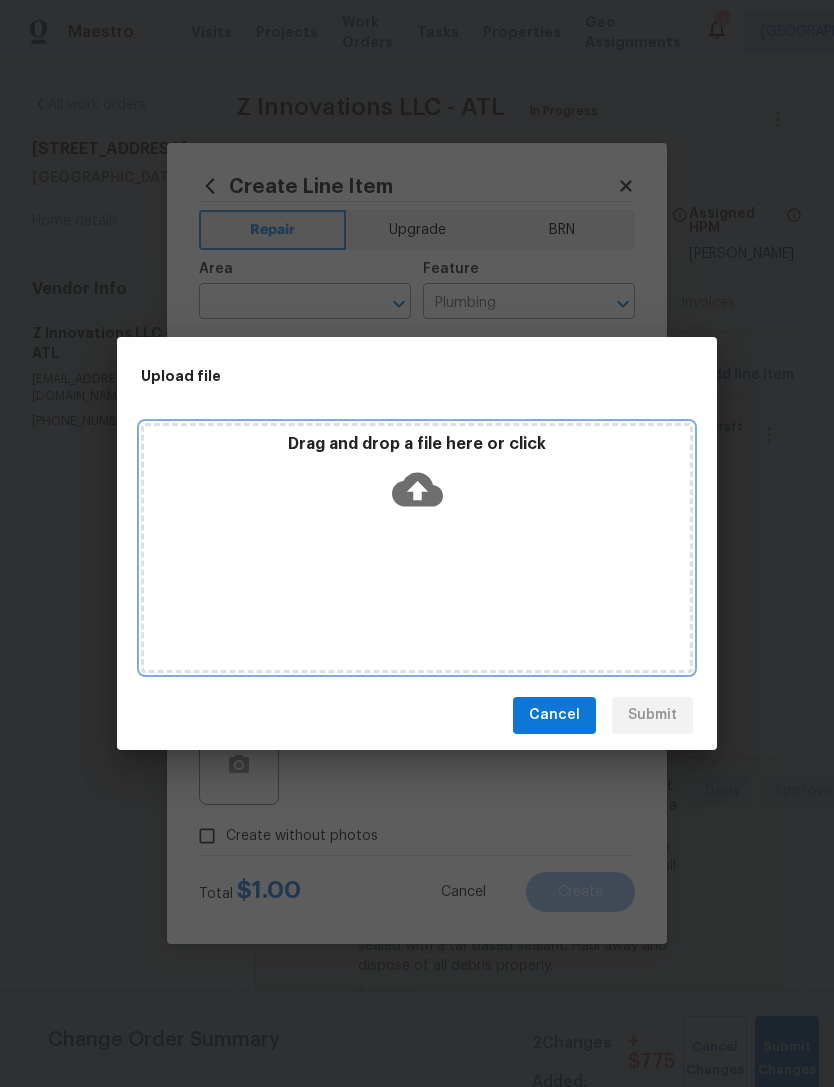 click 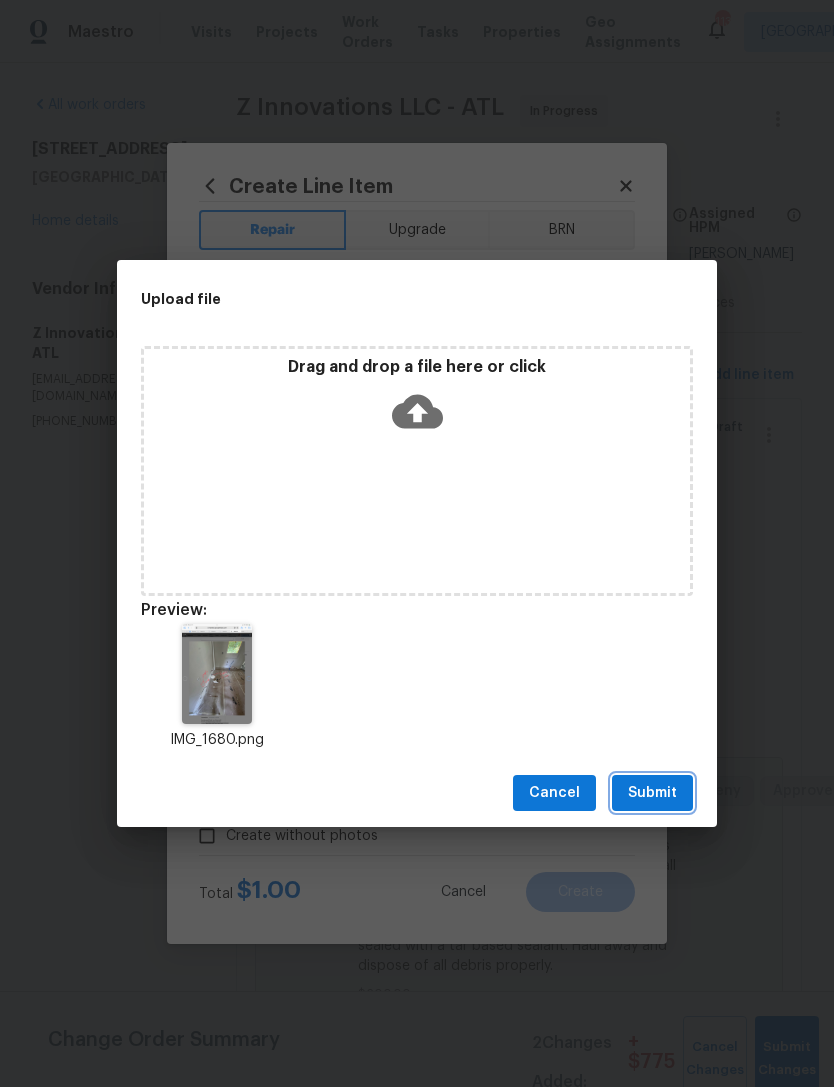 click on "Submit" at bounding box center (652, 793) 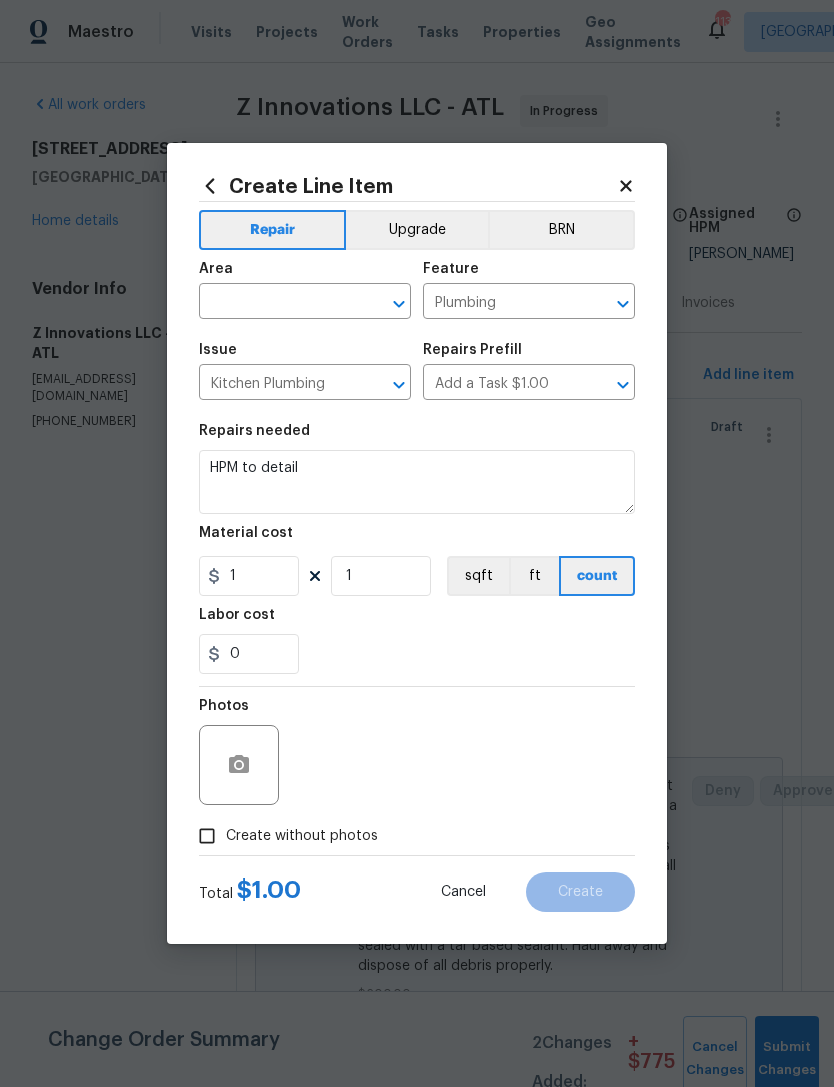 click at bounding box center [277, 303] 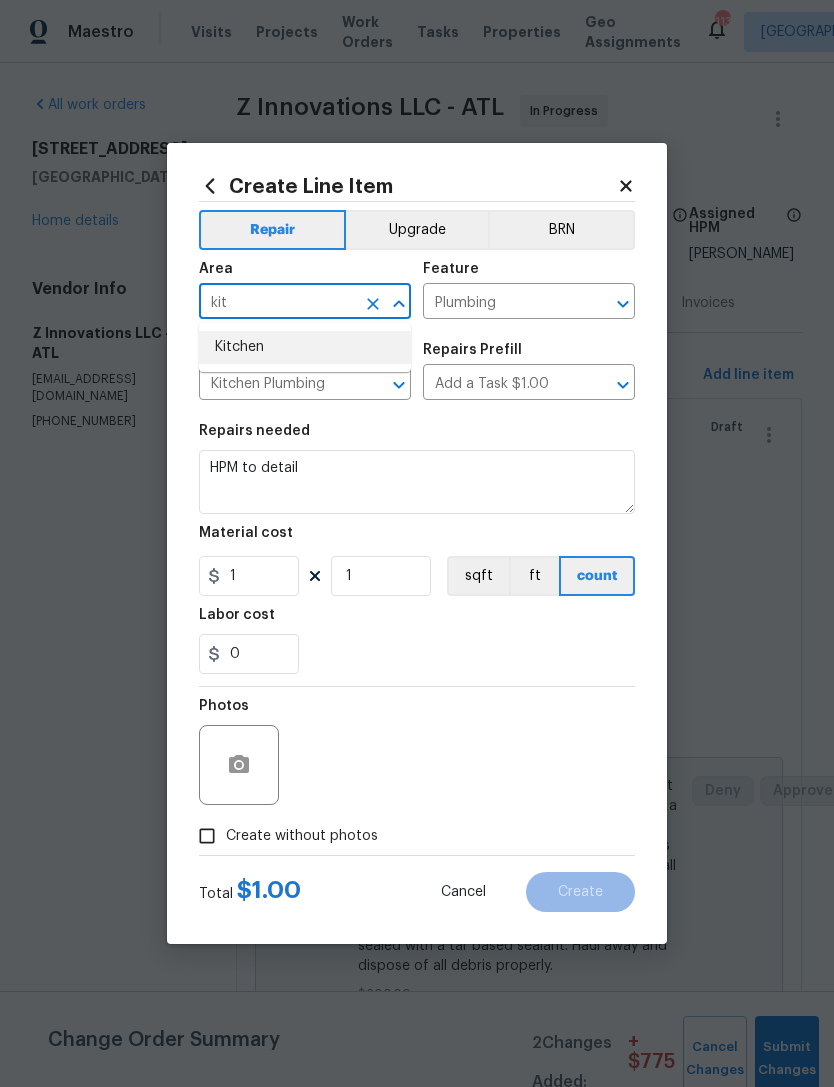 click on "Kitchen" at bounding box center [305, 347] 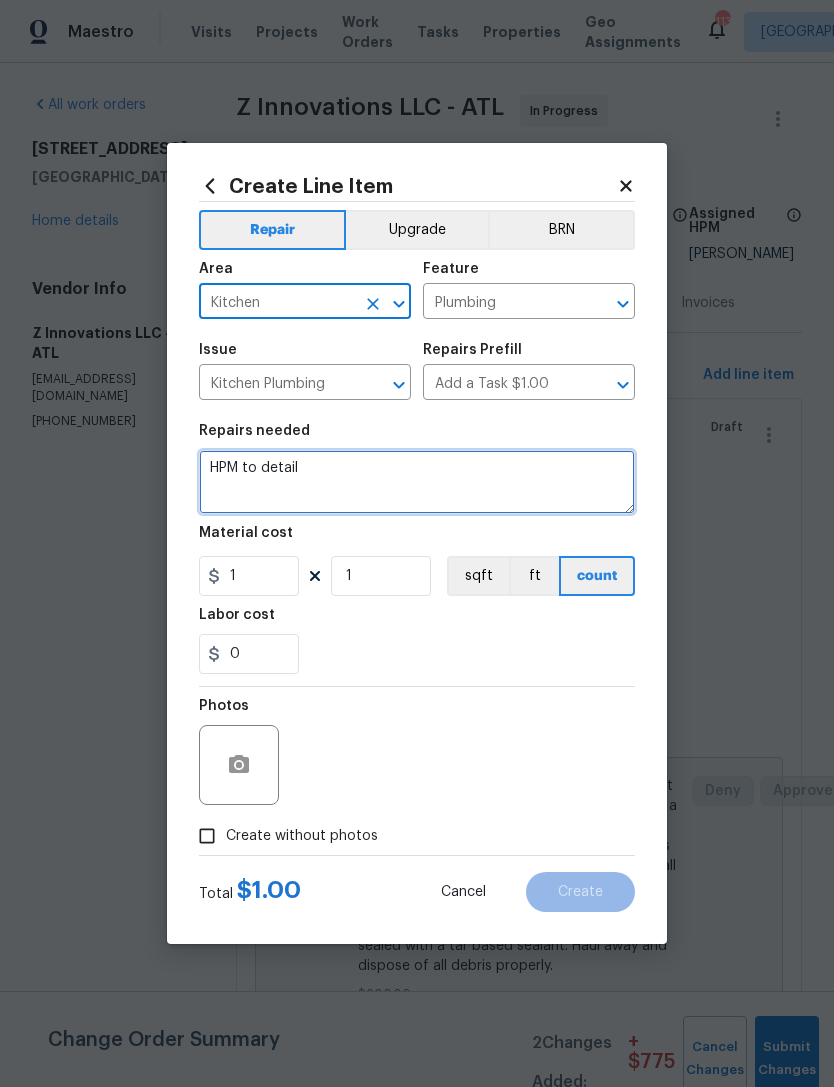 click on "HPM to detail" at bounding box center [417, 482] 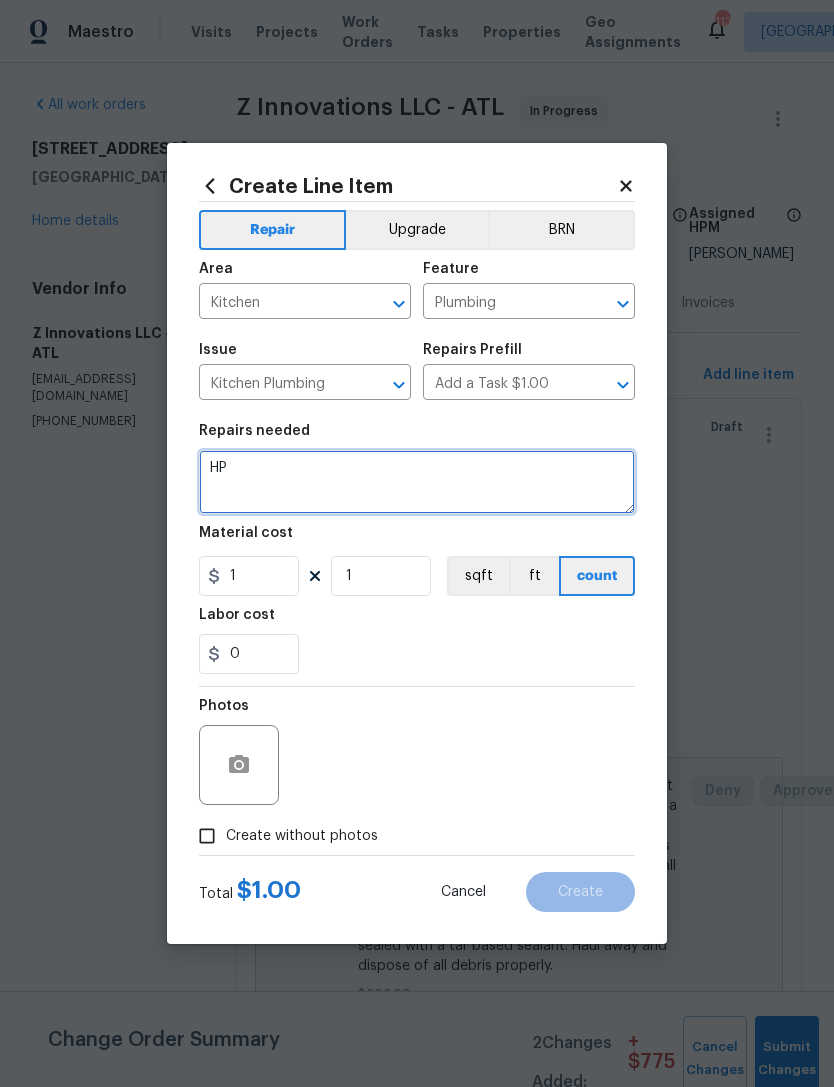 type on "H" 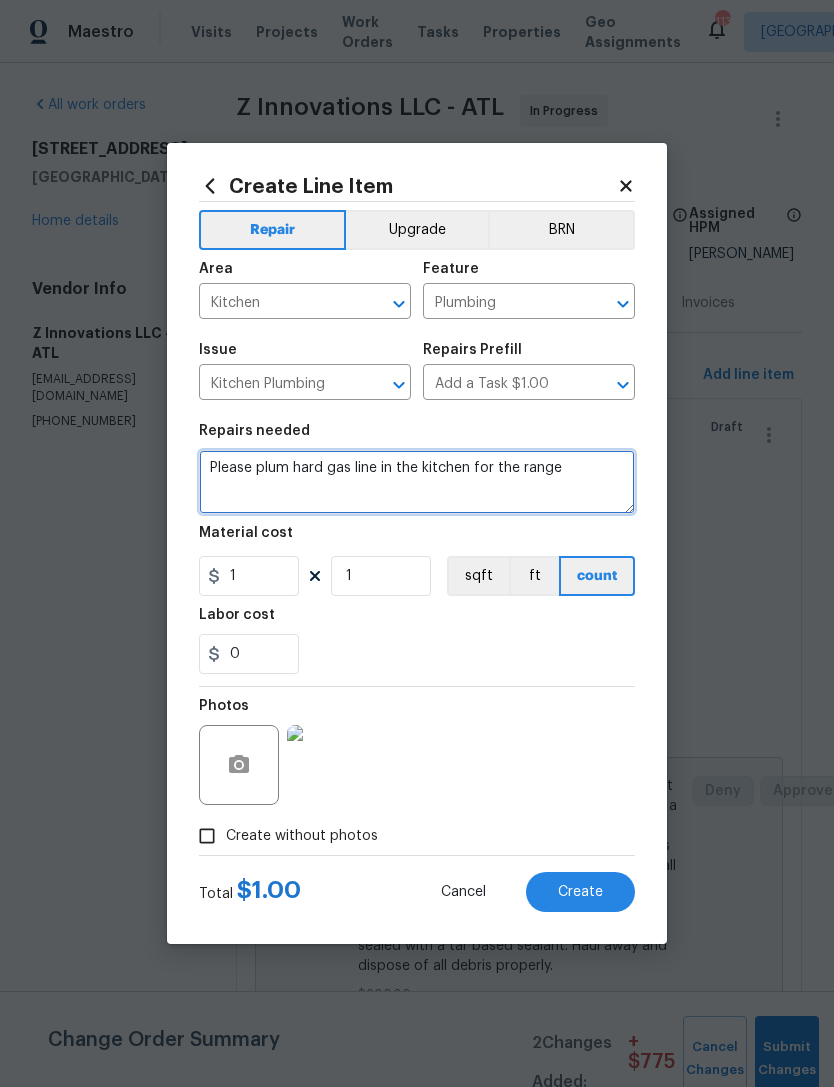 click on "Please plum hard gas line in the kitchen for the range" at bounding box center [417, 482] 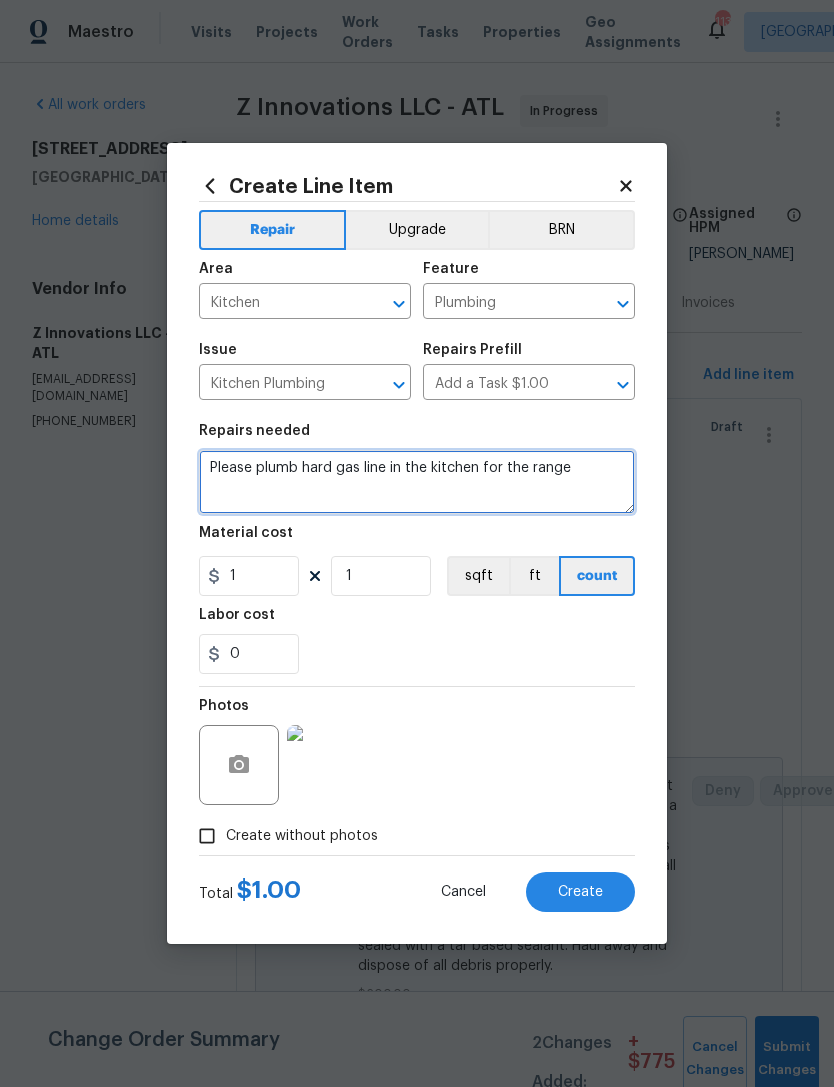 type on "Please plumb hard gas line in the kitchen for the range" 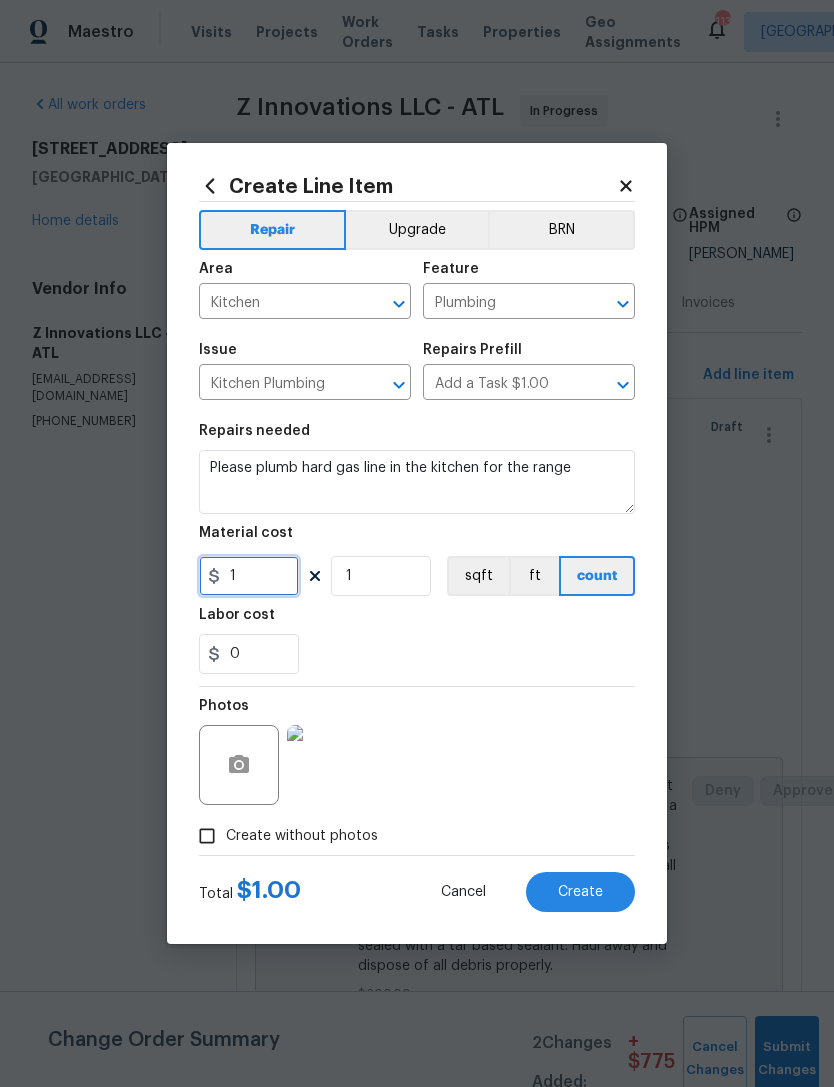 click on "1" at bounding box center (249, 576) 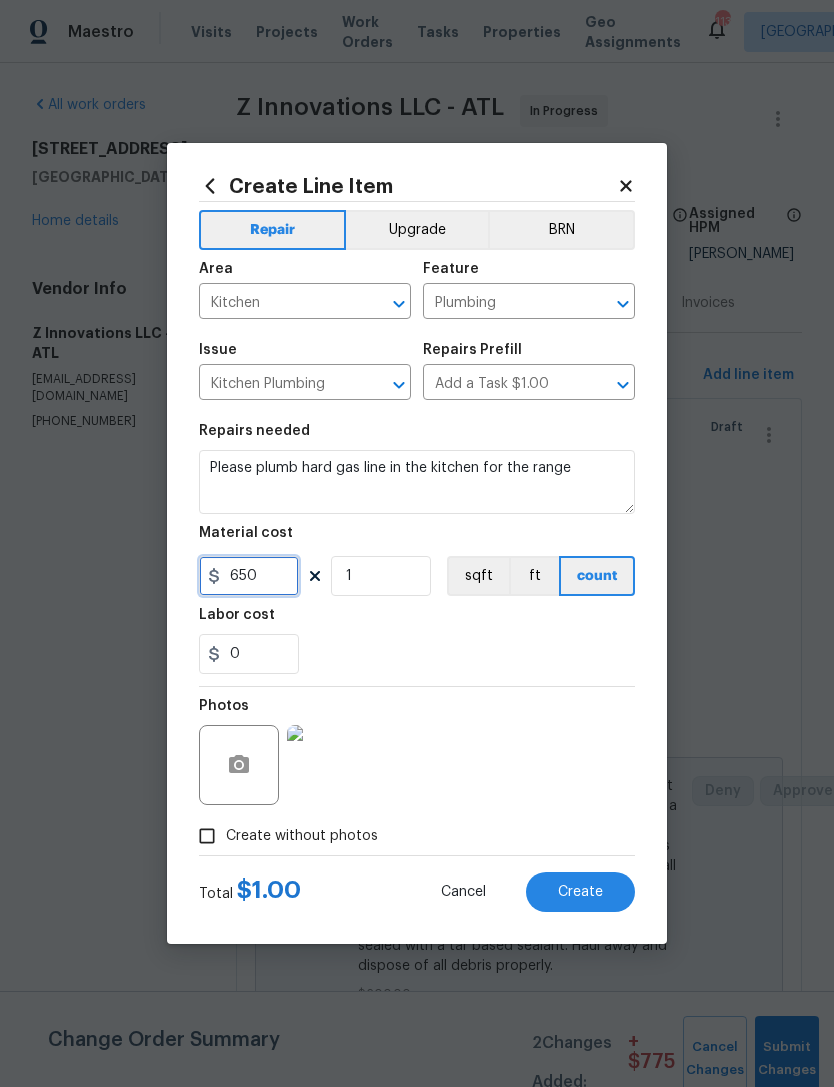 type on "650" 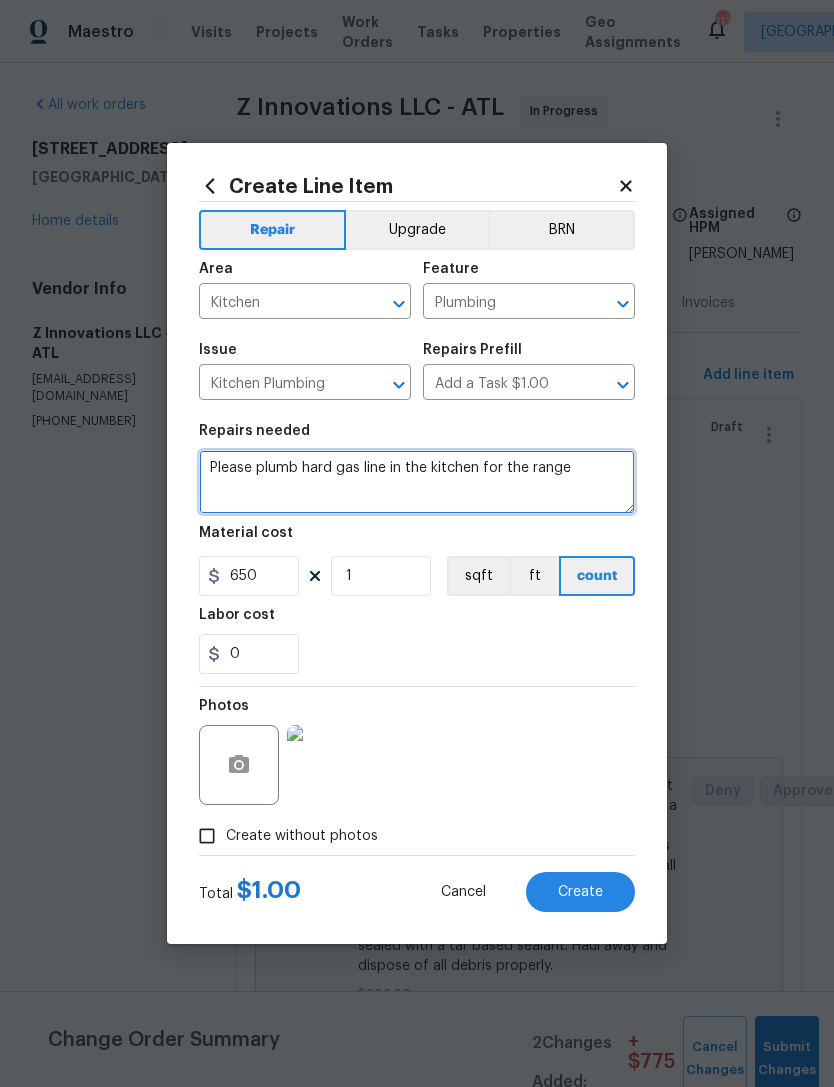 click on "Please plumb hard gas line in the kitchen for the range" at bounding box center [417, 482] 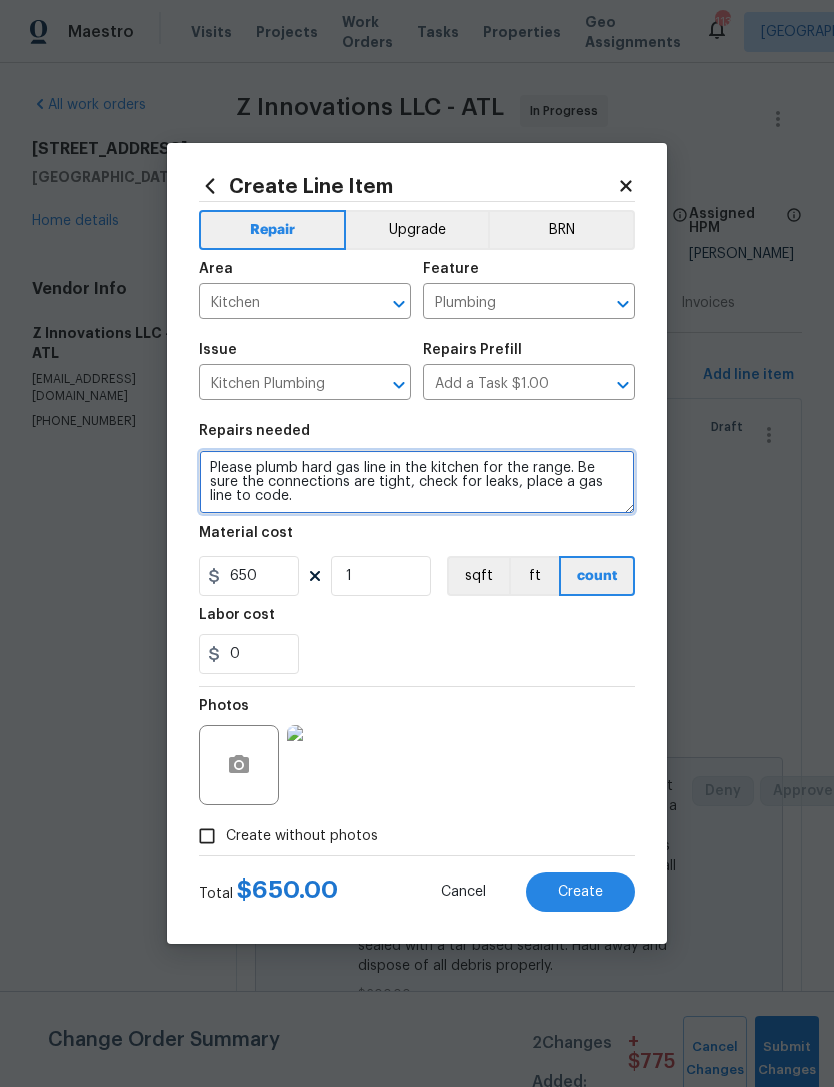 type on "Please plumb hard gas line in the kitchen for the range. Be sure the connections are tight, check for leaks, place a gas line to code." 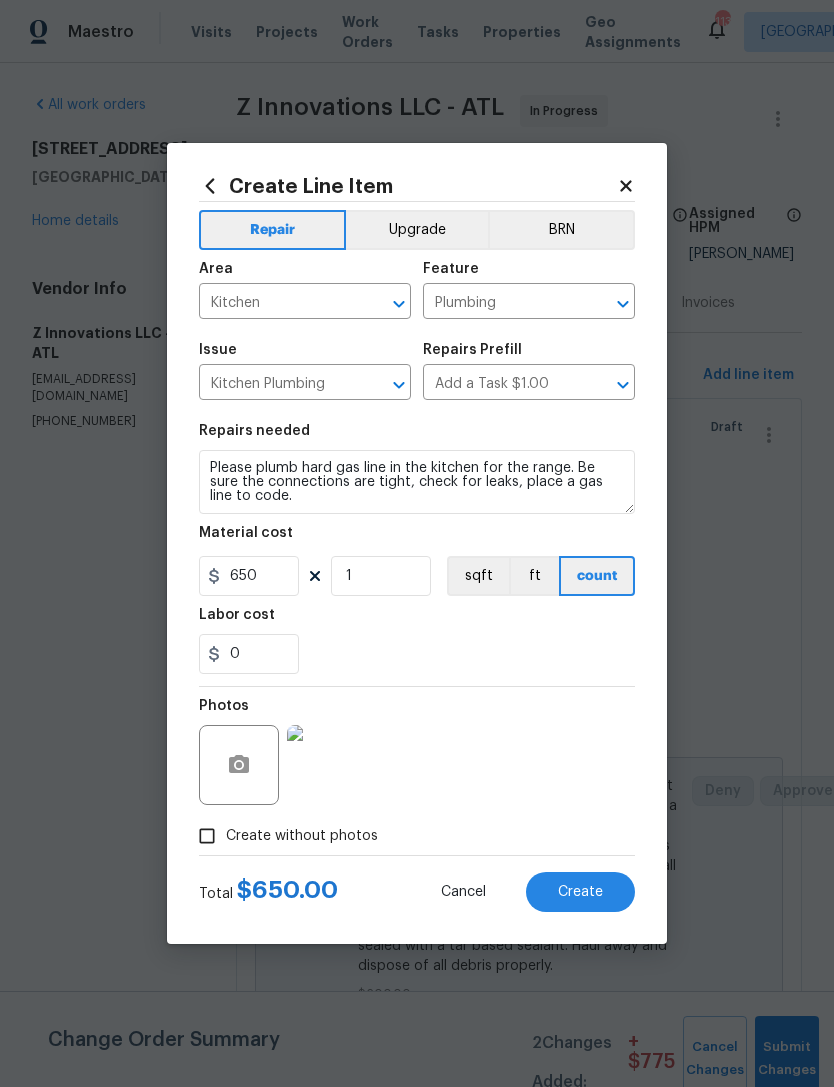 click on "Create" at bounding box center [580, 892] 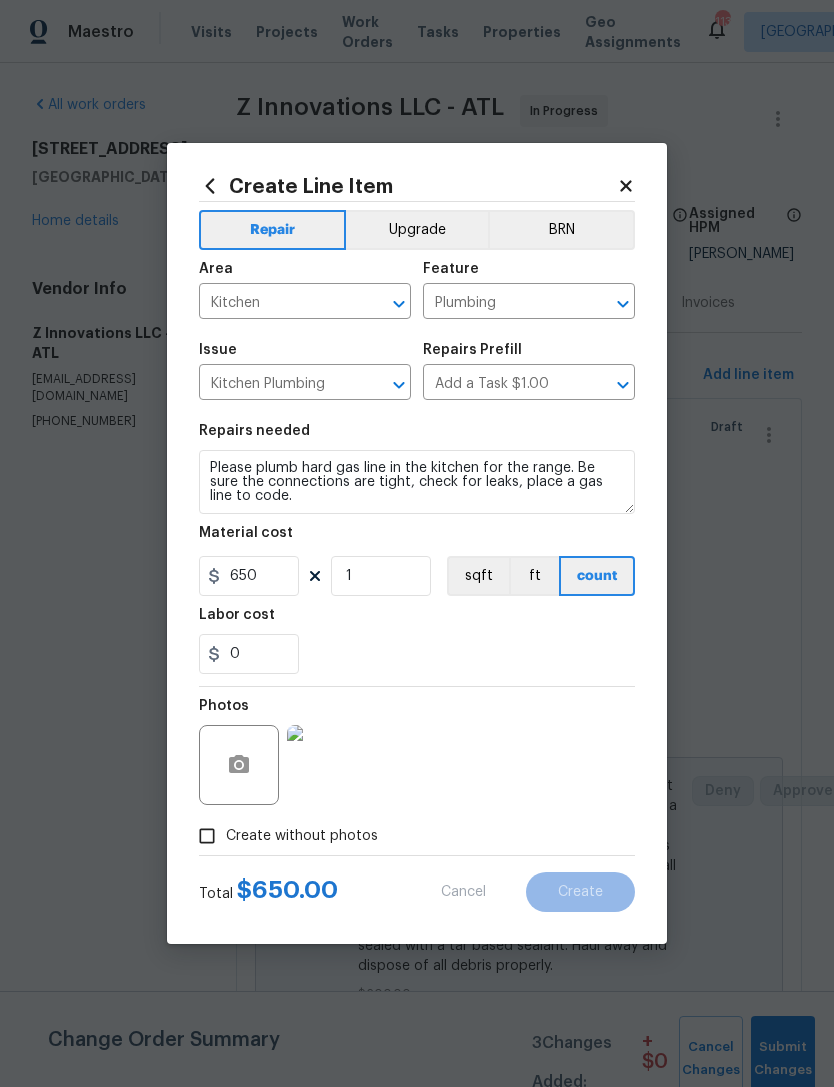 type 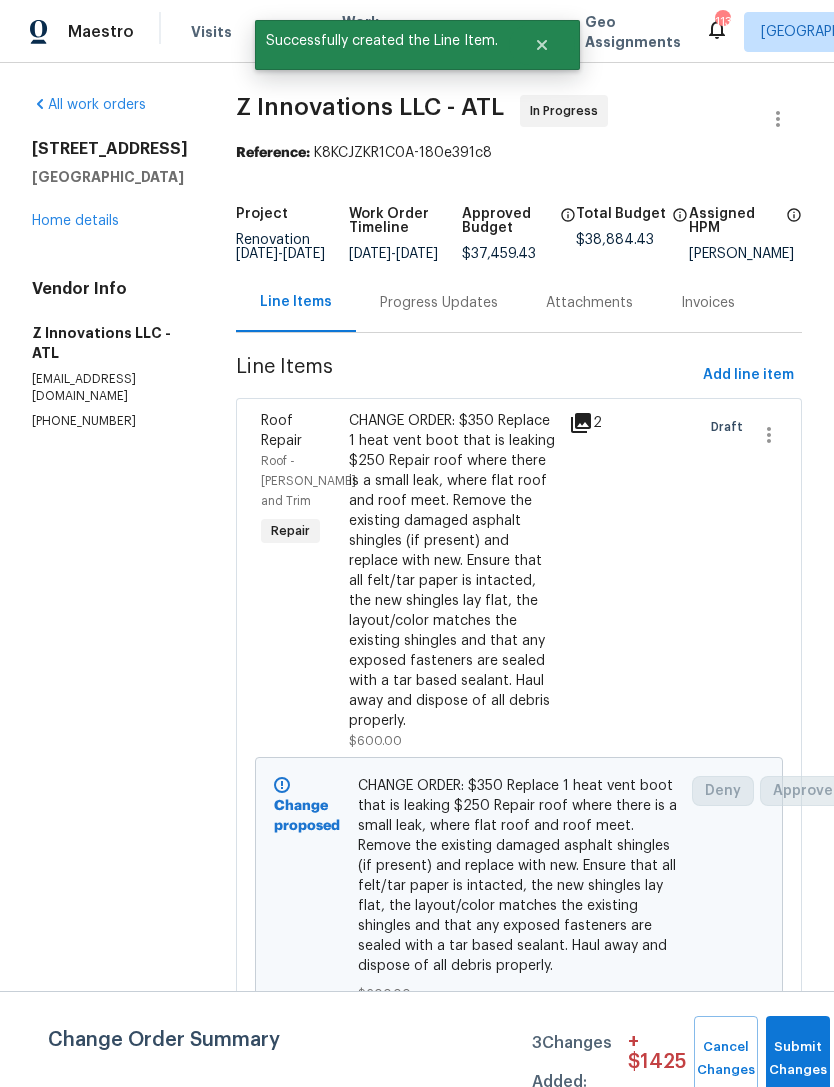 click on "Progress Updates" at bounding box center [439, 303] 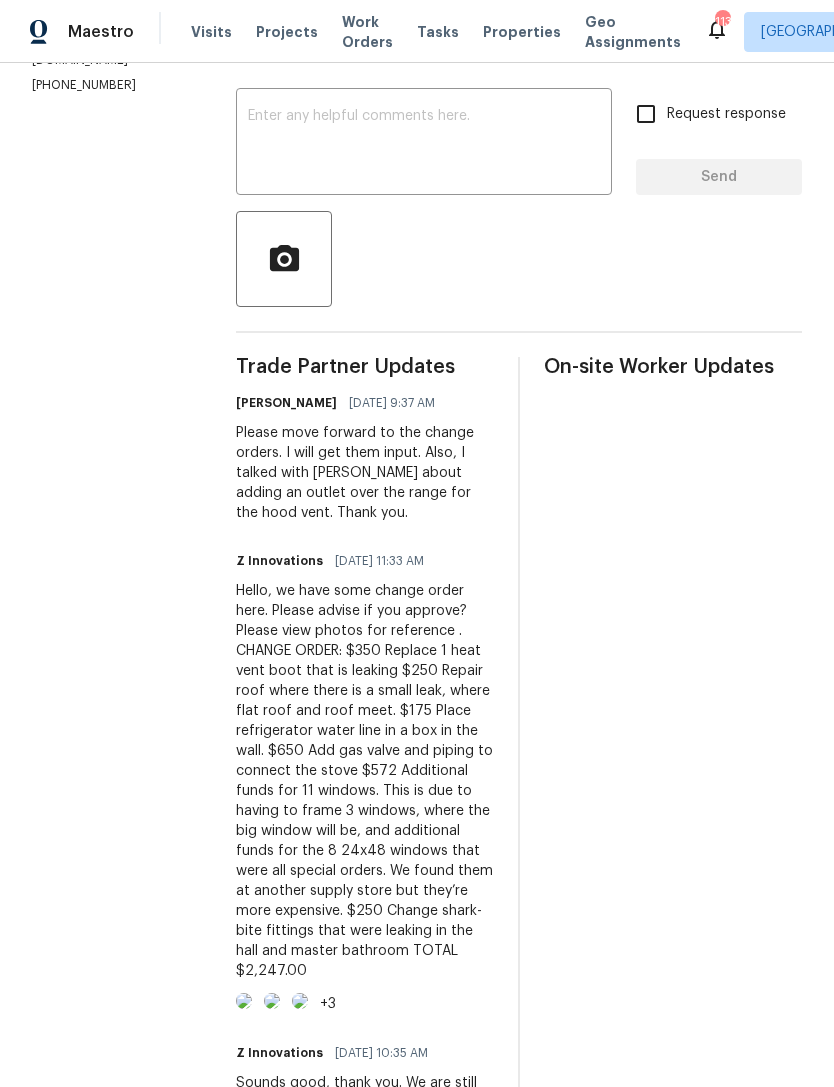 scroll, scrollTop: 337, scrollLeft: 0, axis: vertical 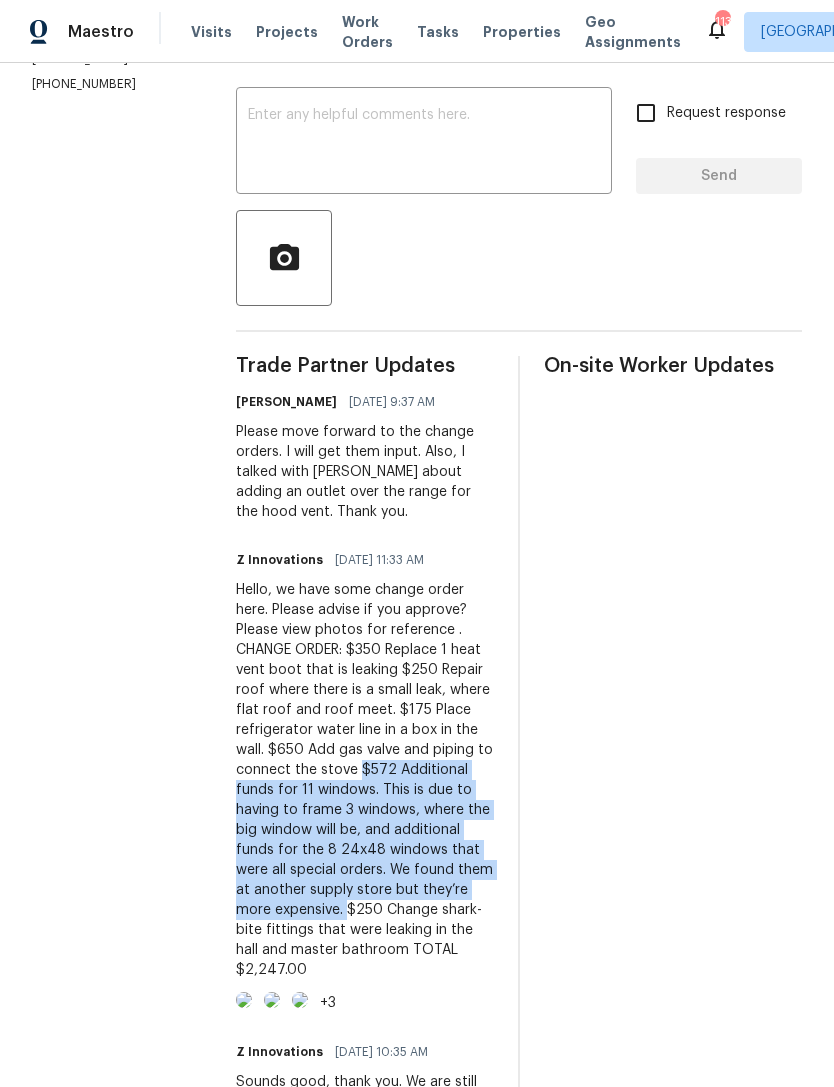 copy on "$572 Additional funds for 11 windows. This is due to having to frame 3 windows, where the big window will be, and additional funds for the 8 24x48 windows that were all special orders. We found them at another supply store but they’re more expensive." 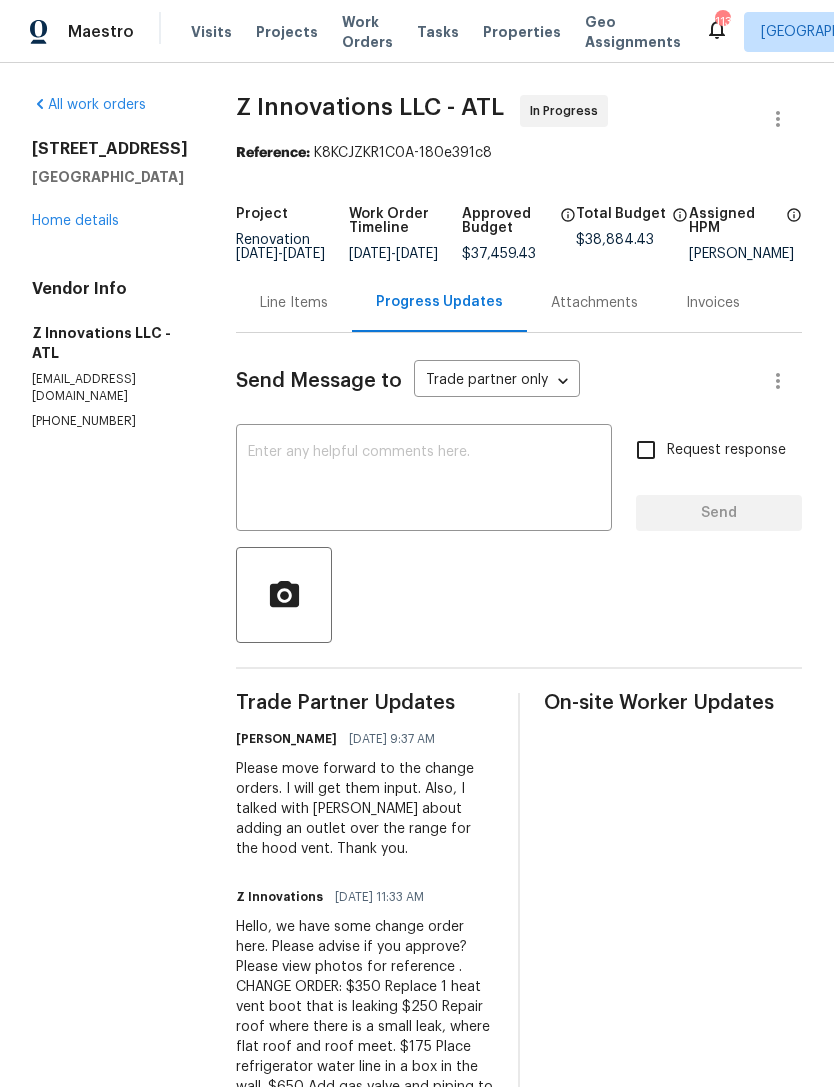 scroll, scrollTop: 0, scrollLeft: 0, axis: both 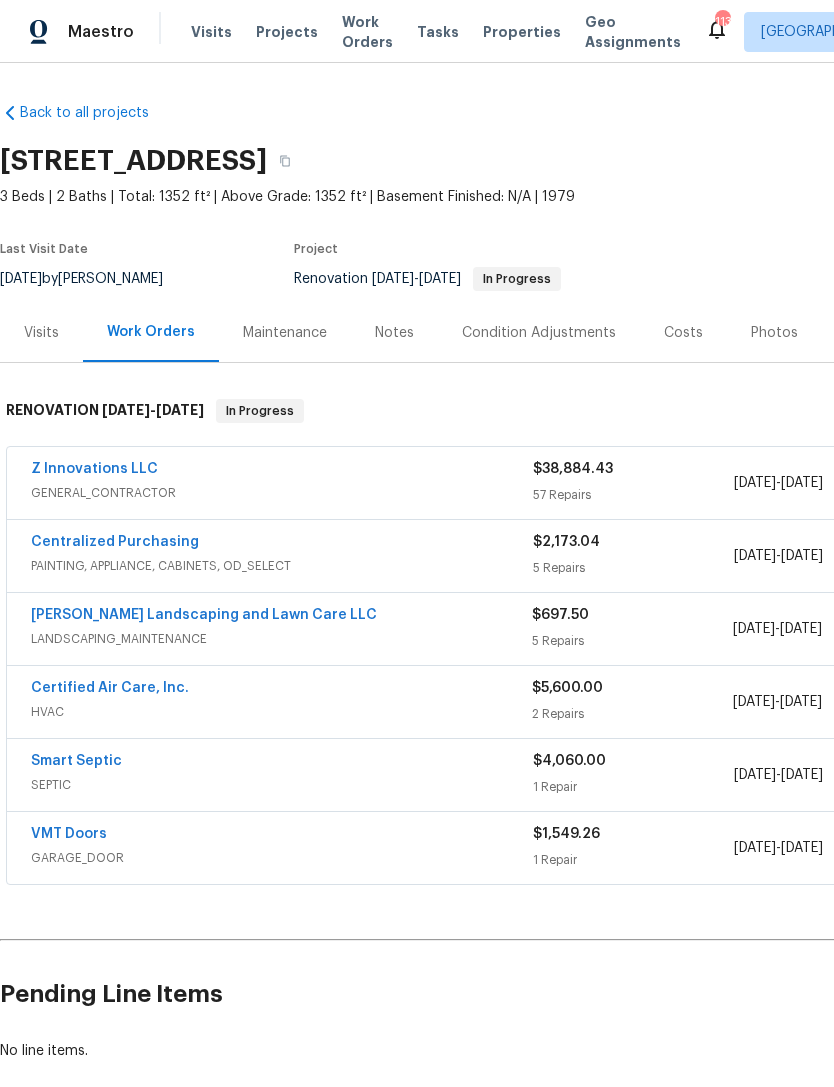 click on "Z Innovations LLC" at bounding box center (94, 469) 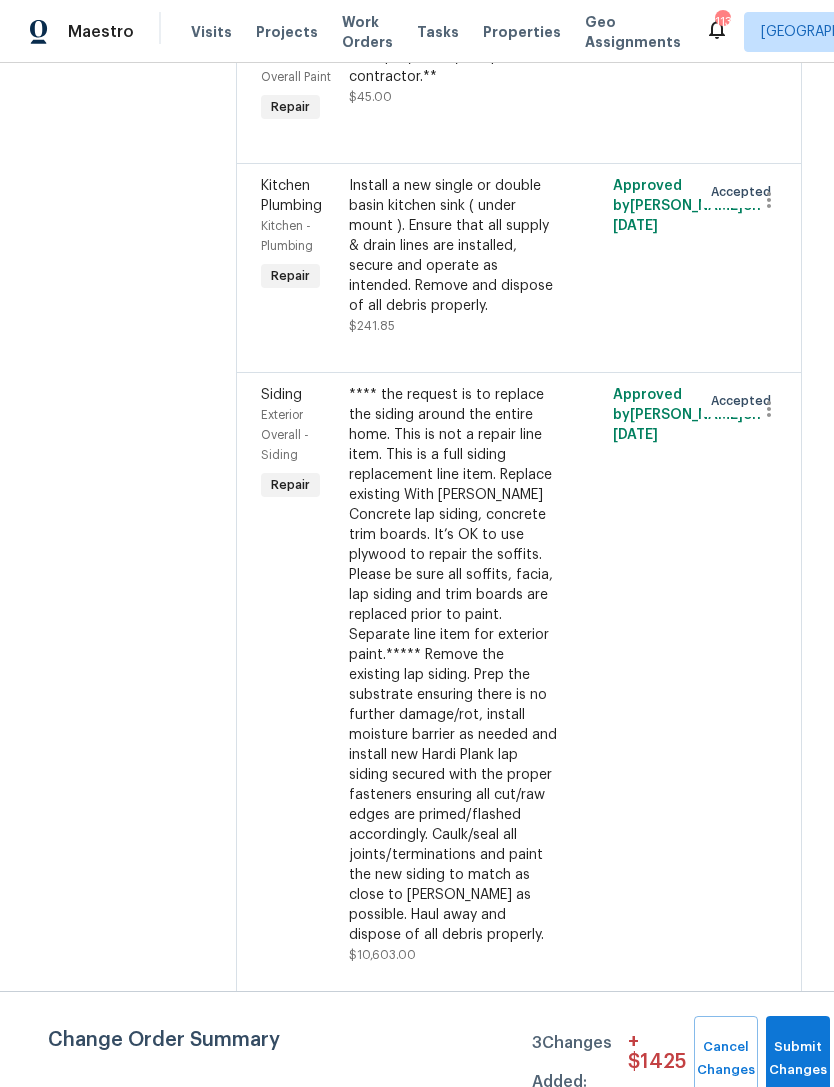 scroll, scrollTop: 6528, scrollLeft: 0, axis: vertical 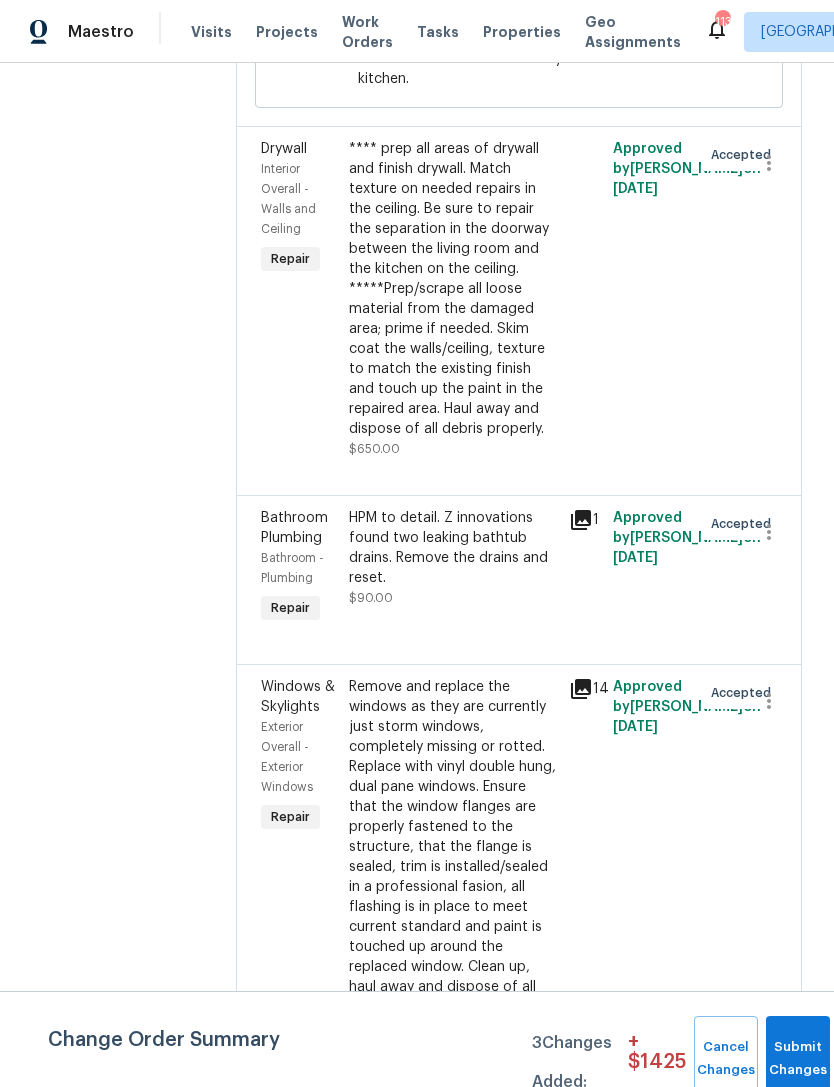 click on "Remove and replace the windows as they are currently just storm windows, completely missing or rotted. Replace with vinyl double hung, dual pane windows. Ensure that the window flanges are properly fastened to the structure, that the flange is sealed, trim is installed/sealed in a professional fasion, all flashing is in place to meet current standard and paint is touched up around the replaced window. Clean up, haul away and dispose of all debris." at bounding box center [453, 847] 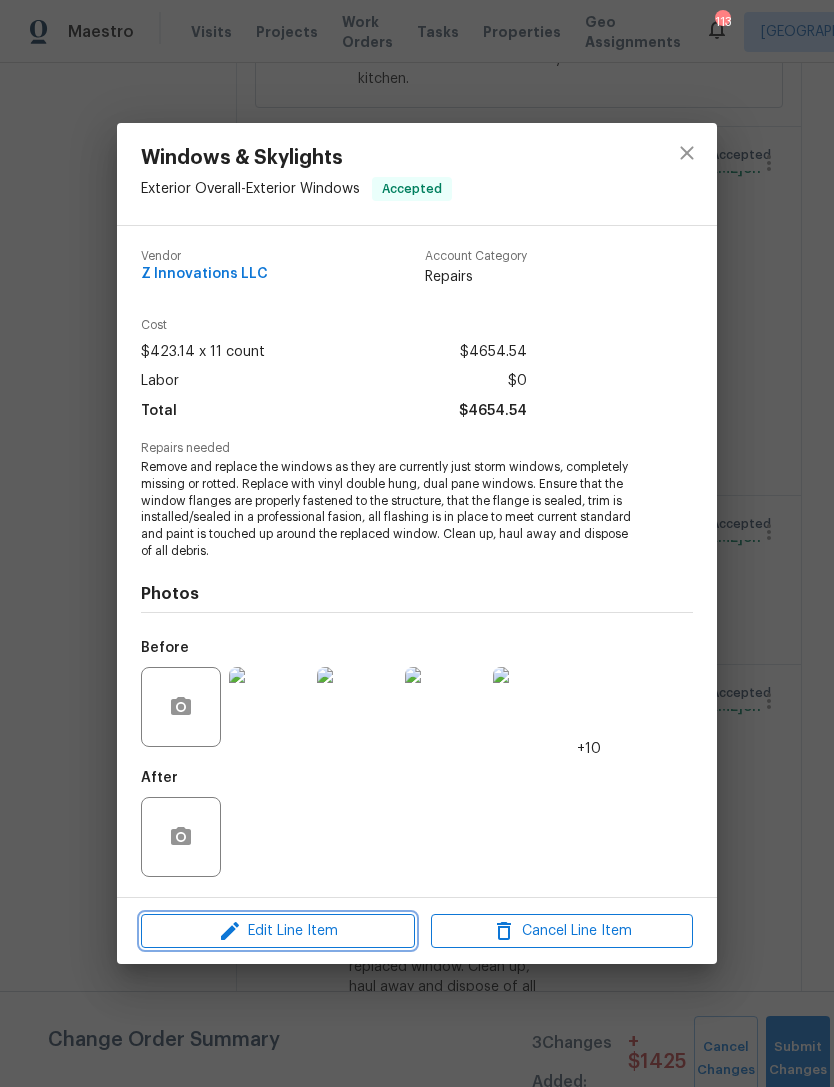 click on "Edit Line Item" at bounding box center (278, 931) 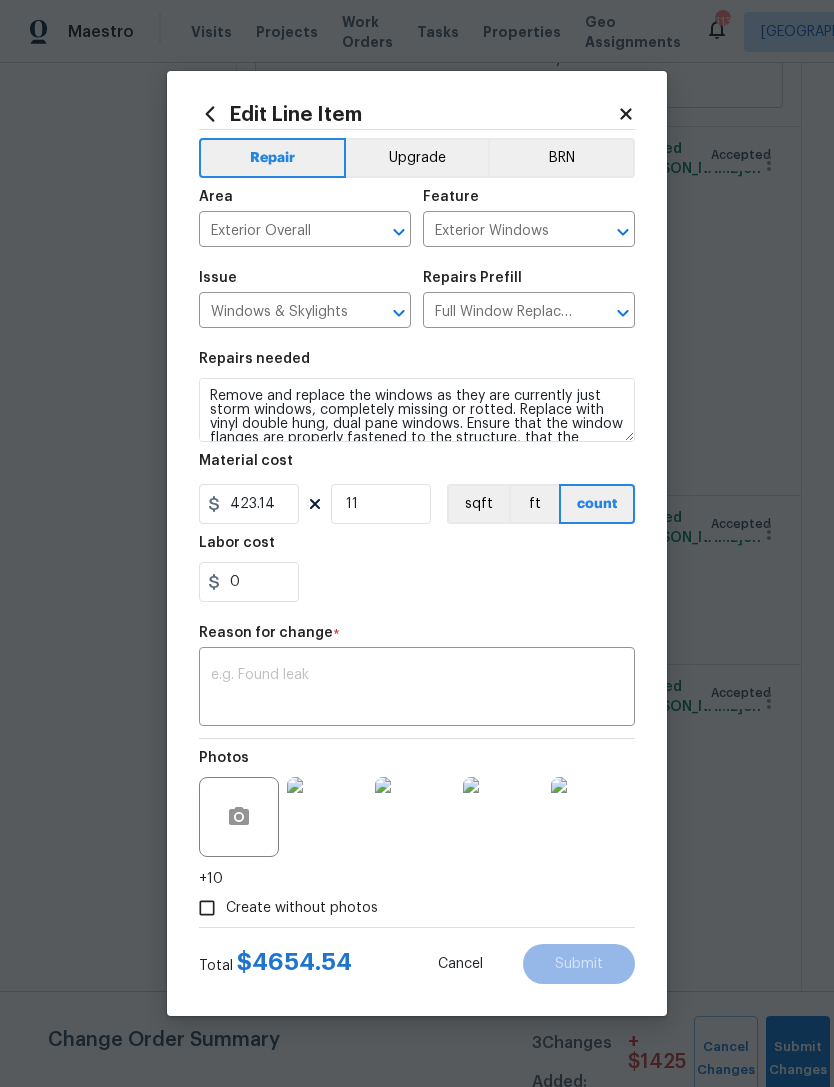 click at bounding box center [417, 689] 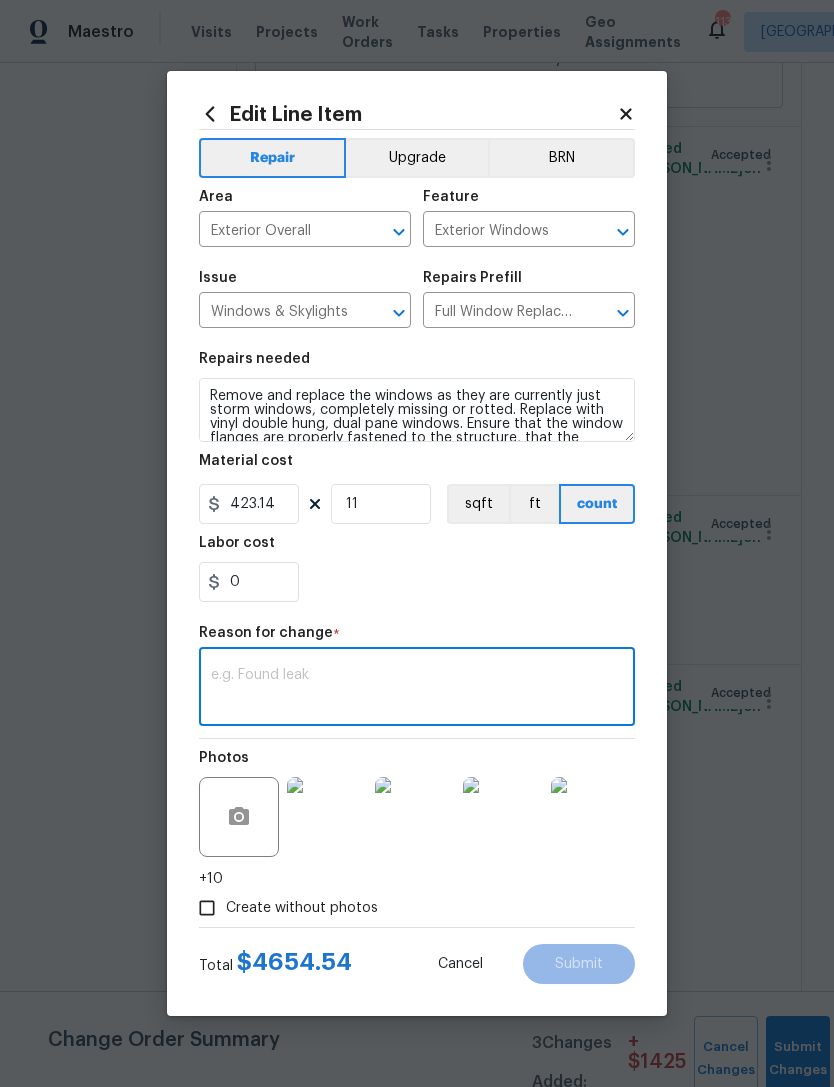 click at bounding box center (417, 689) 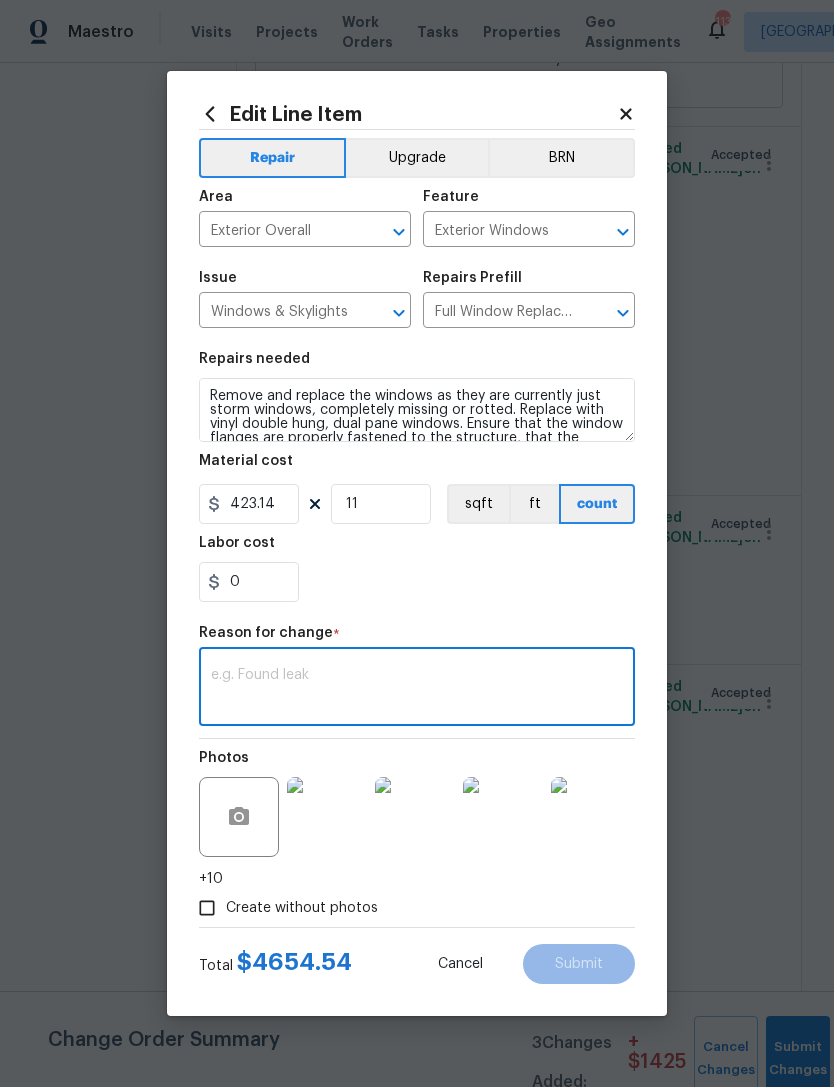 paste on "$572 Additional funds for 11 windows. This is due to having to frame 3 windows, where the big window will be, and additional funds for the 8 24x48 windows that were all special orders. We found them at another supply store but they’re more expensive." 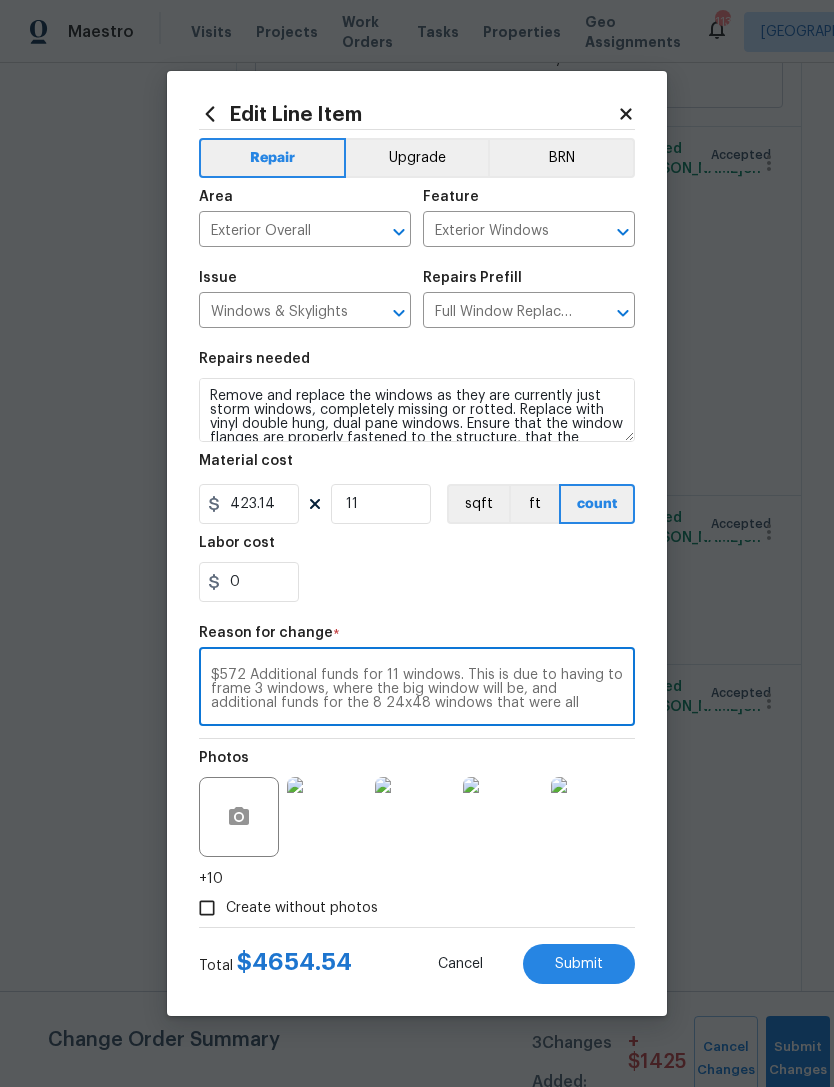 type on "$572 Additional funds for 11 windows. This is due to having to frame 3 windows, where the big window will be, and additional funds for the 8 24x48 windows that were all special orders. We found them at another supply store but they’re more expensive." 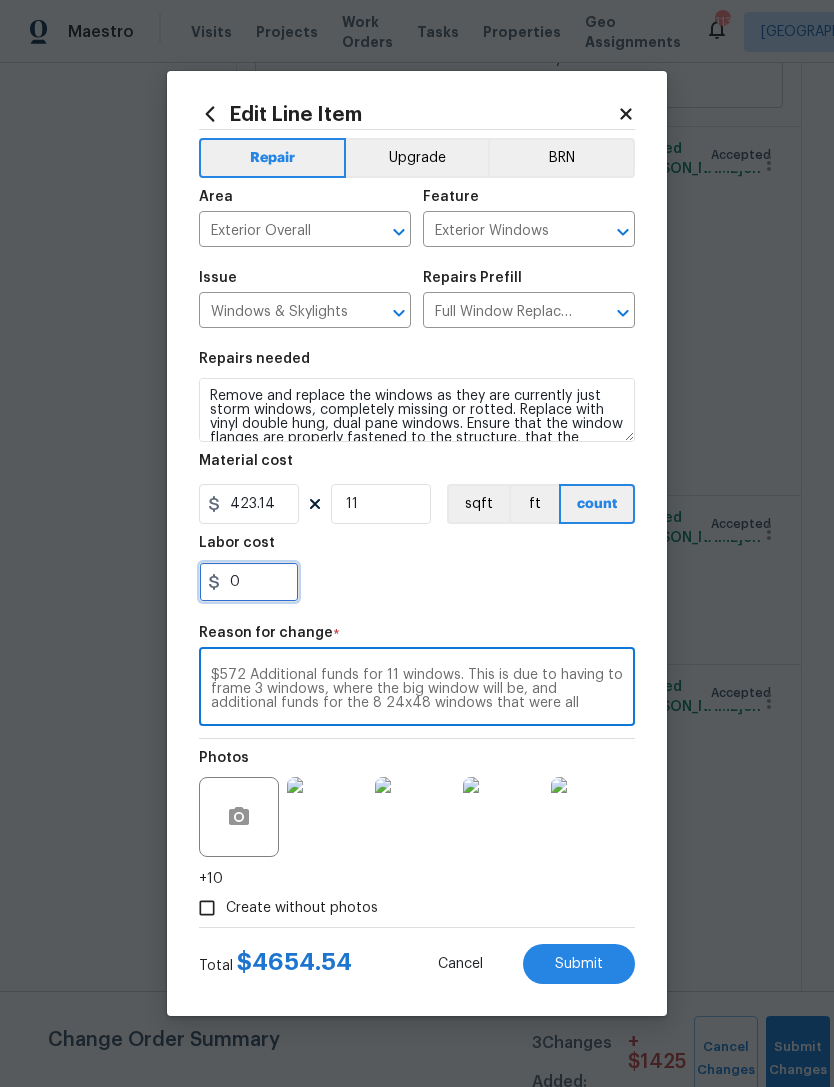 click on "0" at bounding box center (249, 582) 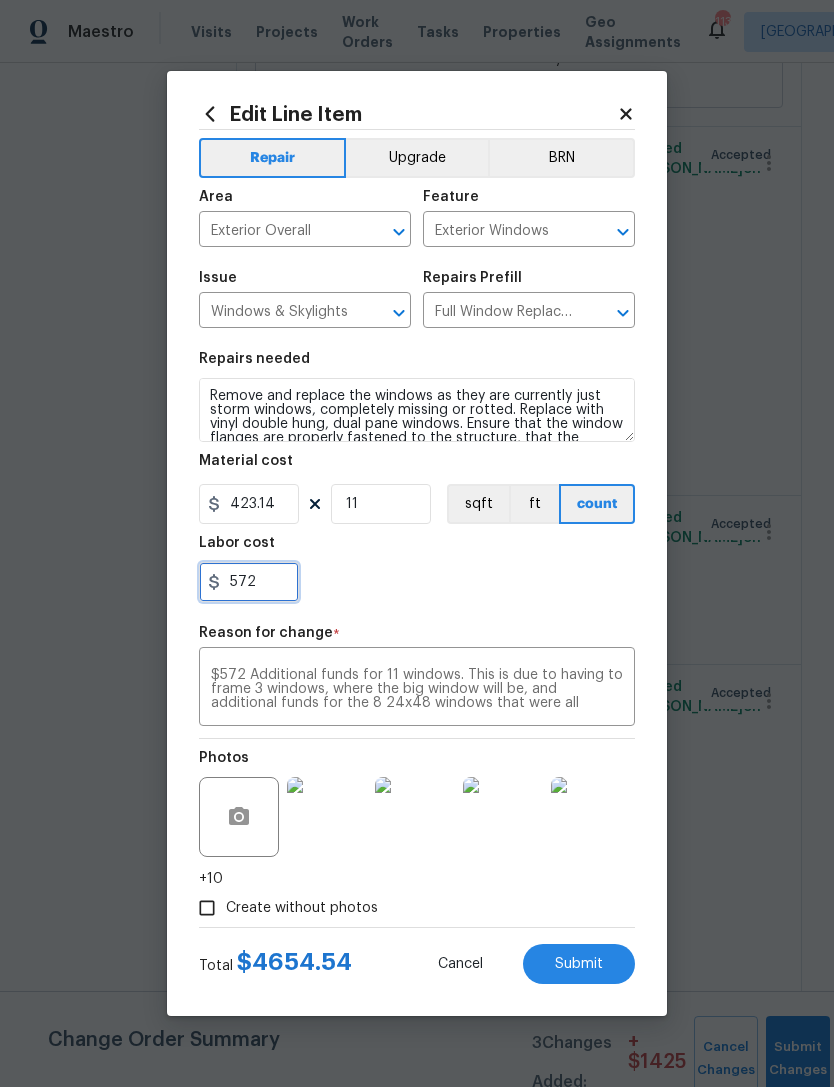 type on "572" 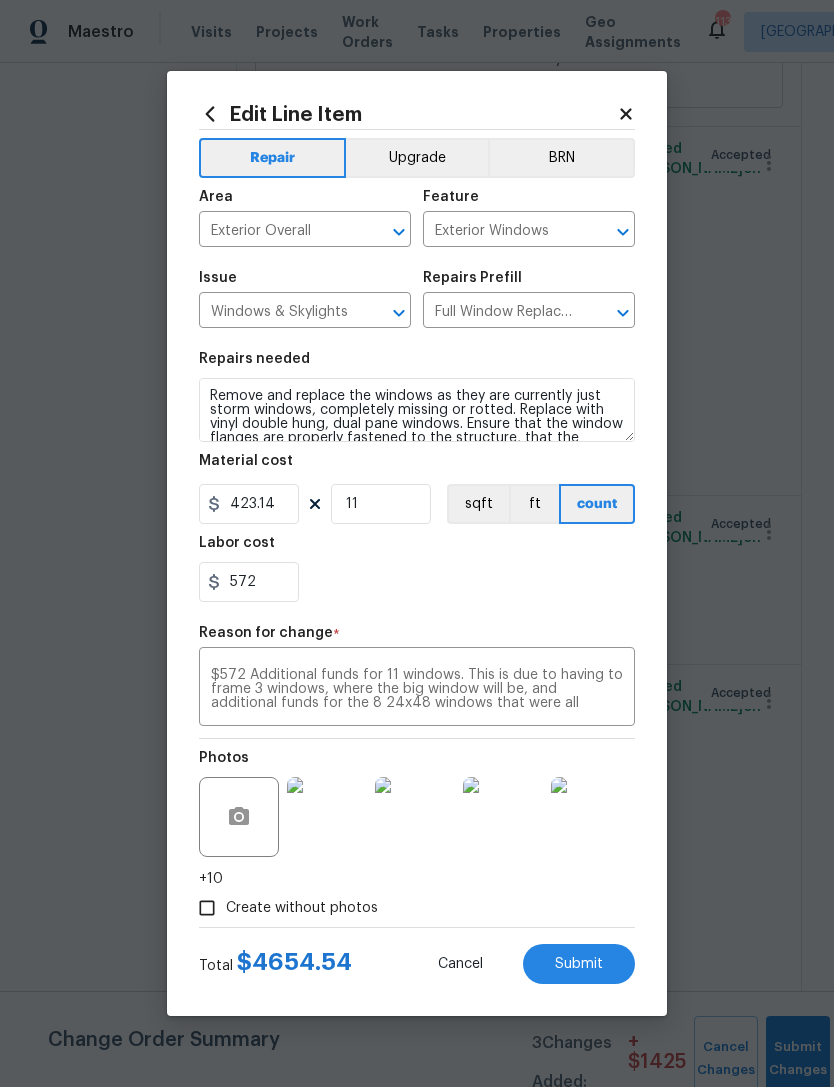 click on "572" at bounding box center (417, 582) 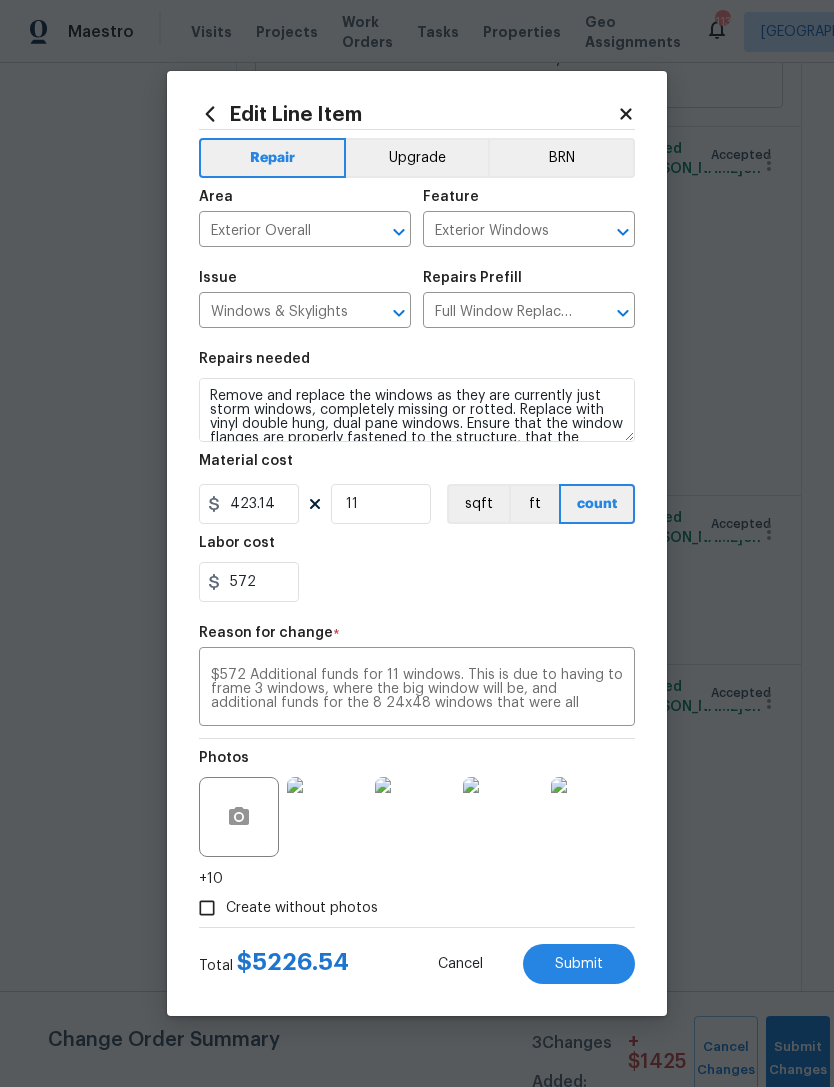 click on "Submit" at bounding box center [579, 964] 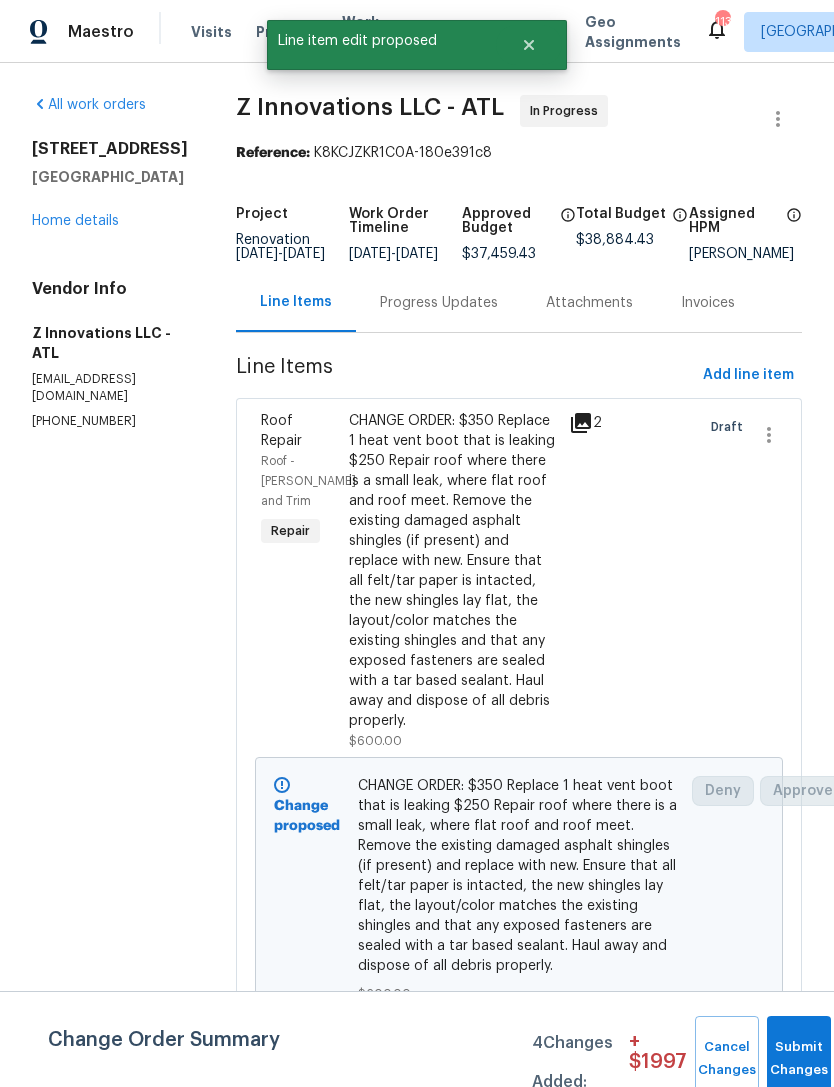 click on "Progress Updates" at bounding box center [439, 303] 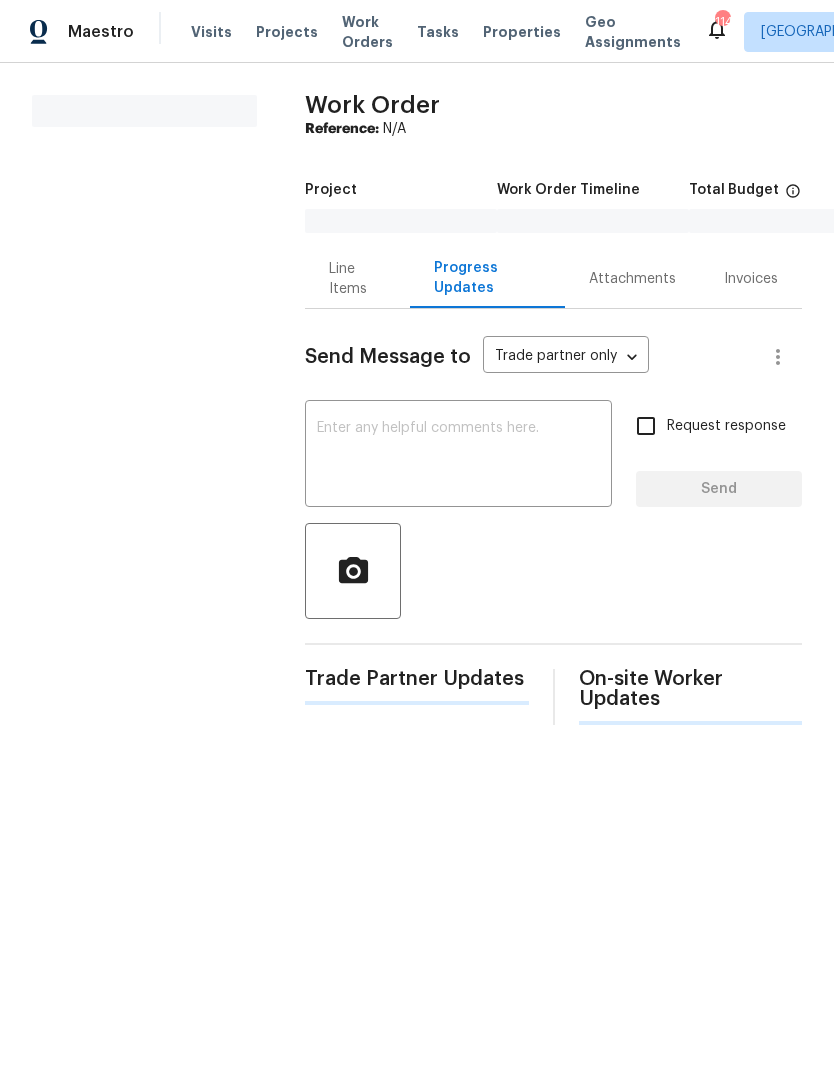 scroll, scrollTop: 0, scrollLeft: 0, axis: both 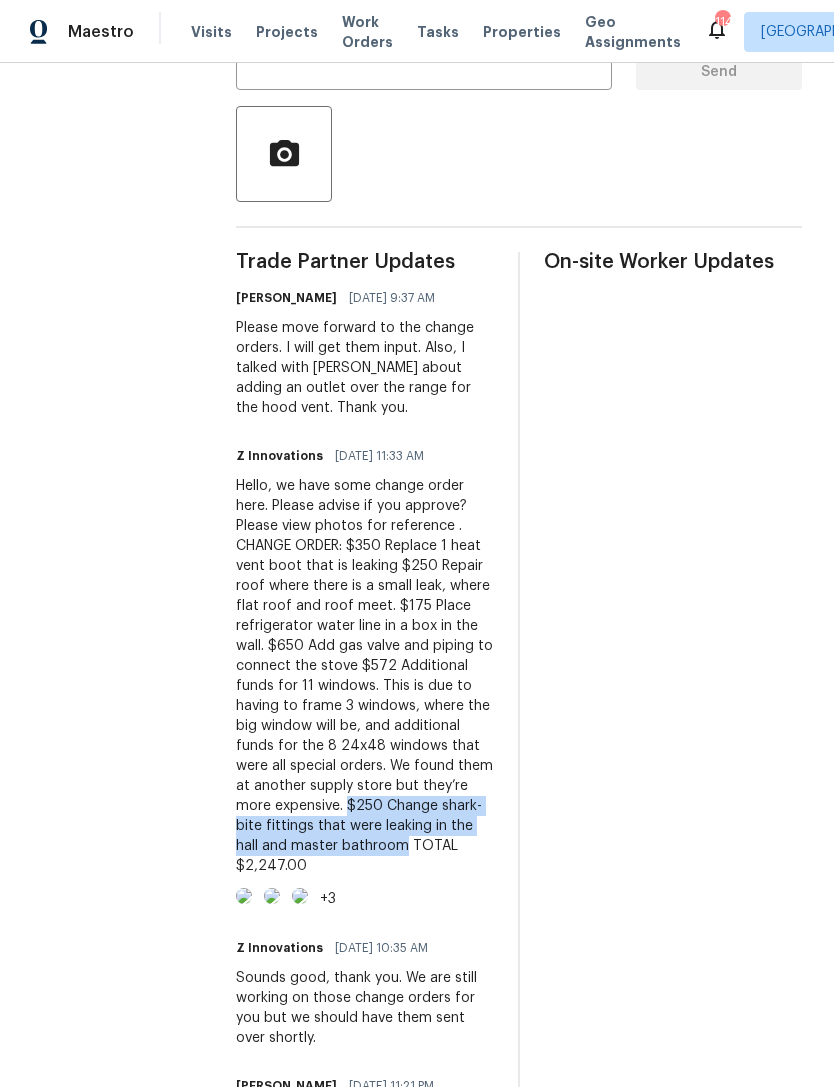 click on "On-site Worker Updates" at bounding box center [673, 2734] 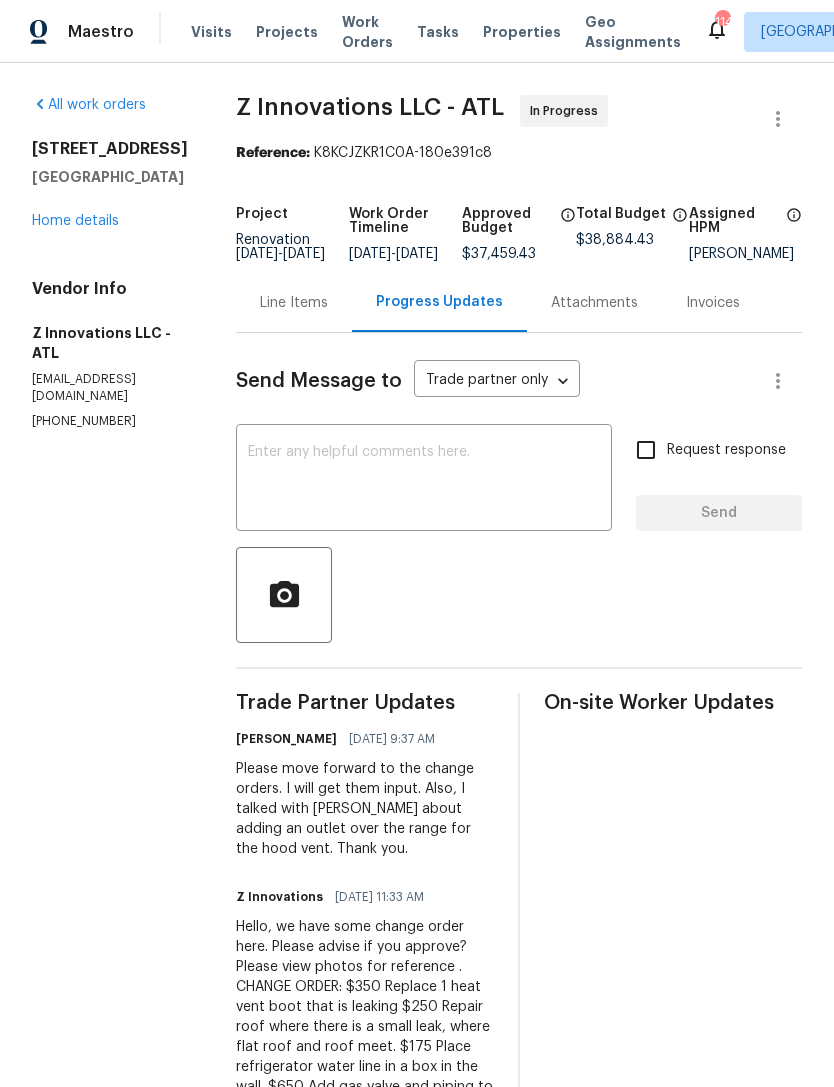 scroll, scrollTop: 0, scrollLeft: 0, axis: both 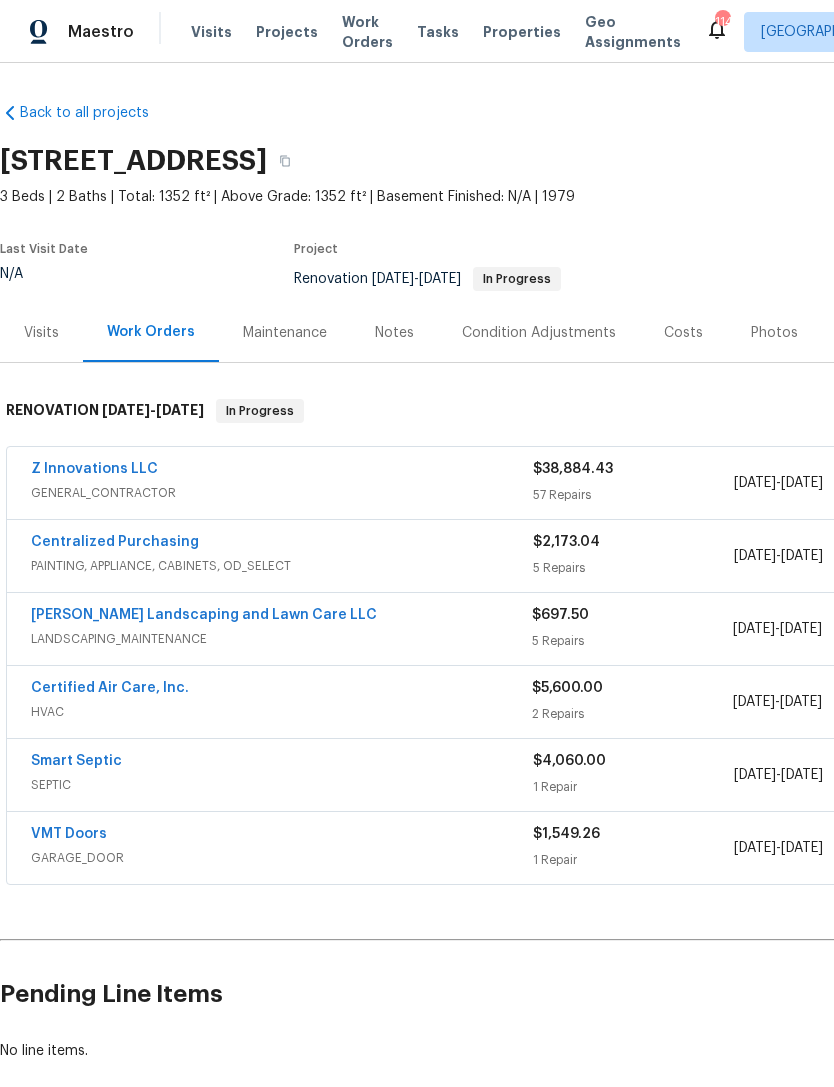 click on "Z Innovations LLC" at bounding box center [94, 469] 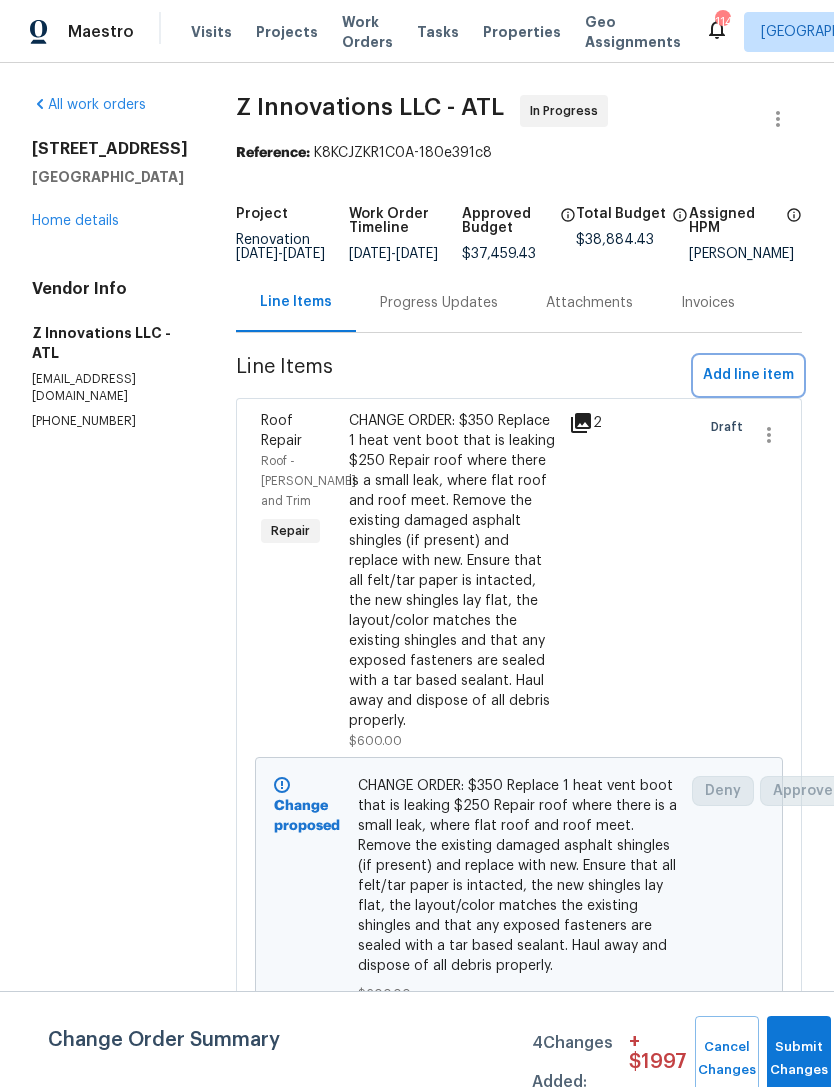 click on "Add line item" at bounding box center [748, 375] 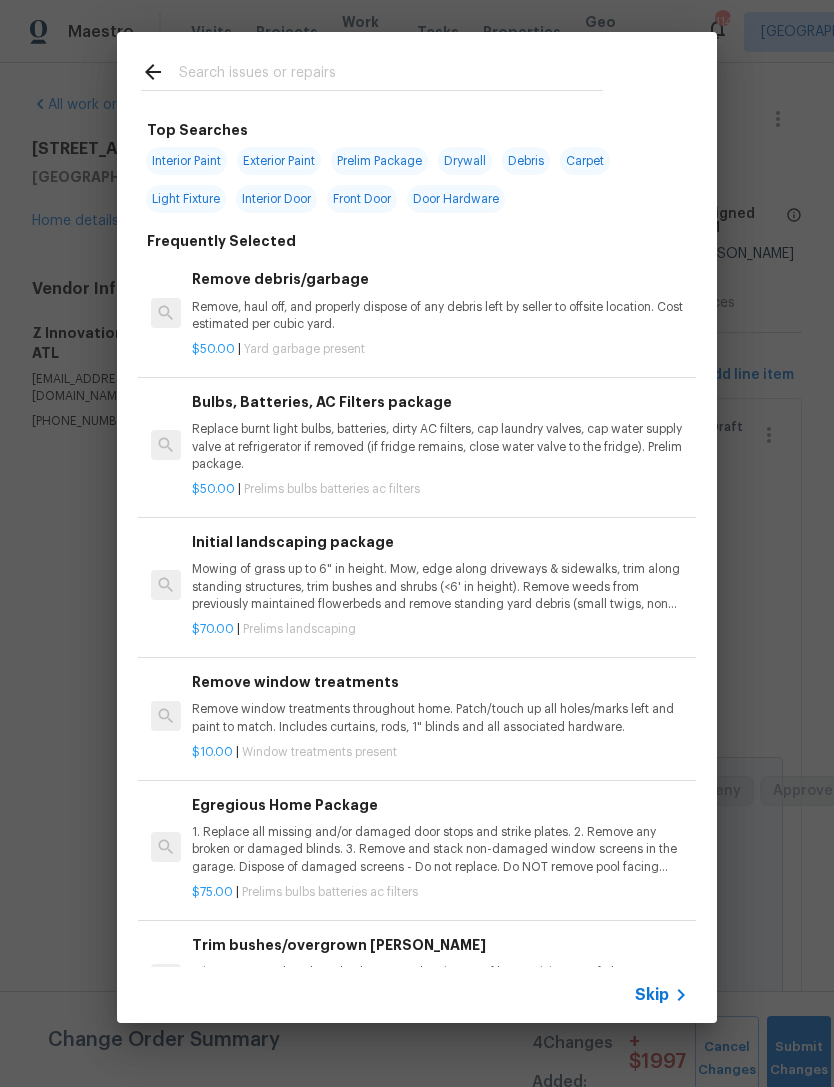 click at bounding box center [391, 75] 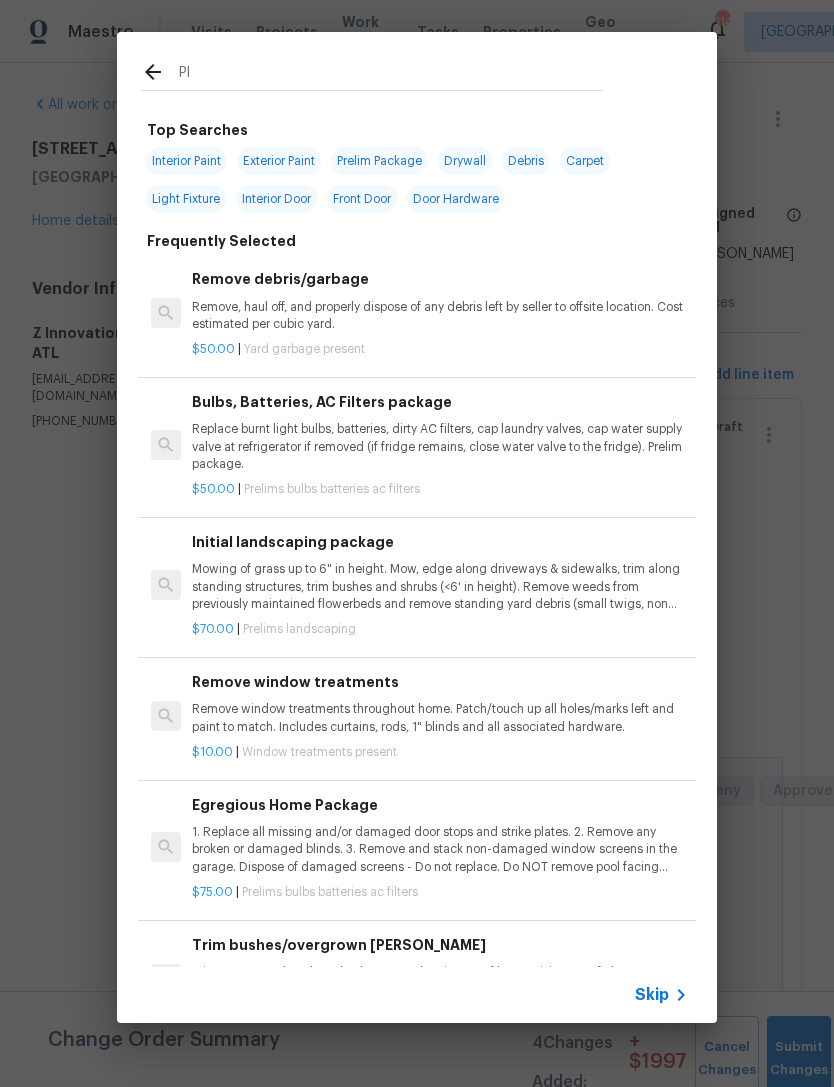 type on "Plu" 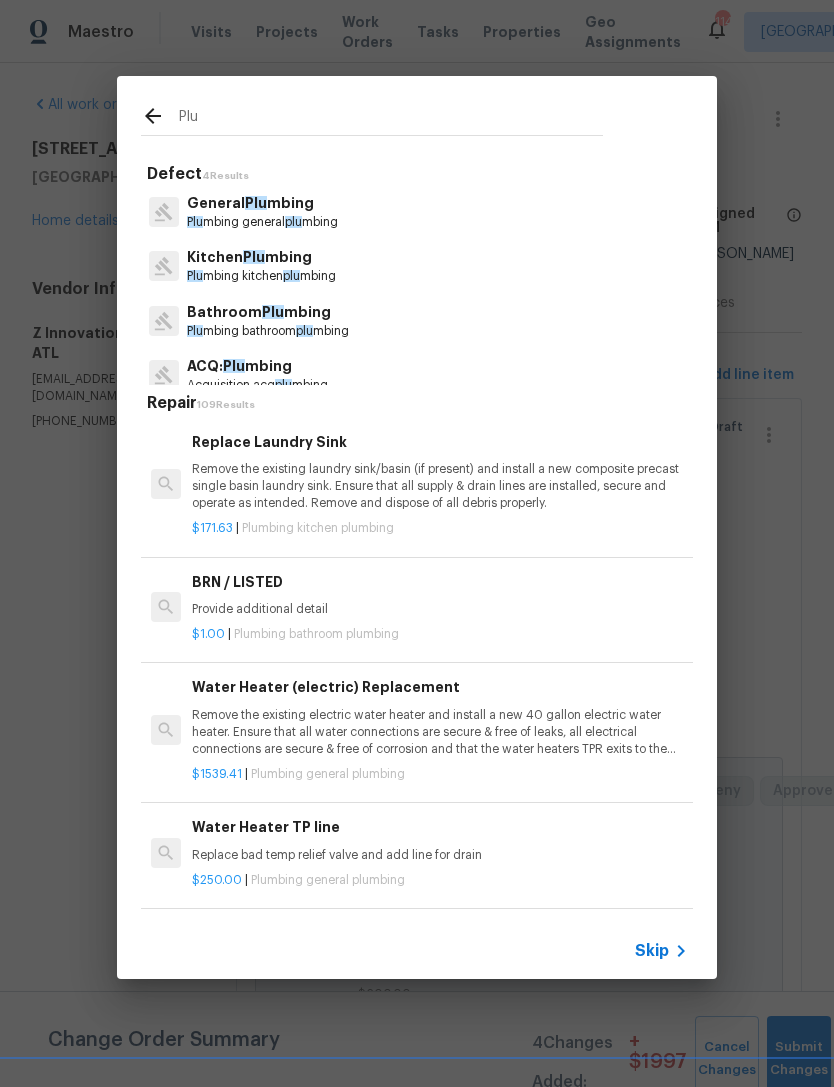 click on "plu" at bounding box center (293, 222) 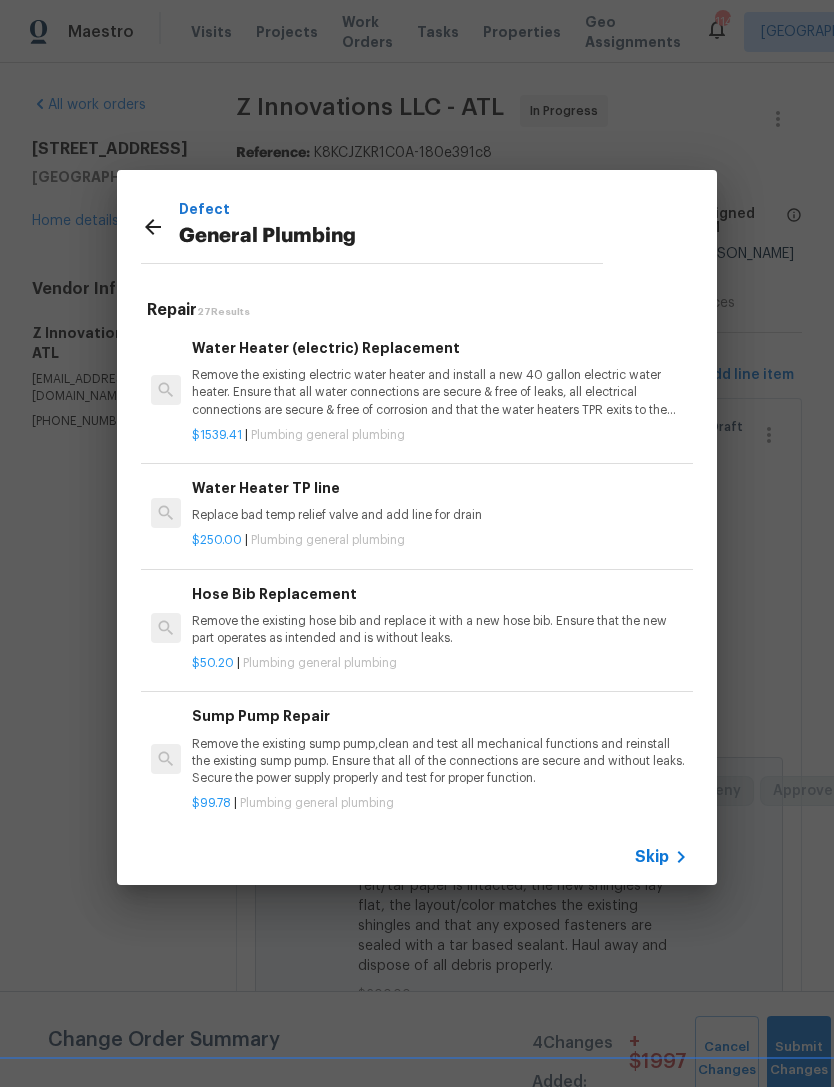 click 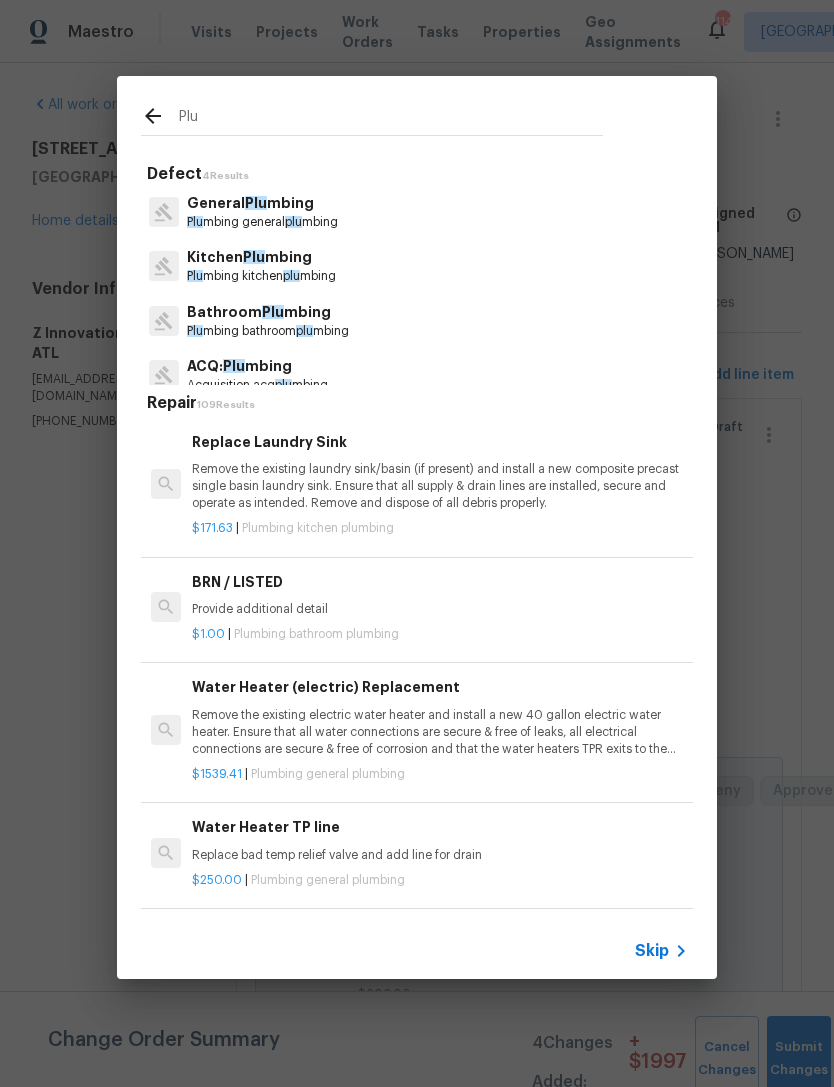 click on "Plu" at bounding box center (391, 120) 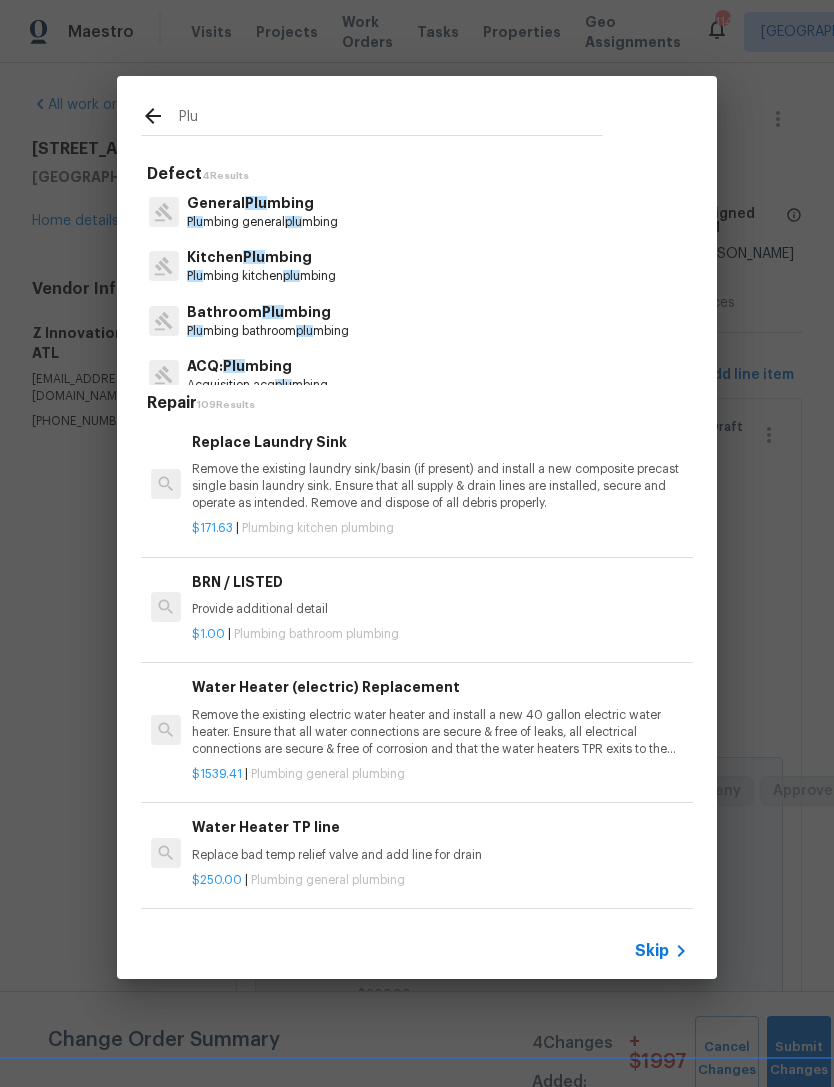 click on "Plu mbing bathroom  plu mbing" at bounding box center (268, 331) 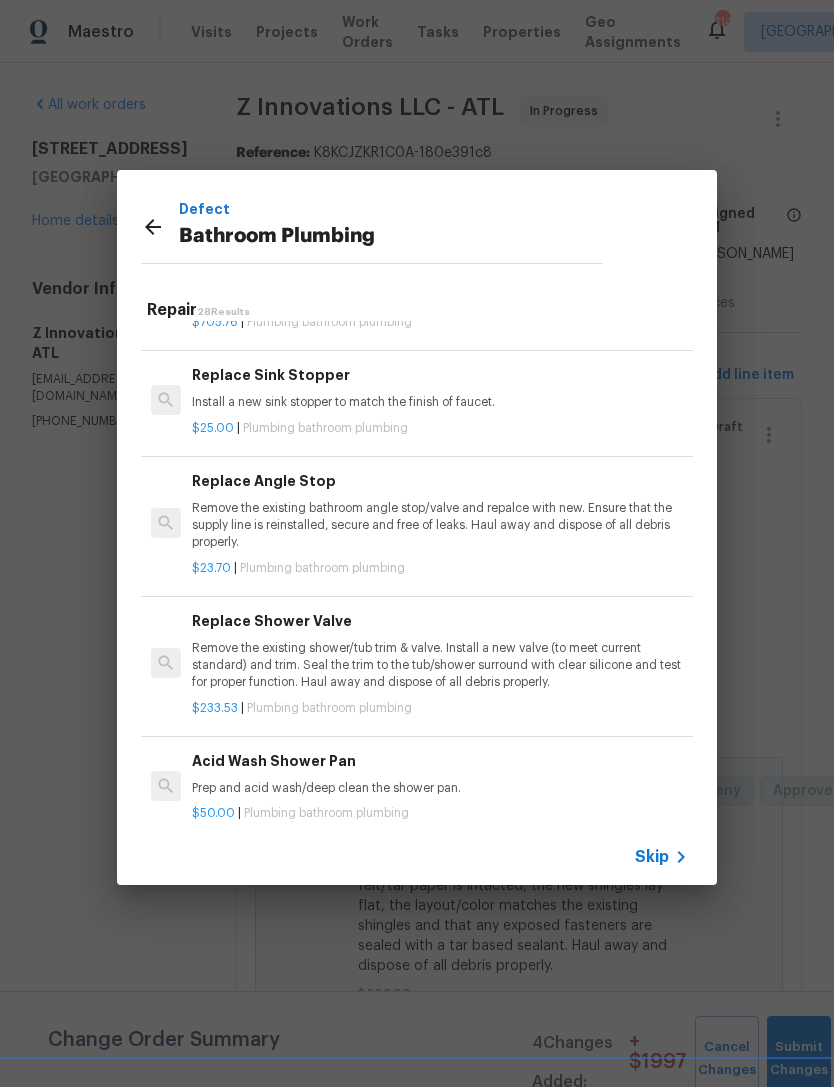 scroll, scrollTop: 1955, scrollLeft: 0, axis: vertical 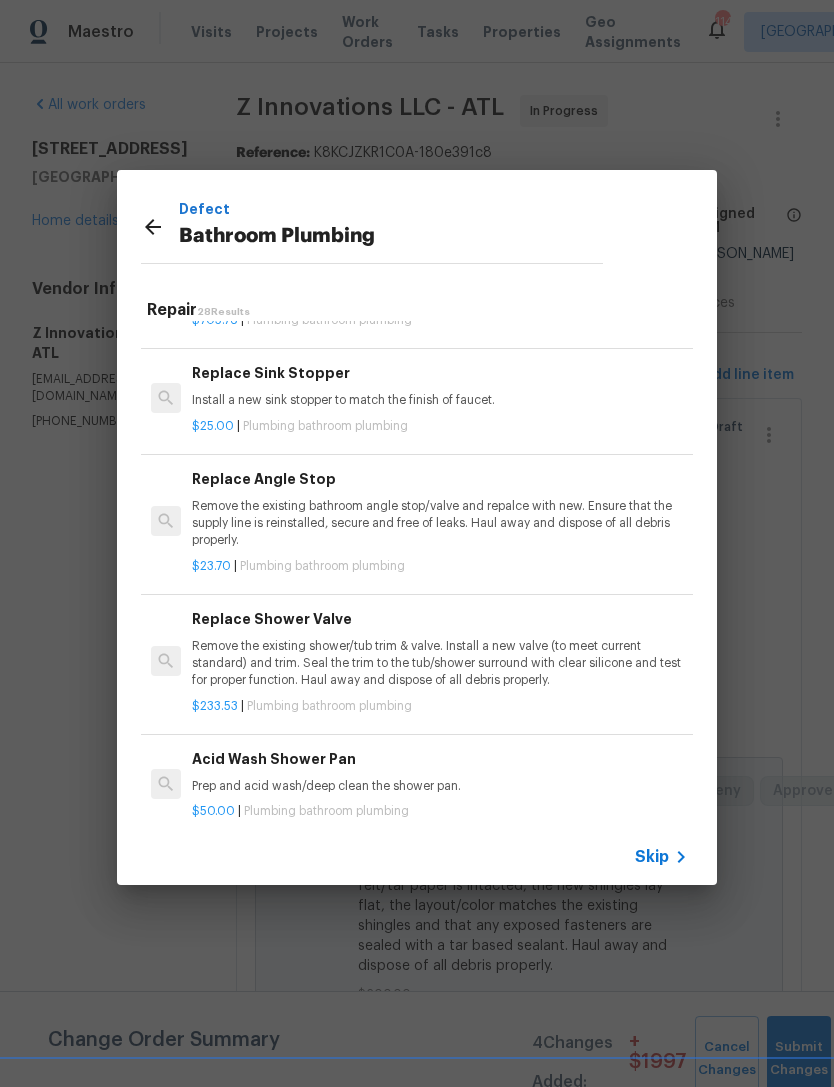 click on "Remove the existing shower/tub trim & valve. Install a new valve (to meet current standard) and trim. Seal the trim to the tub/shower surround with clear silicone and test for proper function. Haul away and dispose of all debris properly." at bounding box center [440, 663] 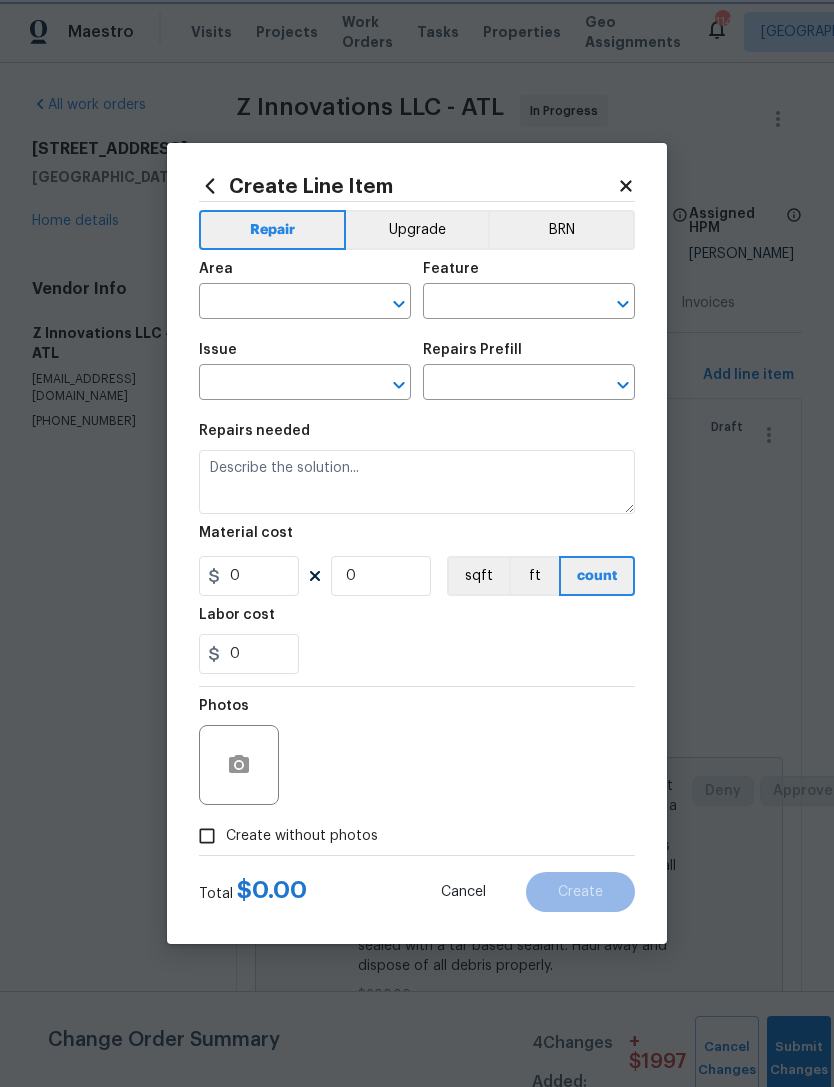 type on "Plumbing" 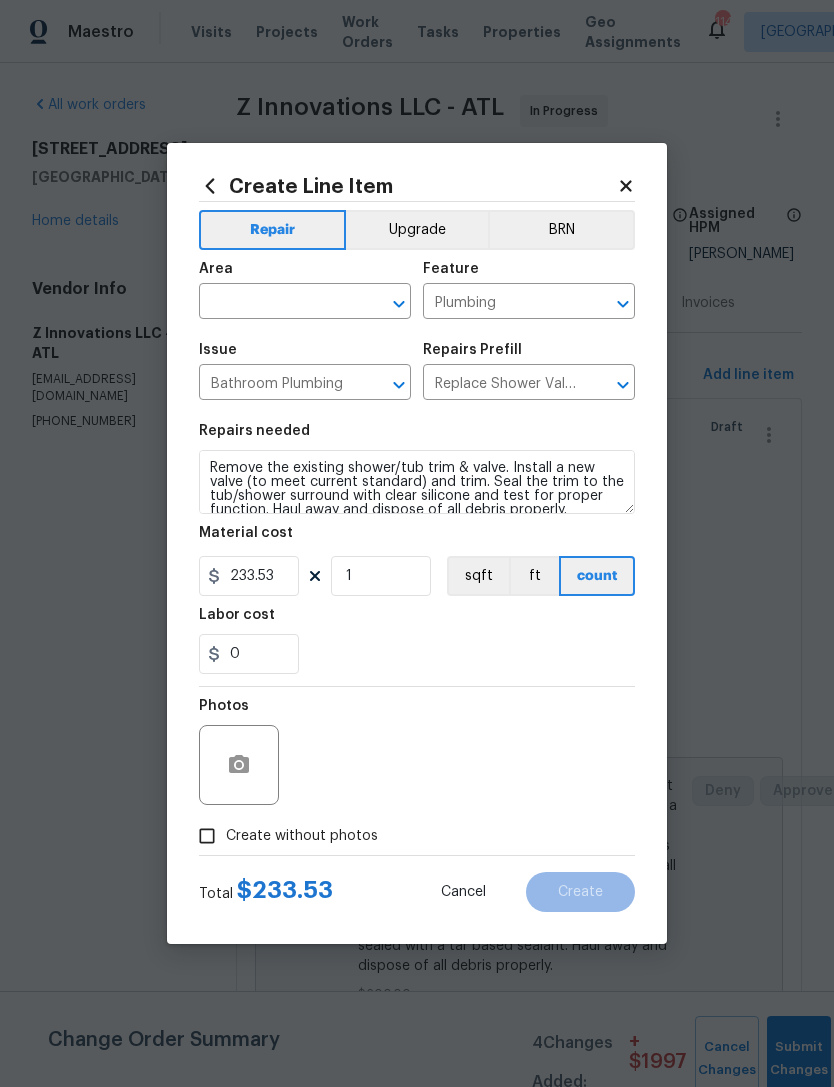 click on "Remove the existing shower/tub trim & valve. Install a new valve (to meet current standard) and trim. Seal the trim to the tub/shower surround with clear silicone and test for proper function. Haul away and dispose of all debris properly." at bounding box center [417, 482] 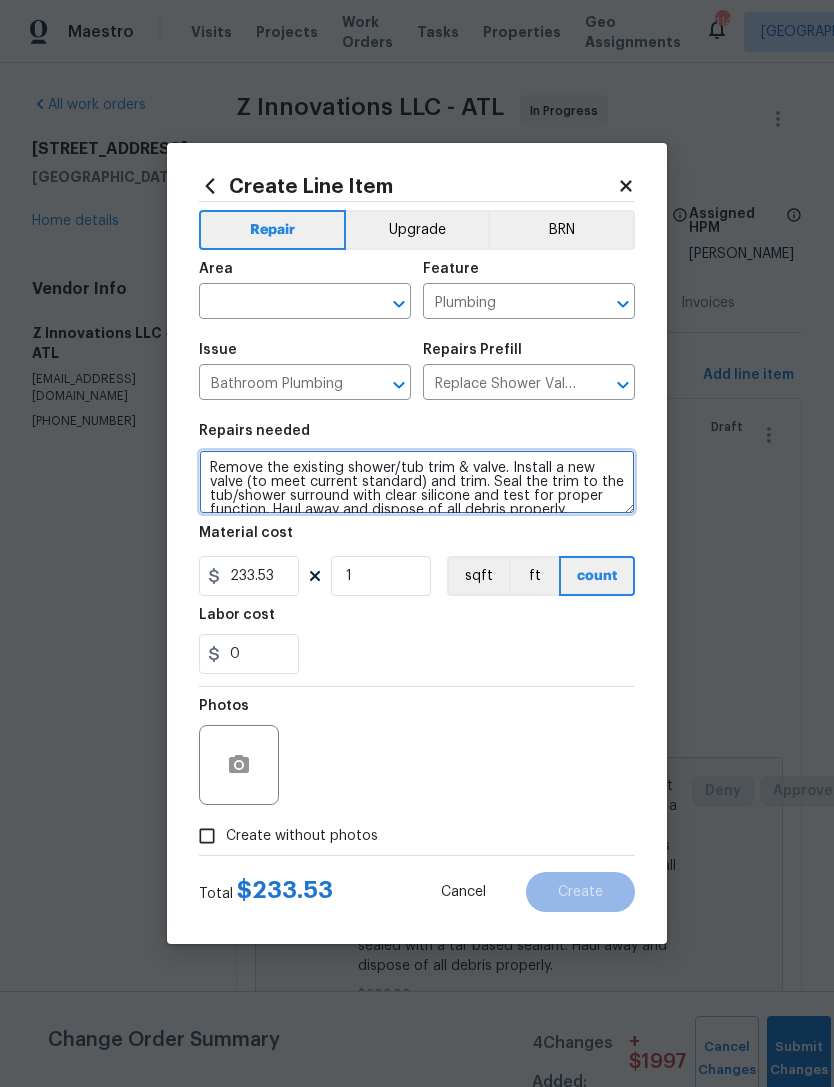 click on "Remove the existing shower/tub trim & valve. Install a new valve (to meet current standard) and trim. Seal the trim to the tub/shower surround with clear silicone and test for proper function. Haul away and dispose of all debris properly." at bounding box center (417, 482) 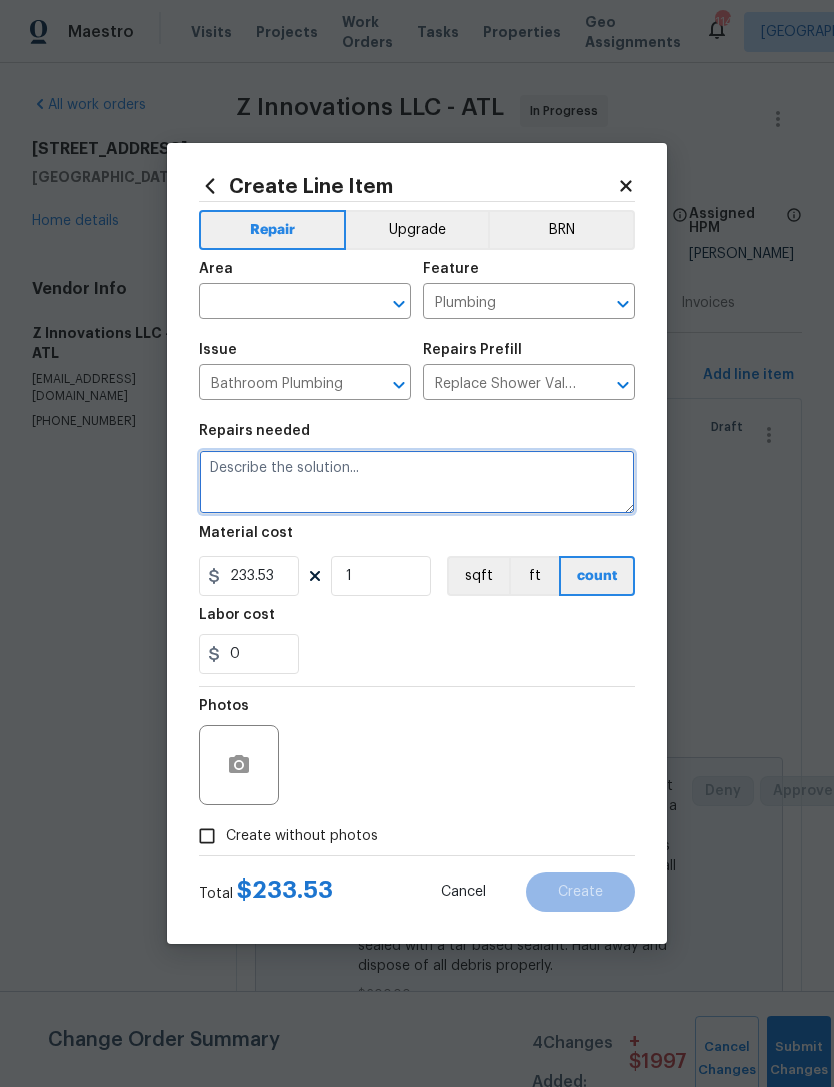 scroll, scrollTop: 0, scrollLeft: 0, axis: both 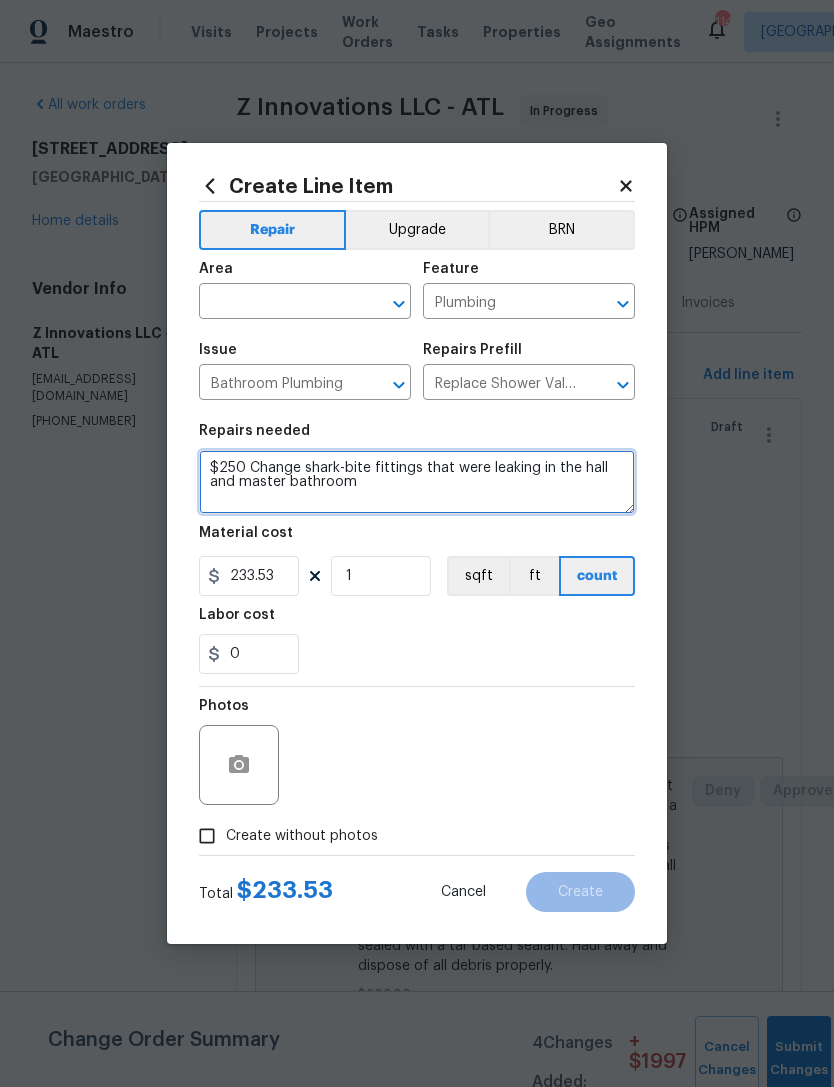 click on "$250 Change shark-bite fittings that were leaking in the hall and master bathroom" at bounding box center [417, 482] 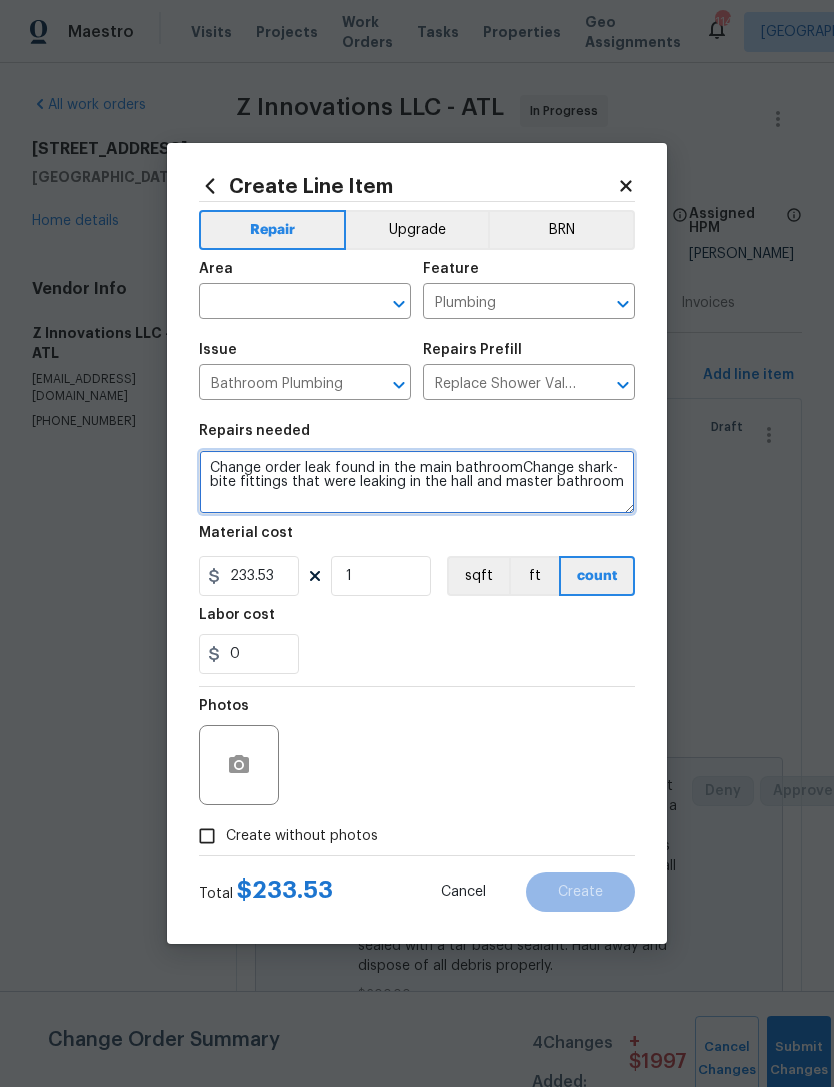 click on "Change order leak found in the main bathroomChange shark-bite fittings that were leaking in the hall and master bathroom" at bounding box center (417, 482) 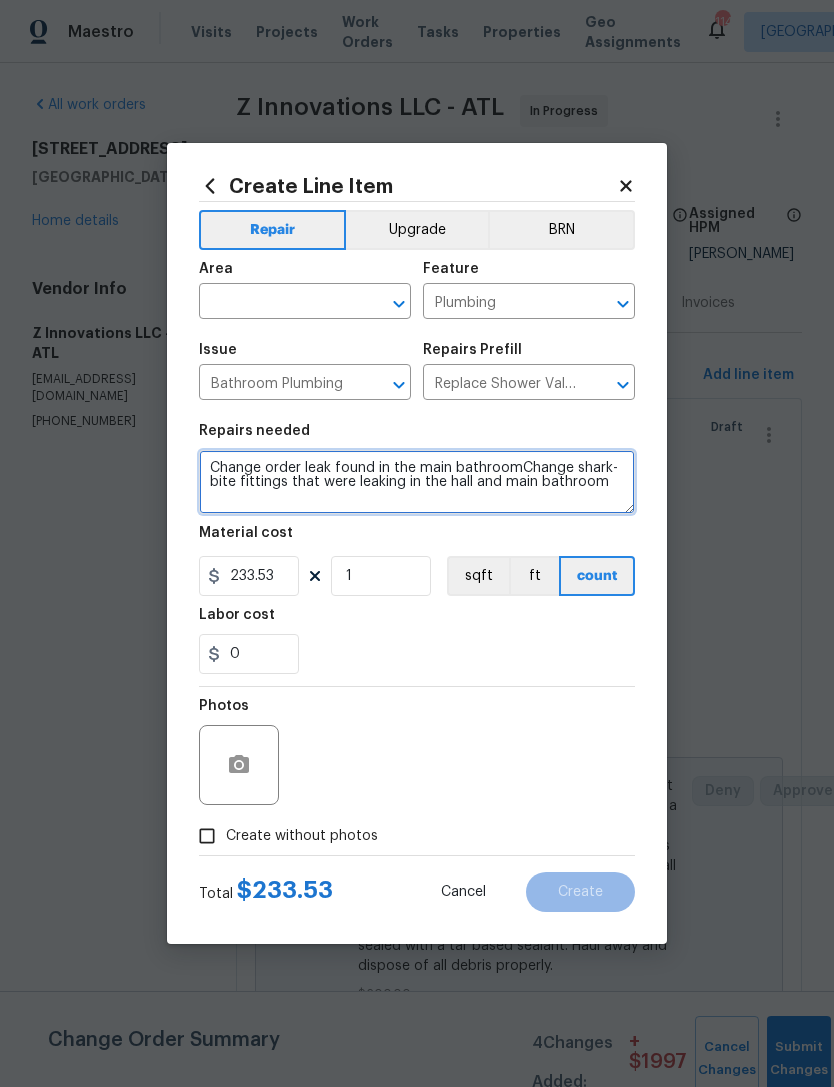 type on "Change order leak found in the main bathroomChange shark-bite fittings that were leaking in the hall and main bathroom" 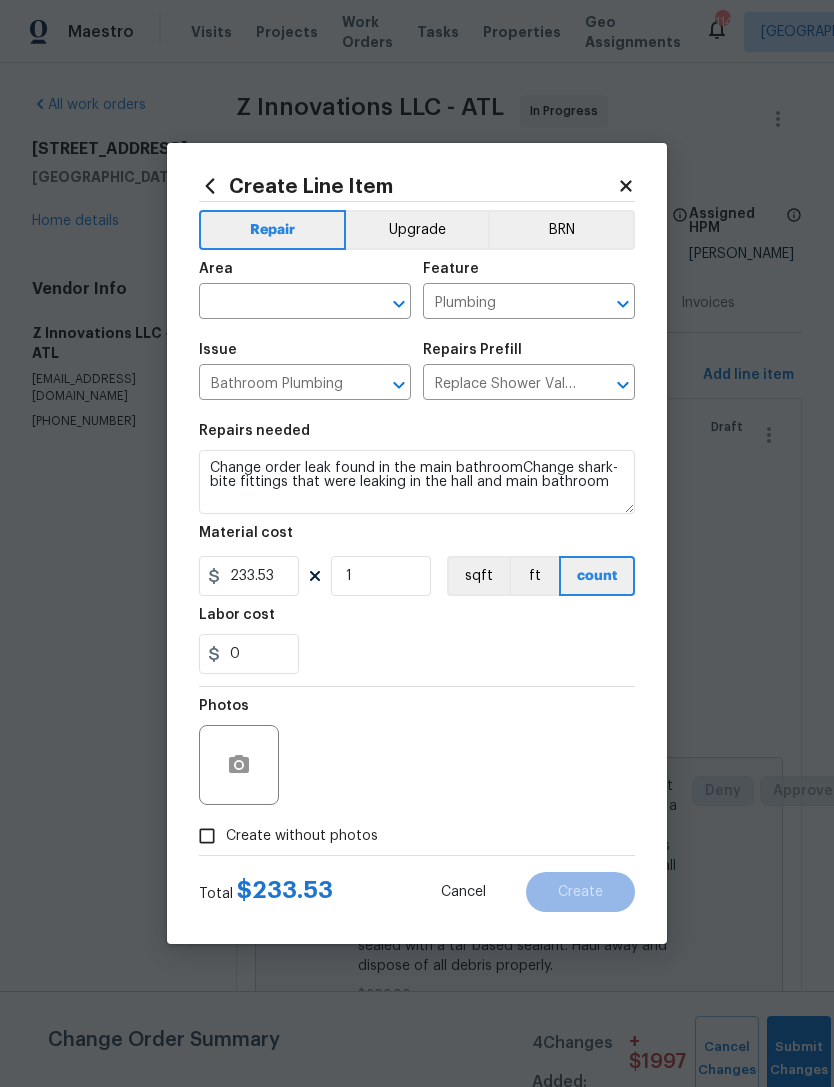 click at bounding box center (277, 303) 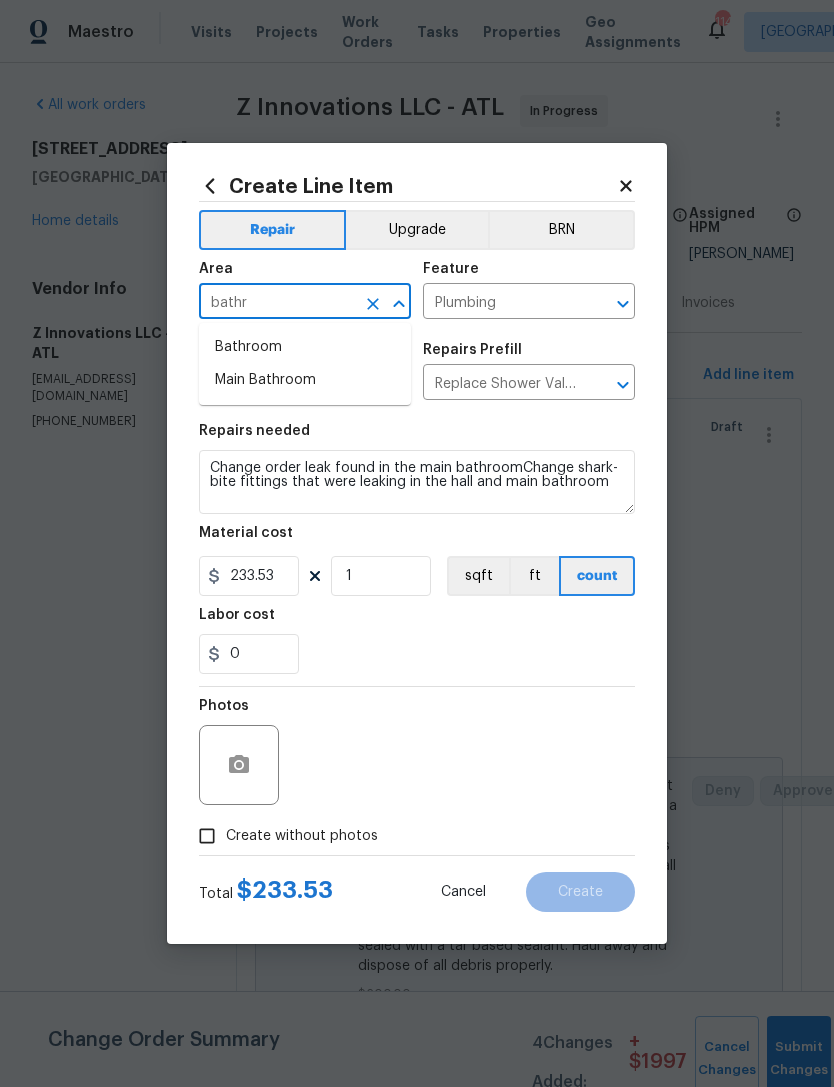 click on "Main Bathroom" at bounding box center (305, 380) 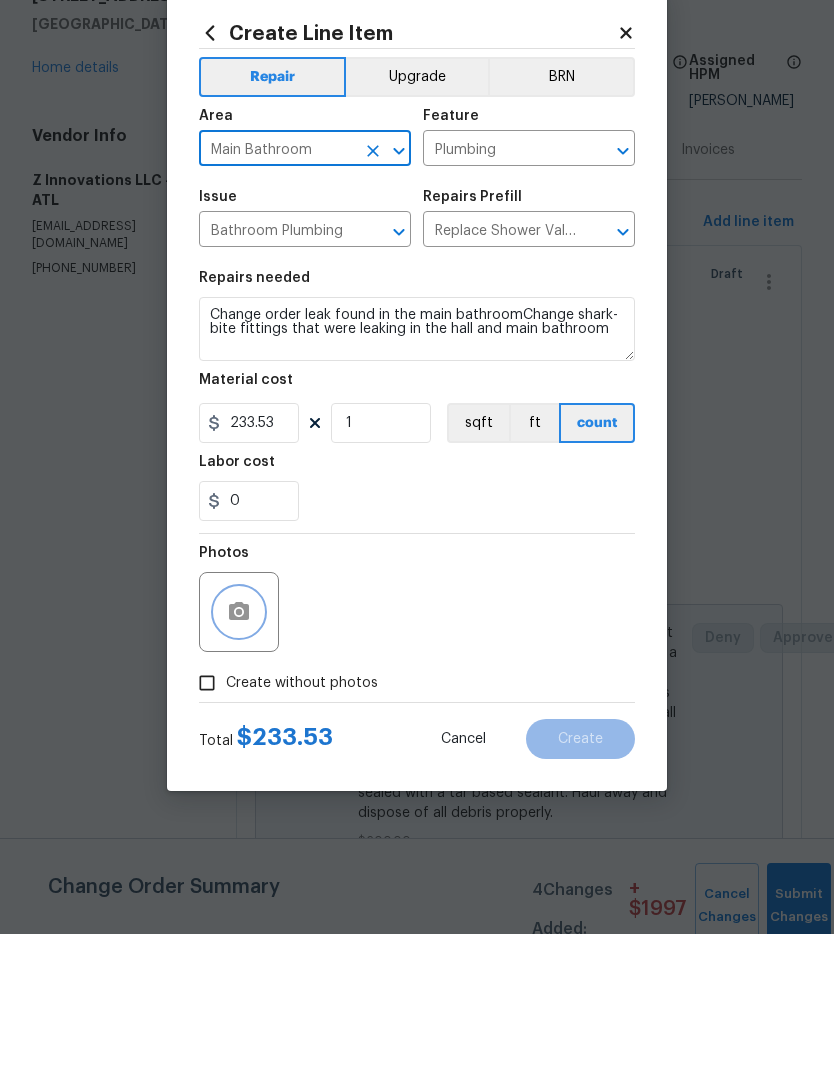 click at bounding box center [239, 765] 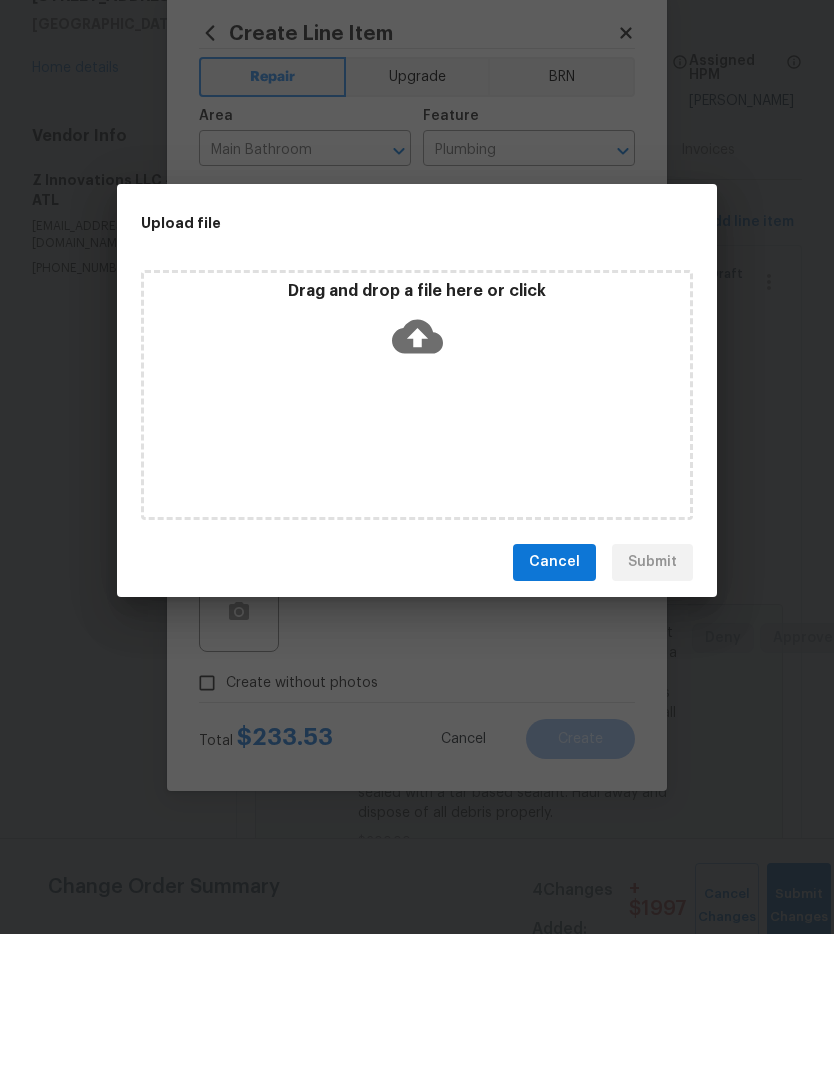 scroll, scrollTop: 64, scrollLeft: 0, axis: vertical 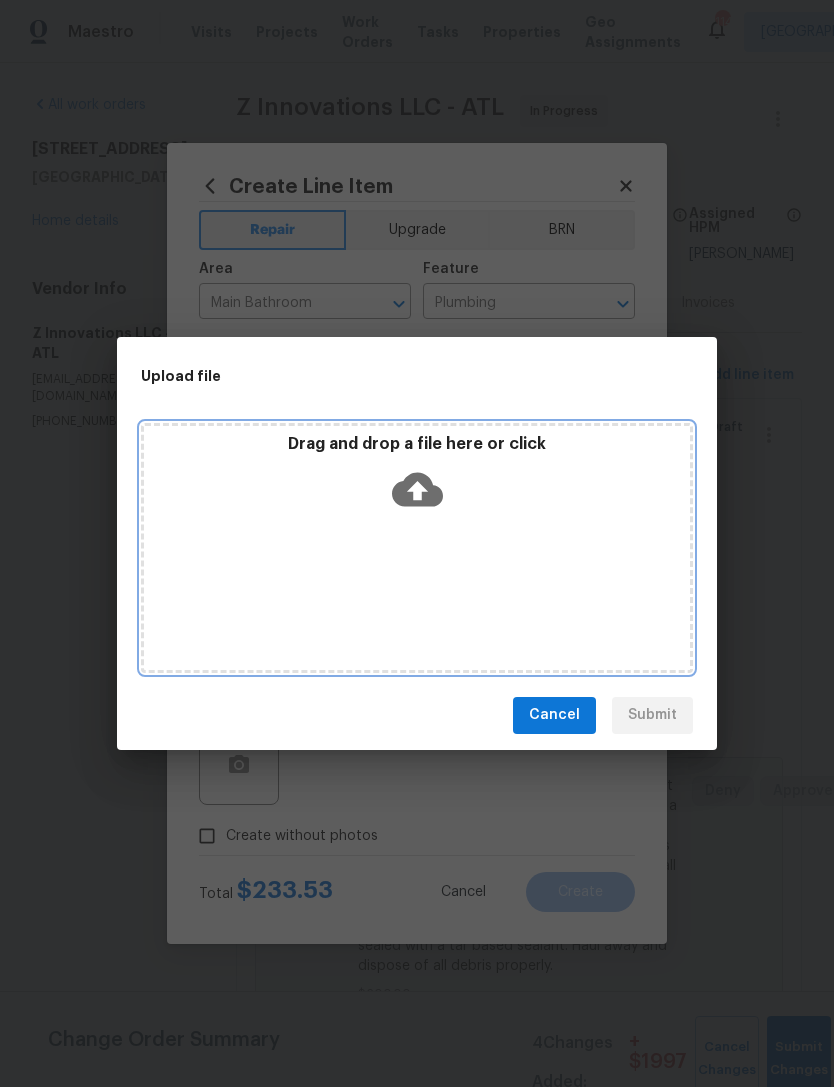 click 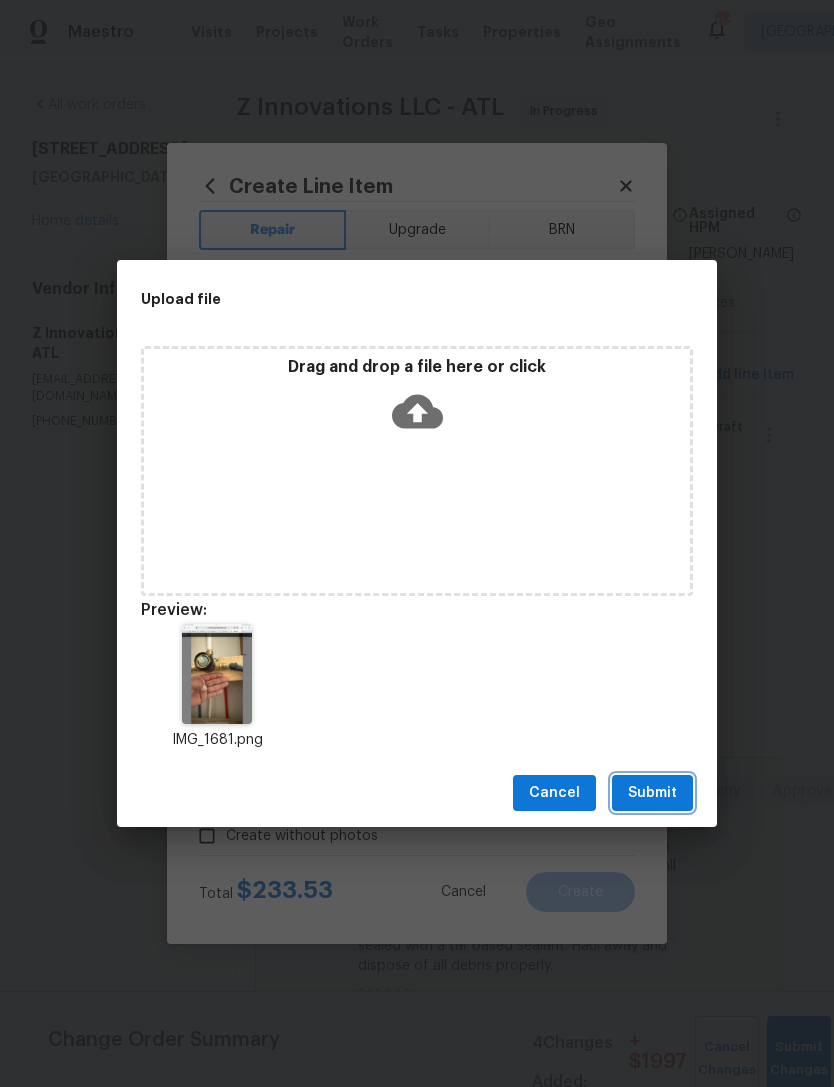 click on "Submit" at bounding box center (652, 793) 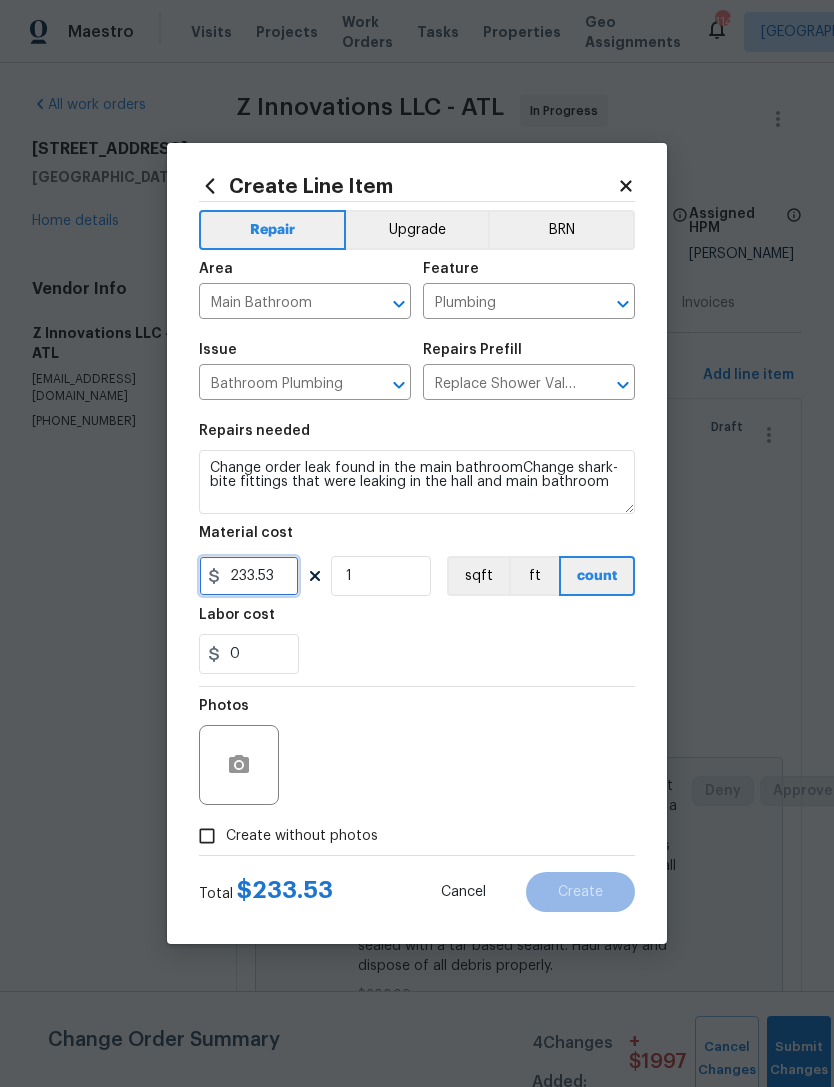 click on "233.53" at bounding box center [249, 576] 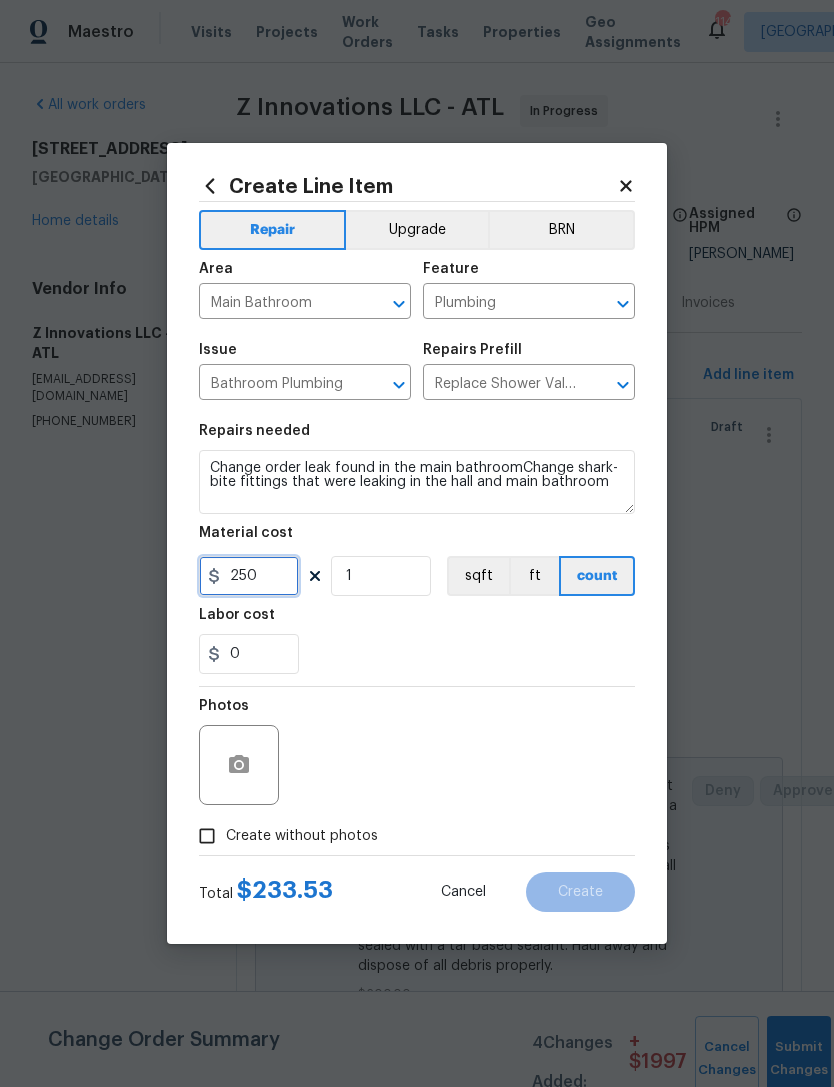 type on "250" 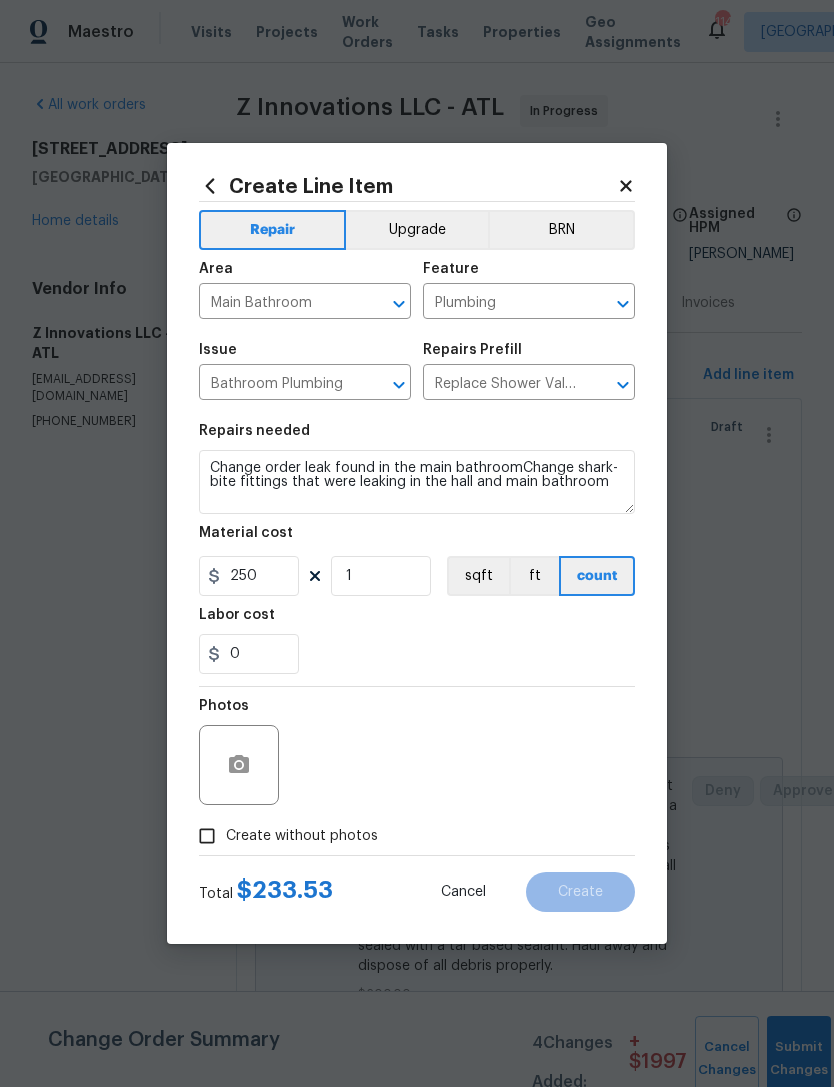 click on "0" at bounding box center (417, 654) 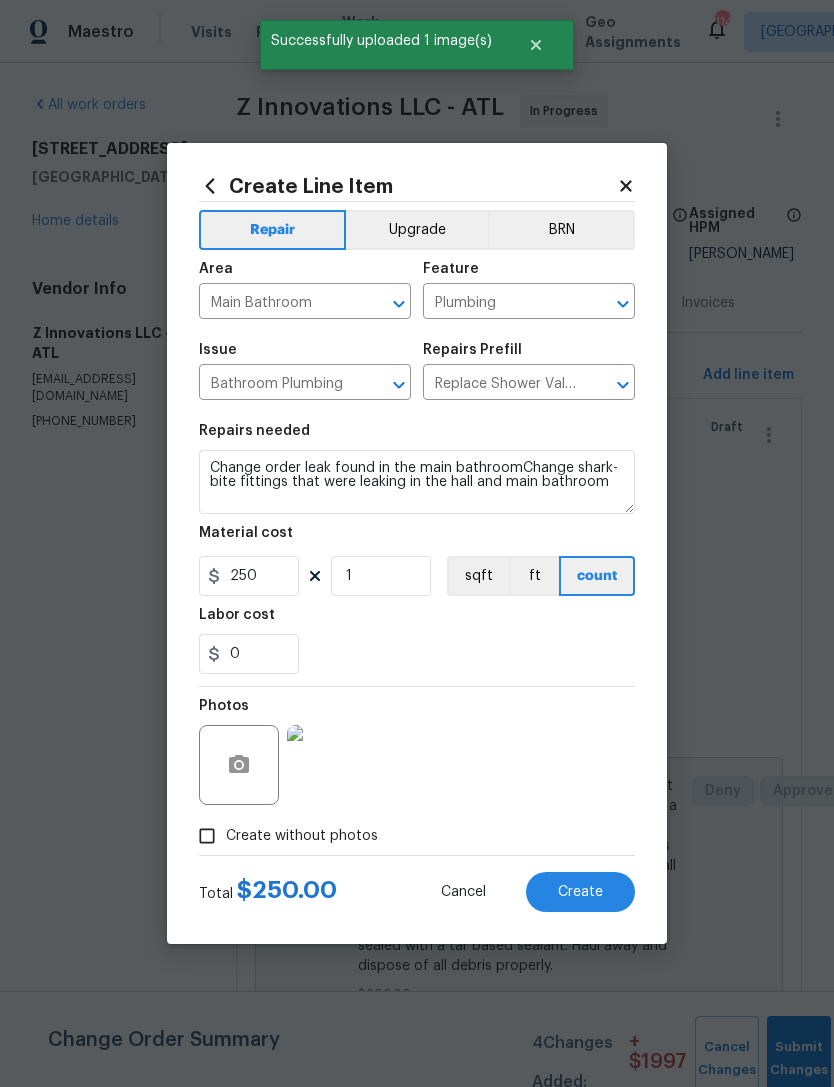 click on "Create" at bounding box center (580, 892) 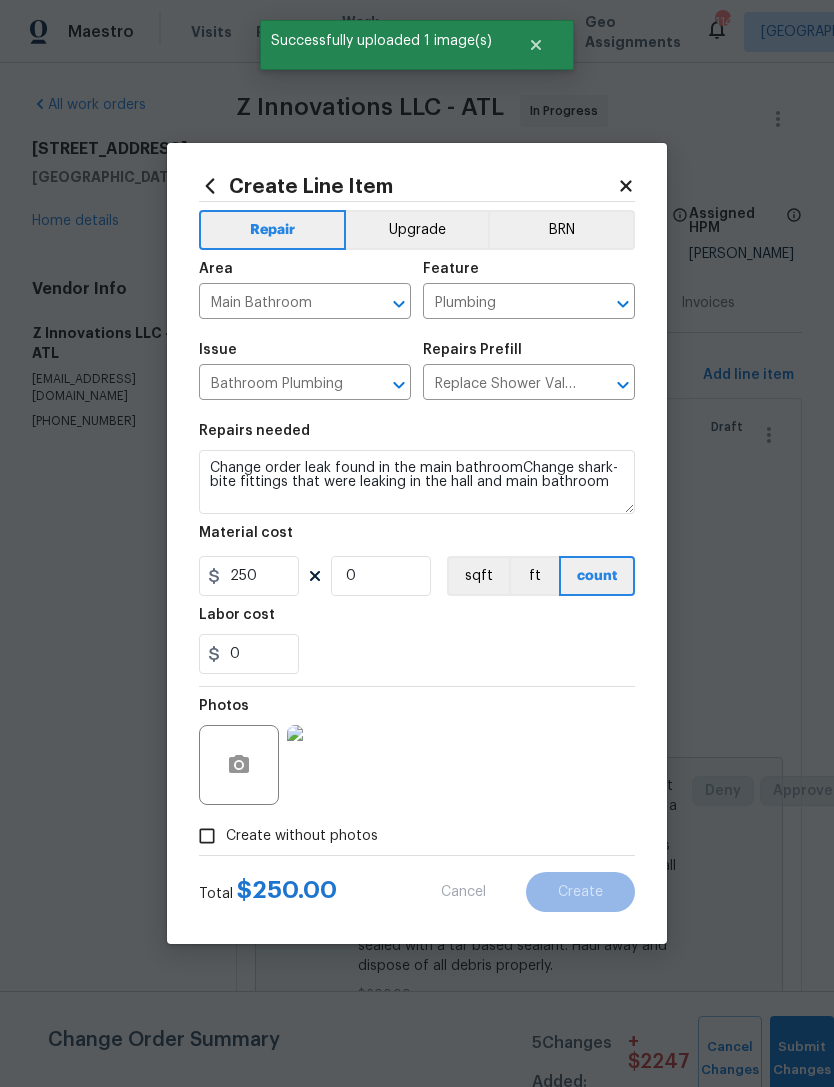scroll, scrollTop: 0, scrollLeft: 0, axis: both 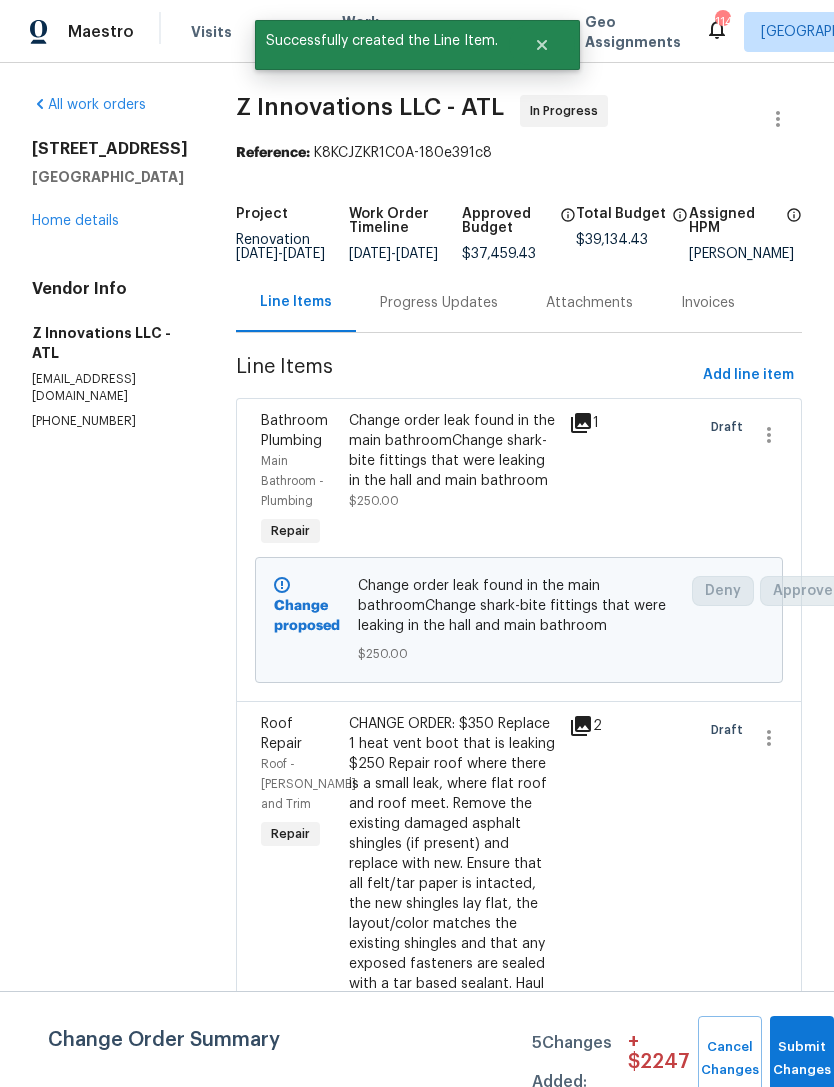 click on "Progress Updates" at bounding box center [439, 303] 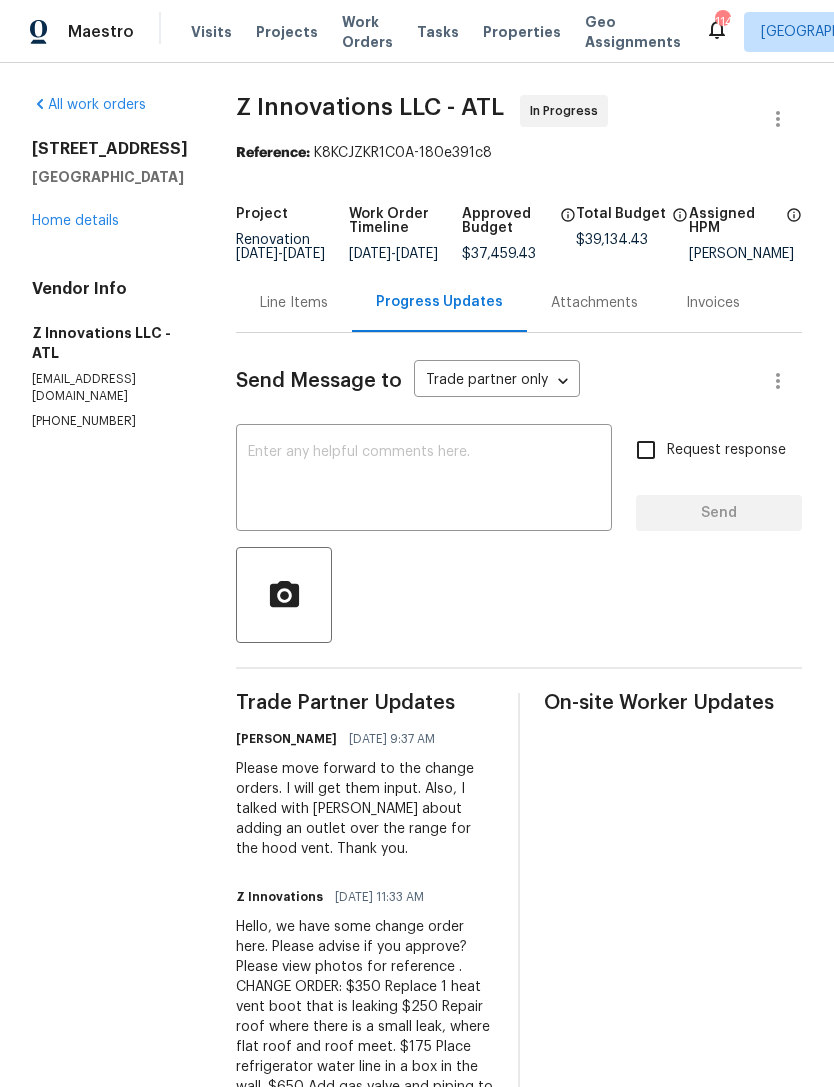 scroll, scrollTop: 0, scrollLeft: 0, axis: both 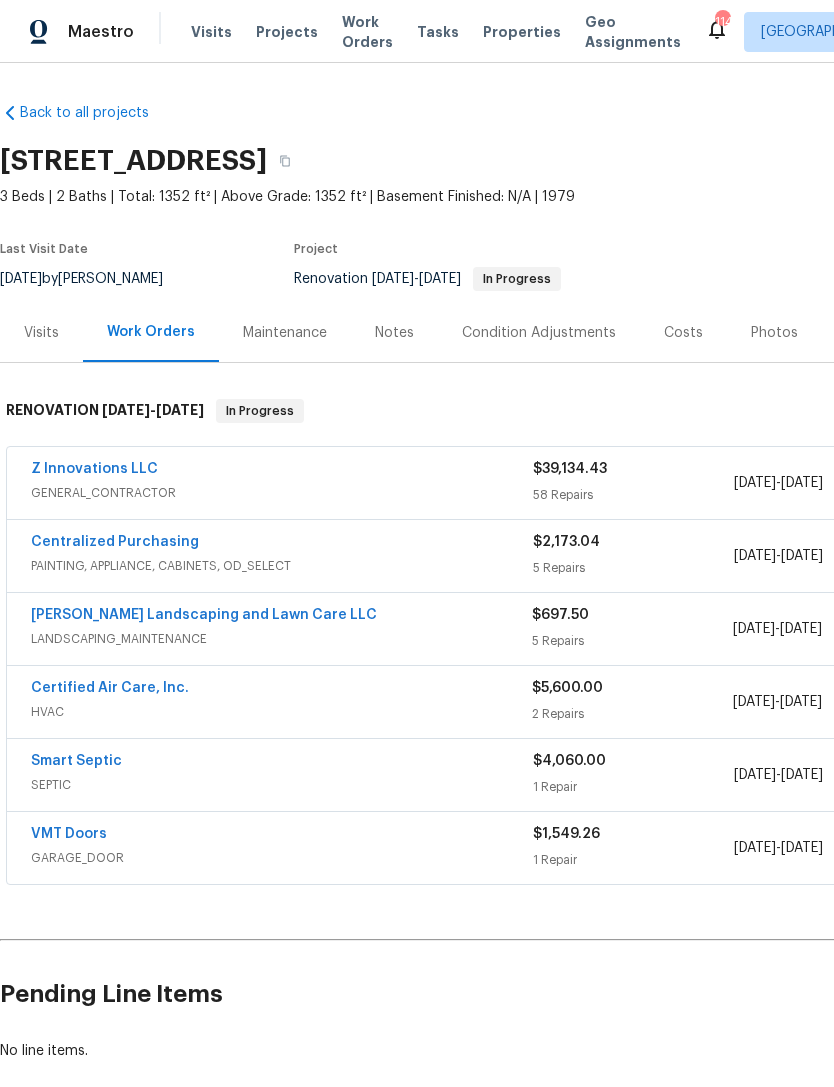 click on "Z Innovations LLC" at bounding box center (94, 469) 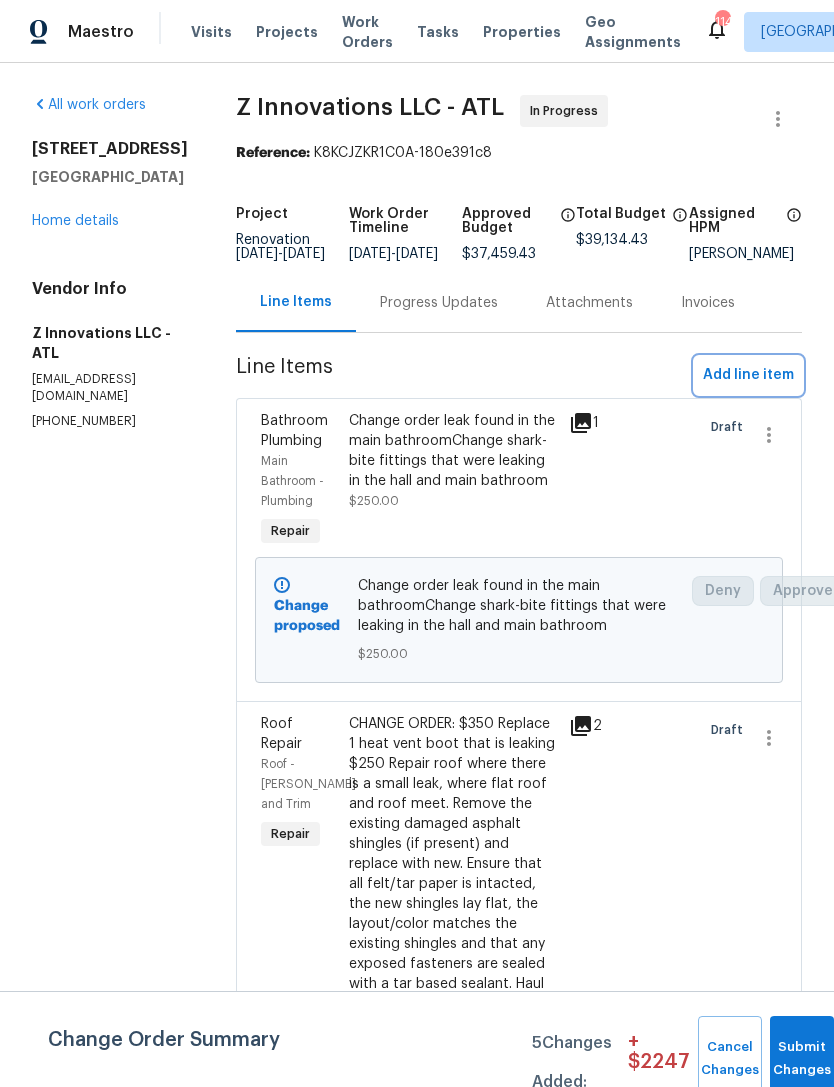 click on "Add line item" at bounding box center [748, 375] 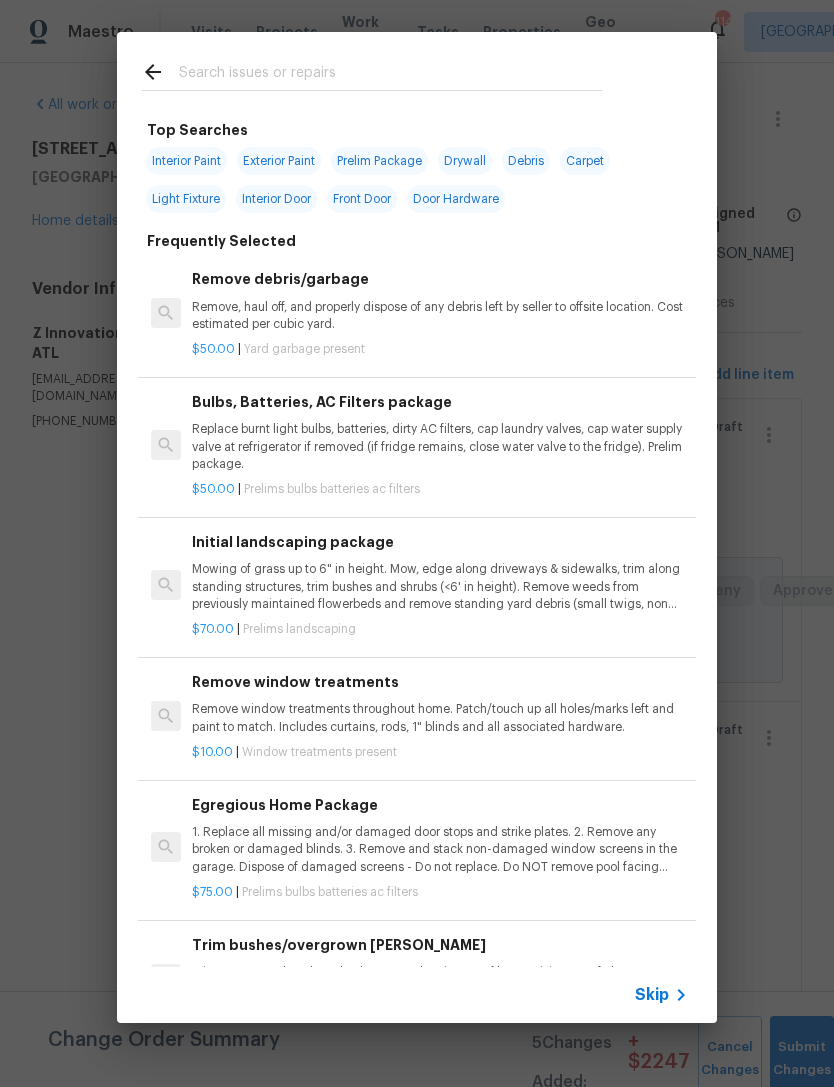 click at bounding box center [391, 75] 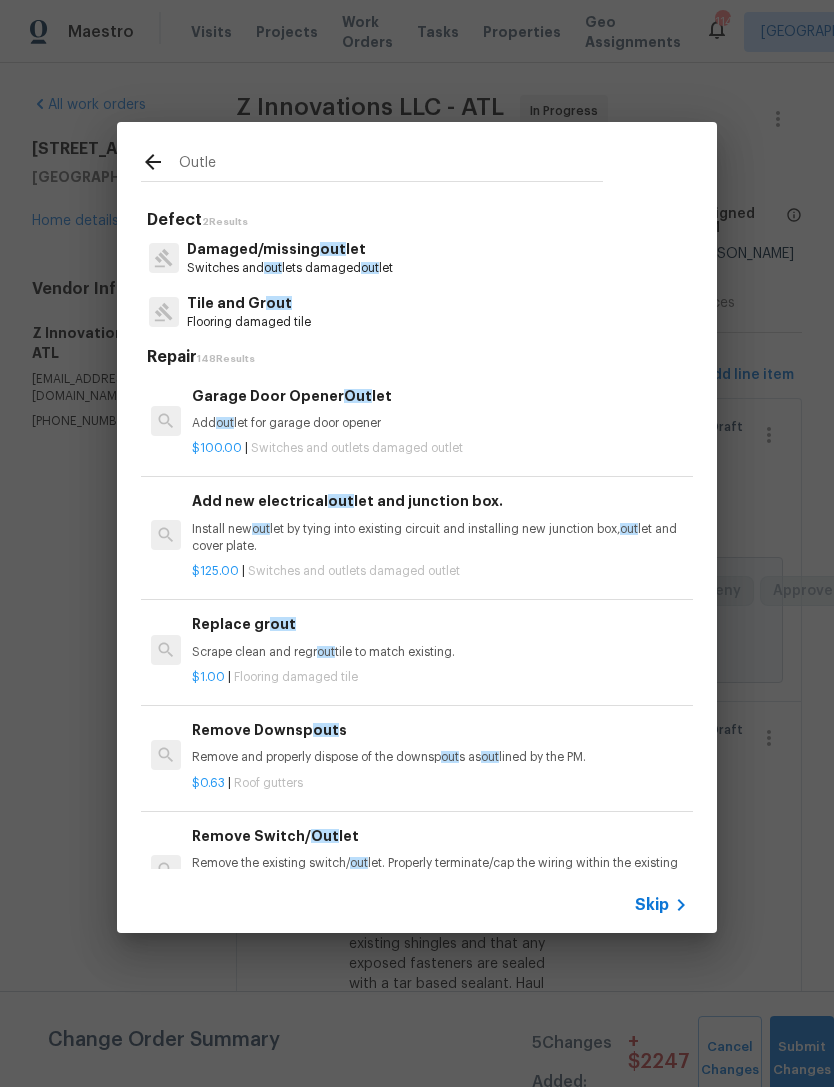 type on "Outlet" 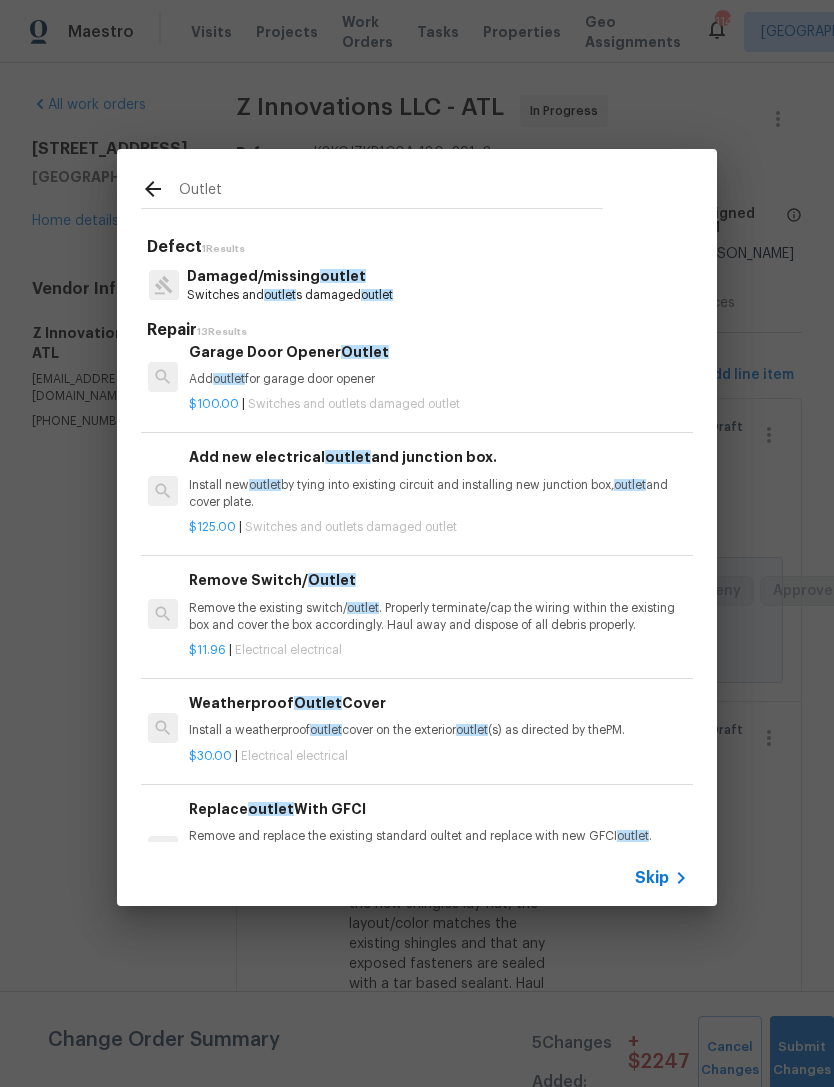 scroll, scrollTop: 19, scrollLeft: 3, axis: both 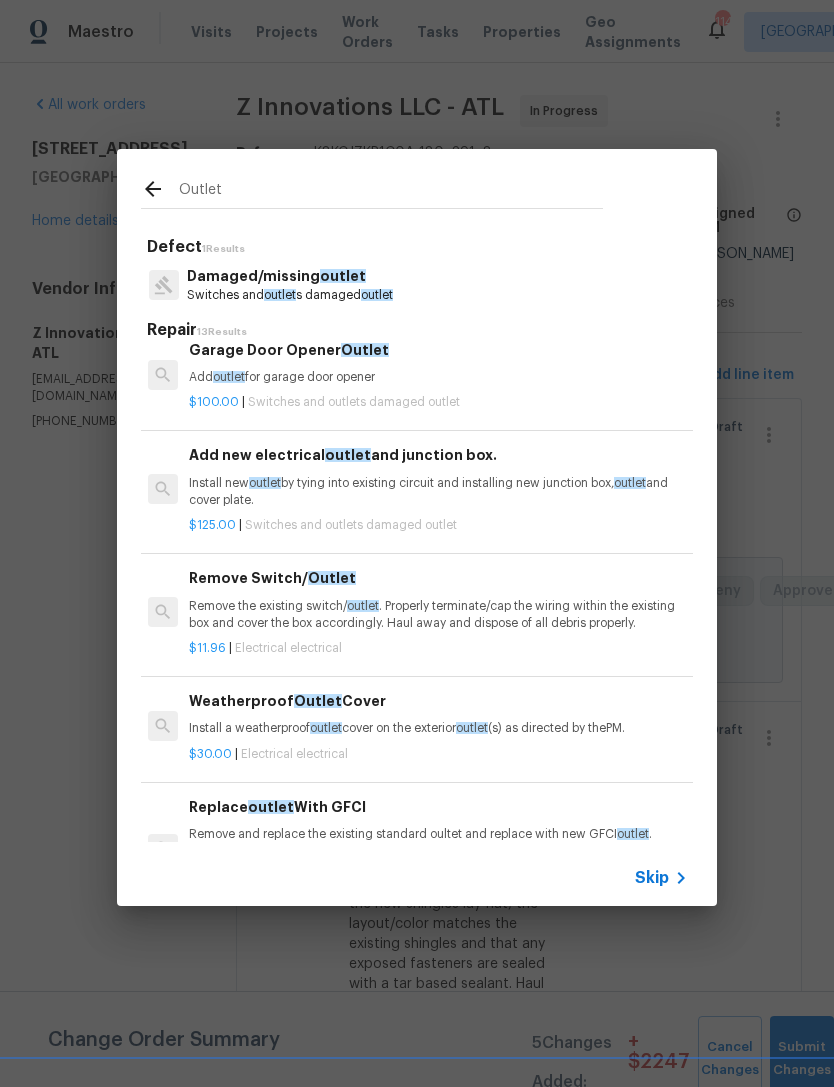 click on "Install new  outlet  by tying into existing circuit and installing new junction box,  outlet  and cover plate." at bounding box center [437, 492] 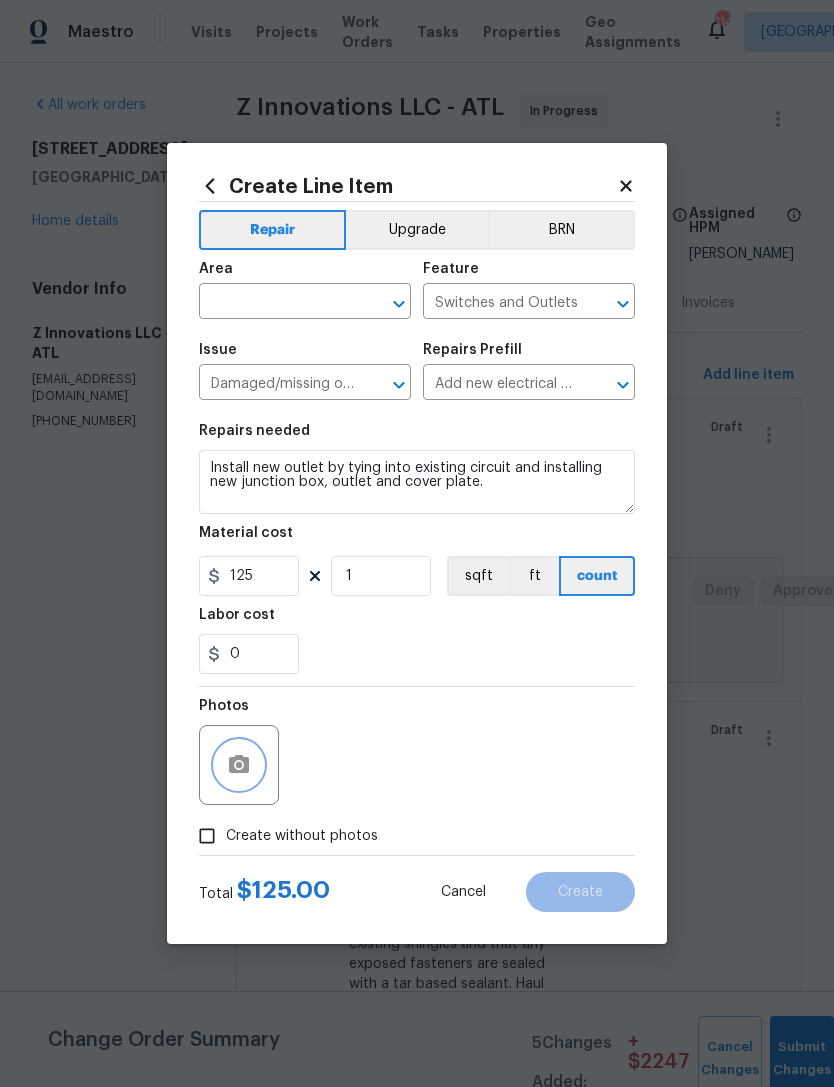 click 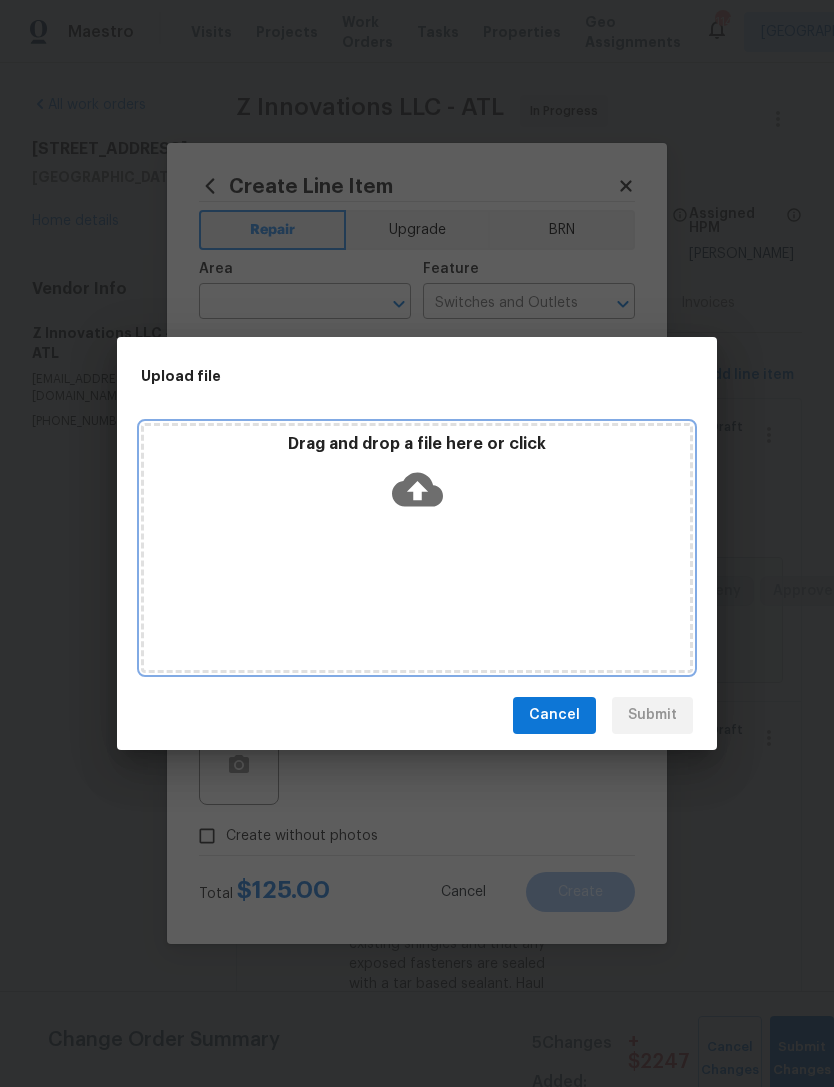 click 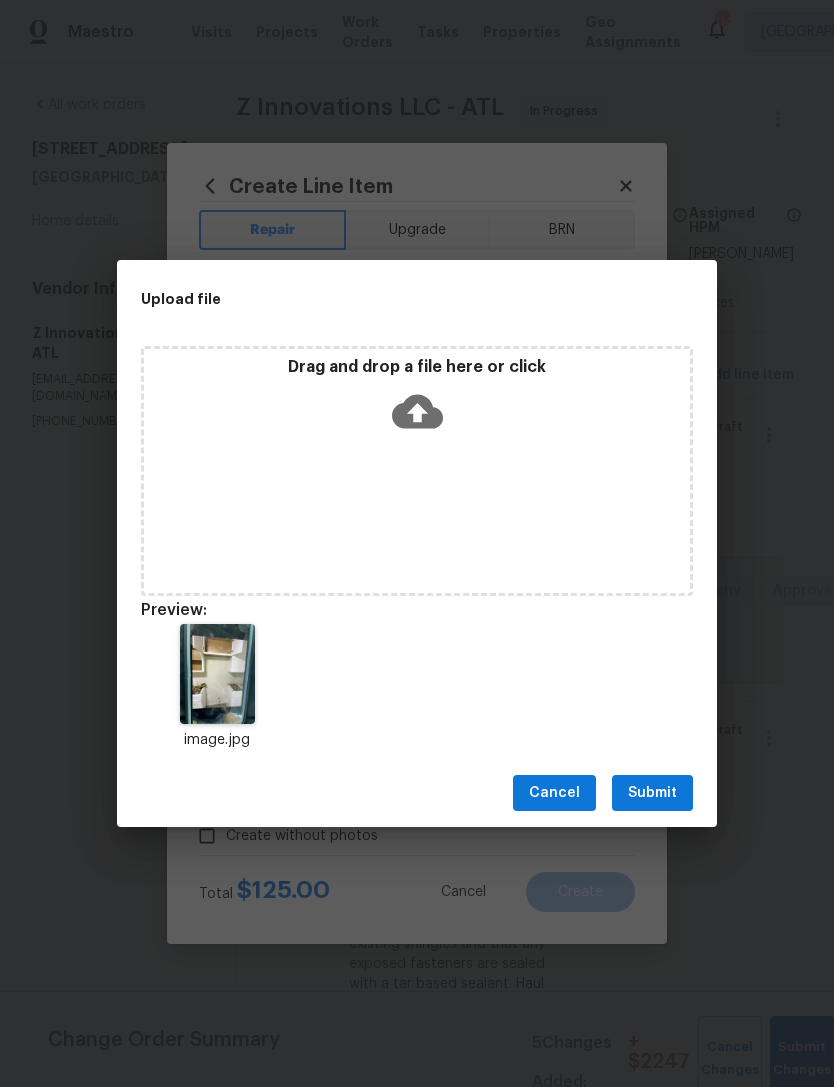 click on "Submit" at bounding box center (652, 793) 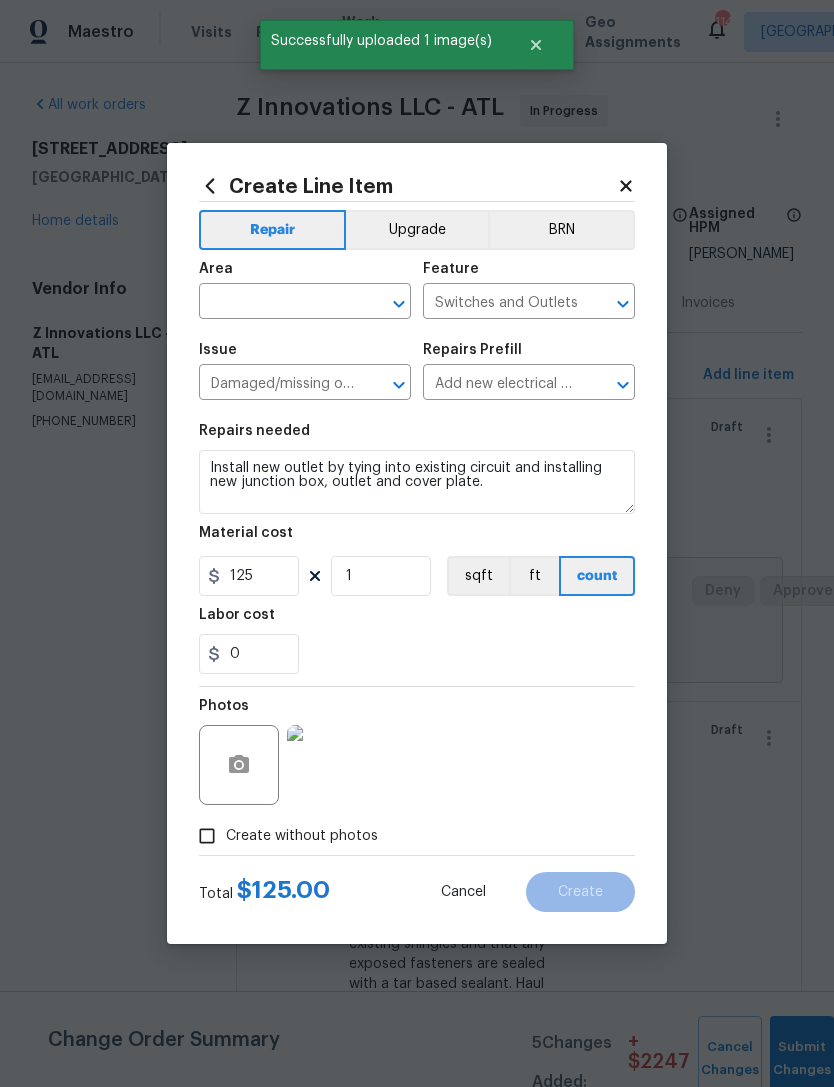 click at bounding box center (277, 303) 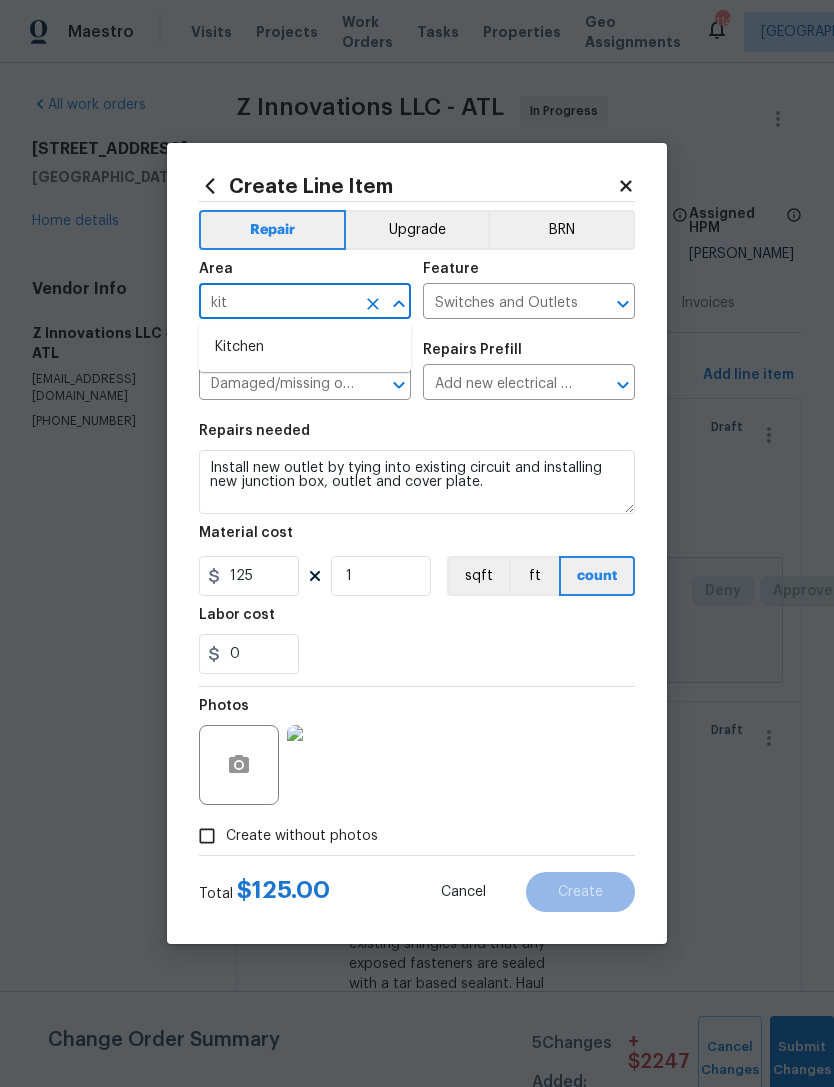 click on "Kitchen" at bounding box center (305, 347) 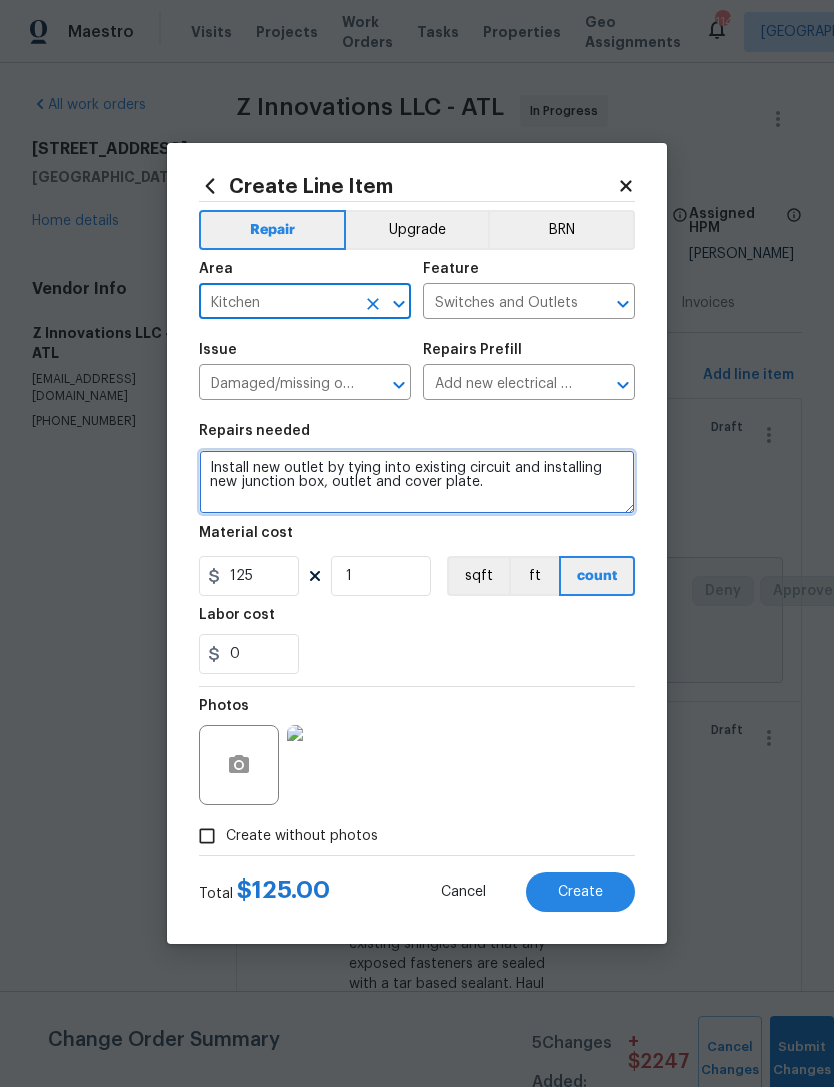 click on "Install new outlet by tying into existing circuit and installing new junction box, outlet and cover plate." at bounding box center [417, 482] 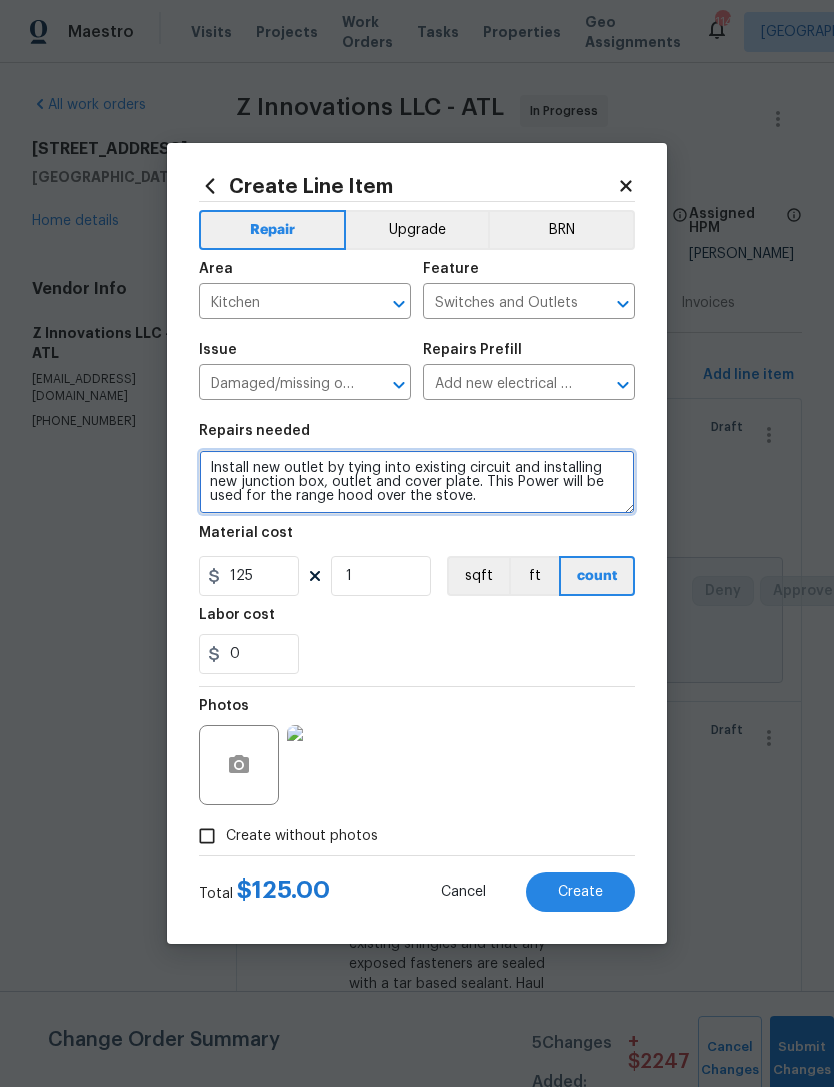 type on "Install new outlet by tying into existing circuit and installing new junction box, outlet and cover plate. This Power will be used for the range hood over the stove." 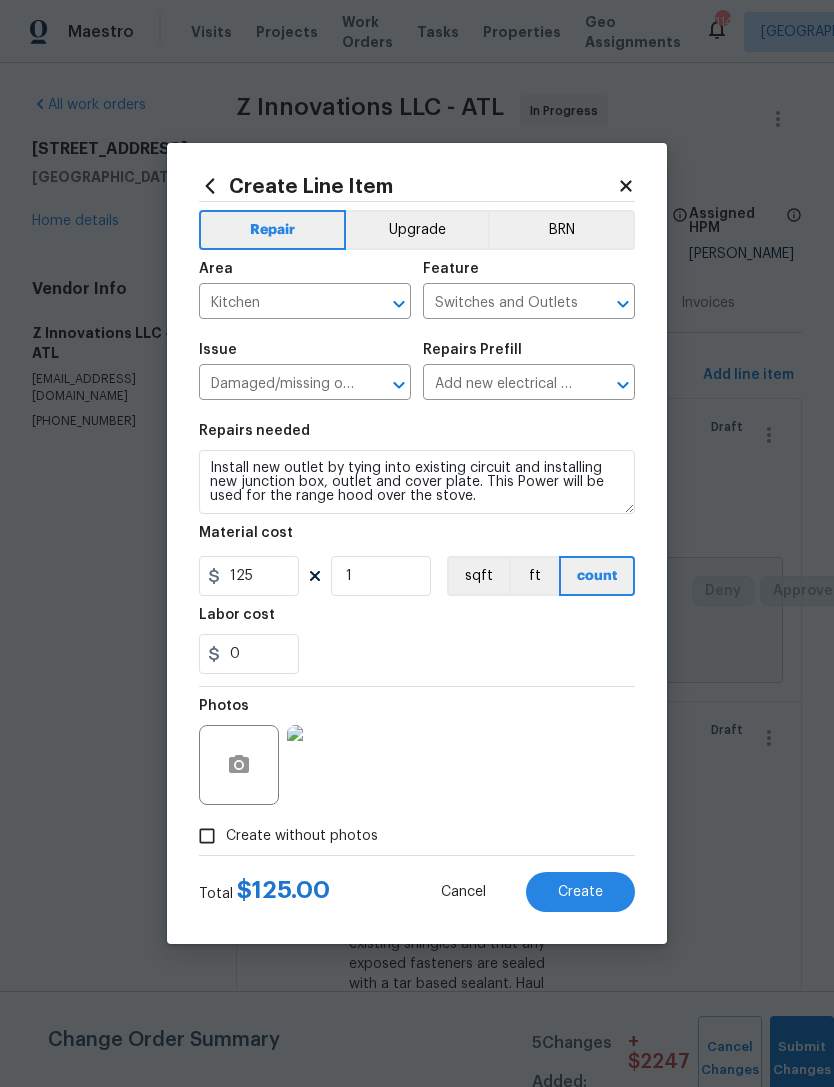 click on "0" at bounding box center [417, 654] 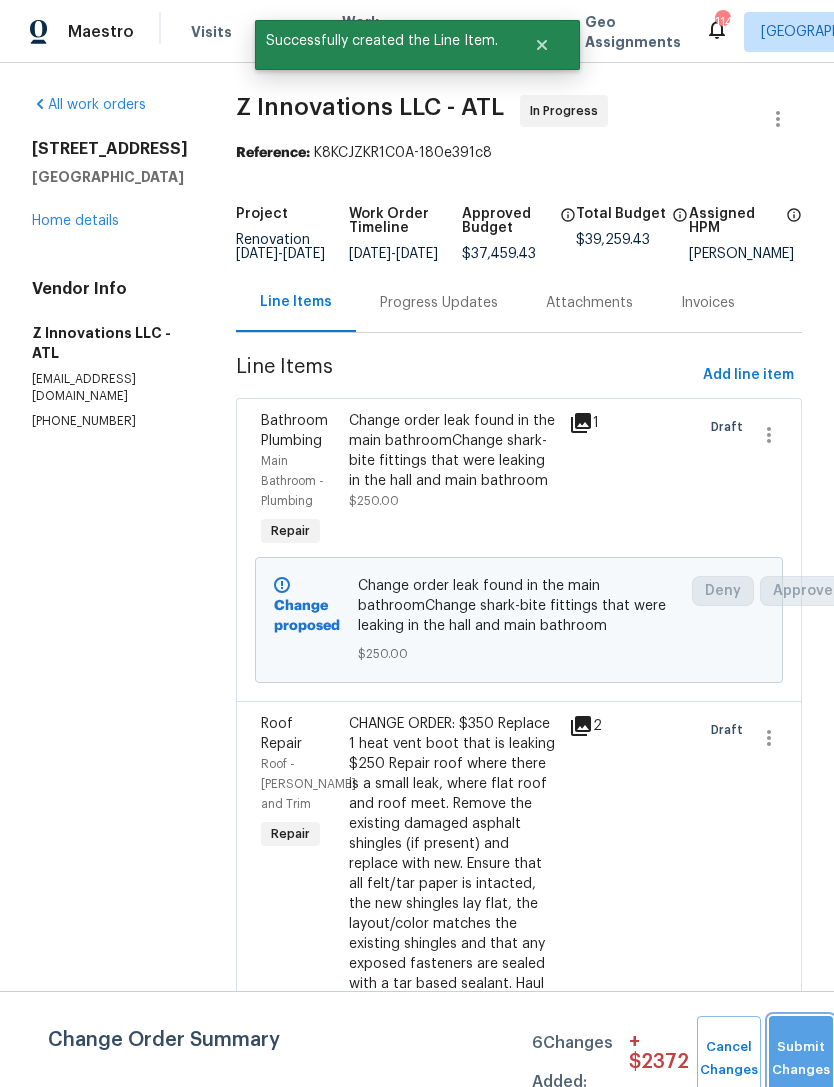 click on "Submit Changes" at bounding box center (801, 1059) 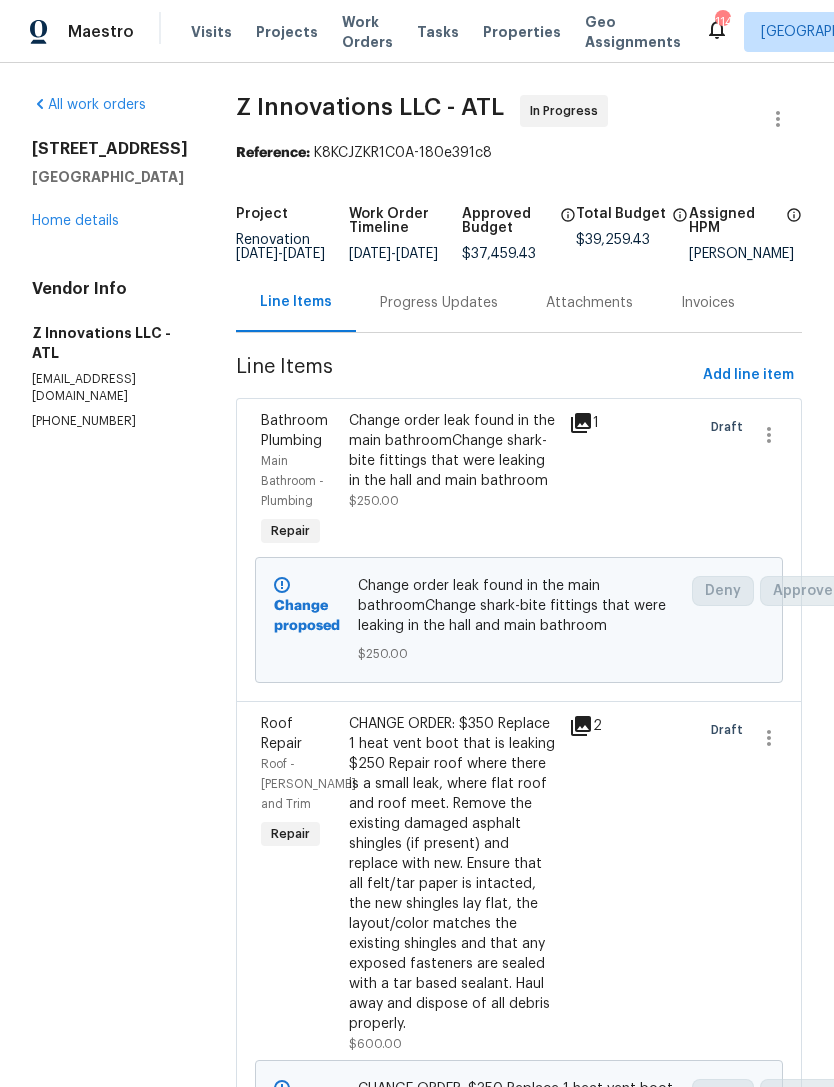 click on "Home details" at bounding box center (75, 221) 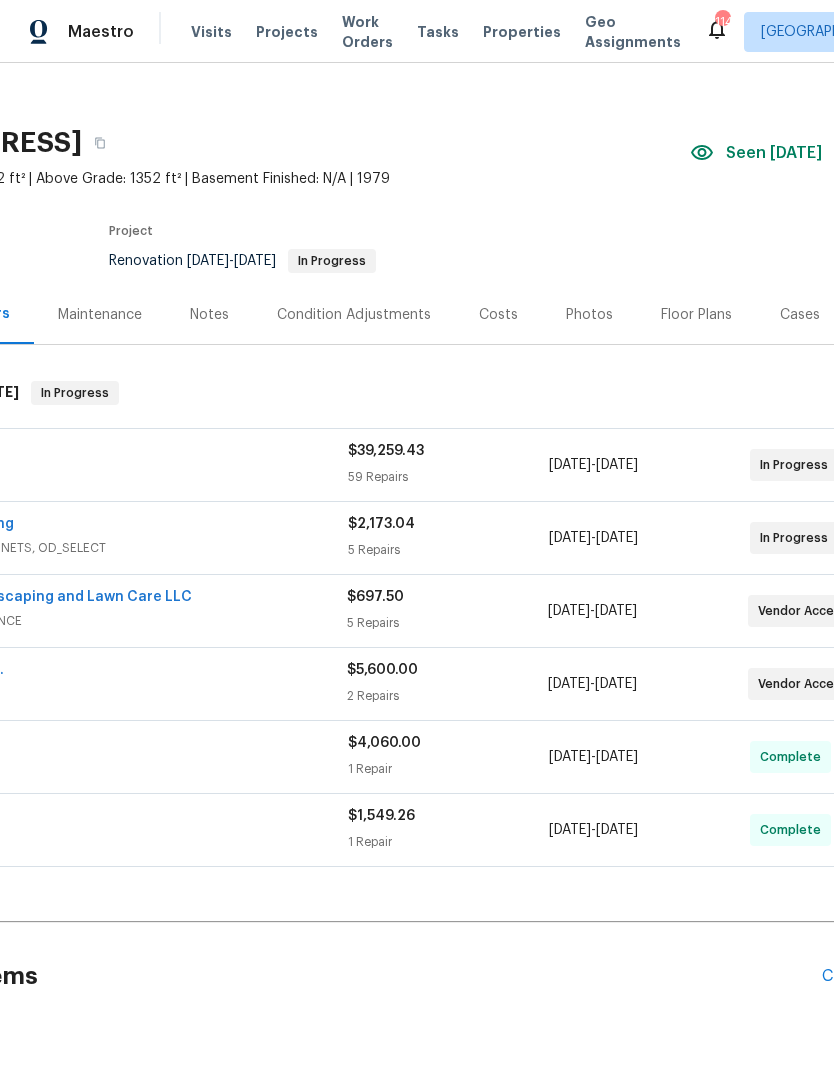 scroll, scrollTop: 8, scrollLeft: 180, axis: both 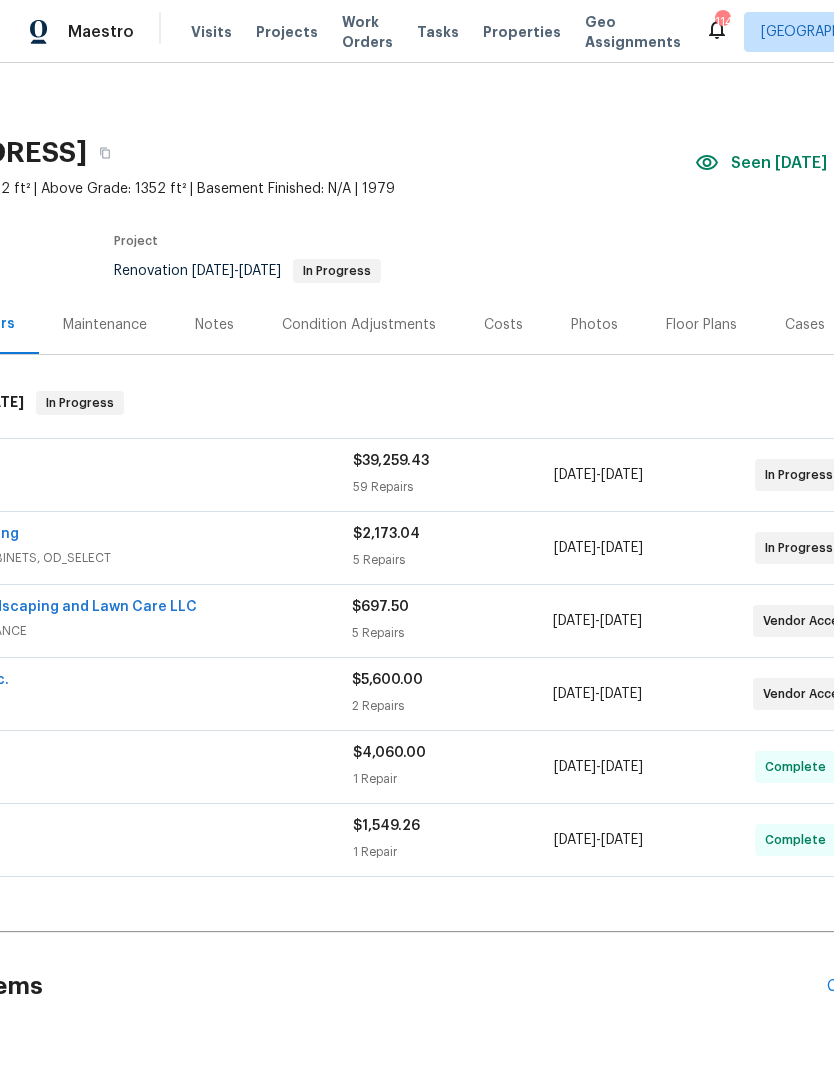 click on "Notes" at bounding box center (214, 324) 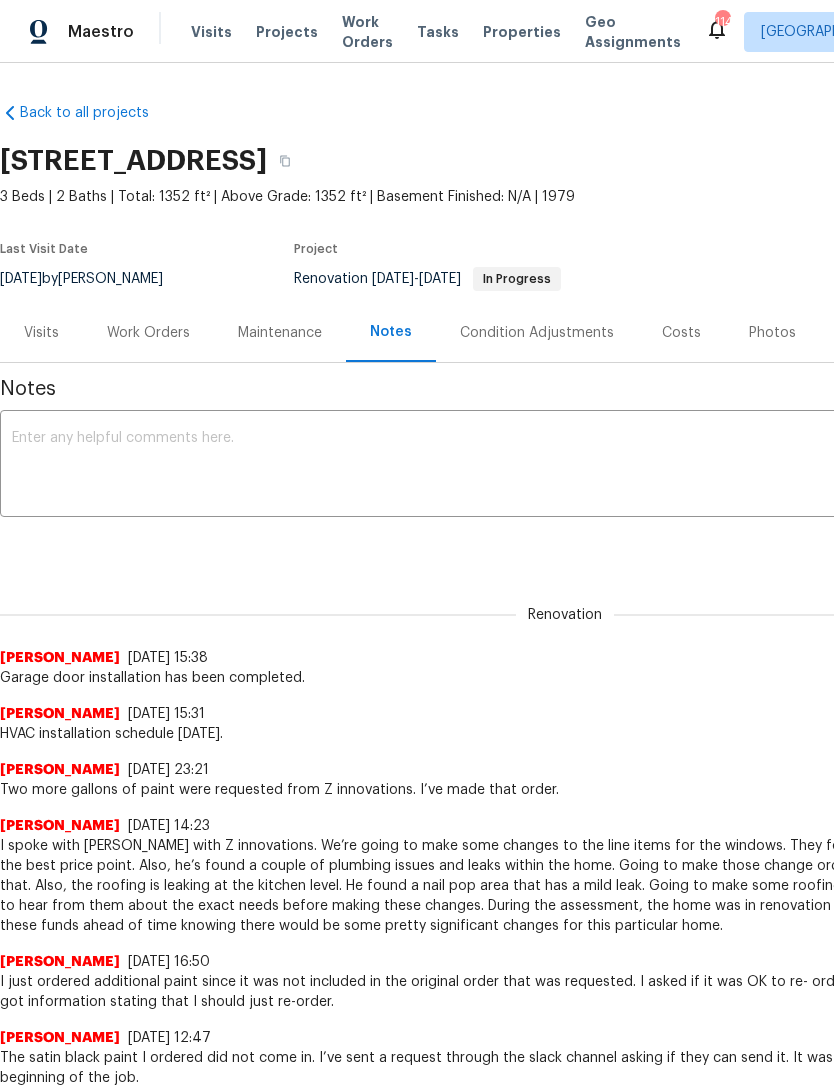 scroll, scrollTop: 0, scrollLeft: 0, axis: both 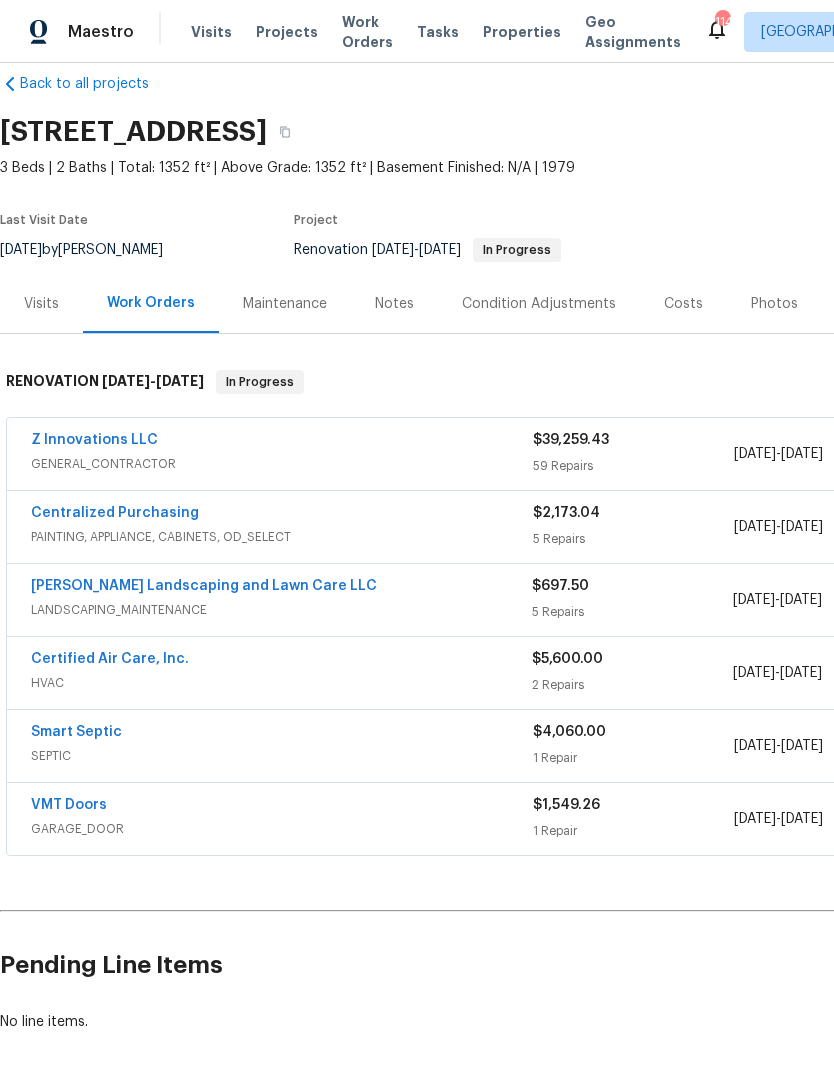 click on "Notes" at bounding box center (394, 304) 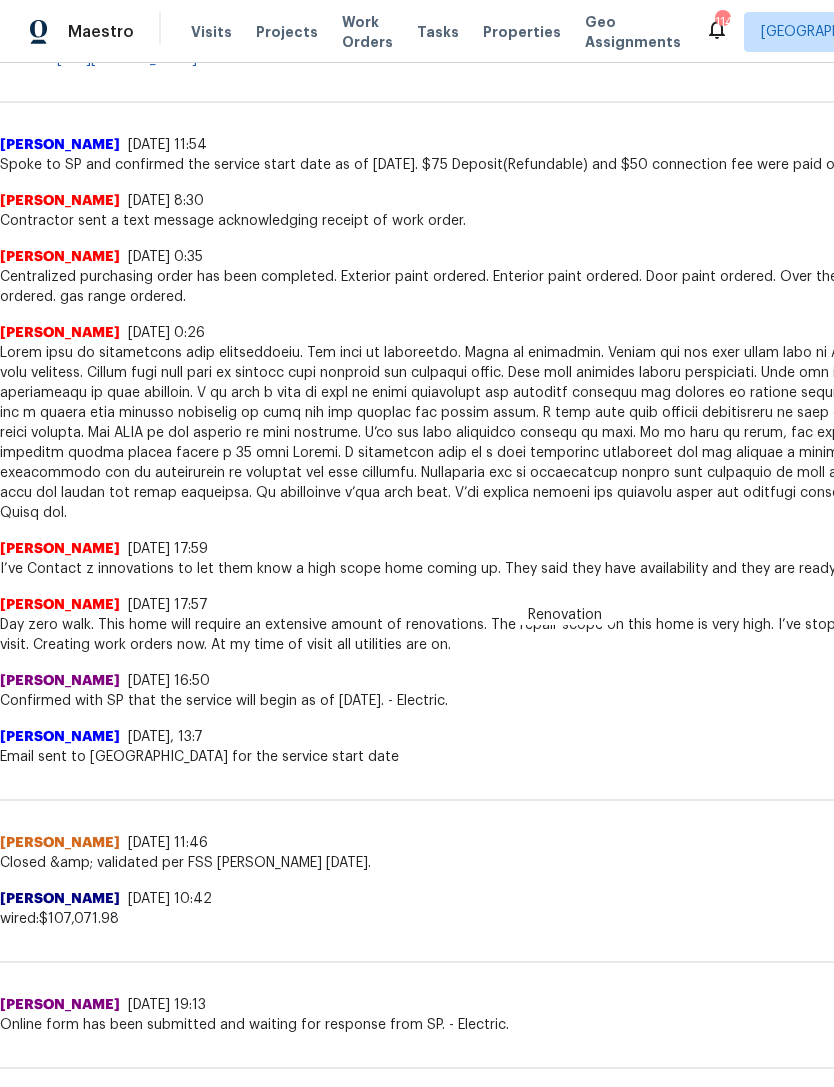 scroll, scrollTop: 1613, scrollLeft: -1, axis: both 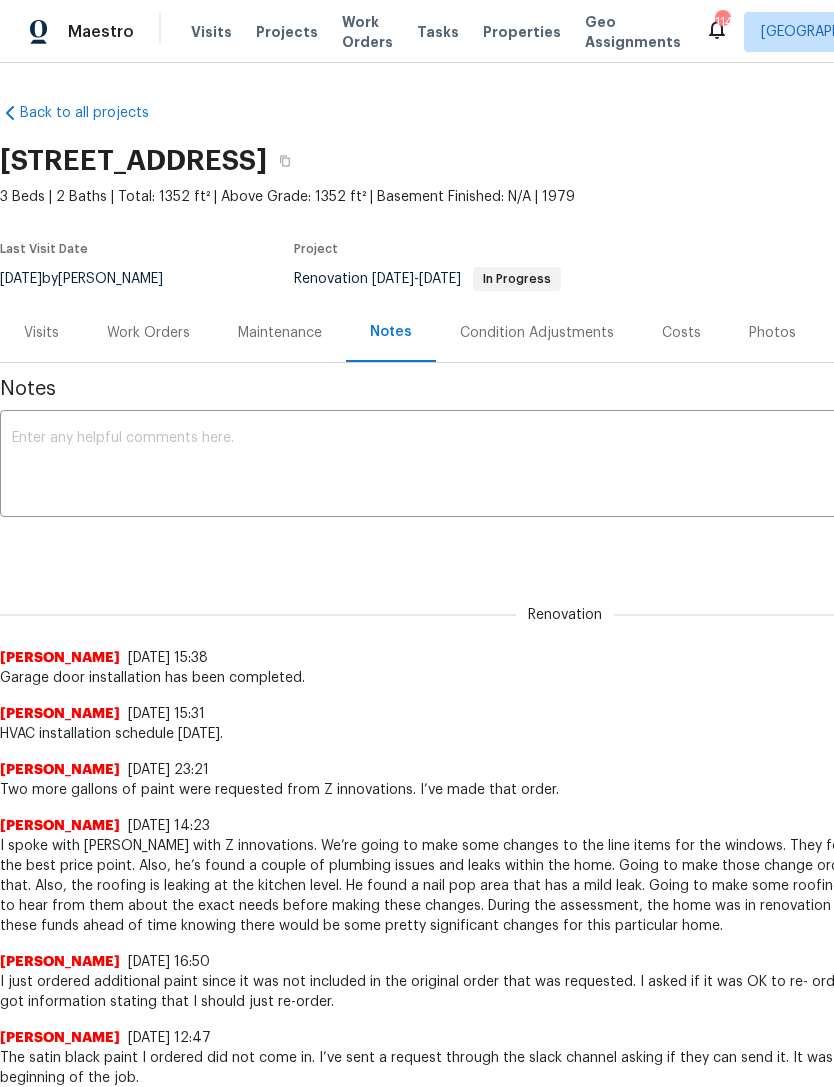 click on "Work Orders" at bounding box center [148, 332] 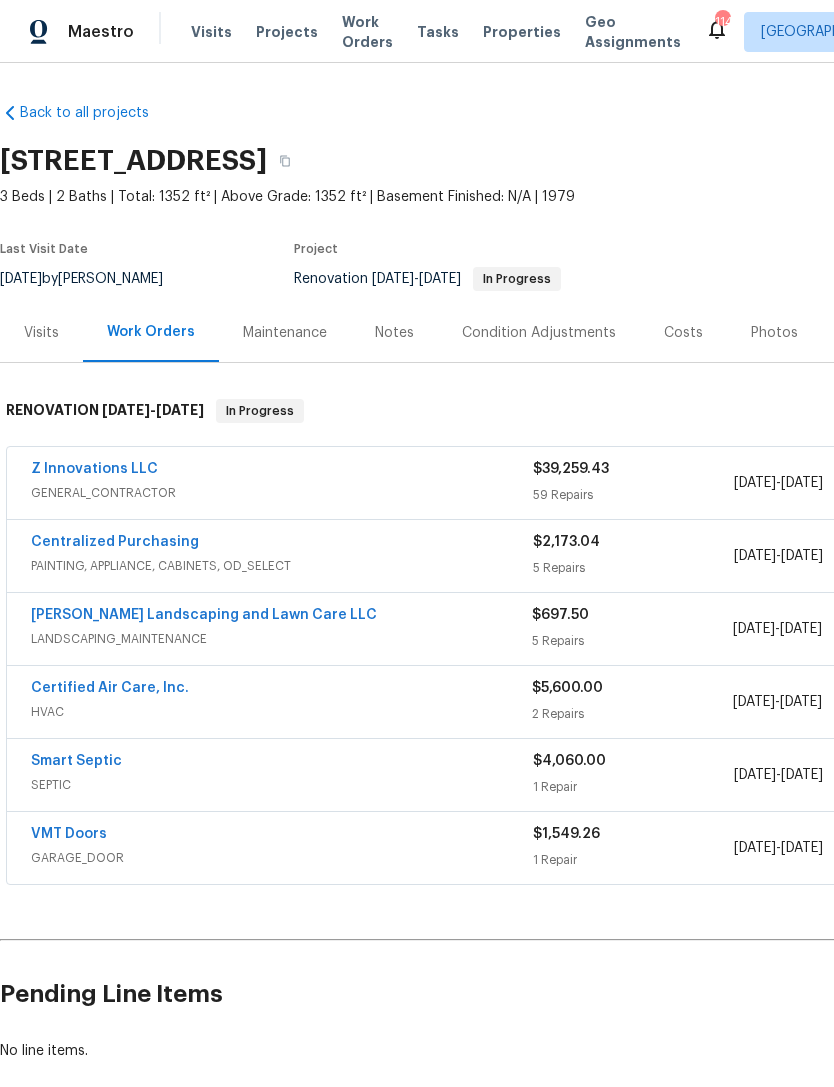 click on "Notes" at bounding box center [394, 332] 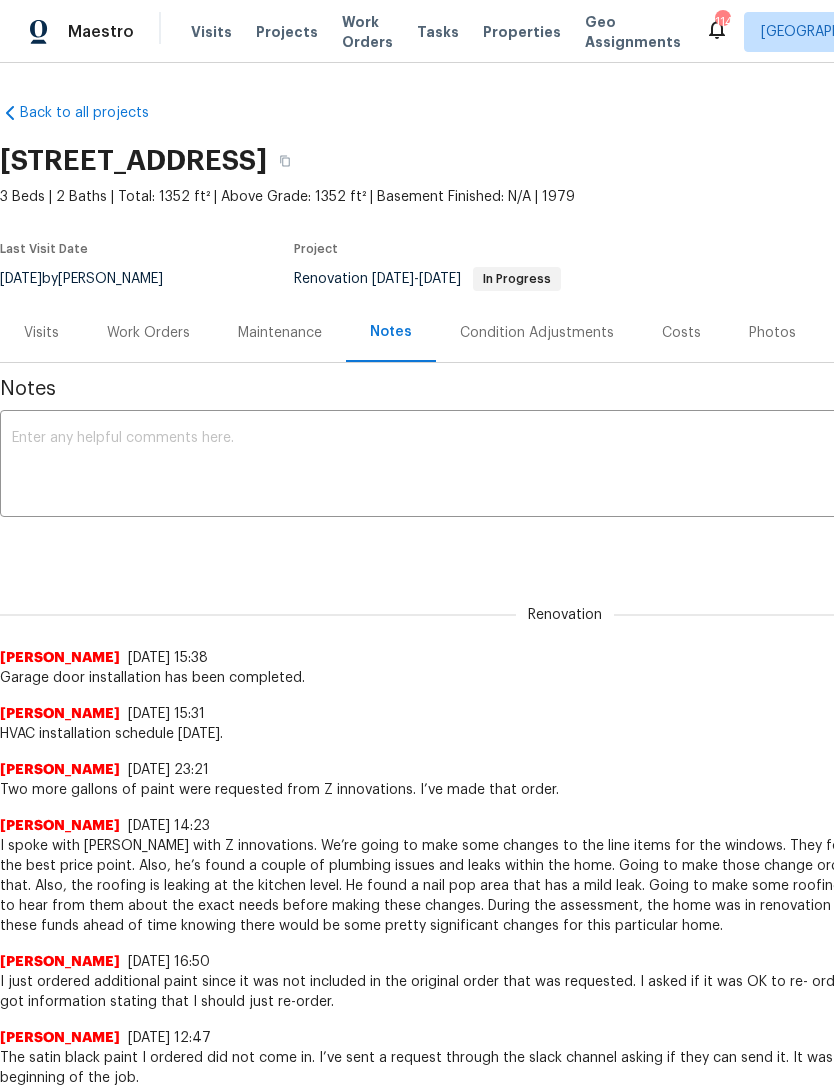 click at bounding box center [565, 466] 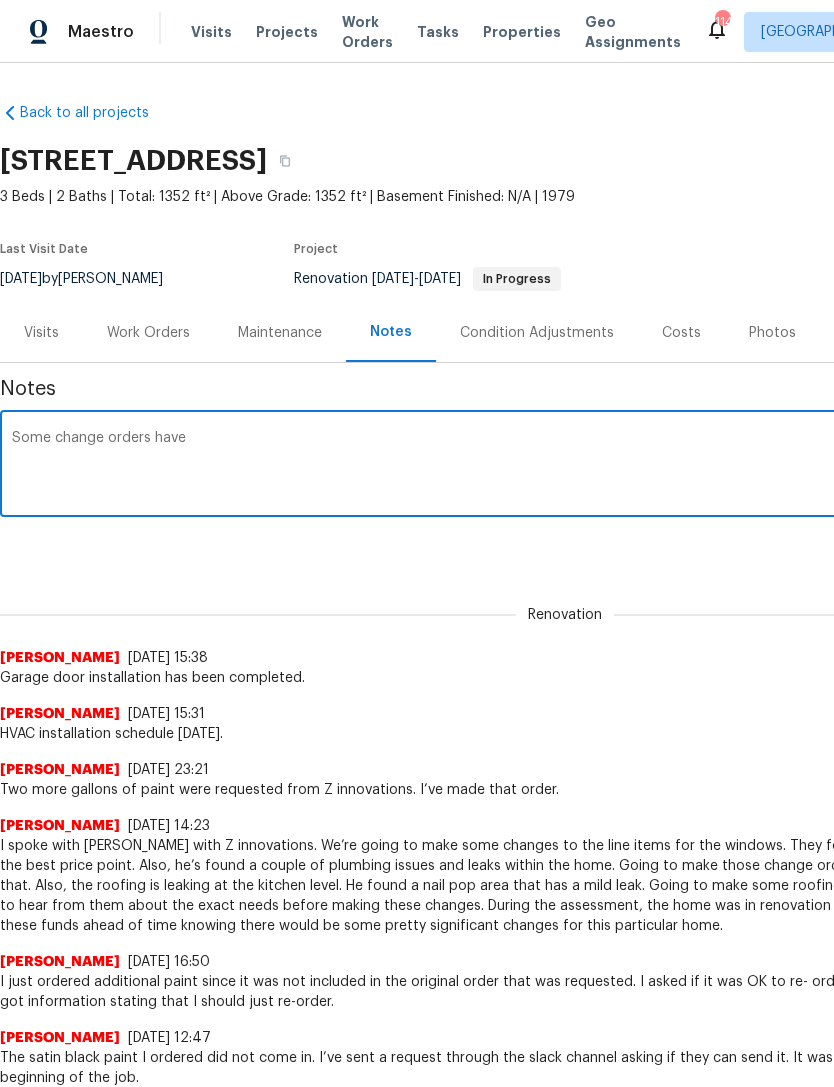 click on "Renovation   (current) 95a82561-8912-4333-916e-034c14d48c6d ​ Add" at bounding box center (565, 547) 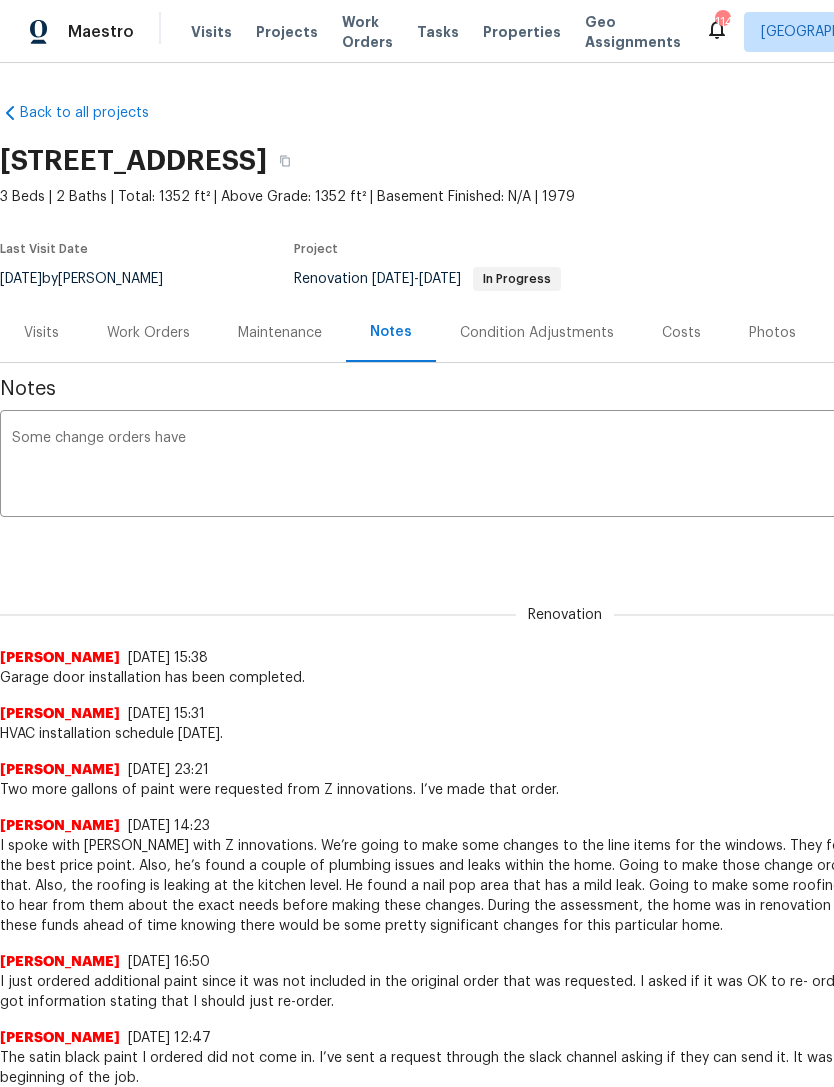 click on "Some change orders have" at bounding box center (565, 466) 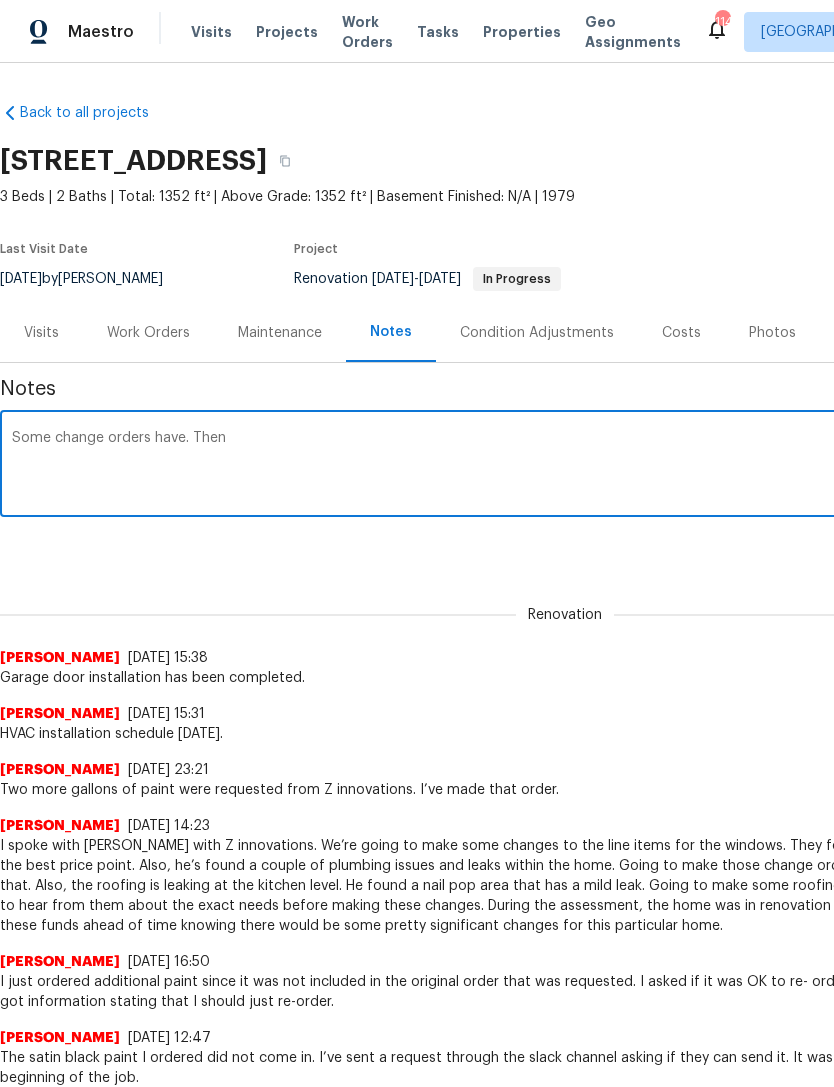 click on "Renovation   (current) 95a82561-8912-4333-916e-034c14d48c6d ​ Add" at bounding box center (565, 547) 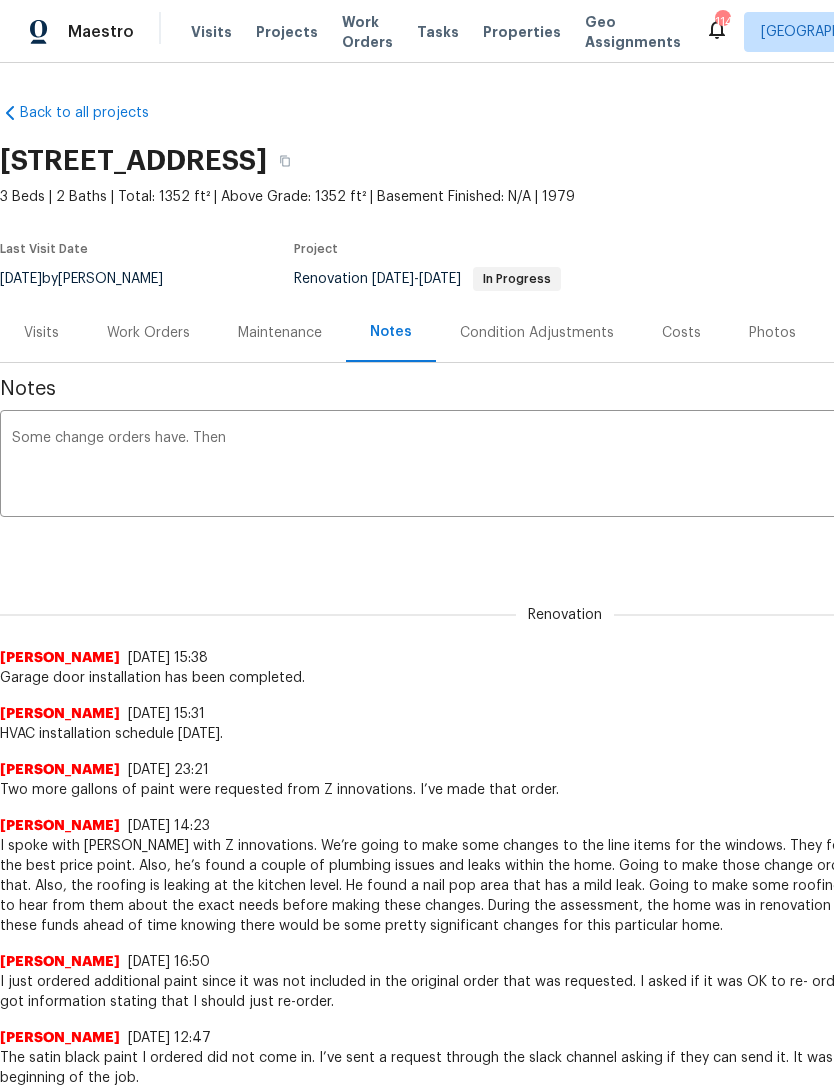 click on "Some change orders have. Then" at bounding box center [565, 466] 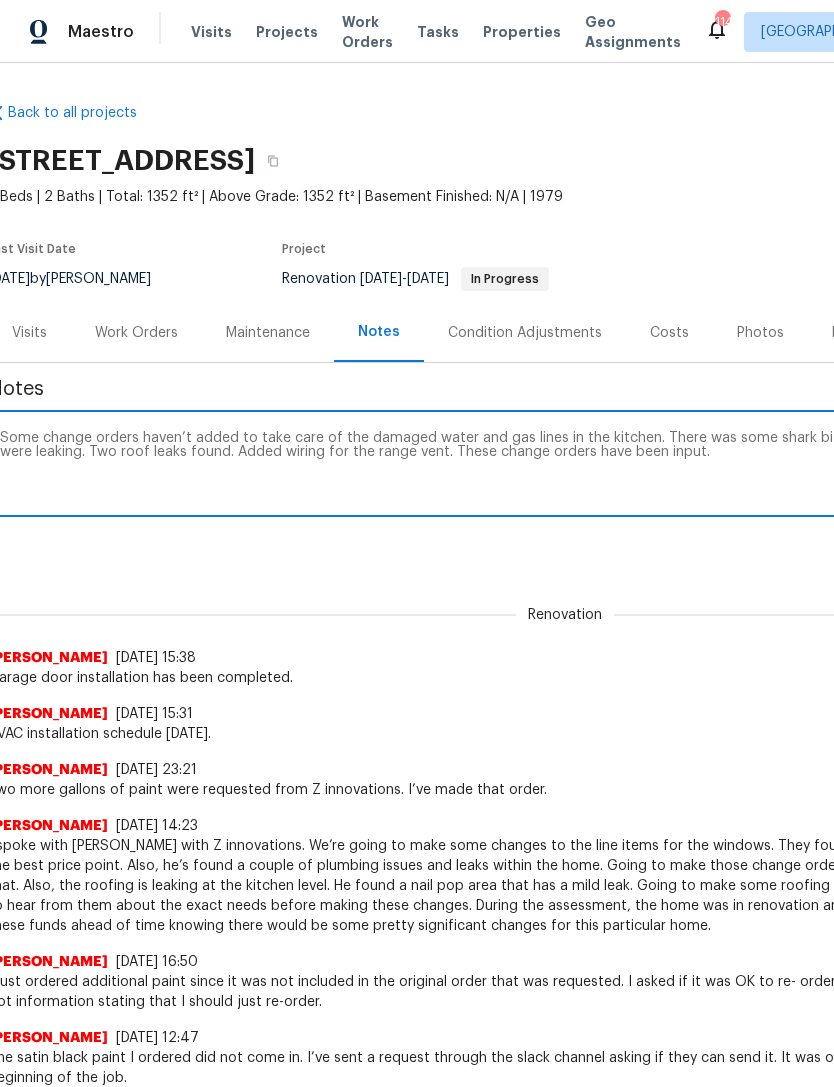 scroll, scrollTop: 0, scrollLeft: 11, axis: horizontal 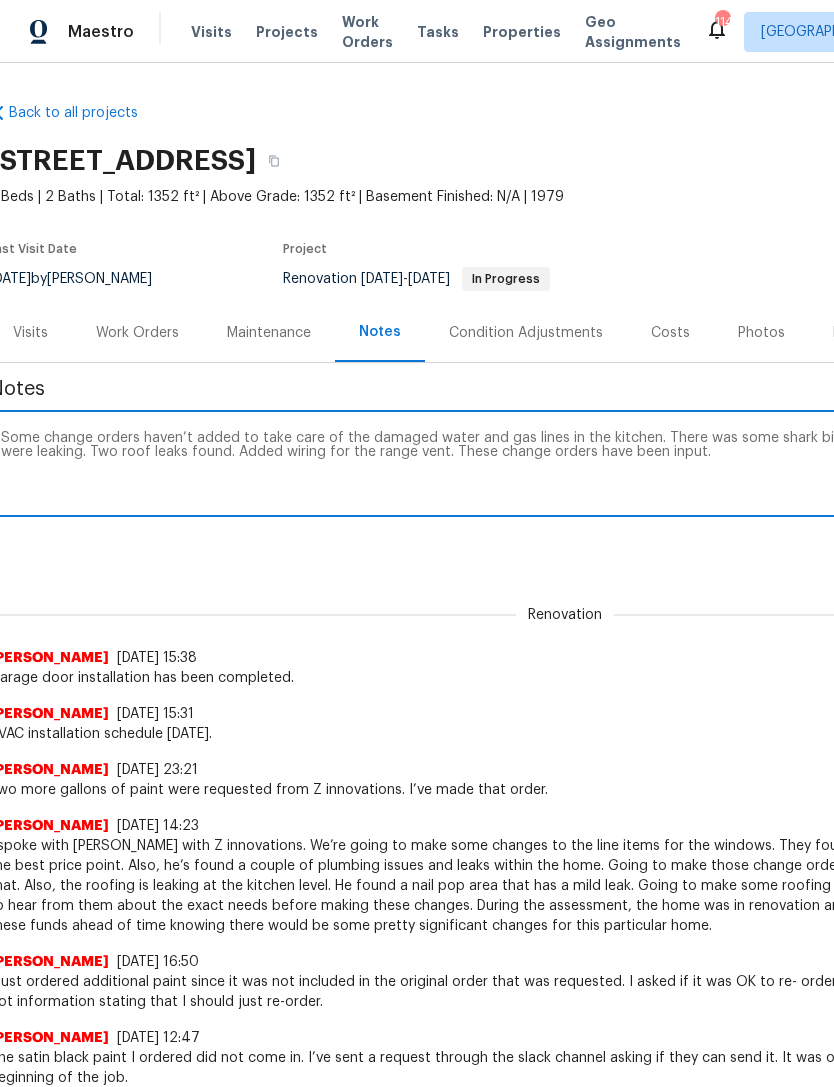 click on "Some change orders haven’t added to take care of the damaged water and gas lines in the kitchen. There was some shark bite connections in the bathroom that were leaking. Two roof leaks found. Added wiring for the range vent. These change orders have been input." at bounding box center [554, 466] 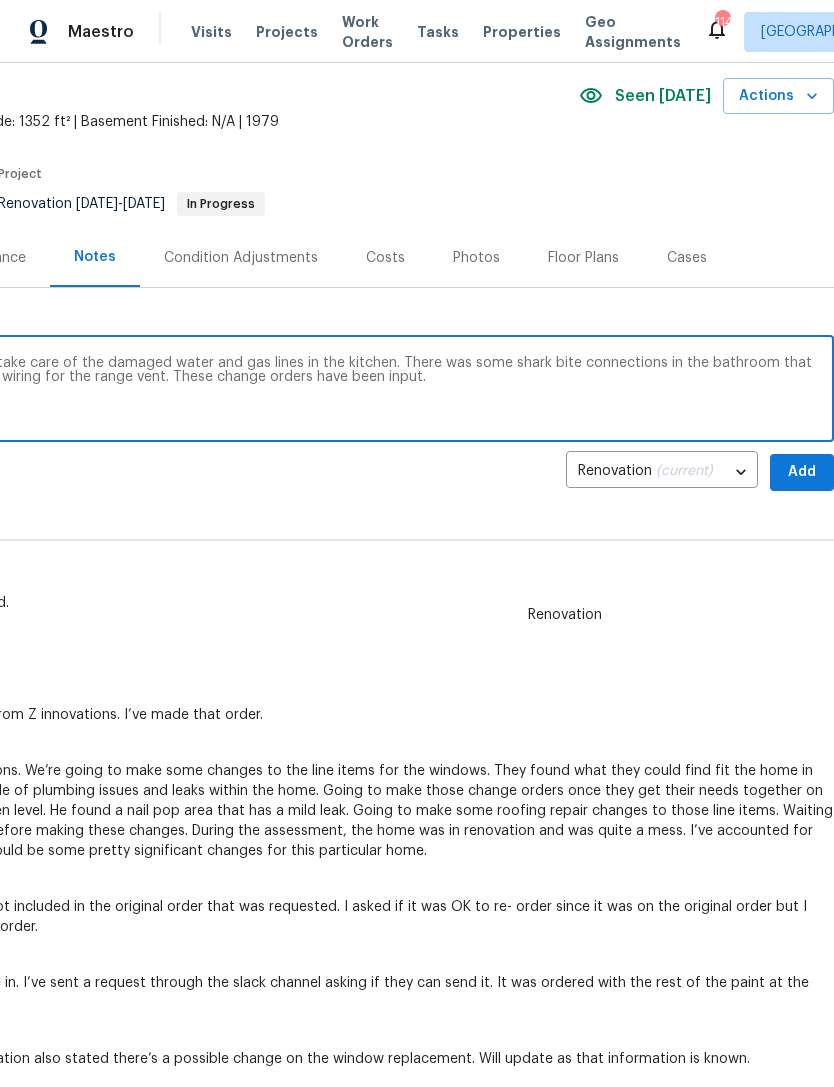 scroll, scrollTop: 75, scrollLeft: 296, axis: both 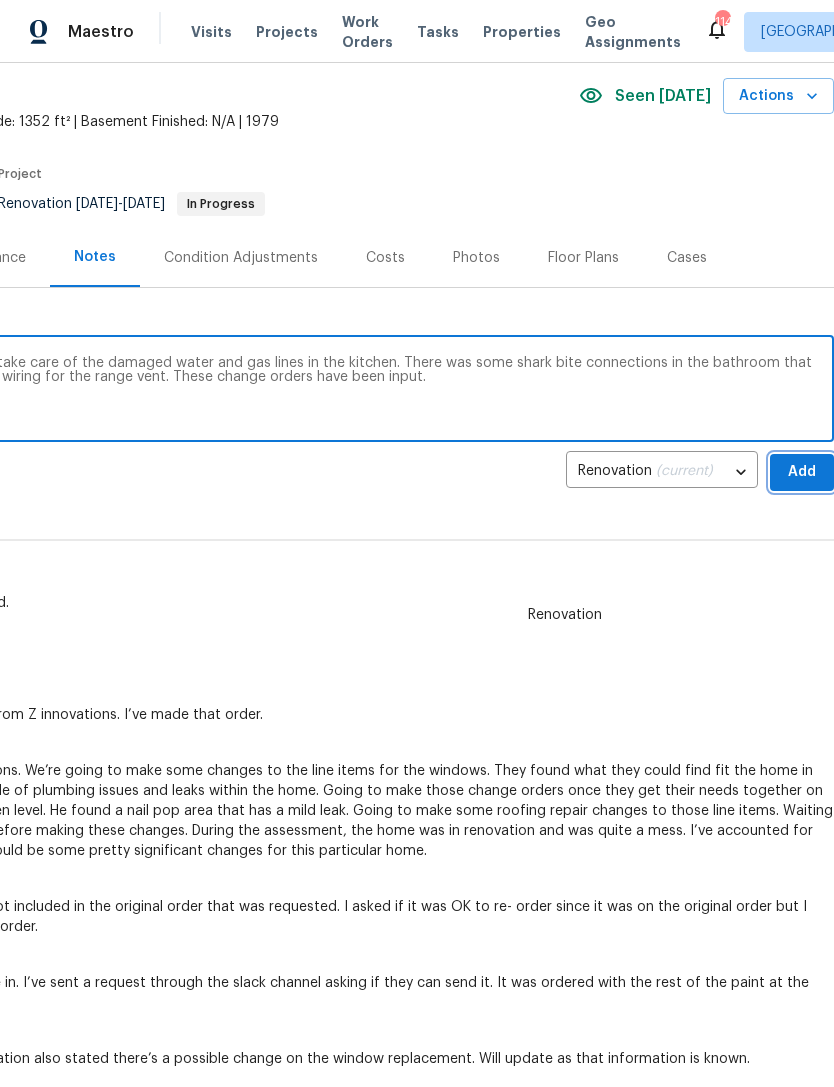 click on "Add" at bounding box center [802, 472] 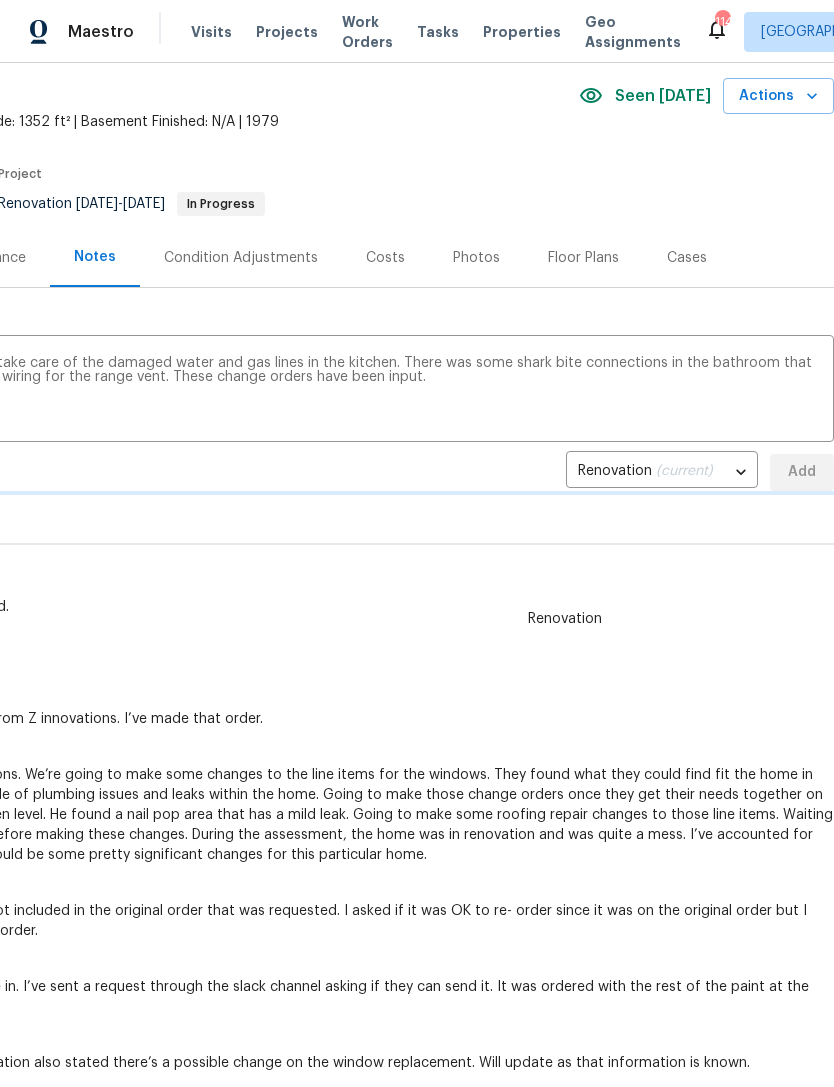 type 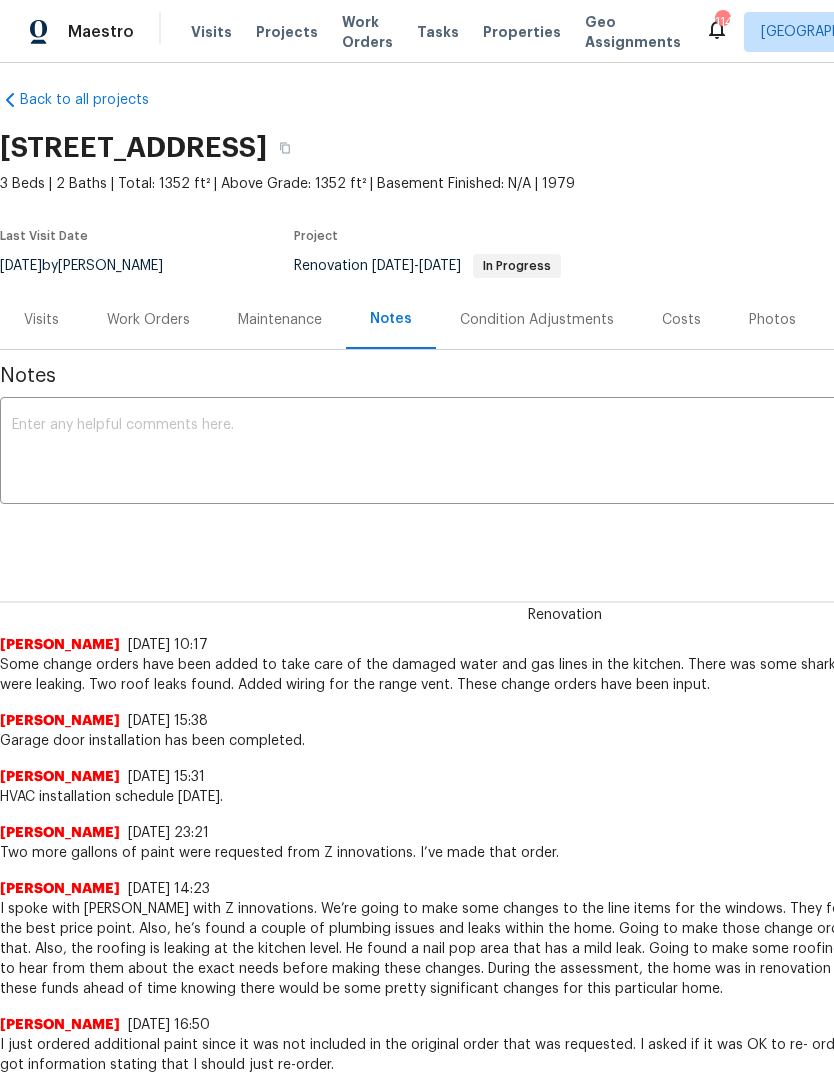 scroll, scrollTop: 13, scrollLeft: 0, axis: vertical 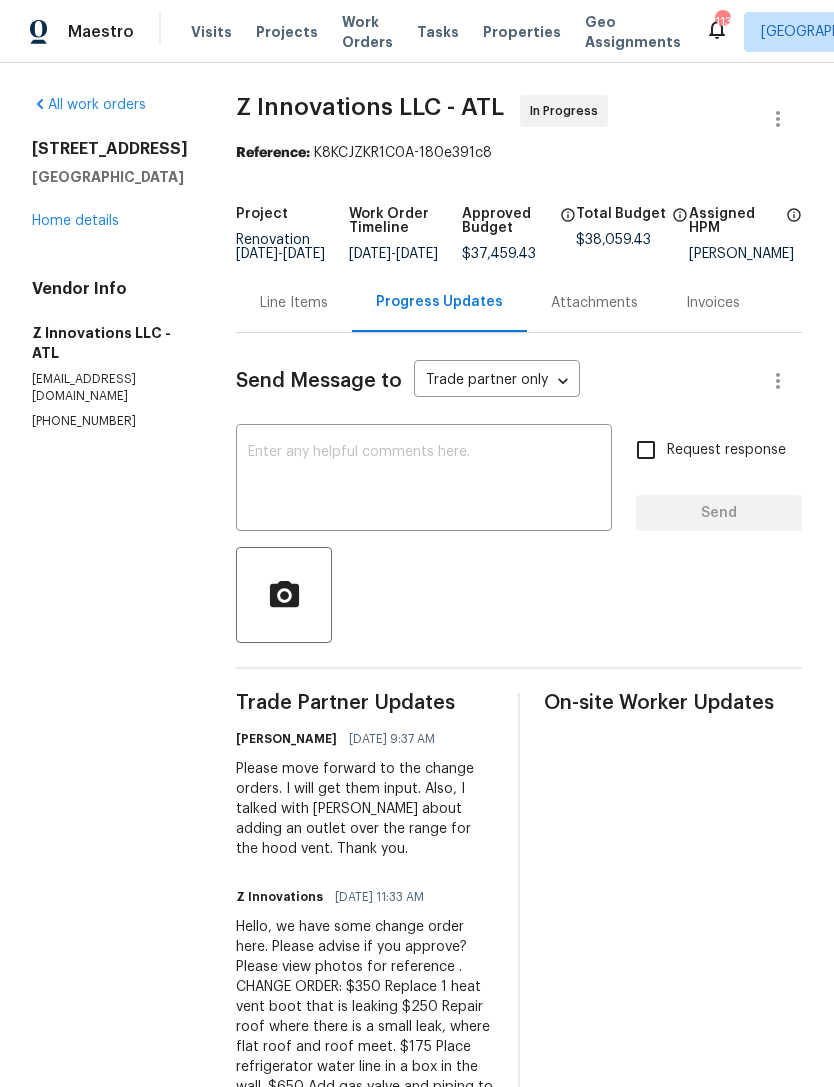 click on "Home details" at bounding box center (75, 221) 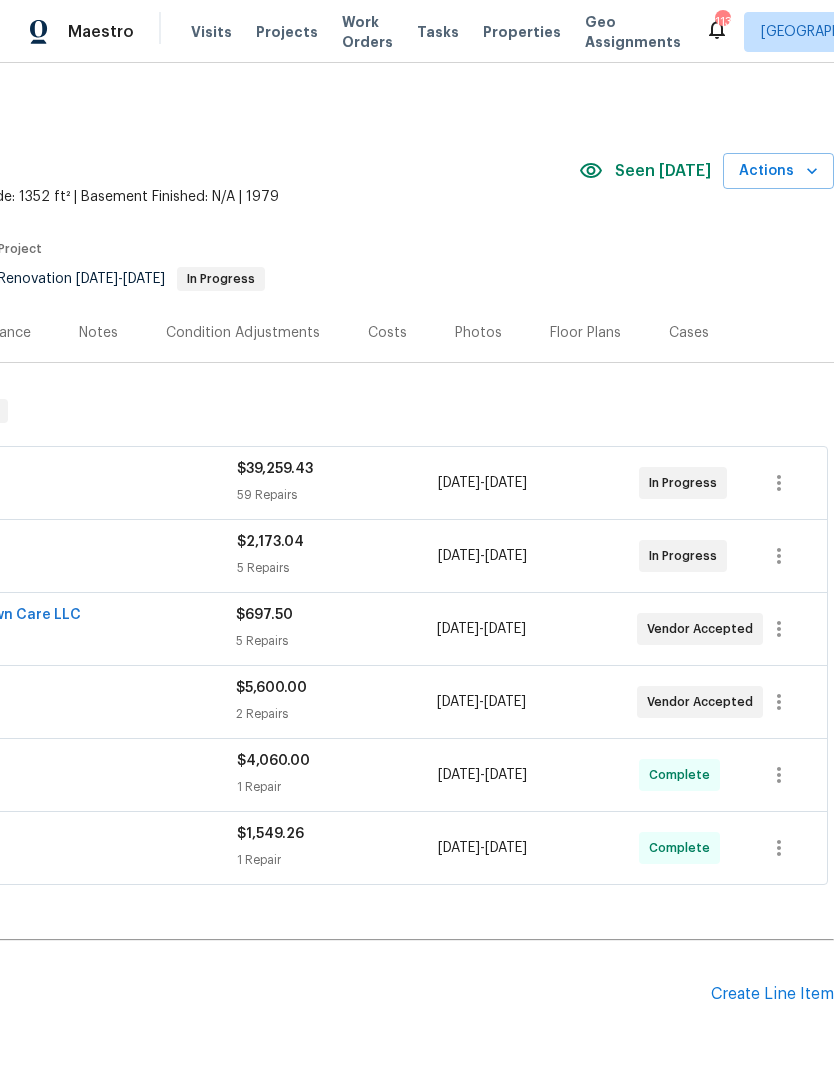 scroll, scrollTop: 0, scrollLeft: 296, axis: horizontal 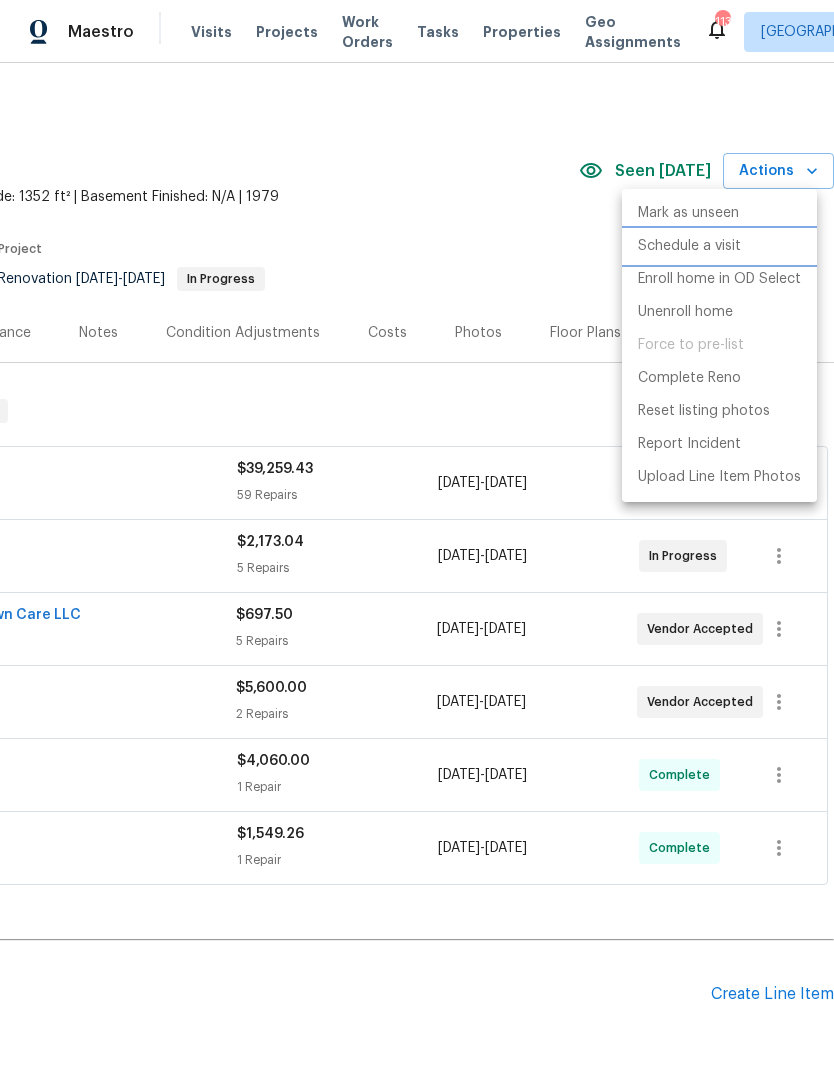 click on "Schedule a visit" at bounding box center (689, 246) 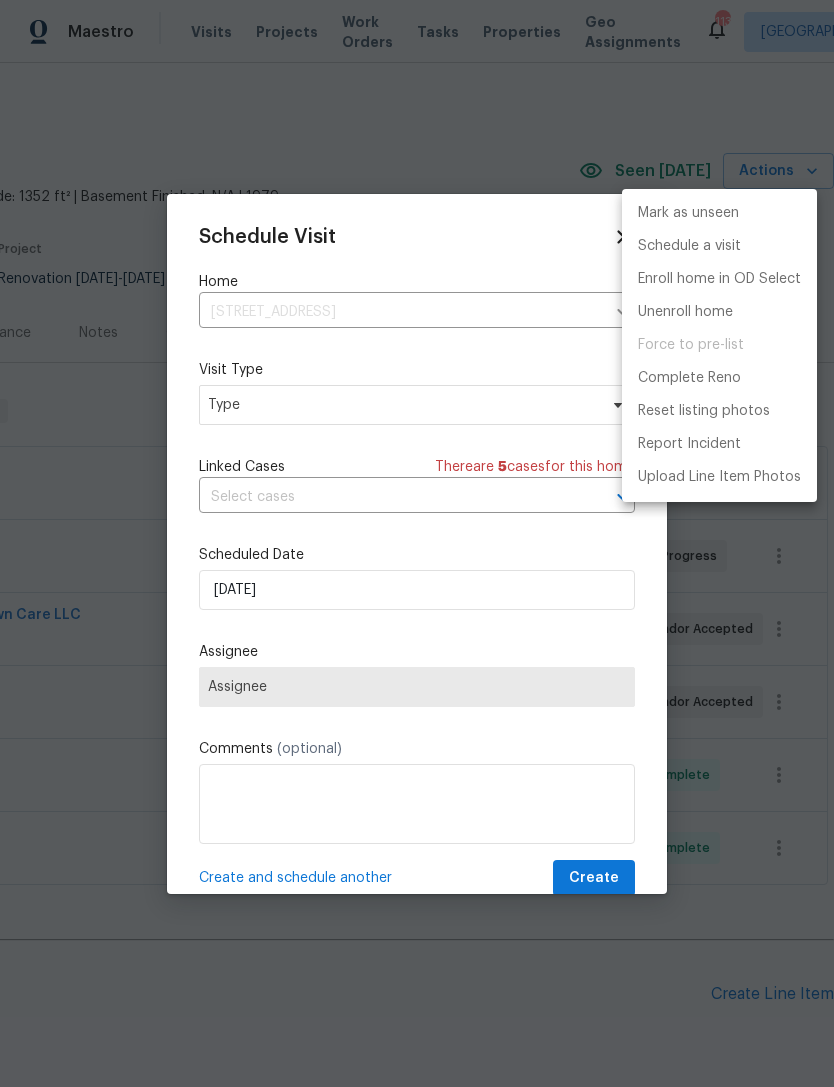 click at bounding box center [417, 543] 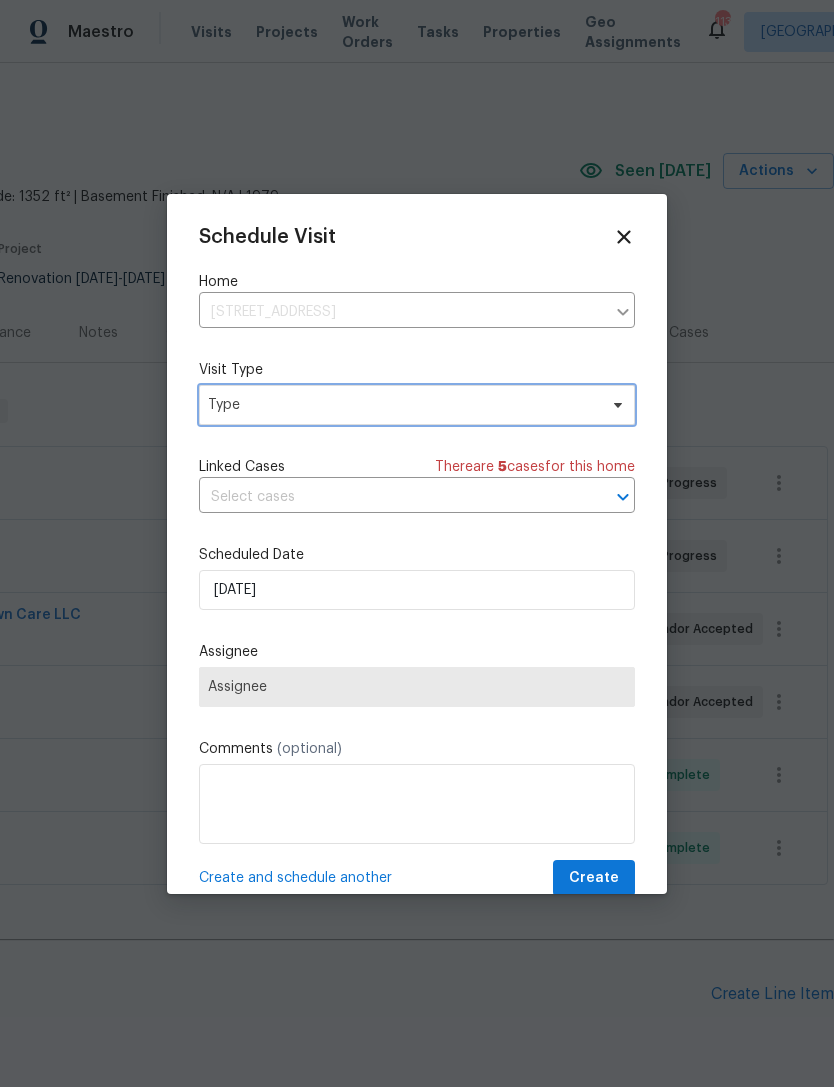 click on "Type" at bounding box center [417, 405] 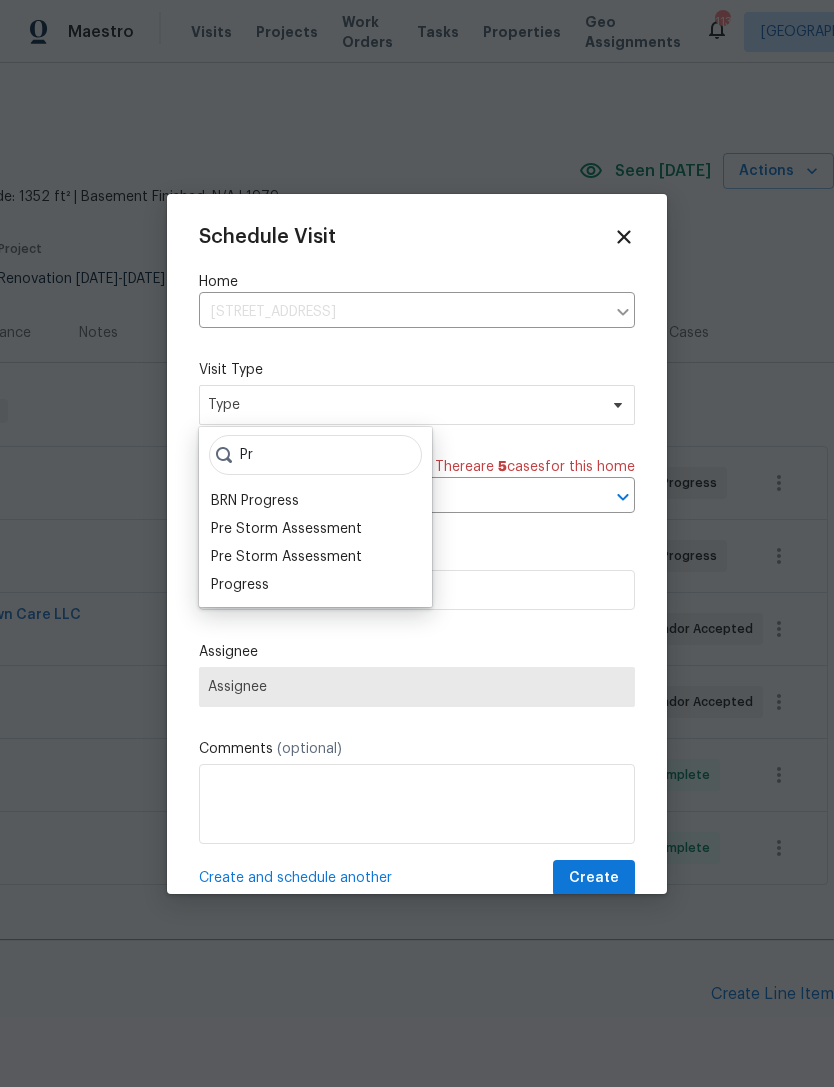 type on "Pr" 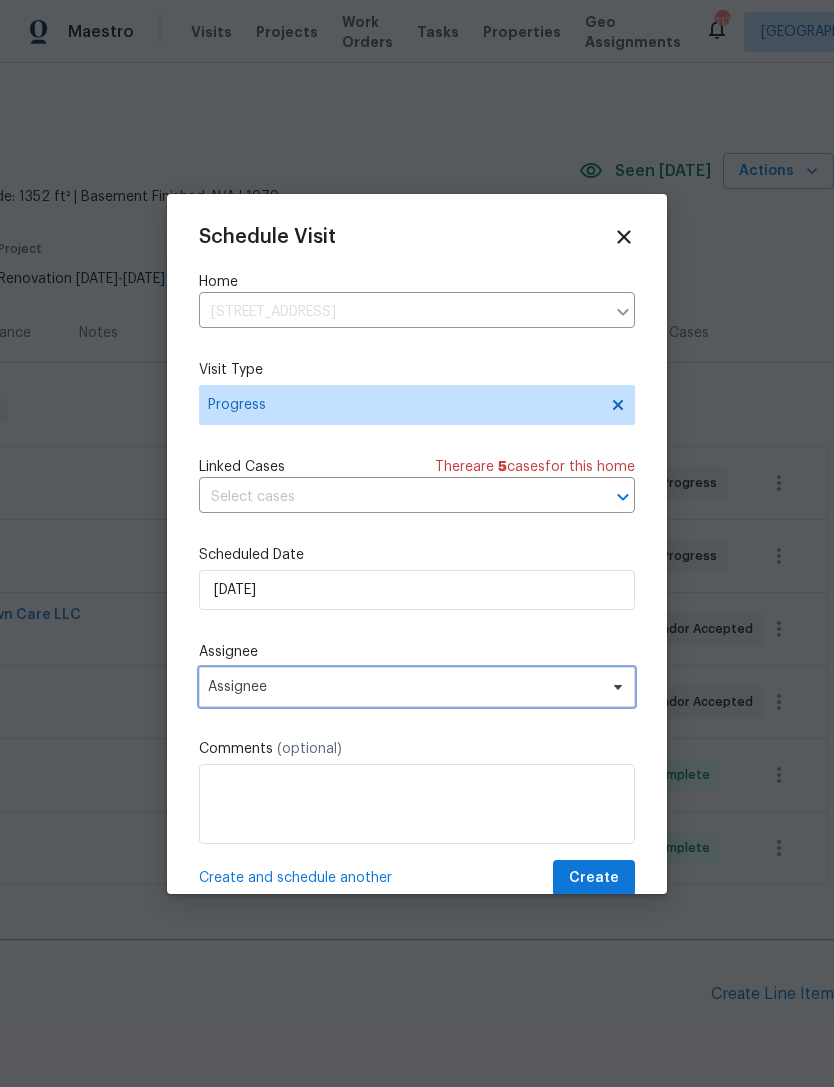 click on "Assignee" at bounding box center (404, 687) 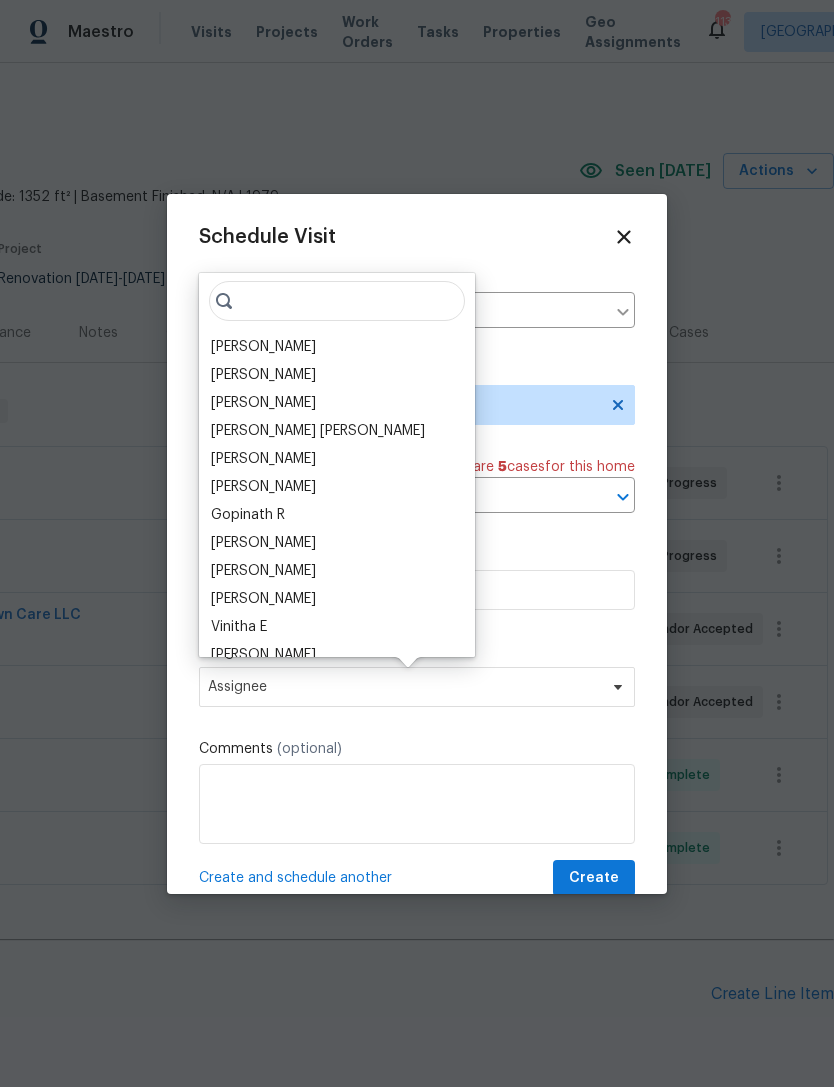 click on "[PERSON_NAME]" at bounding box center (263, 347) 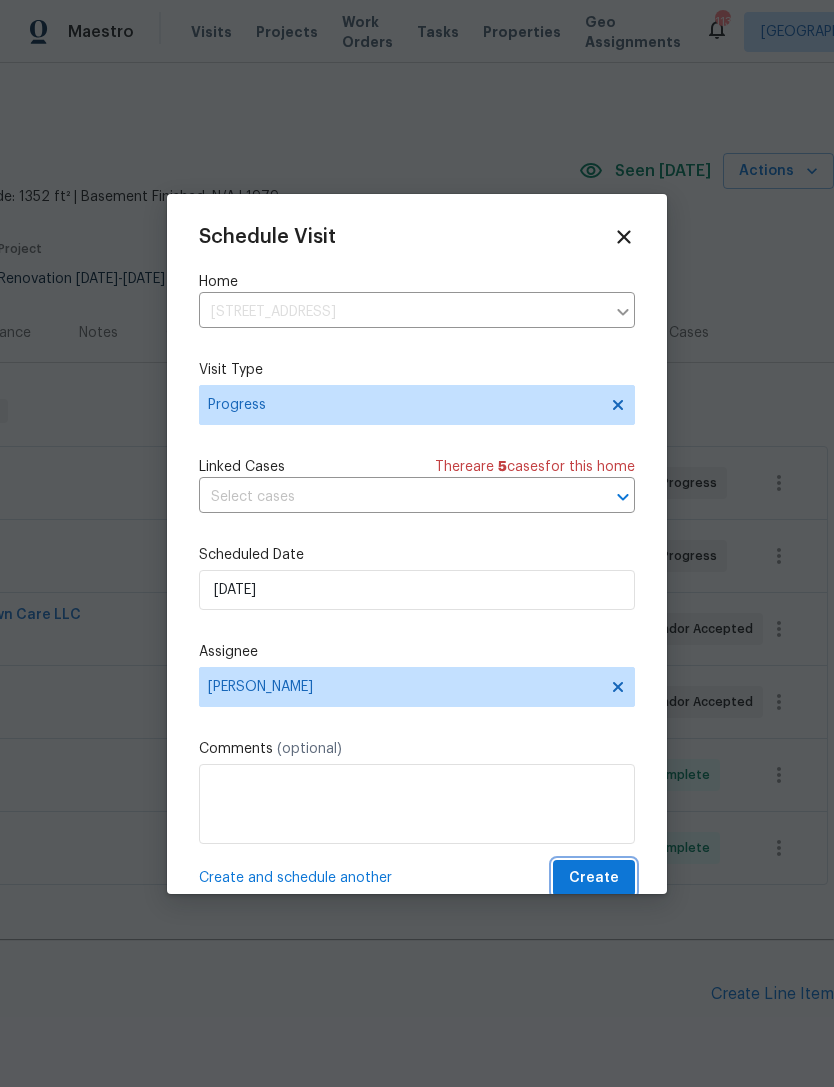 click on "Create" at bounding box center [594, 878] 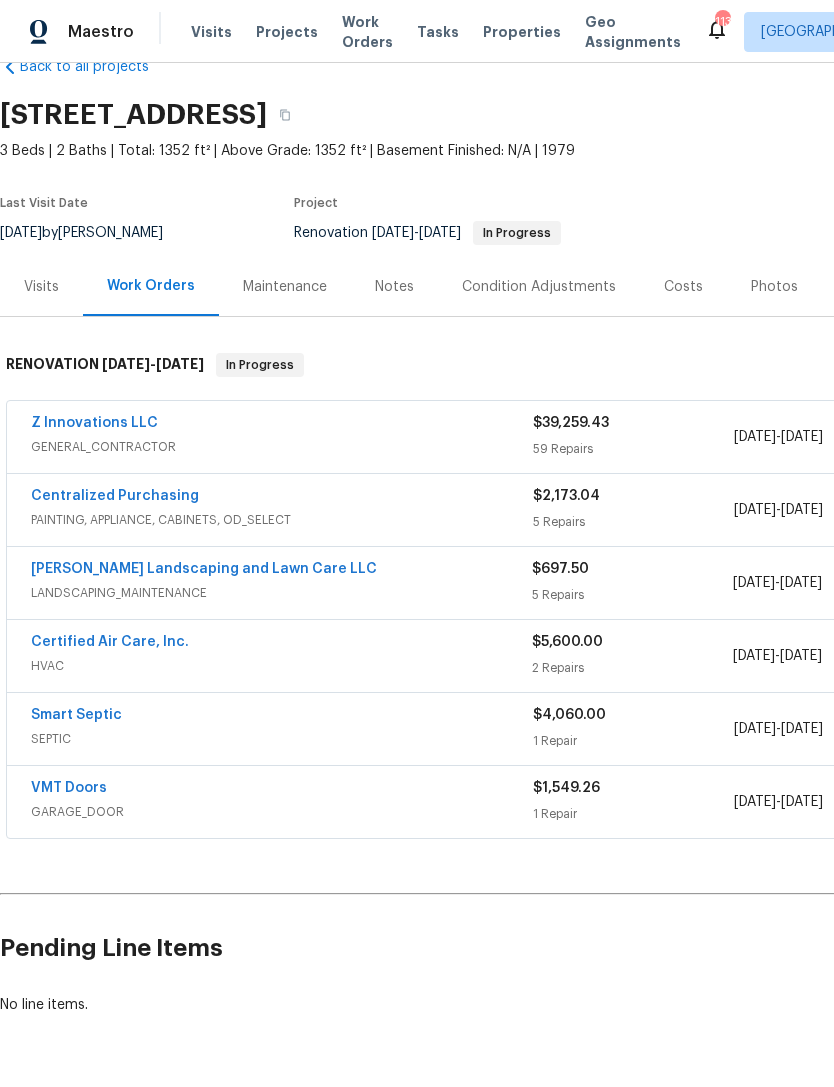 scroll, scrollTop: 45, scrollLeft: 0, axis: vertical 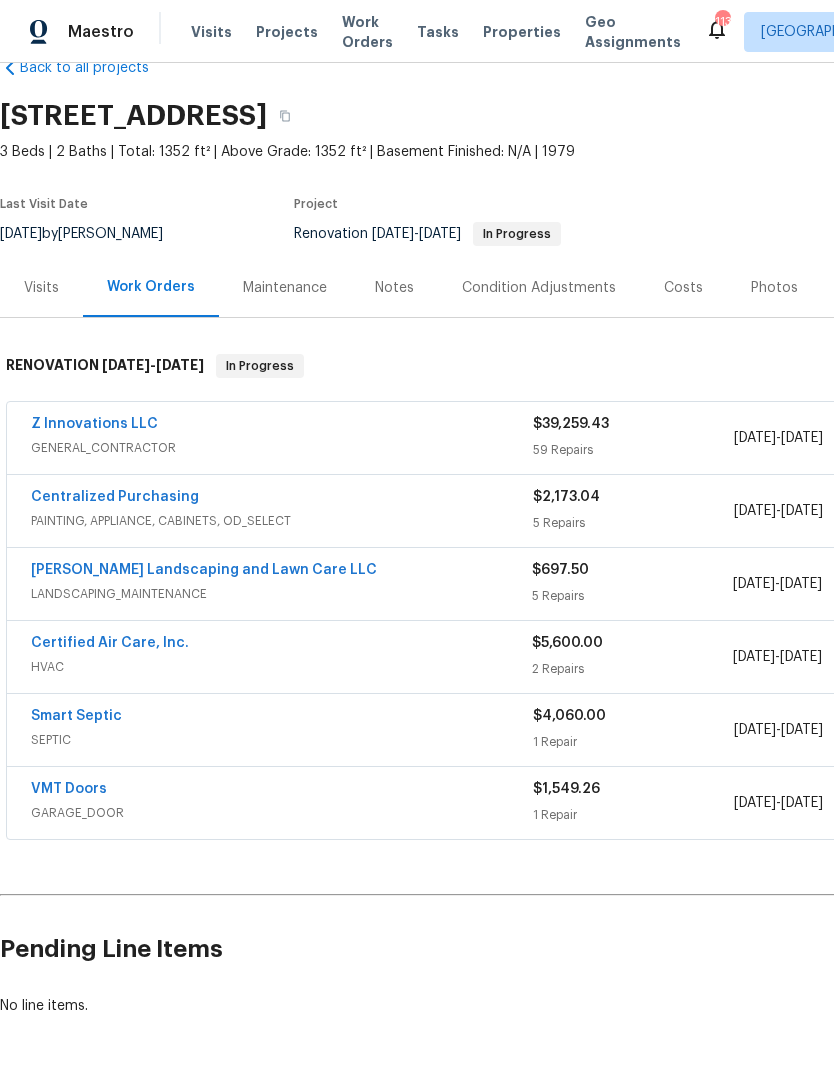 click on "Z Innovations LLC" at bounding box center (94, 424) 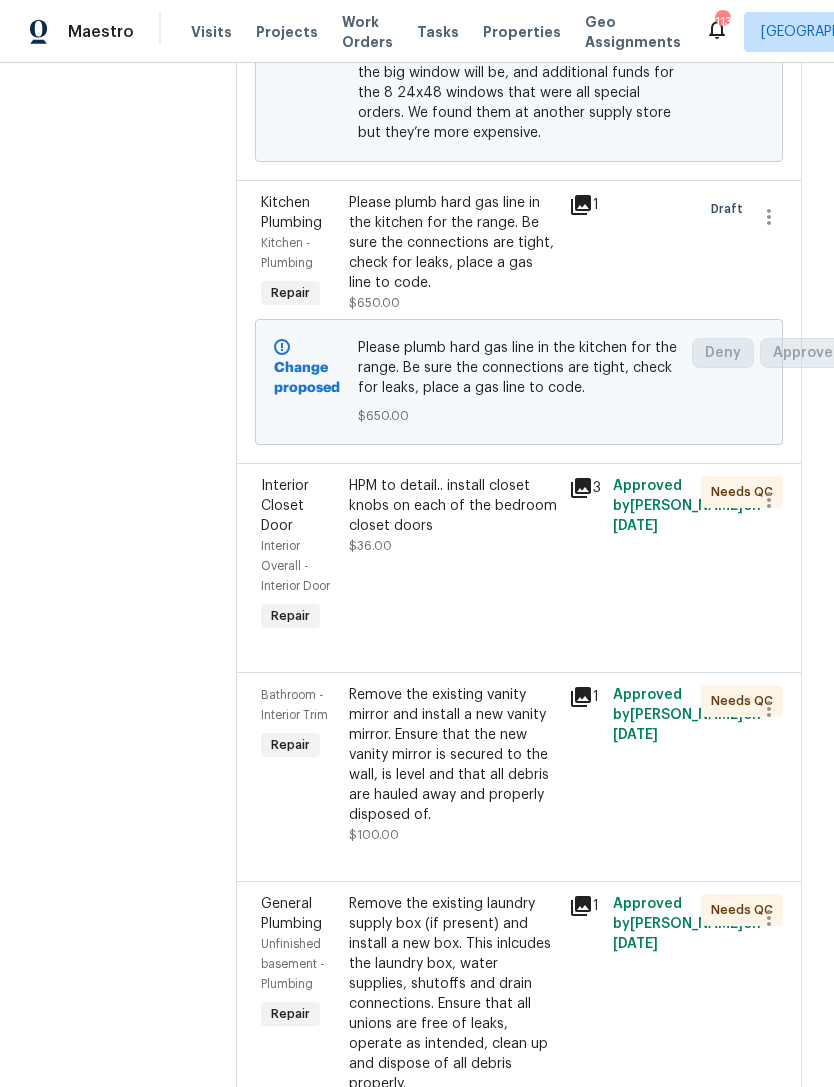scroll, scrollTop: 2721, scrollLeft: 0, axis: vertical 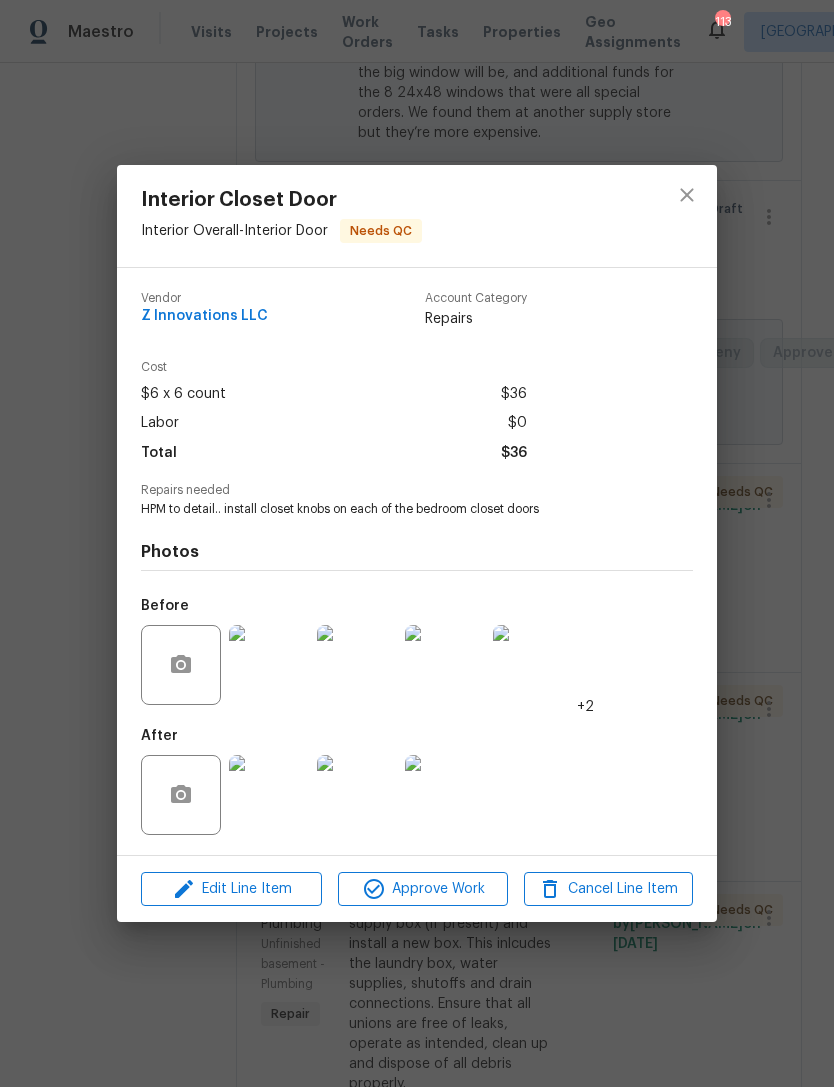 click at bounding box center [269, 795] 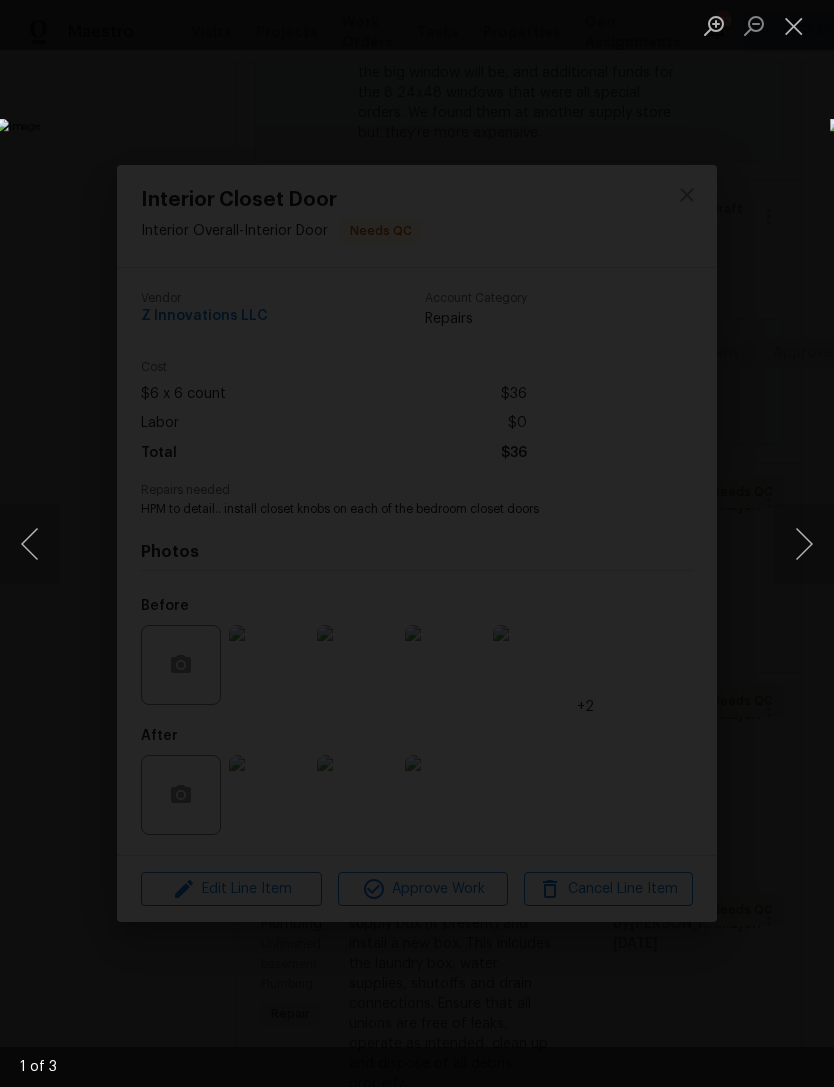 click at bounding box center (804, 544) 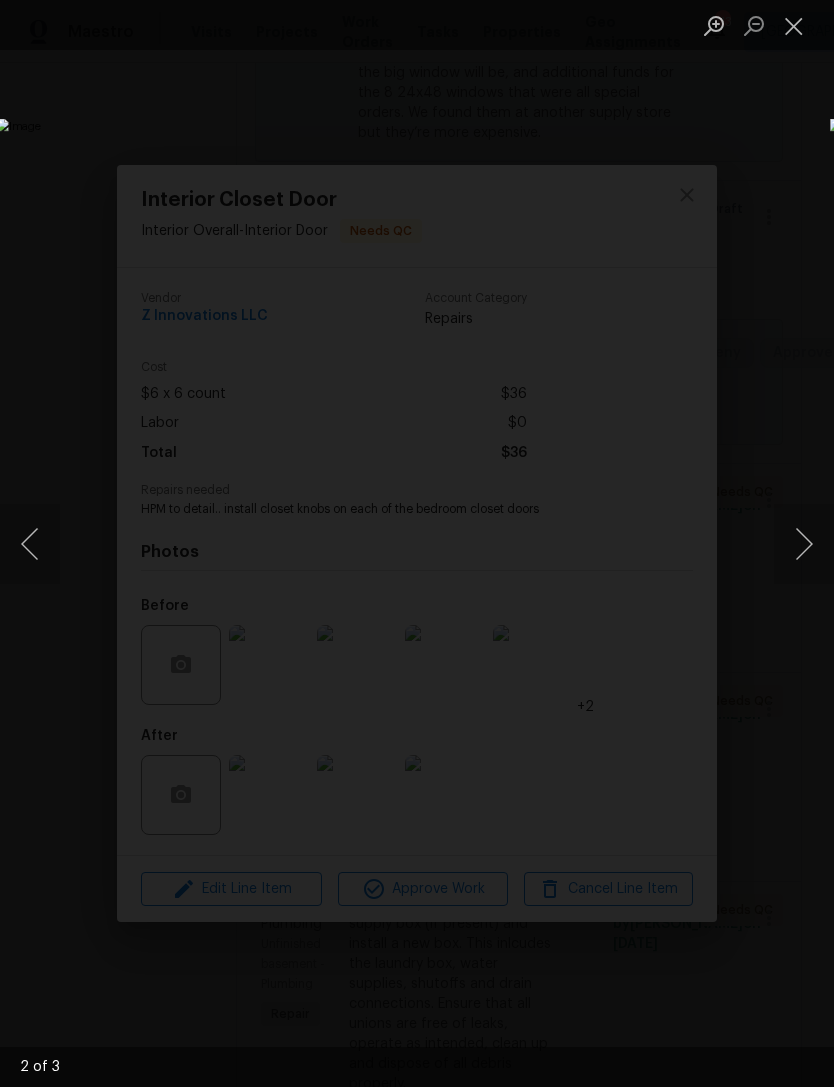 click at bounding box center [794, 25] 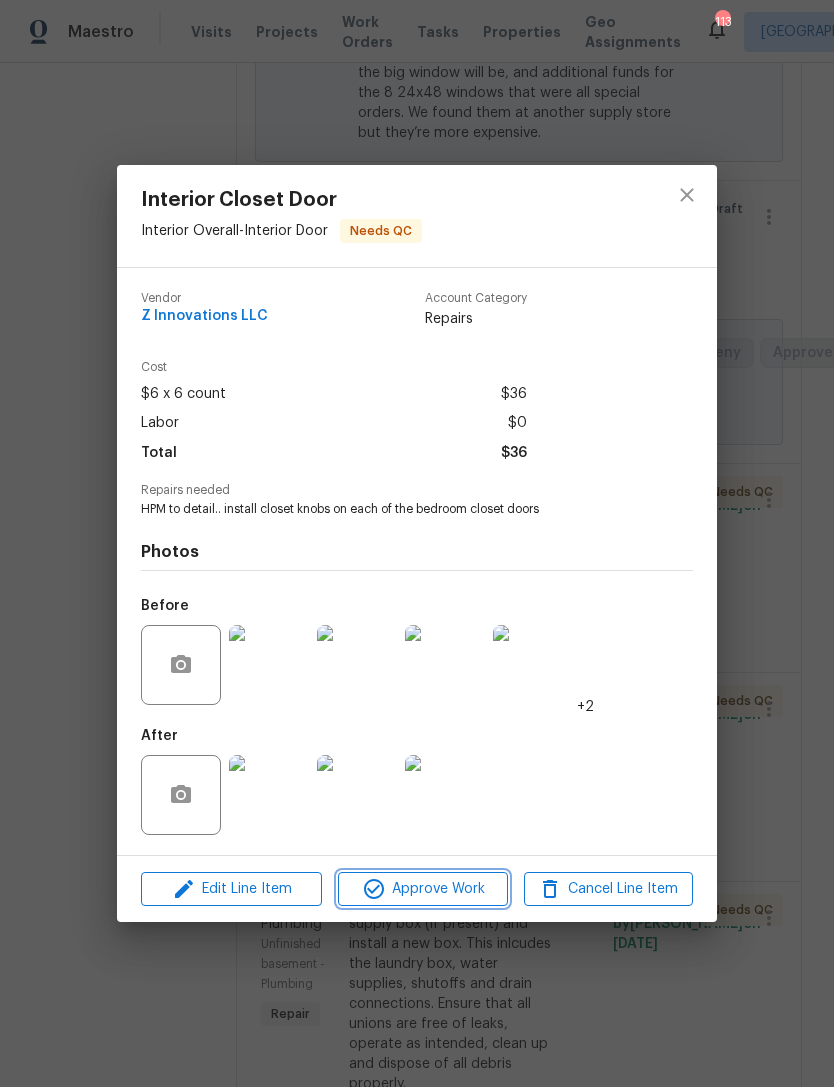 click on "Approve Work" at bounding box center (422, 889) 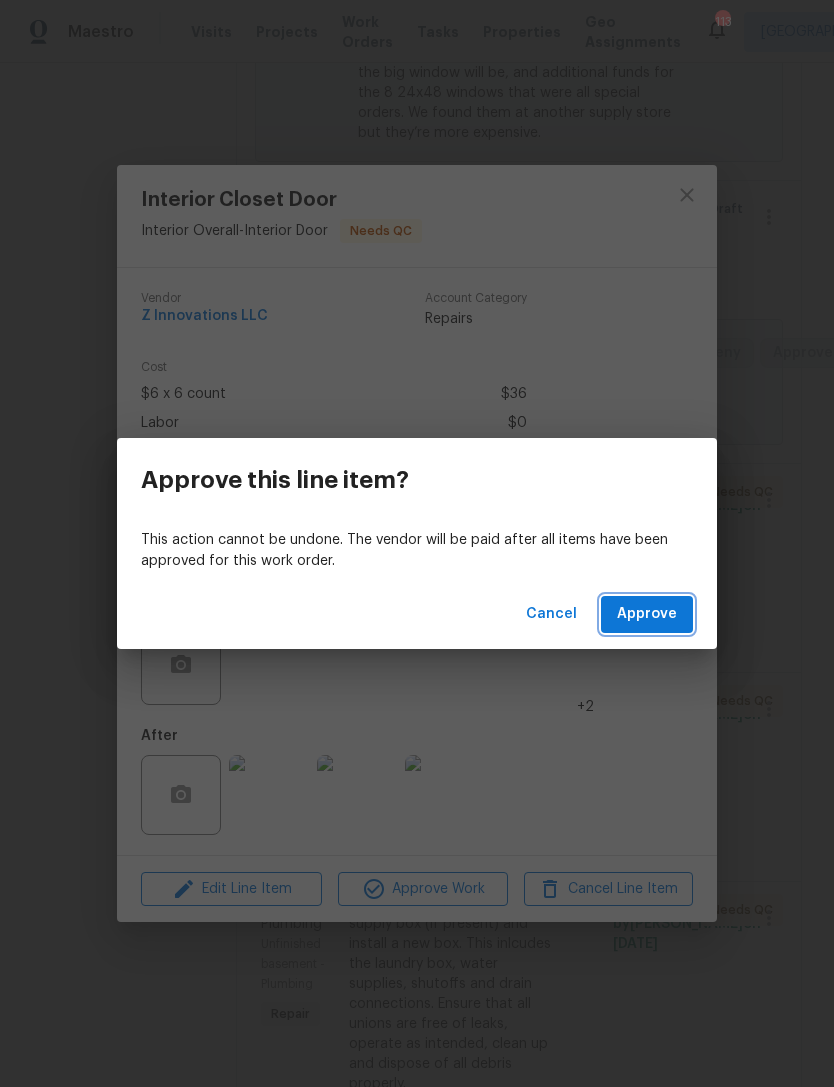 click on "Approve" at bounding box center (647, 614) 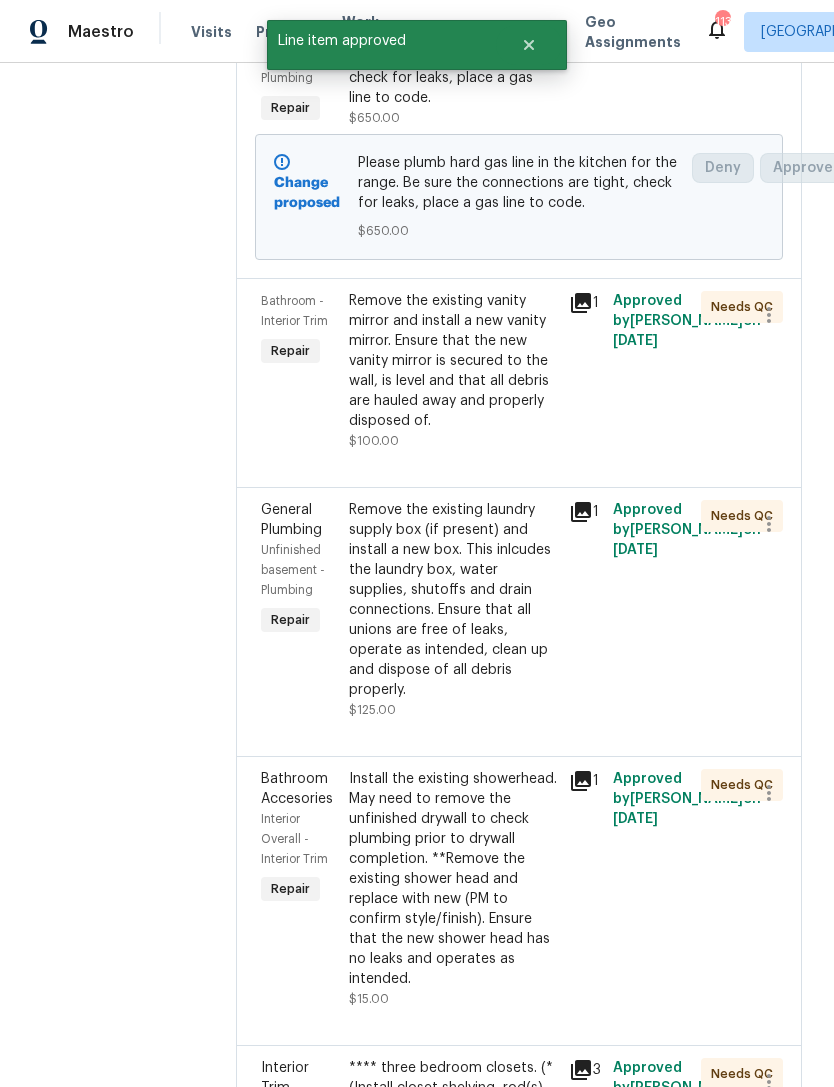 scroll, scrollTop: 2906, scrollLeft: 0, axis: vertical 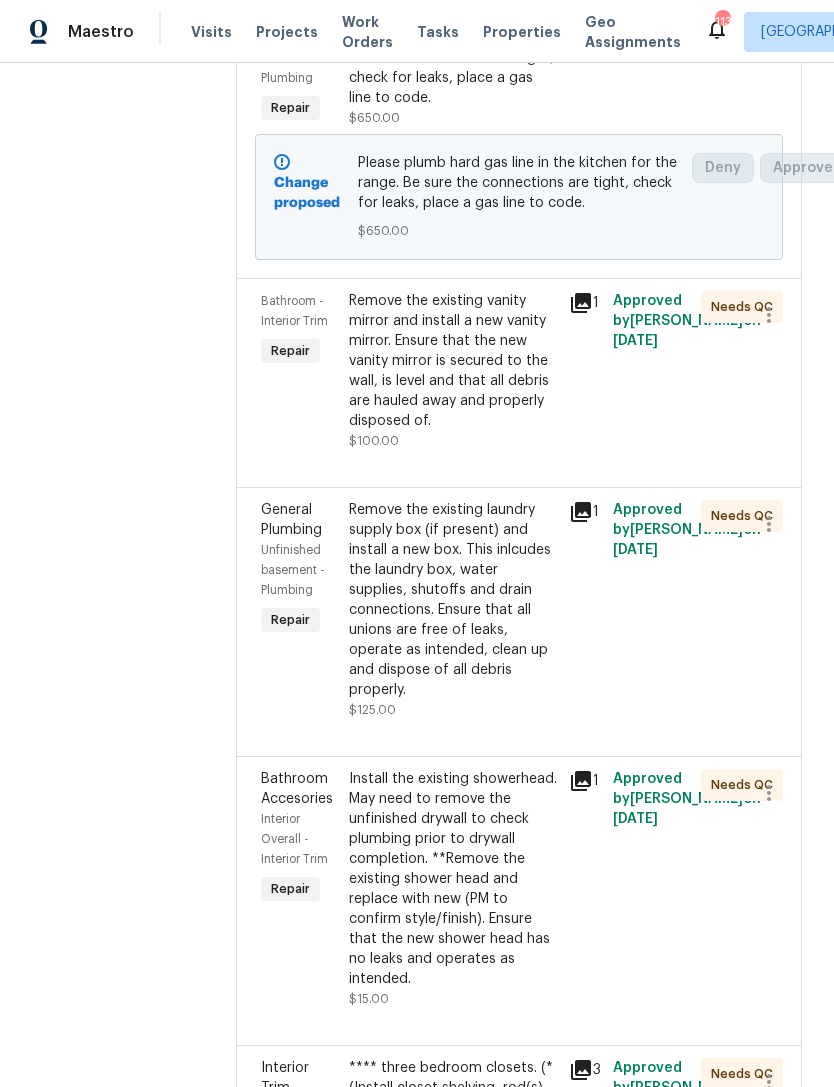 click on "Remove the existing vanity mirror and install a new vanity mirror. Ensure that the new vanity mirror is secured to the wall, is level and that all debris are hauled away and properly disposed of." at bounding box center (453, 361) 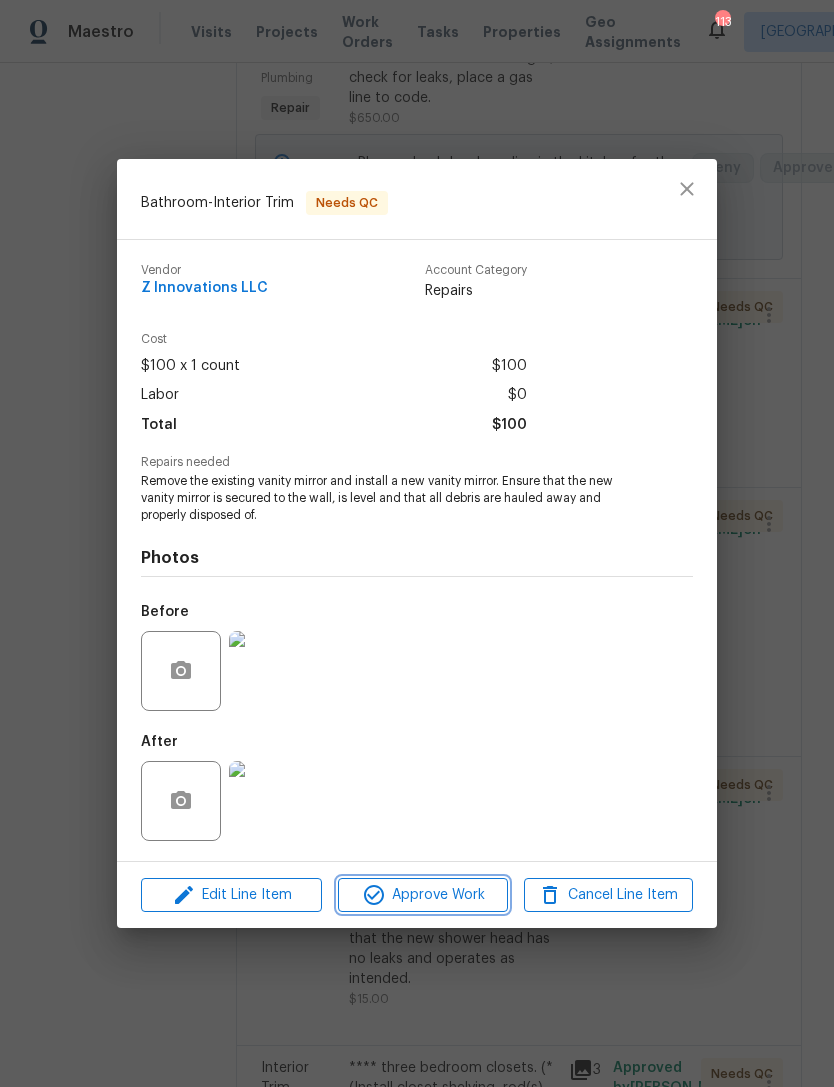 click on "Approve Work" at bounding box center (422, 895) 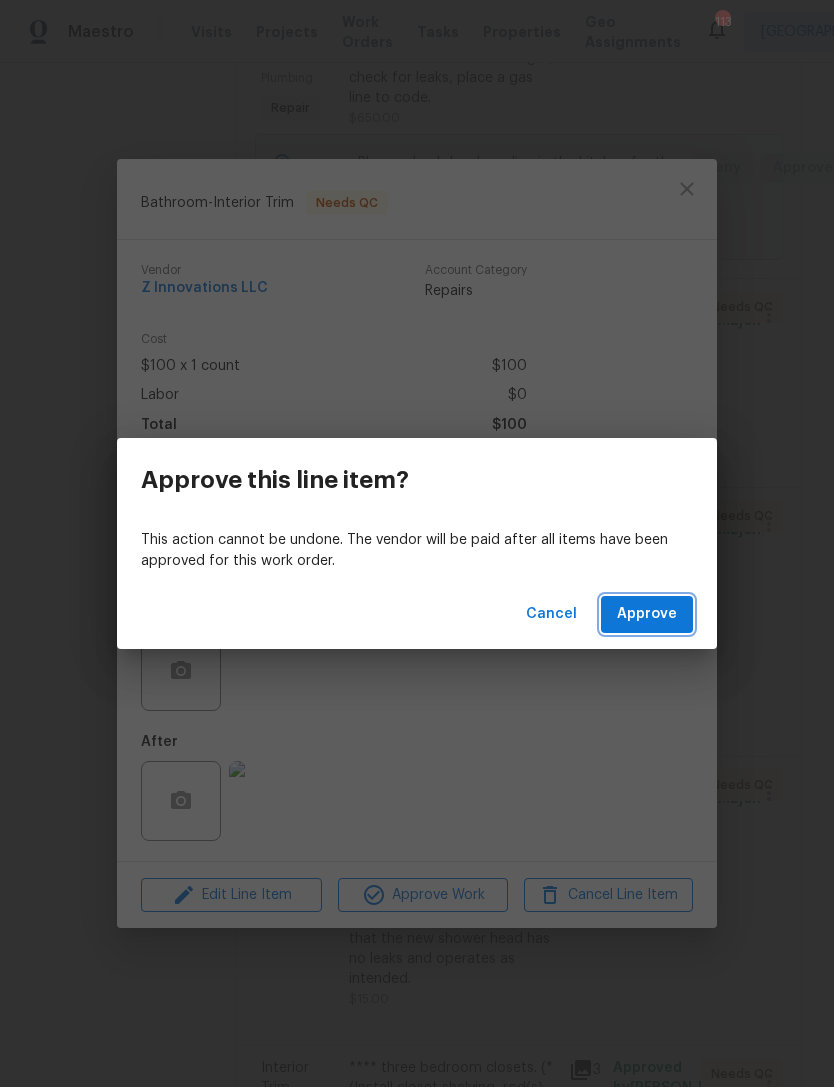 click on "Approve" at bounding box center (647, 614) 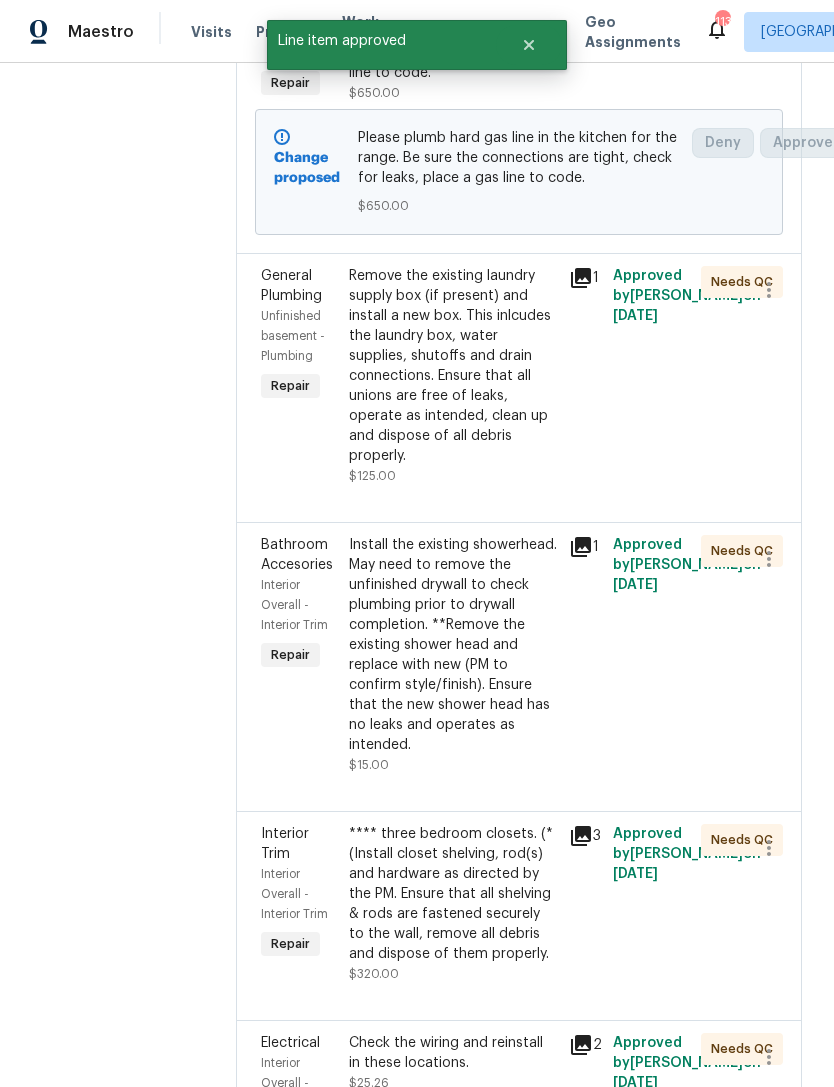 scroll, scrollTop: 2931, scrollLeft: 0, axis: vertical 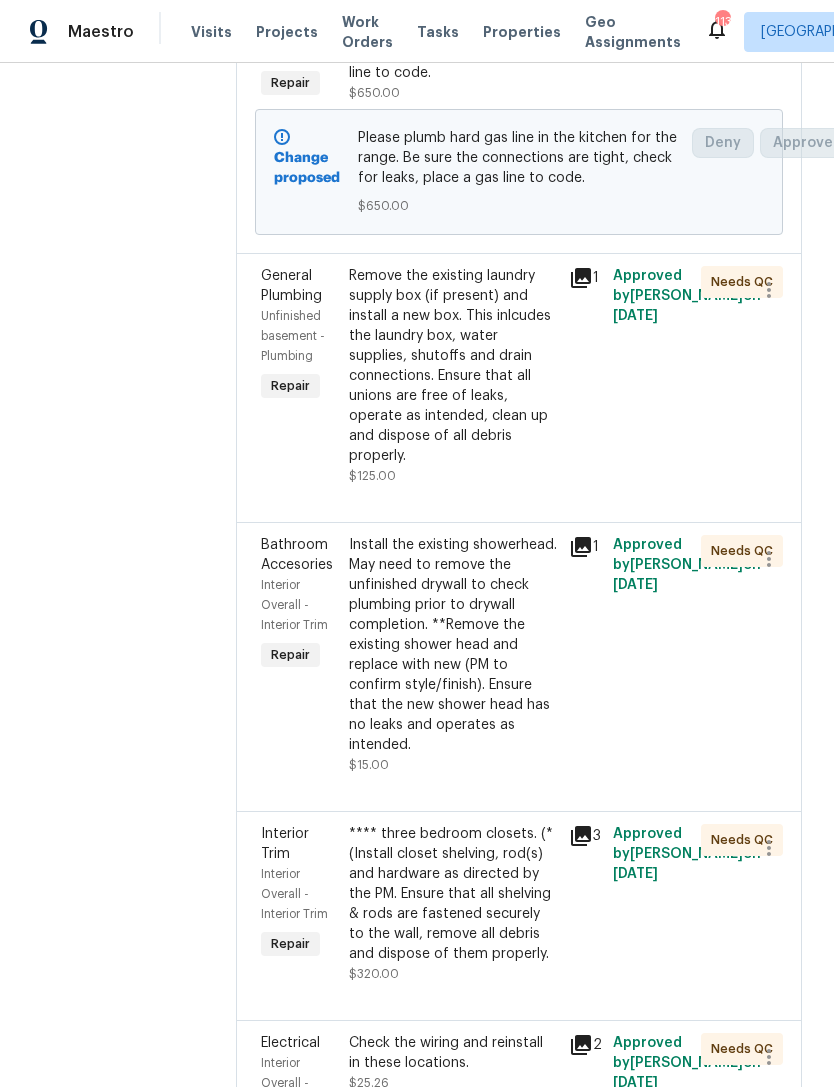 click on "Remove the existing laundry supply box (if present) and install a new box. This inlcudes the laundry box, water supplies, shutoffs and drain connections. Ensure that all unions are free of leaks, operate as intended, clean up and dispose of all debris properly." at bounding box center (453, 366) 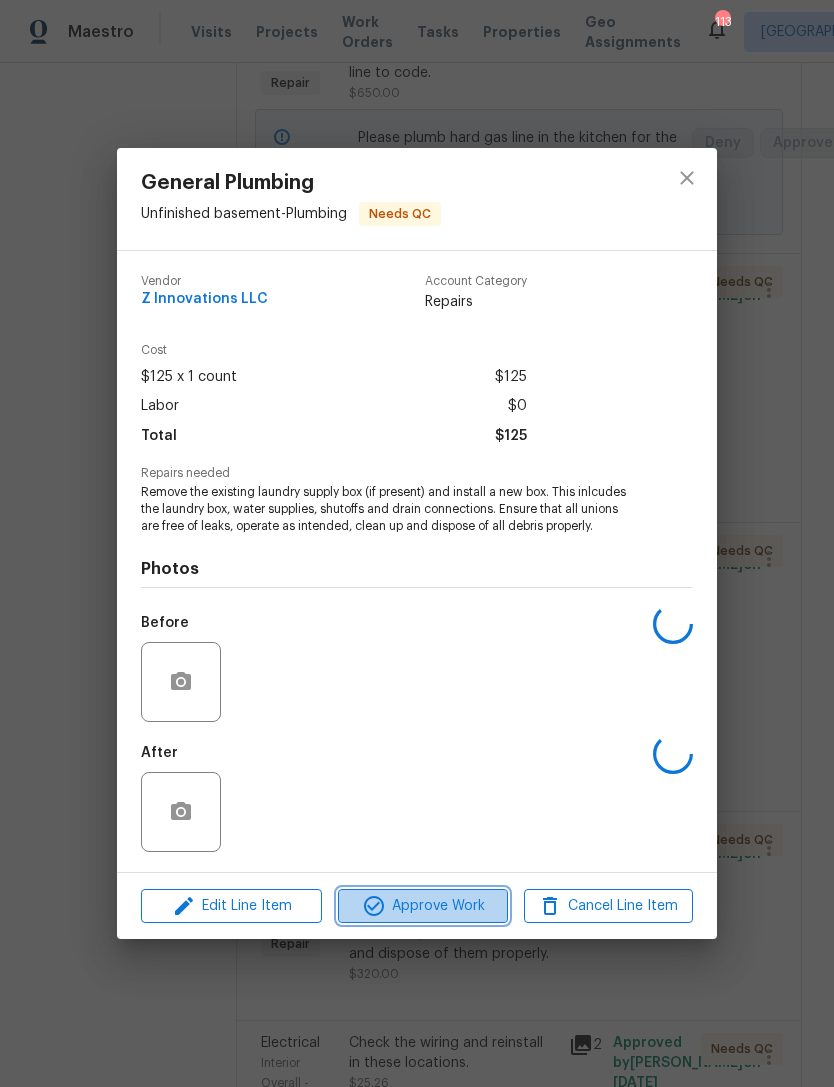 click on "Approve Work" at bounding box center (422, 906) 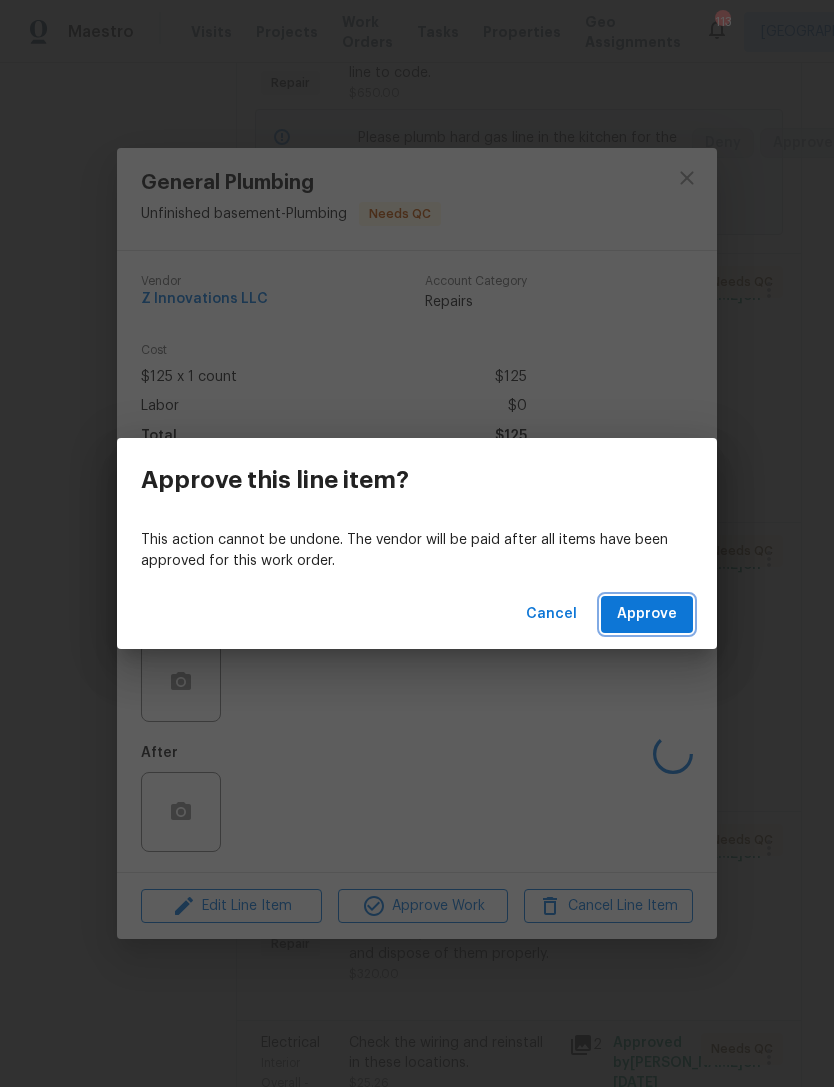 click on "Approve" at bounding box center (647, 614) 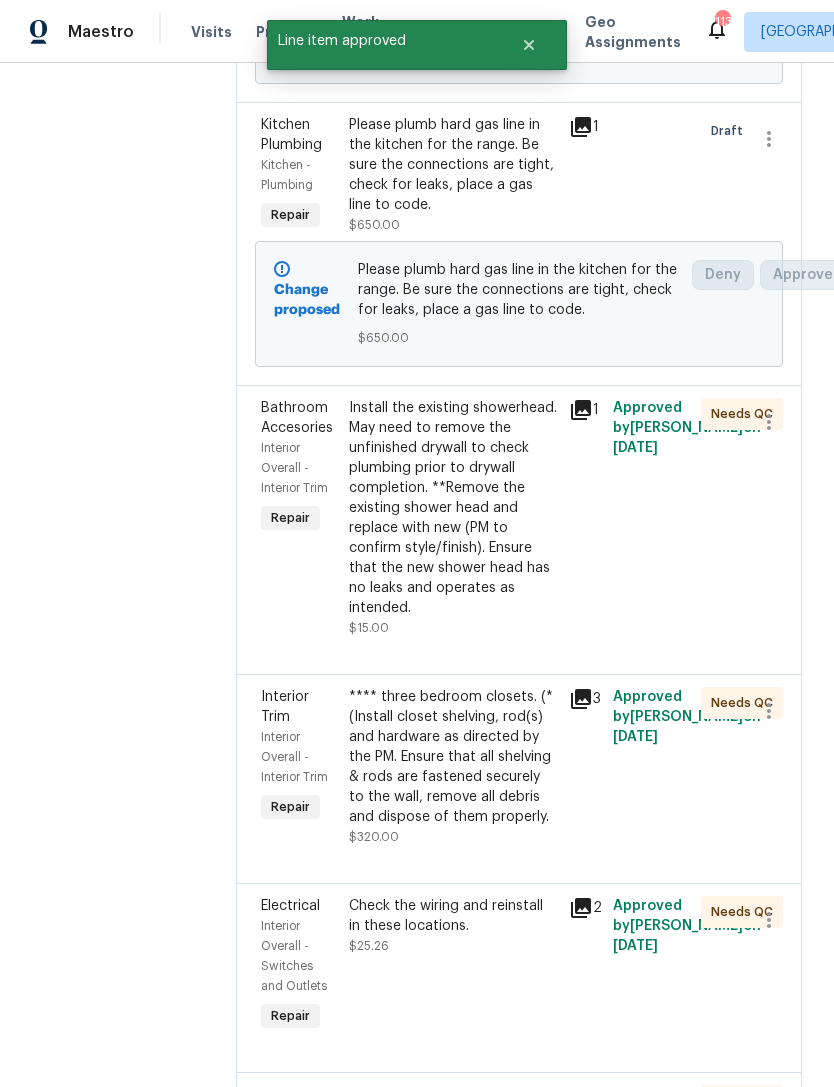 scroll, scrollTop: 2799, scrollLeft: 0, axis: vertical 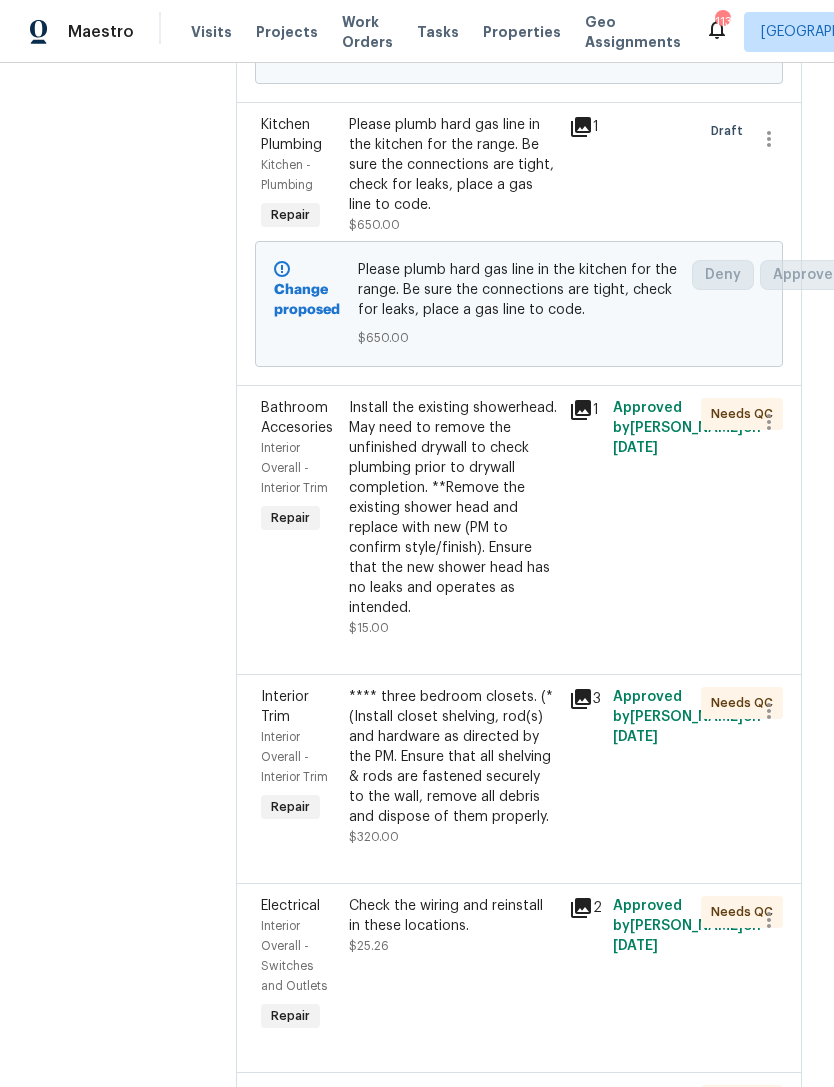 click on "Install the existing showerhead. May need to remove the unfinished drywall to check plumbing prior to drywall completion. **Remove the existing shower head and replace with new (PM to confirm style/finish). Ensure that the new shower head has no leaks and operates as intended." at bounding box center (453, 508) 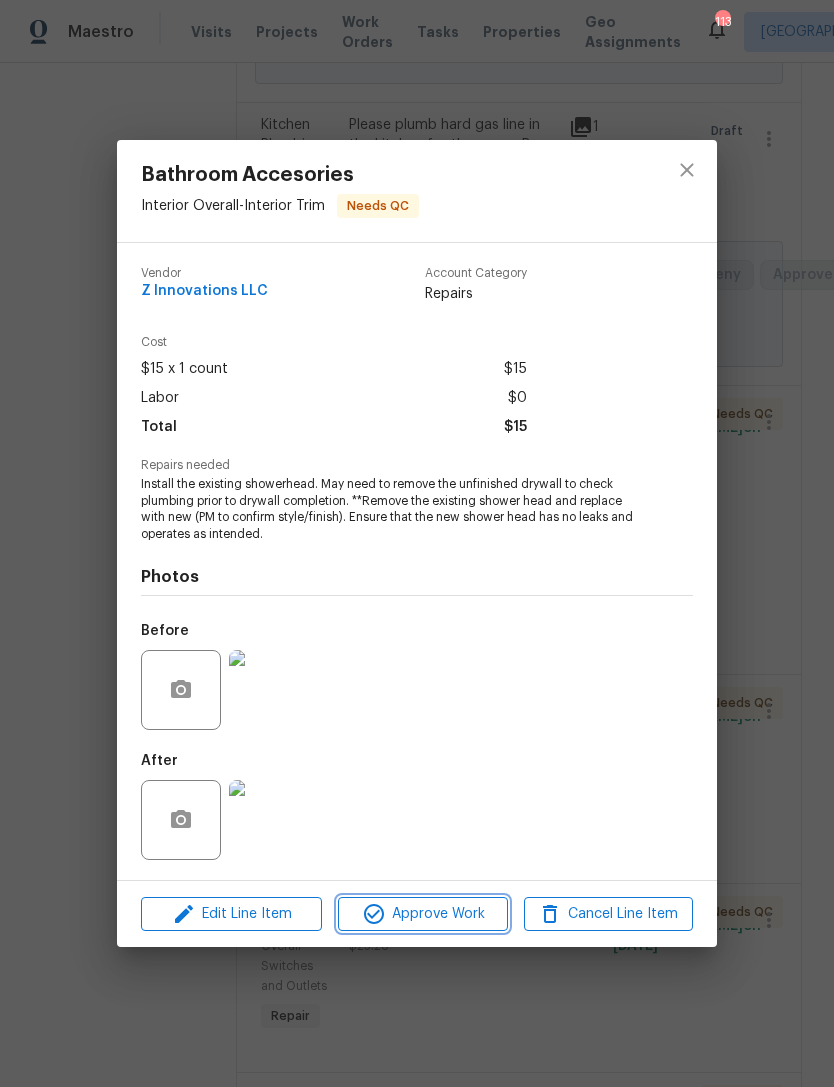 click on "Approve Work" at bounding box center (422, 914) 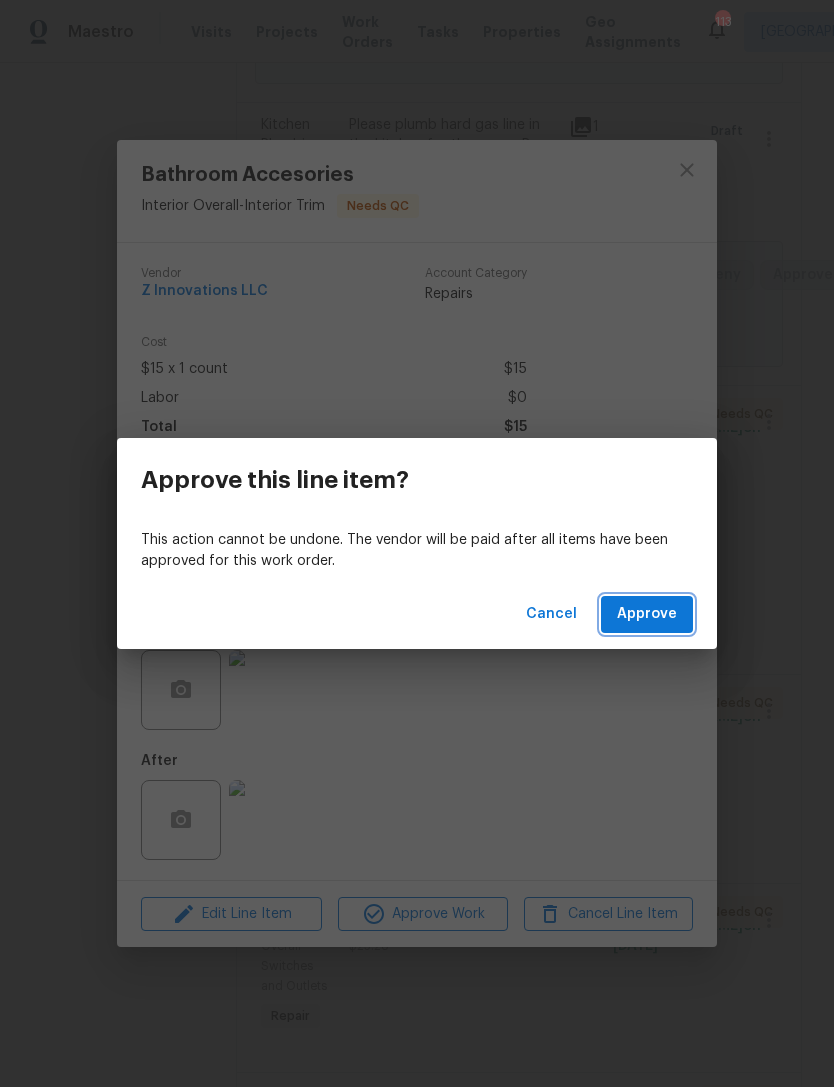 click on "Approve" at bounding box center (647, 614) 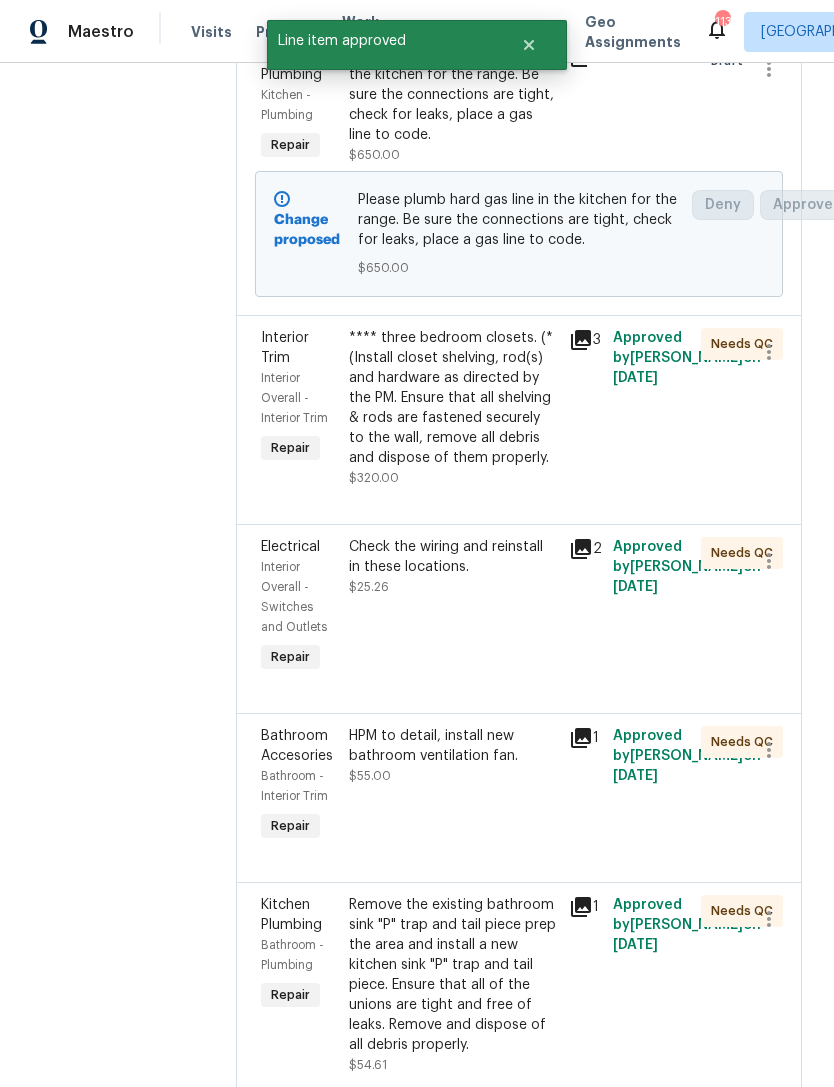 scroll, scrollTop: 2869, scrollLeft: 0, axis: vertical 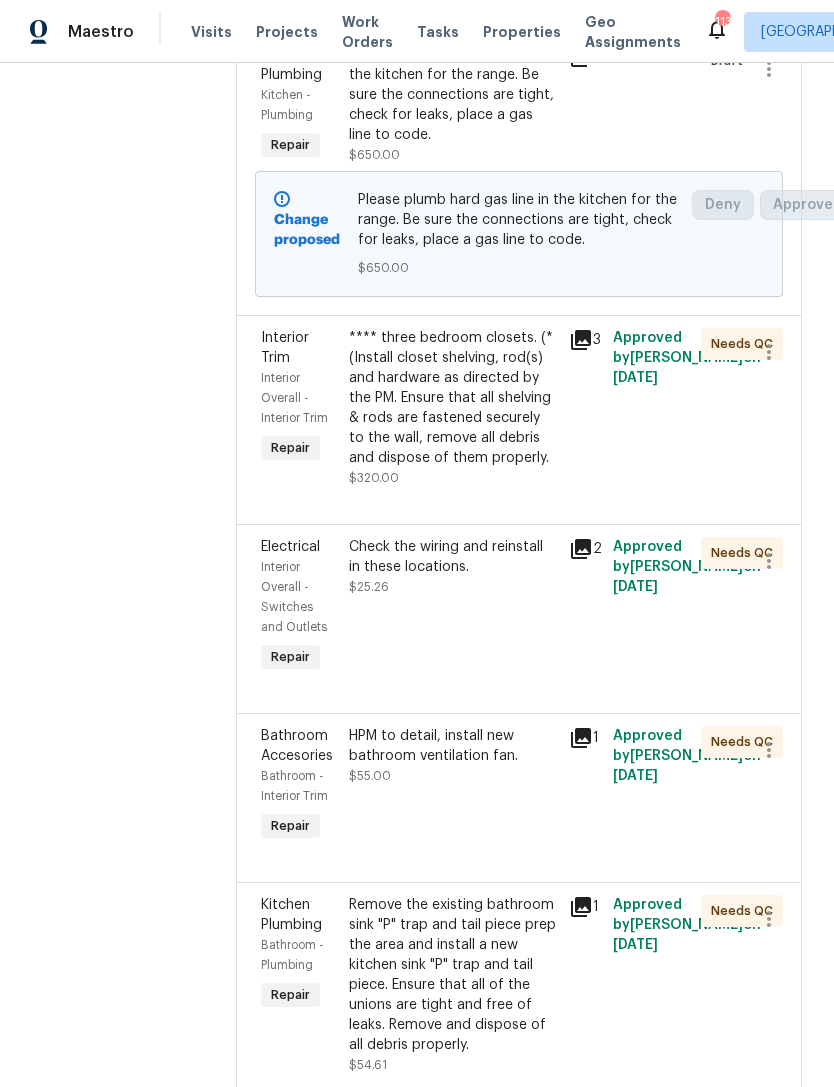 click on "**** three bedroom closets. (*(Install closet shelving, rod(s) and hardware as directed by the PM. Ensure that all shelving & rods are fastened securely to the wall, remove all debris and dispose of them properly." at bounding box center (453, 398) 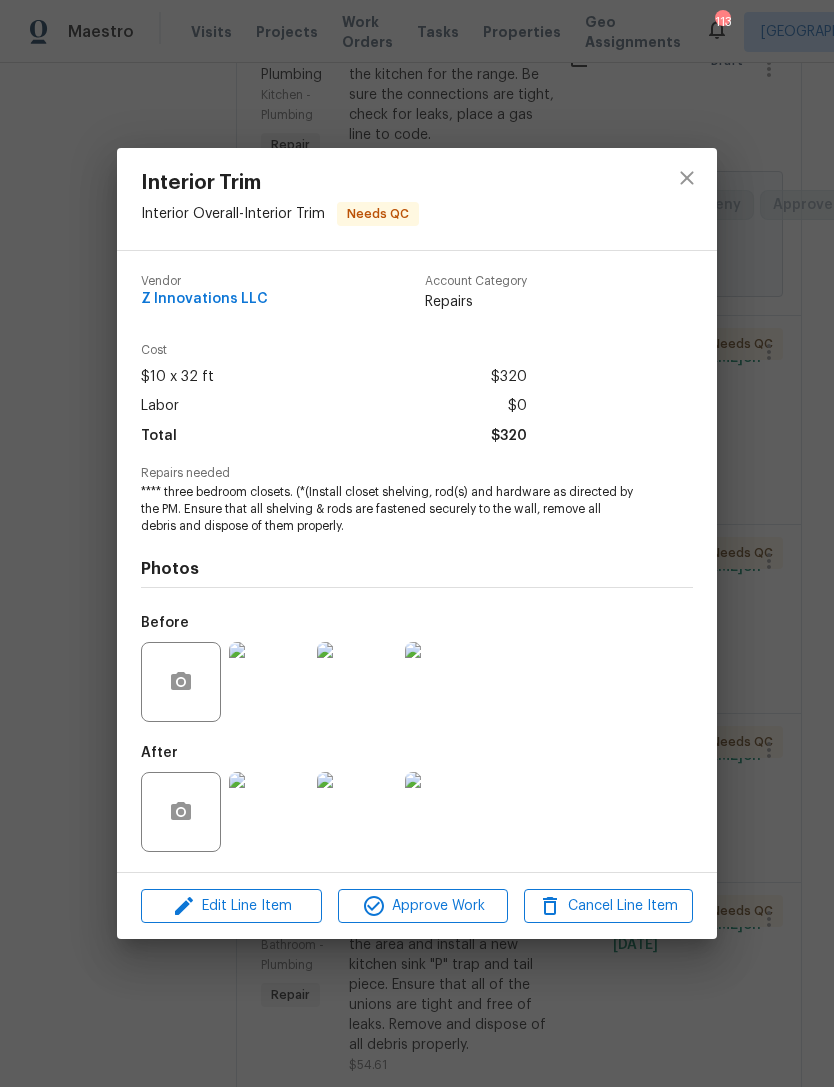 click at bounding box center [269, 812] 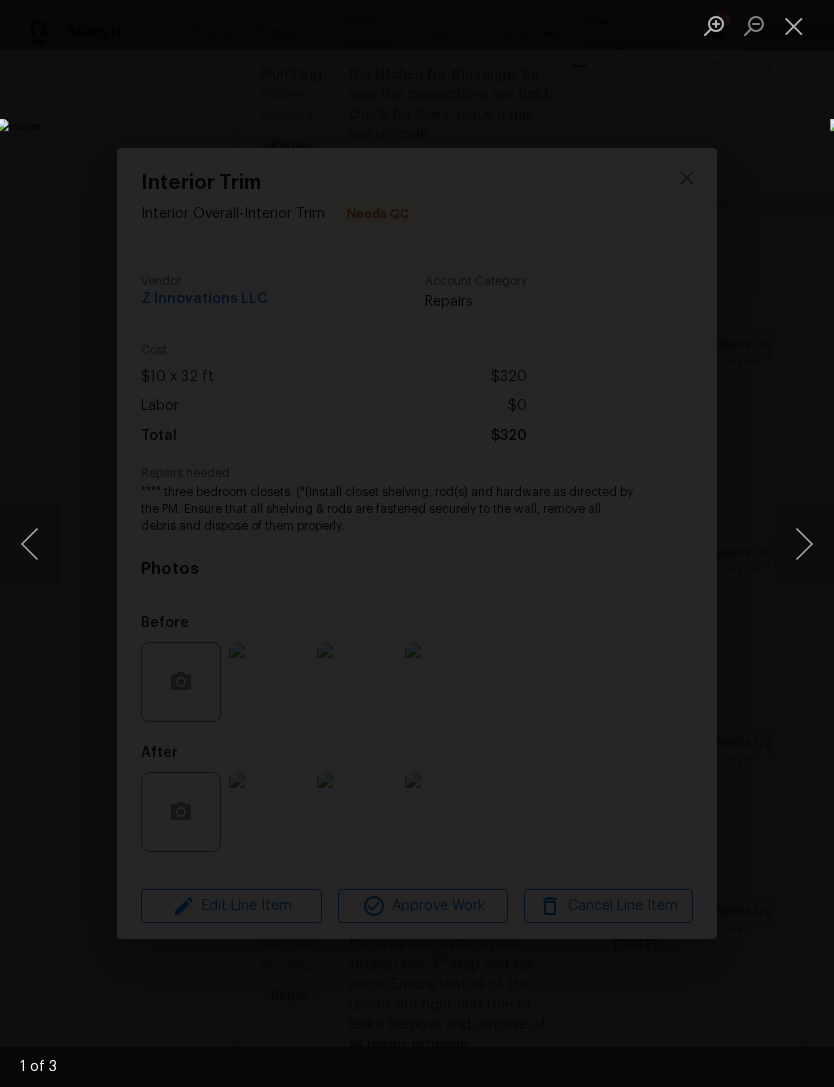 click at bounding box center [804, 544] 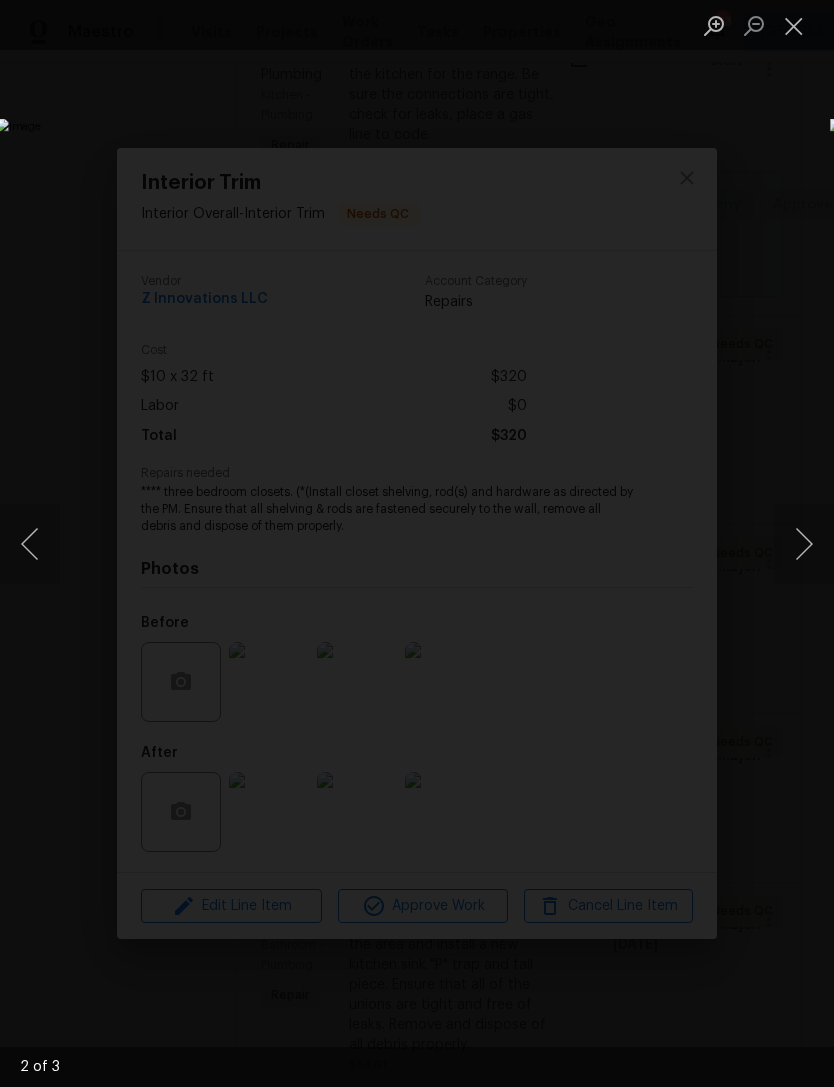 click at bounding box center [804, 544] 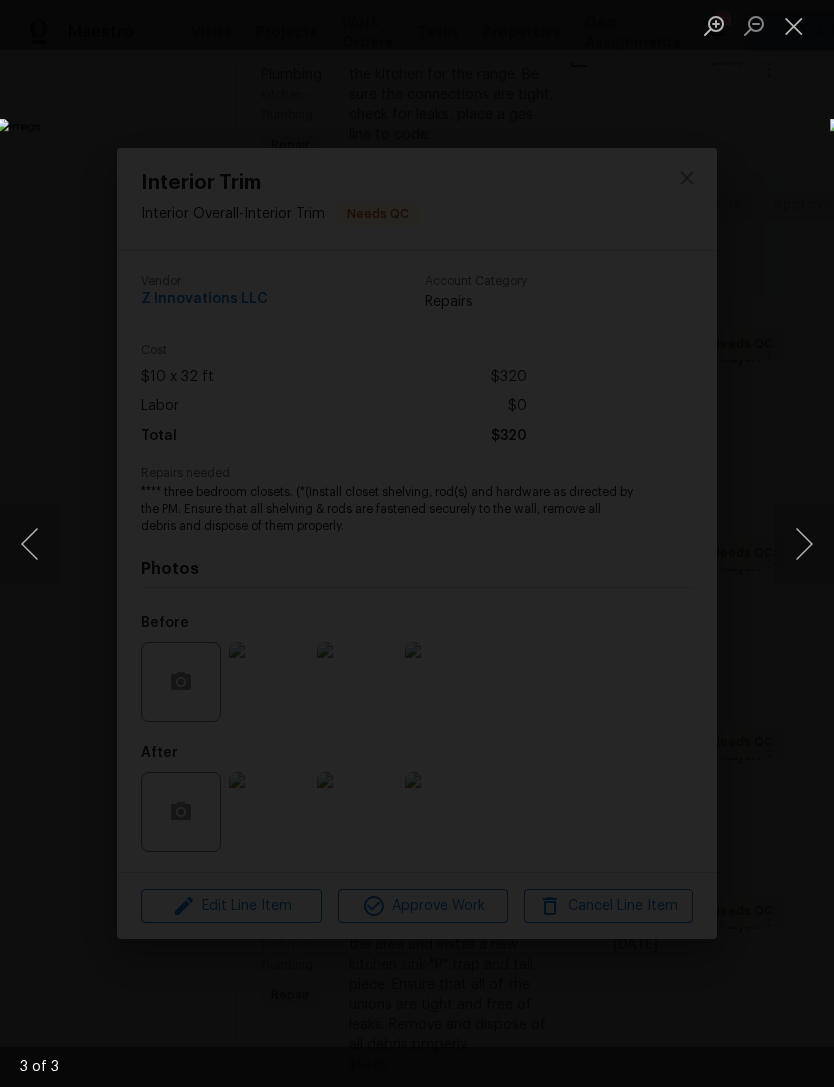 click at bounding box center (804, 544) 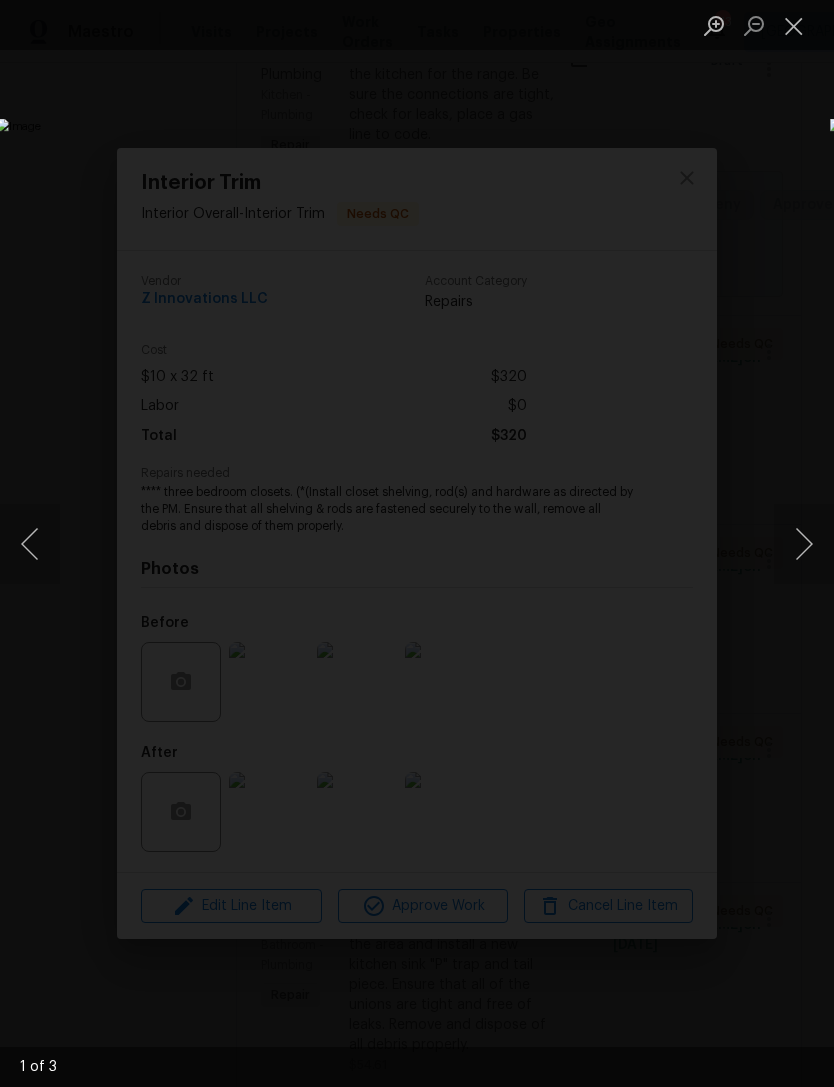 click at bounding box center (804, 544) 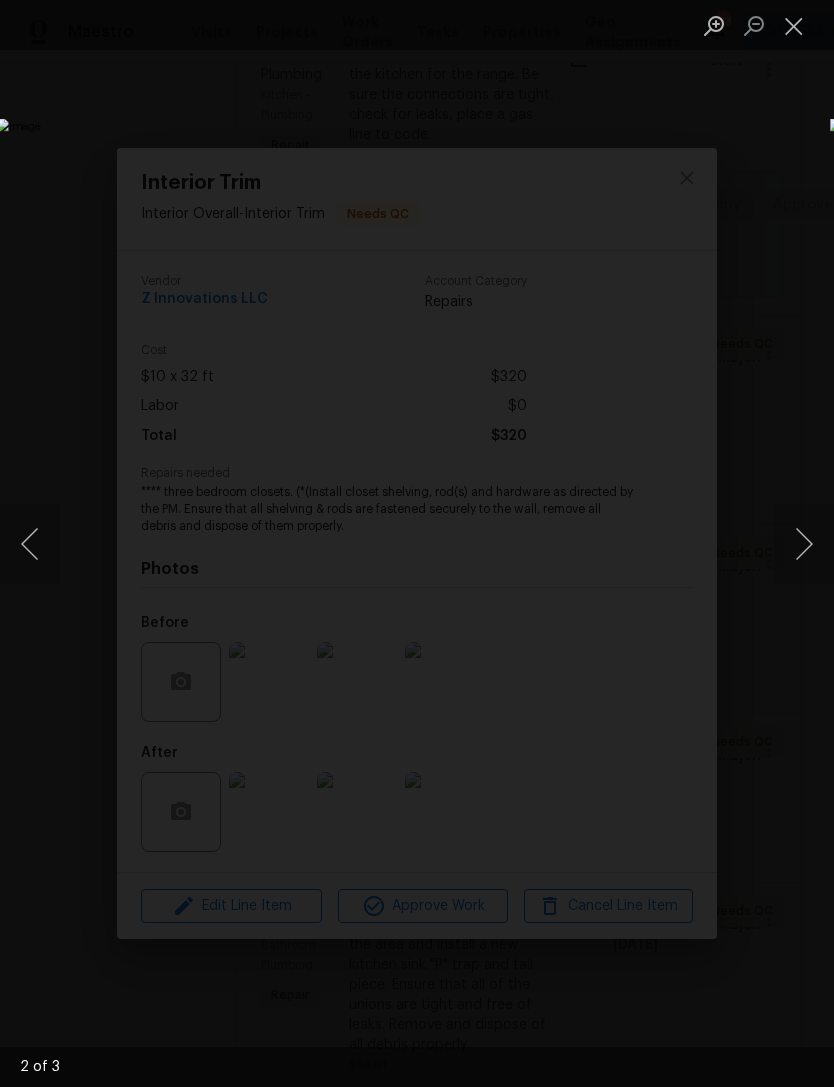 click at bounding box center (794, 25) 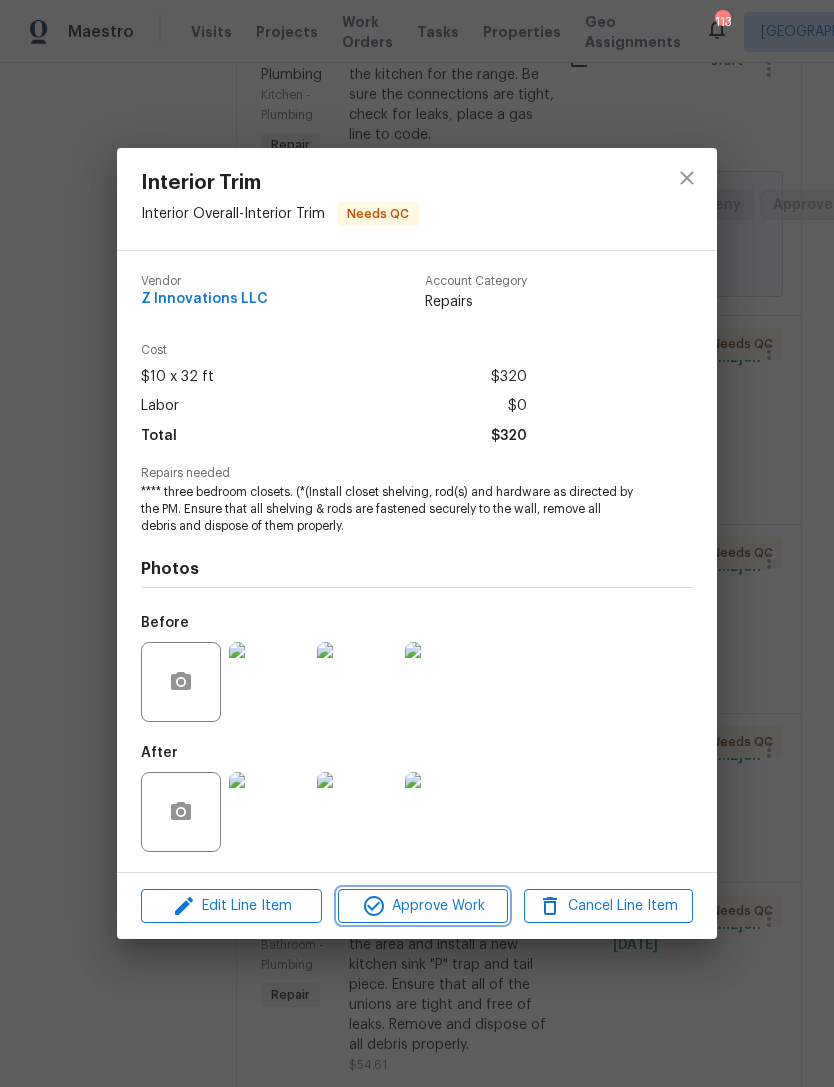 click on "Approve Work" at bounding box center [422, 906] 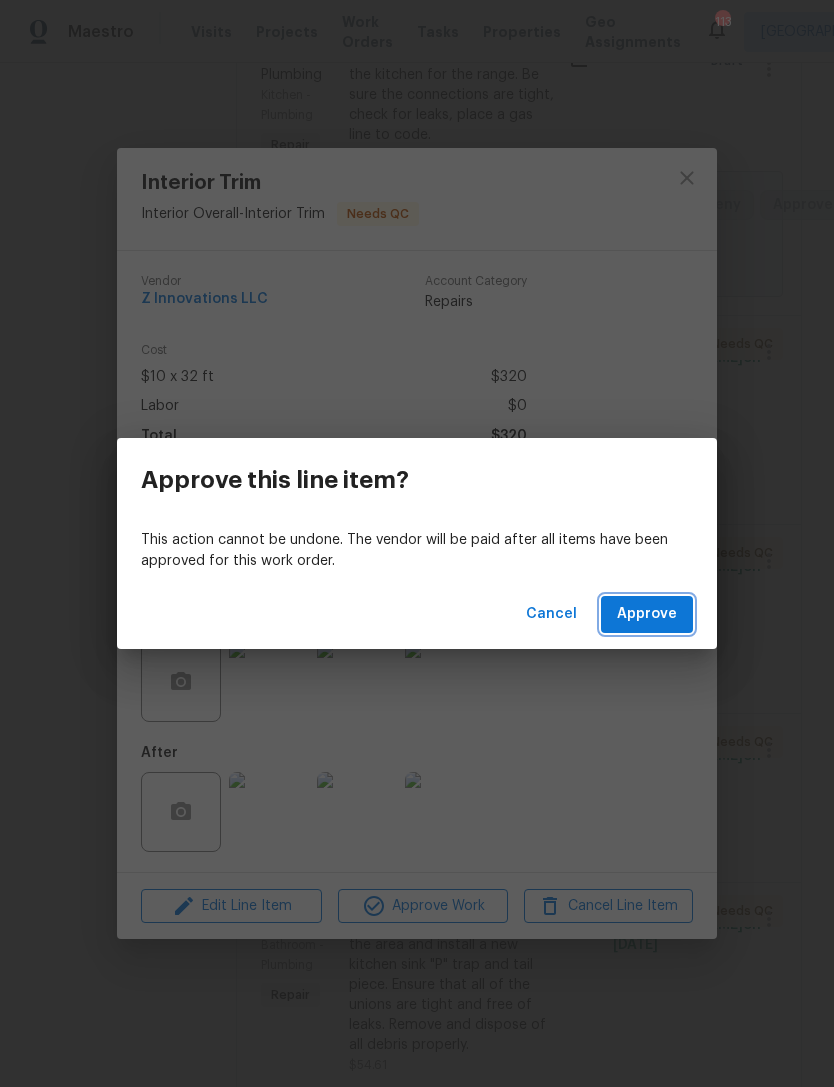 click on "Approve" at bounding box center [647, 614] 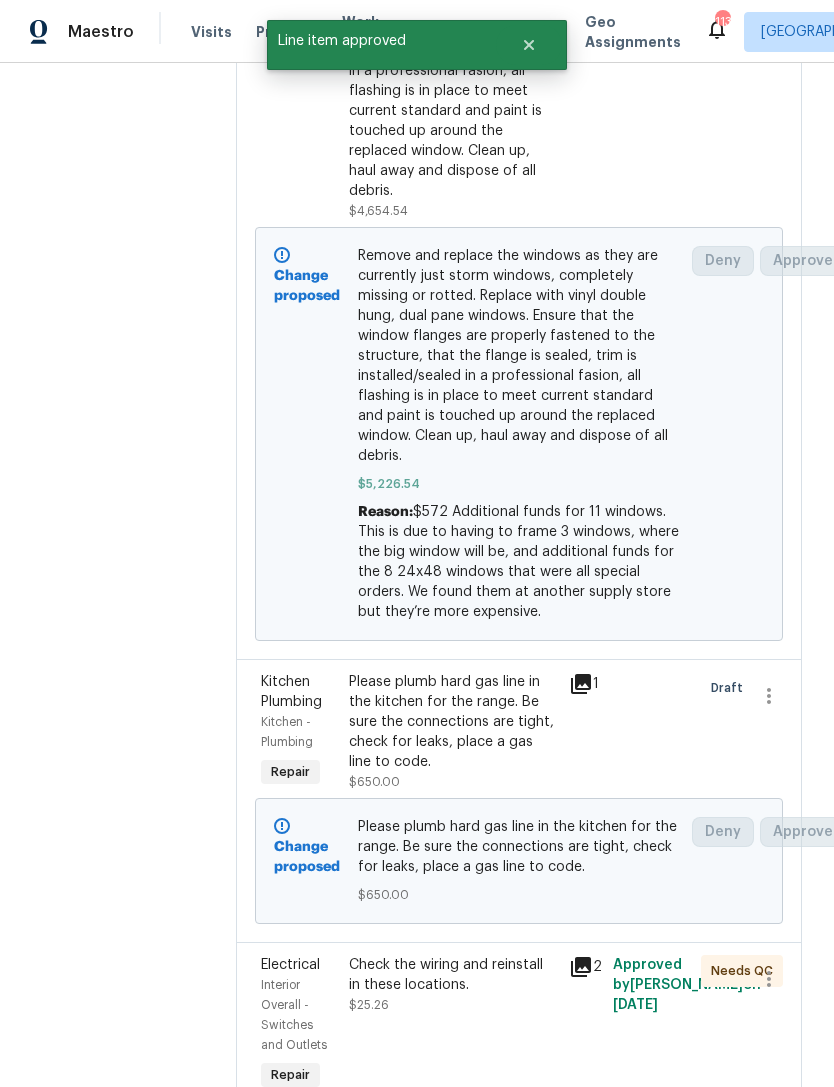 scroll, scrollTop: 2885, scrollLeft: 14, axis: both 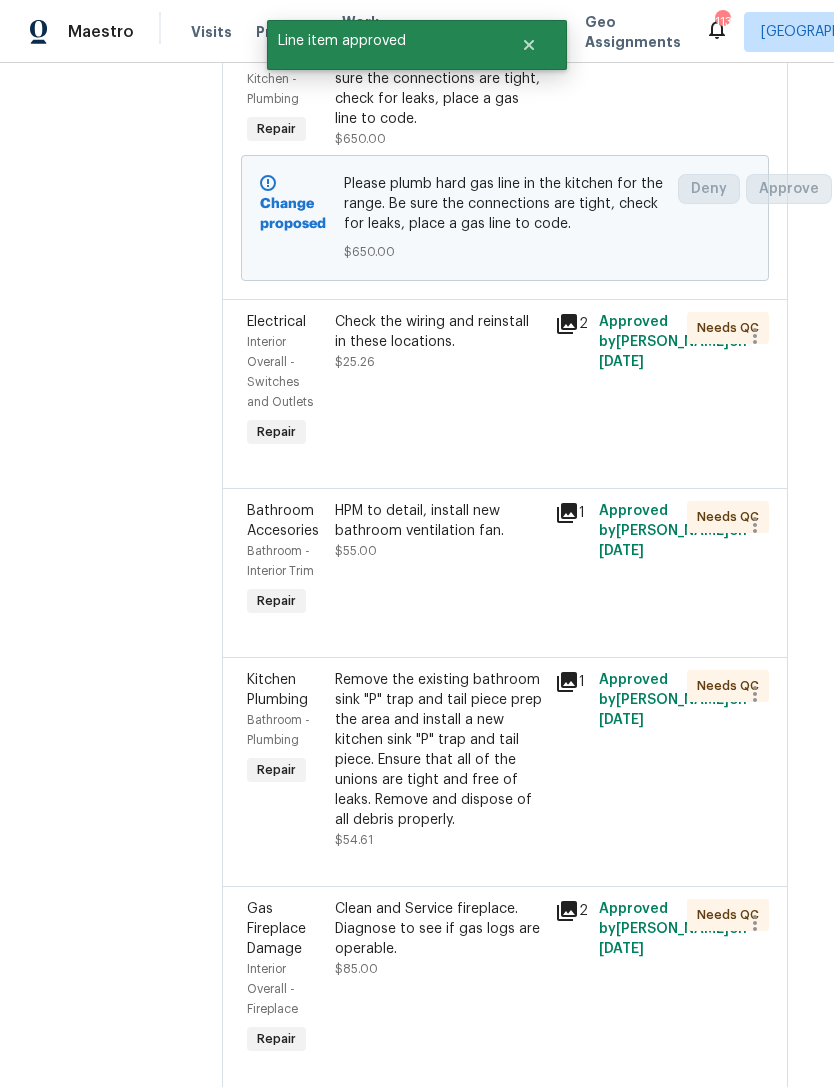 click on "Check the wiring and reinstall in these locations. $25.26" at bounding box center [439, 382] 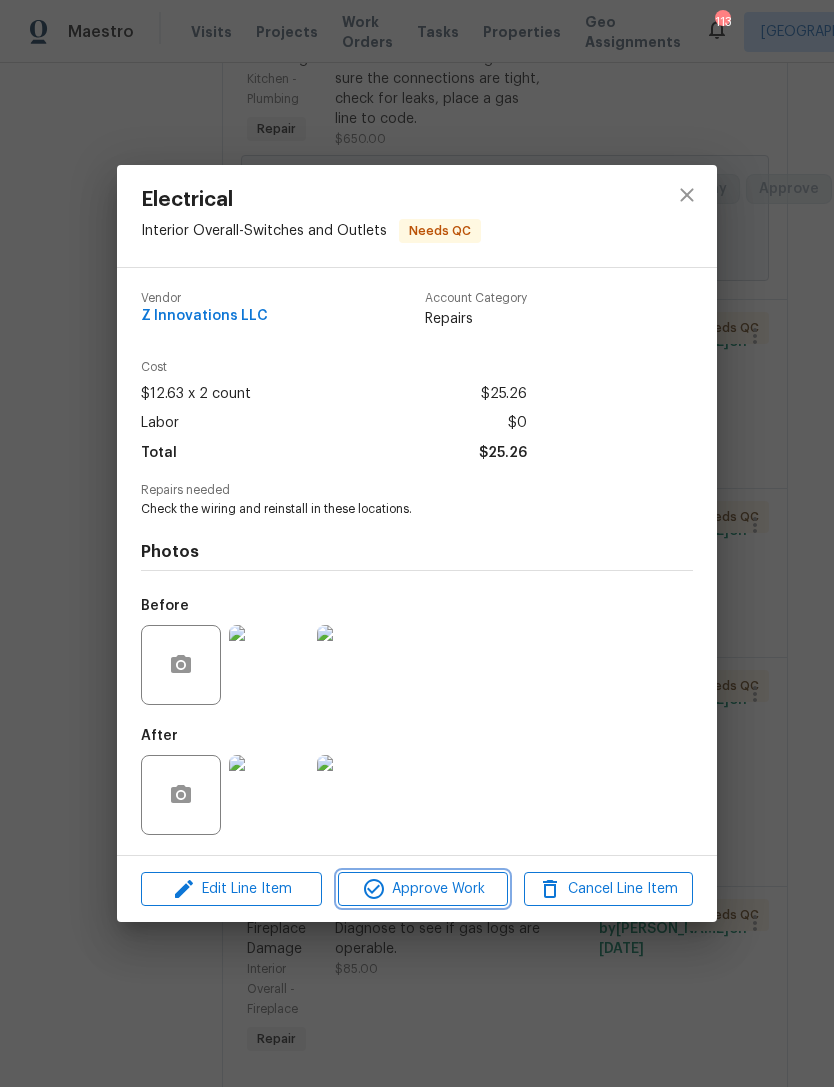 click on "Approve Work" at bounding box center (422, 889) 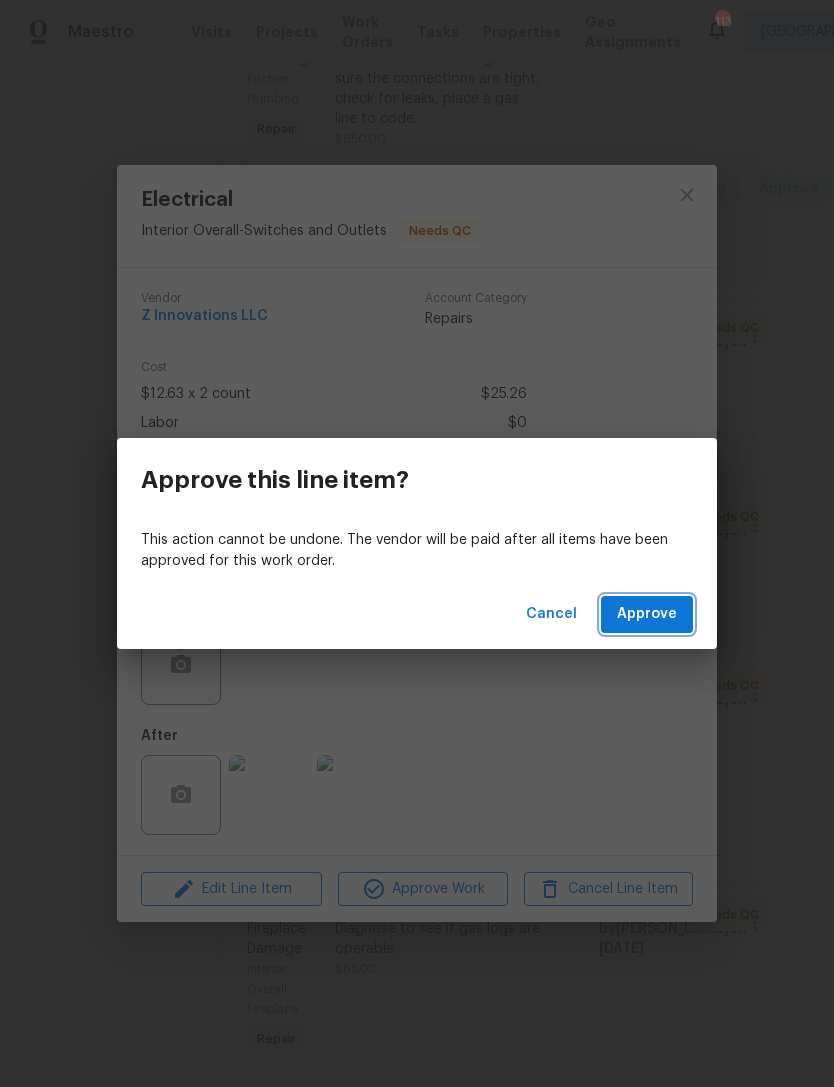 click on "Approve" at bounding box center (647, 614) 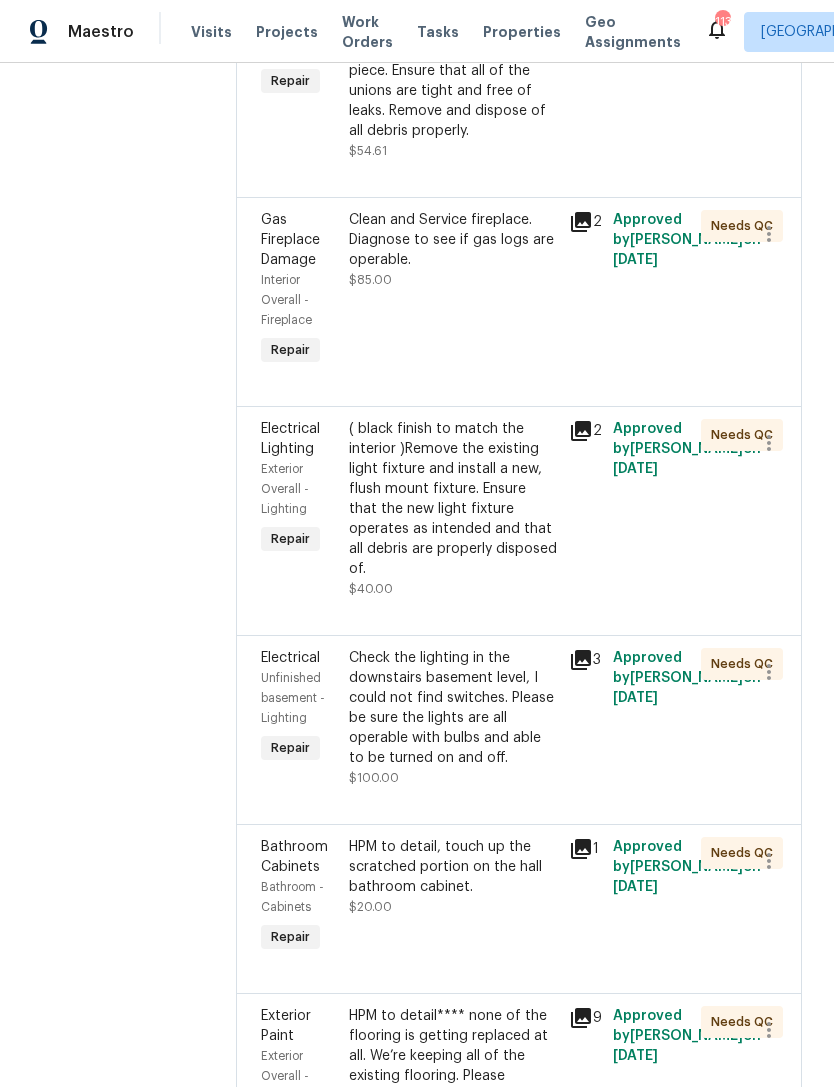 scroll, scrollTop: 3384, scrollLeft: 0, axis: vertical 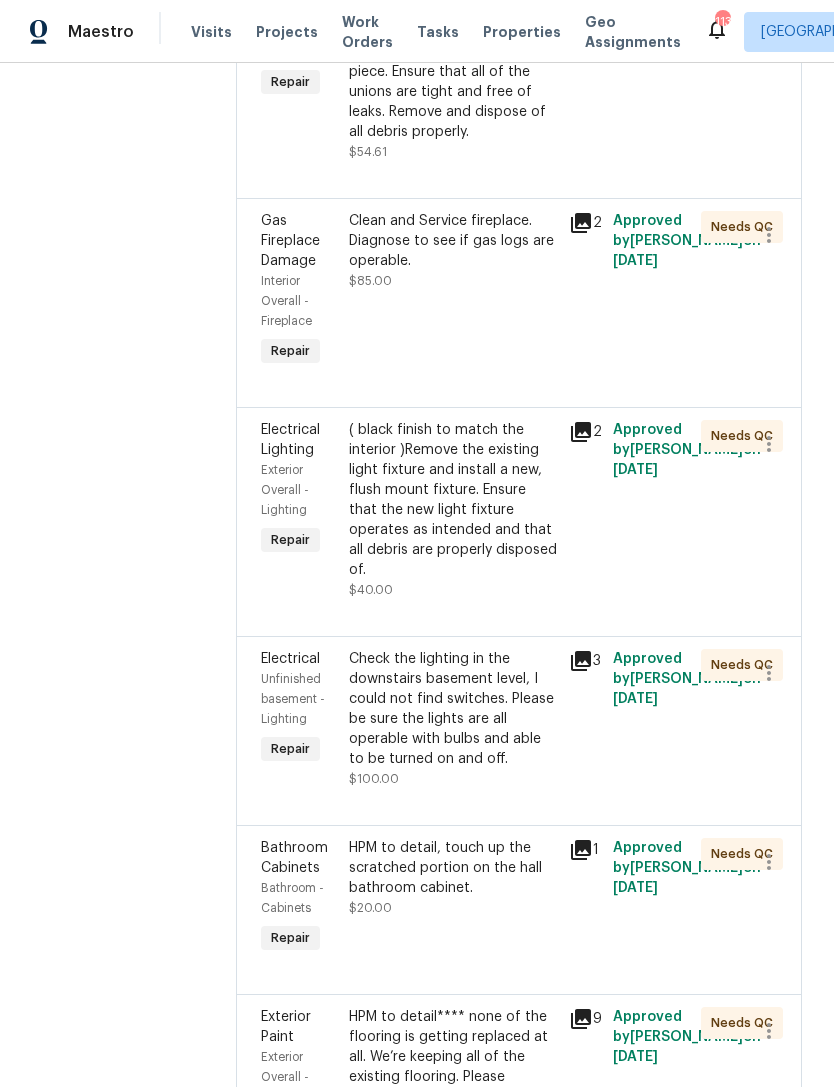 click on "( black finish to match the interior )Remove the existing light fixture and install a new, flush mount fixture. Ensure that the new light fixture operates as intended and that all debris are properly disposed of." at bounding box center (453, 500) 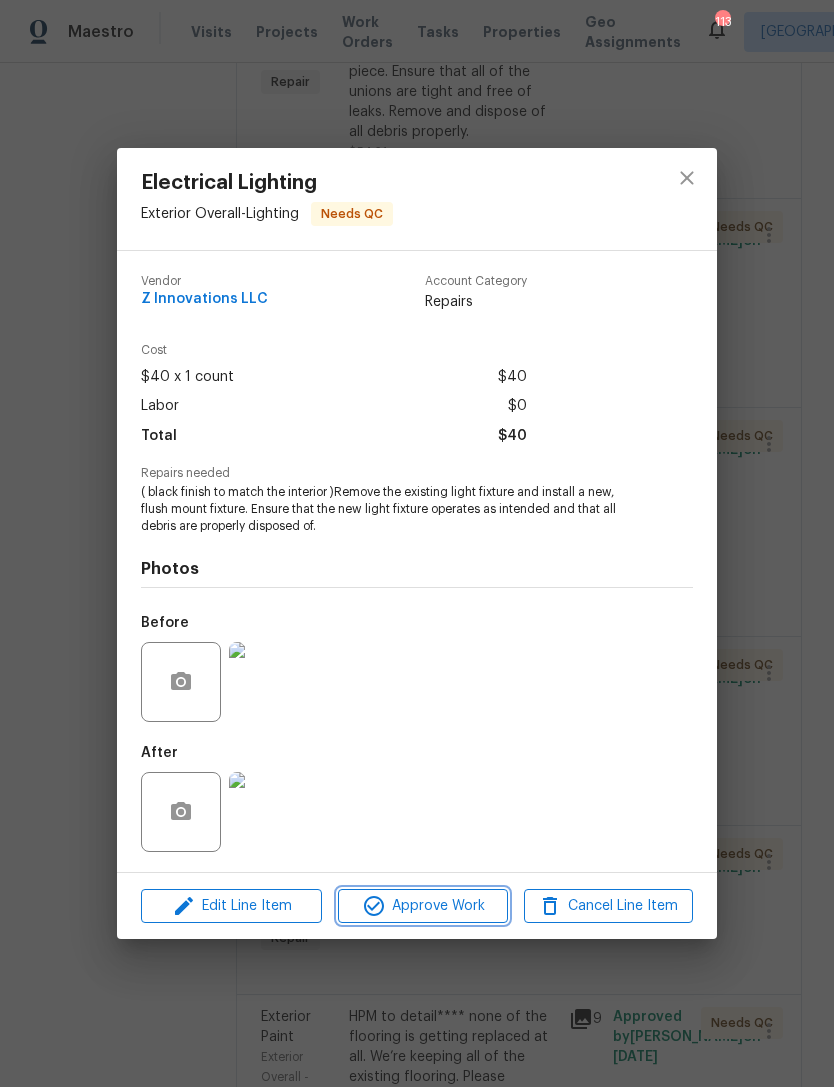 click on "Approve Work" at bounding box center [422, 906] 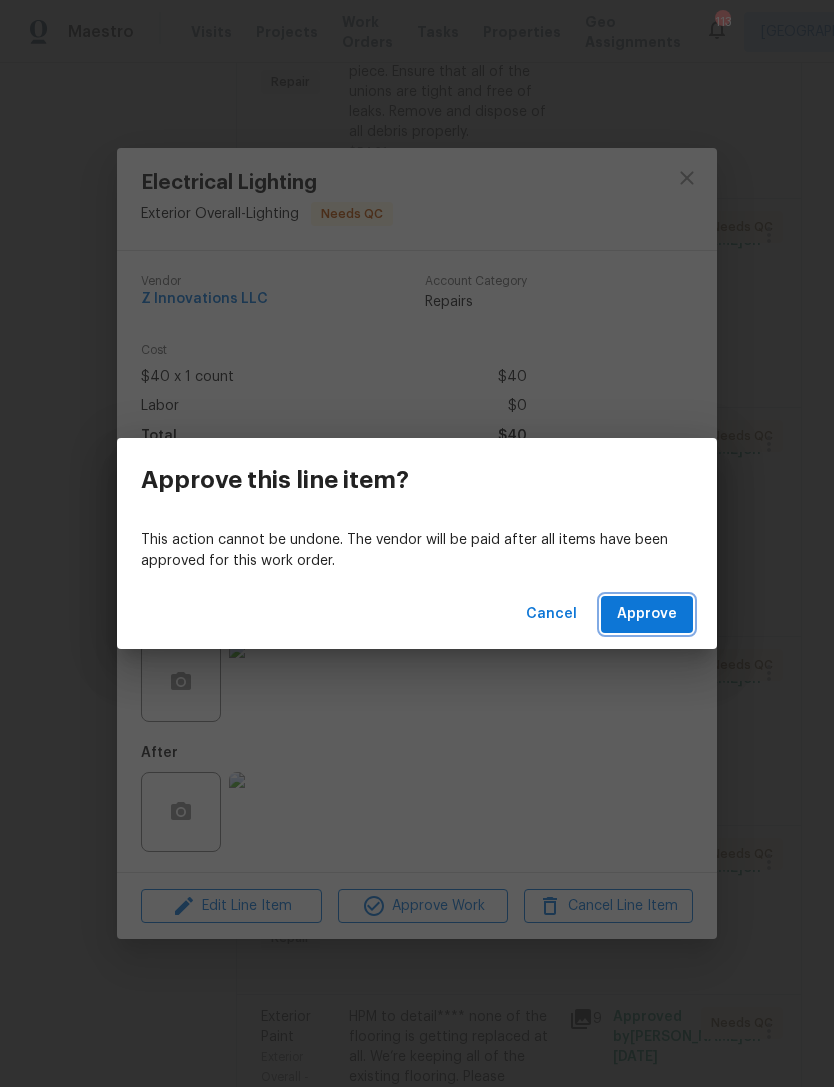 click on "Approve" at bounding box center (647, 614) 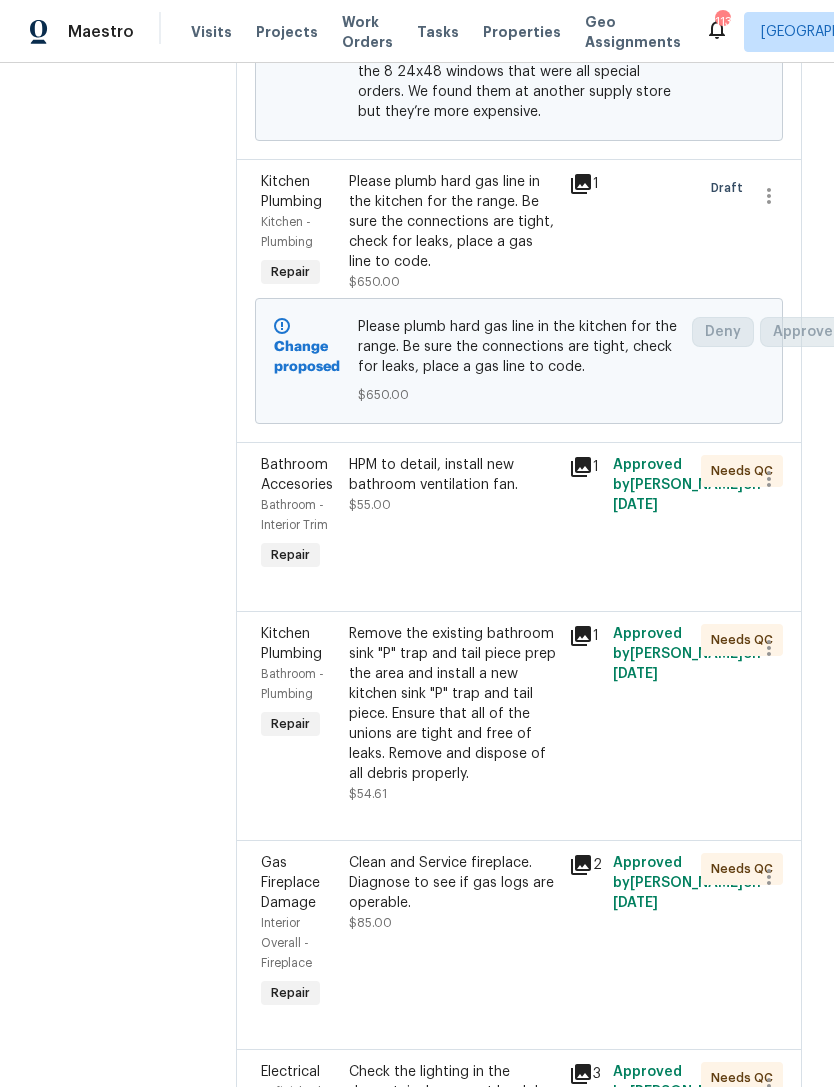 scroll, scrollTop: 2755, scrollLeft: 1, axis: both 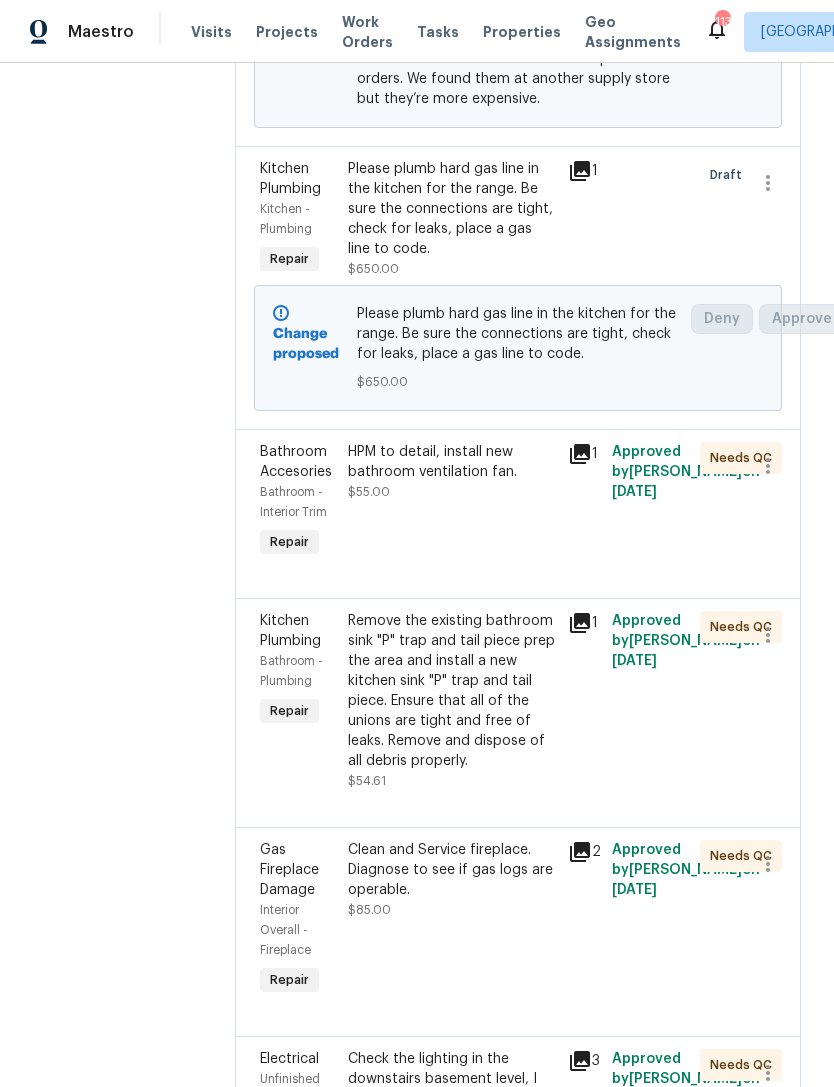 click on "HPM to detail, install new bathroom ventilation fan. $55.00" at bounding box center [452, 502] 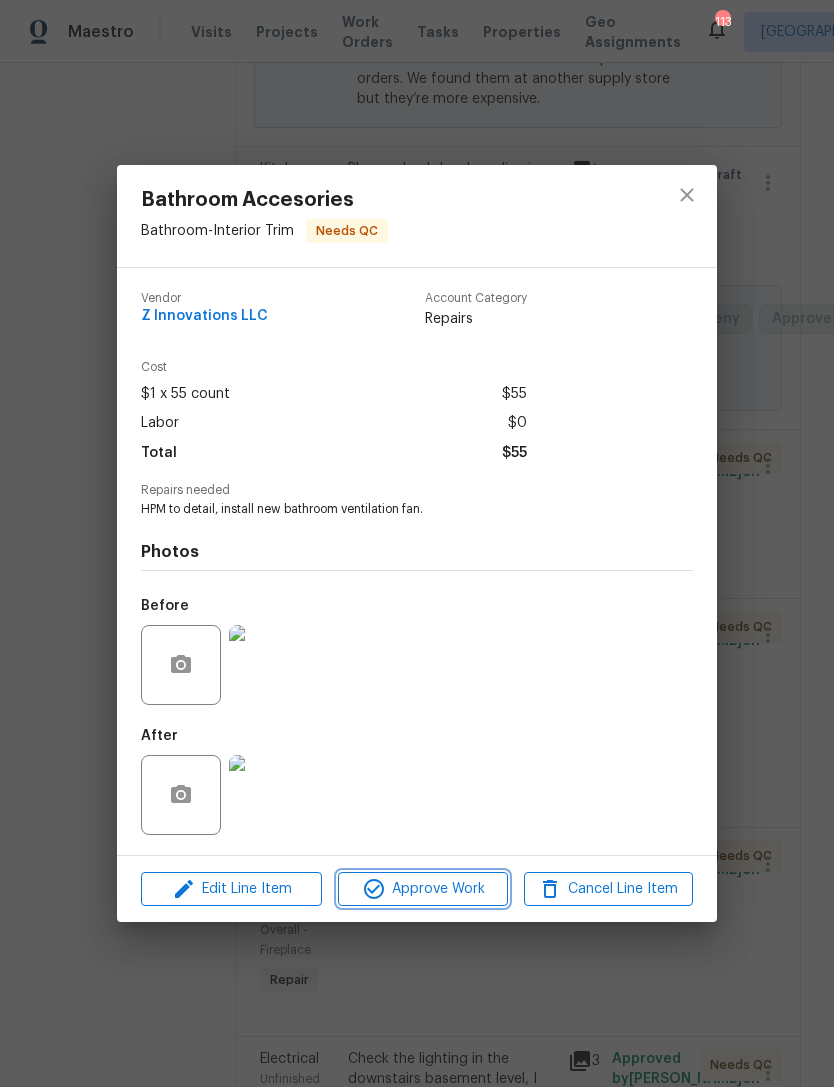 click on "Approve Work" at bounding box center [422, 889] 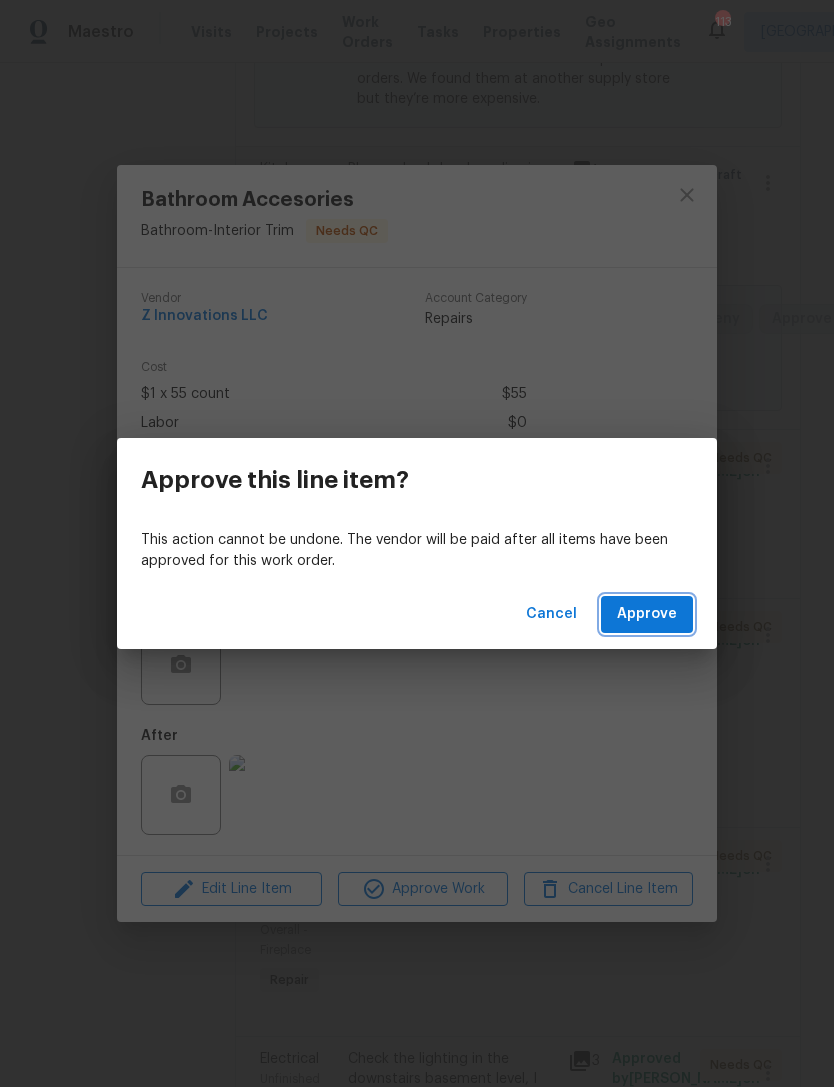 click on "Approve" at bounding box center (647, 614) 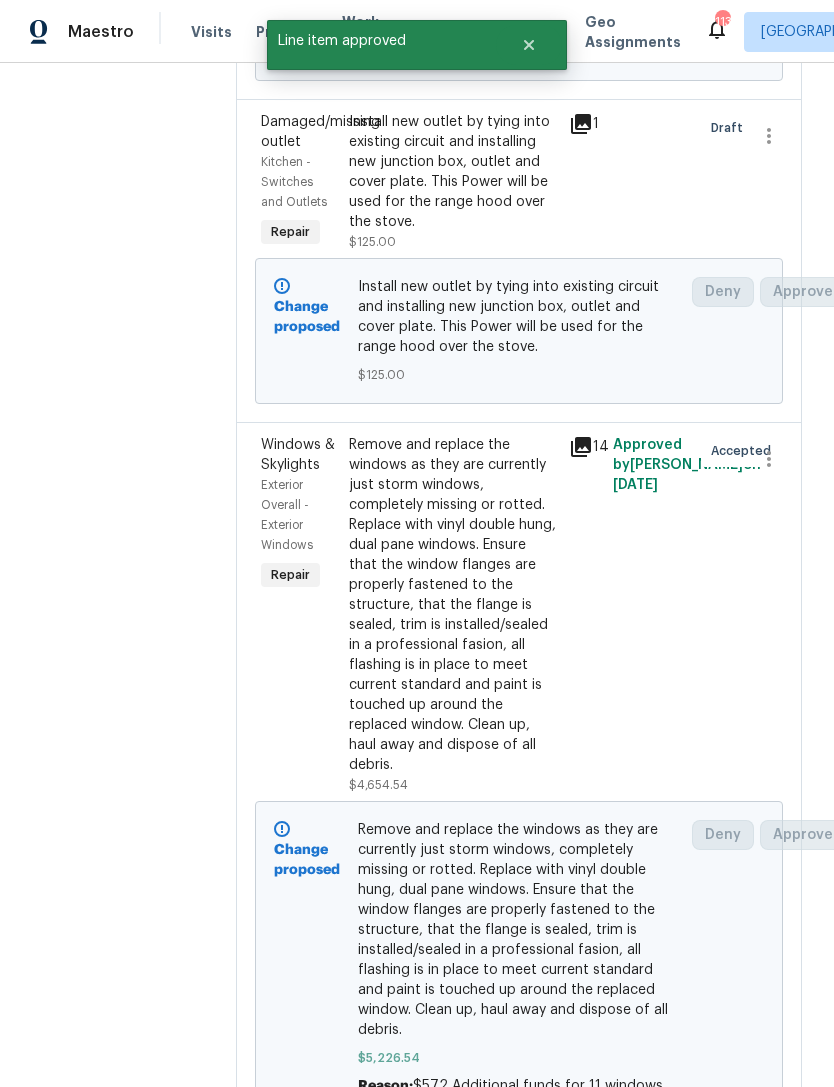 scroll, scrollTop: 1710, scrollLeft: 0, axis: vertical 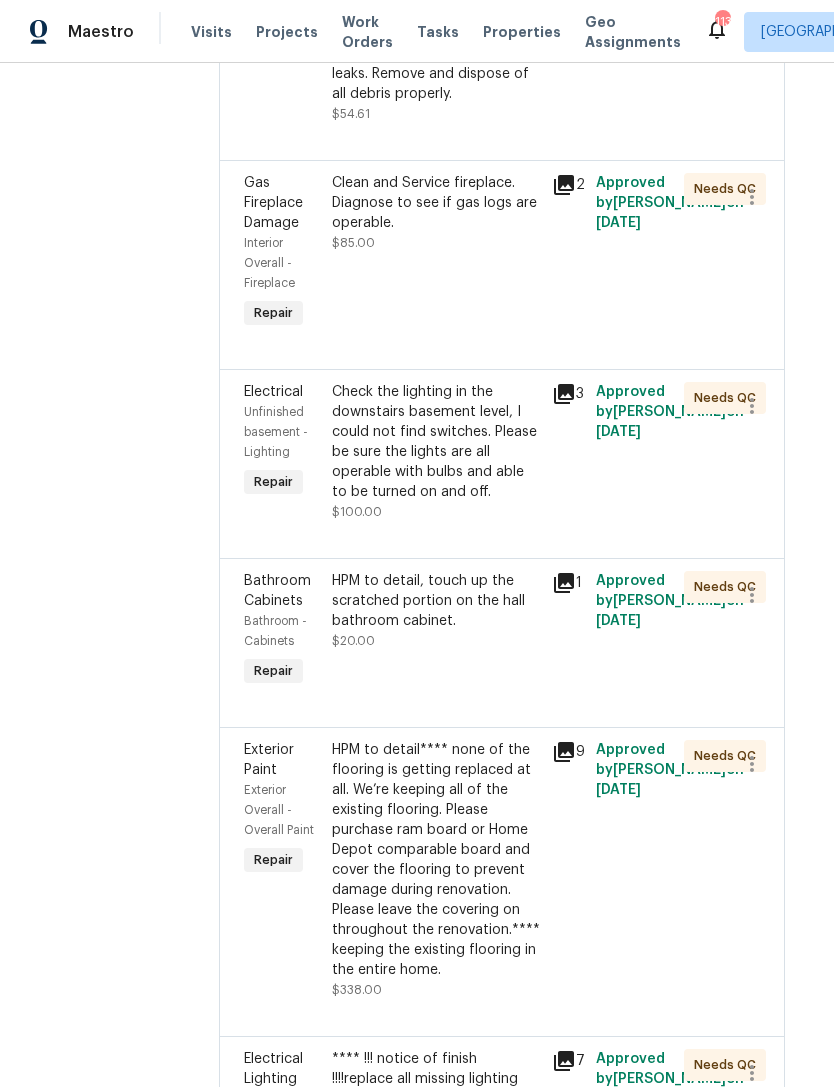 click on "HPM to detail**** none of the flooring is getting replaced at all. We’re keeping all of the existing flooring. Please purchase ram board or Home Depot comparable board and cover the flooring to prevent damage during renovation. Please leave the covering on throughout the renovation.**** keeping the existing flooring in the entire home." at bounding box center [436, 860] 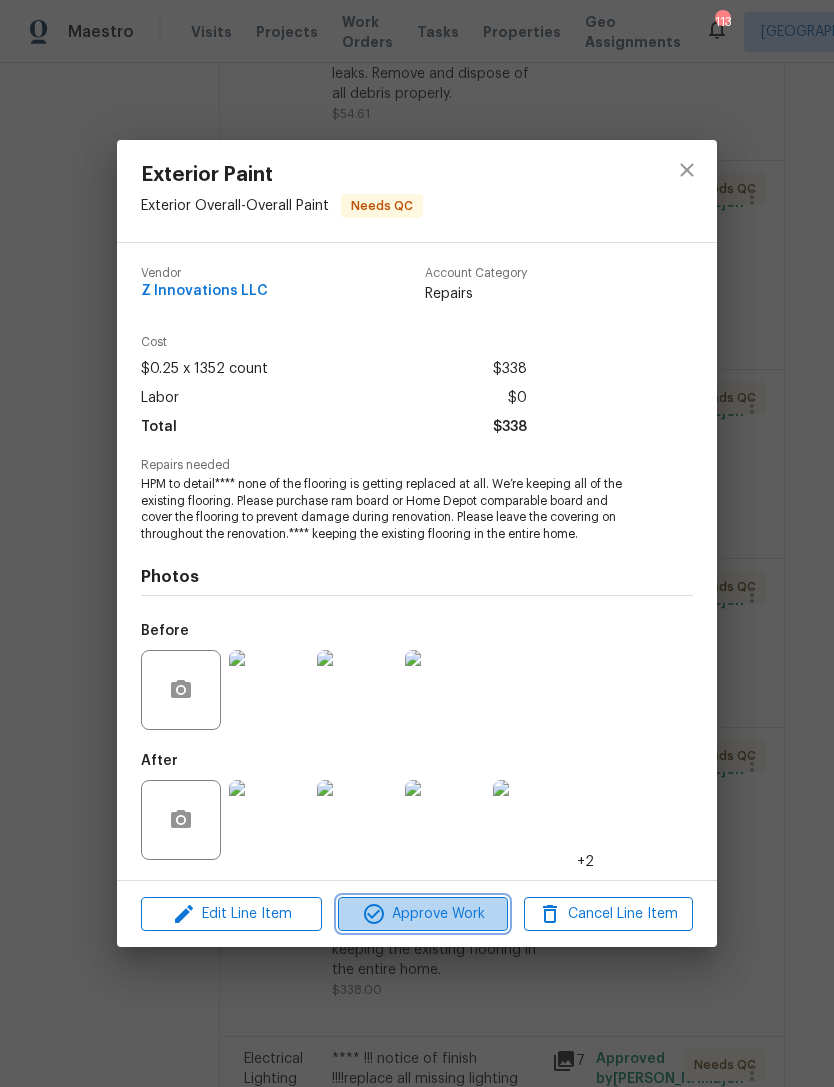 click on "Approve Work" at bounding box center [422, 914] 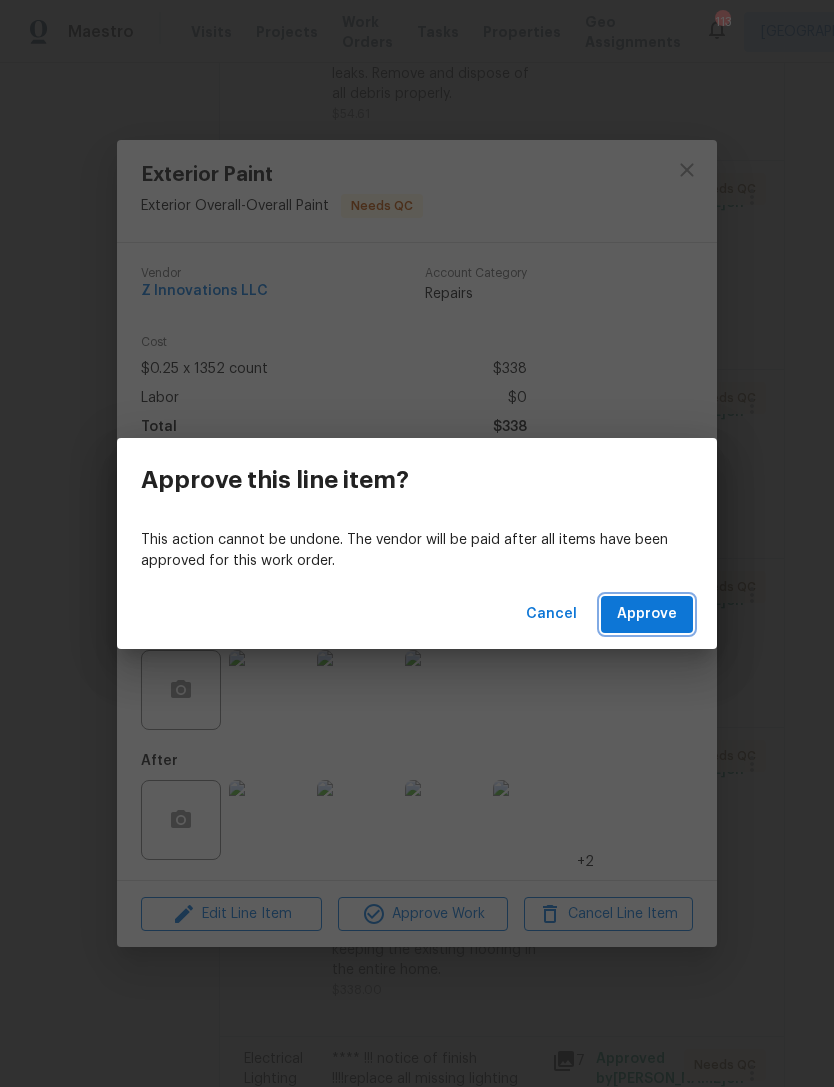 click on "Approve" at bounding box center (647, 614) 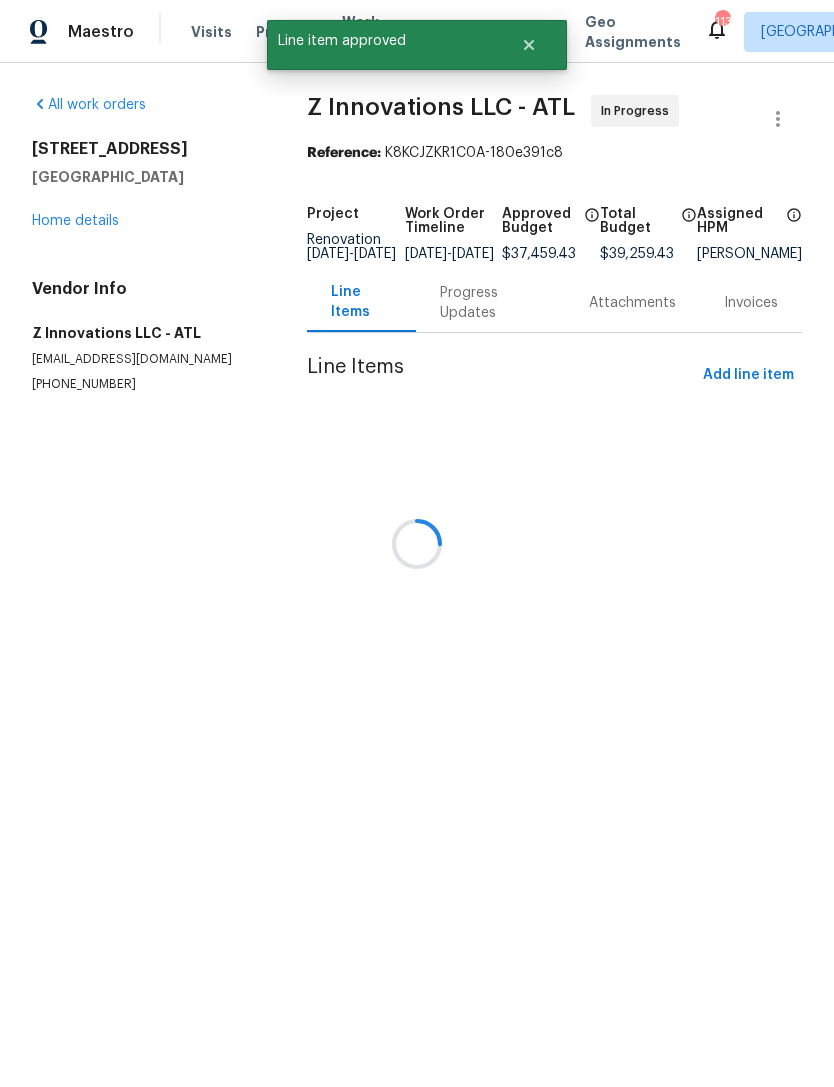 scroll, scrollTop: 0, scrollLeft: 0, axis: both 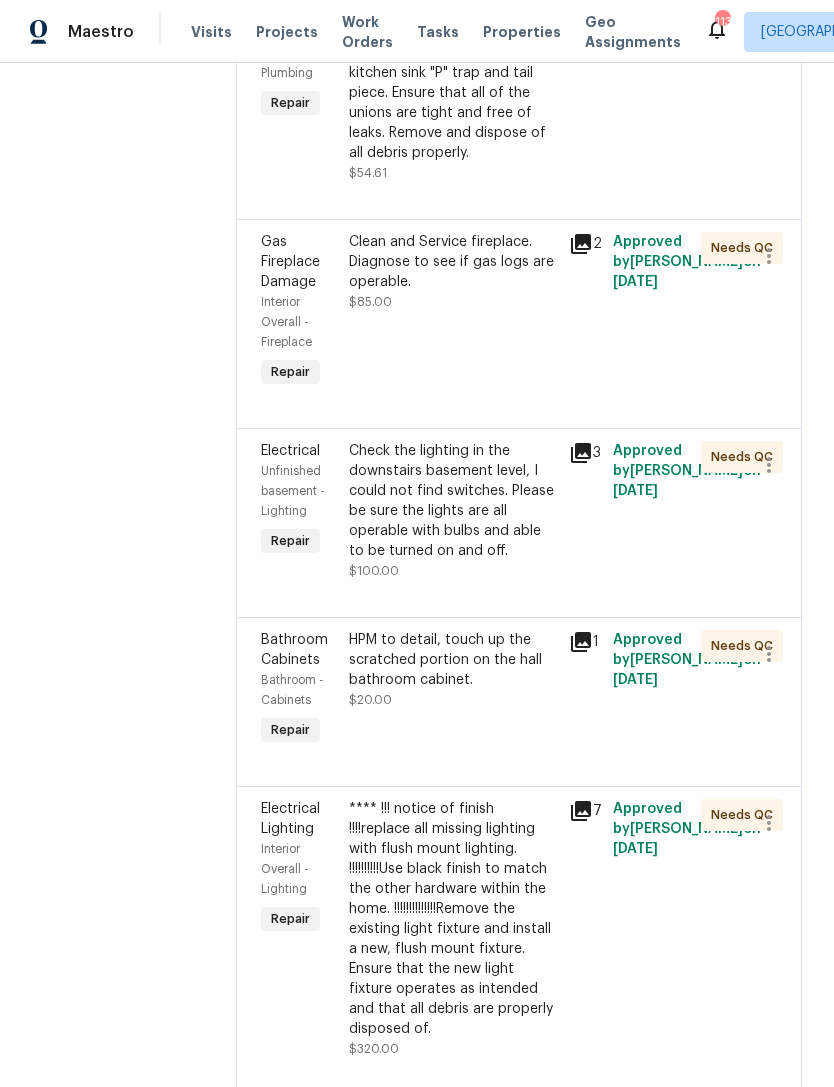 click on "$20.00" at bounding box center (370, 700) 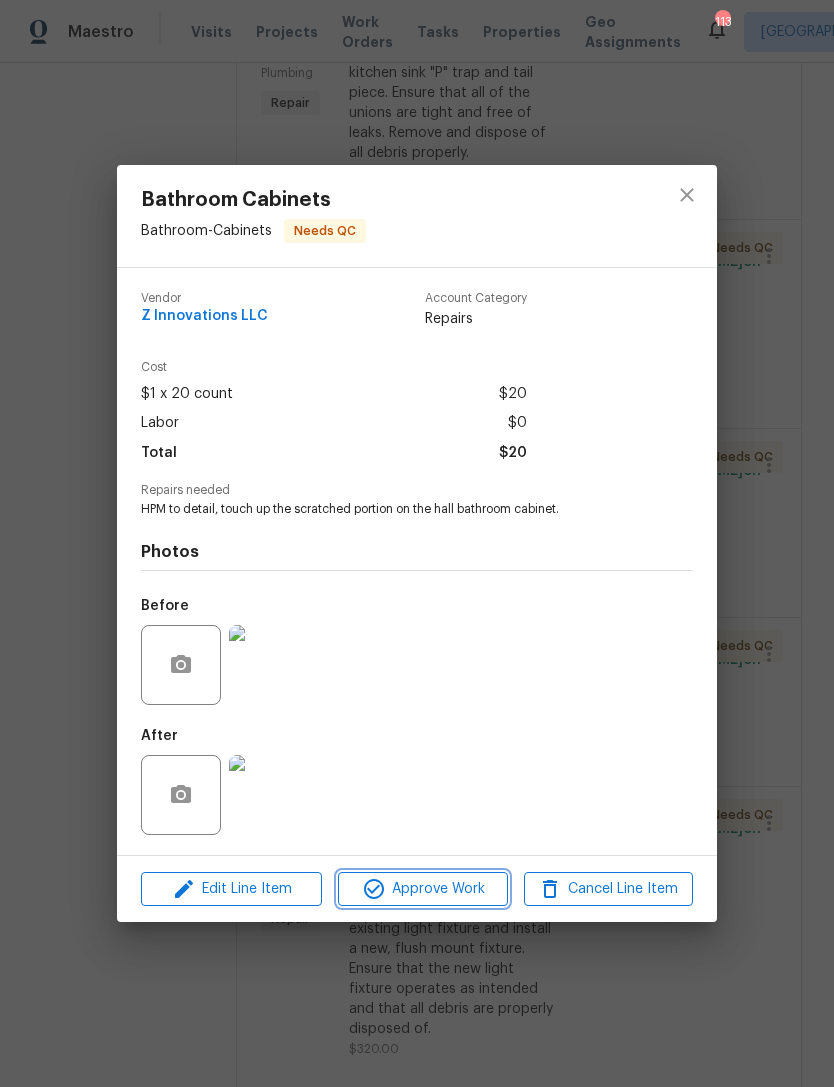 click on "Approve Work" at bounding box center (422, 889) 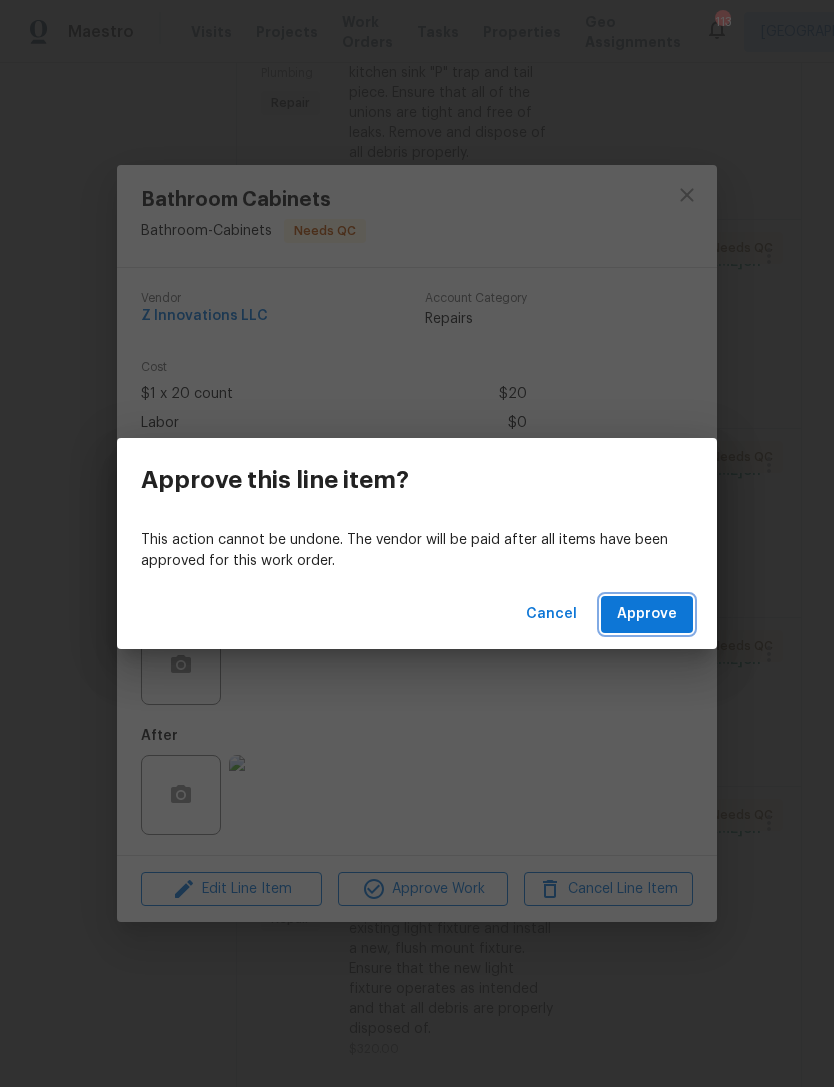 click on "Approve" at bounding box center [647, 614] 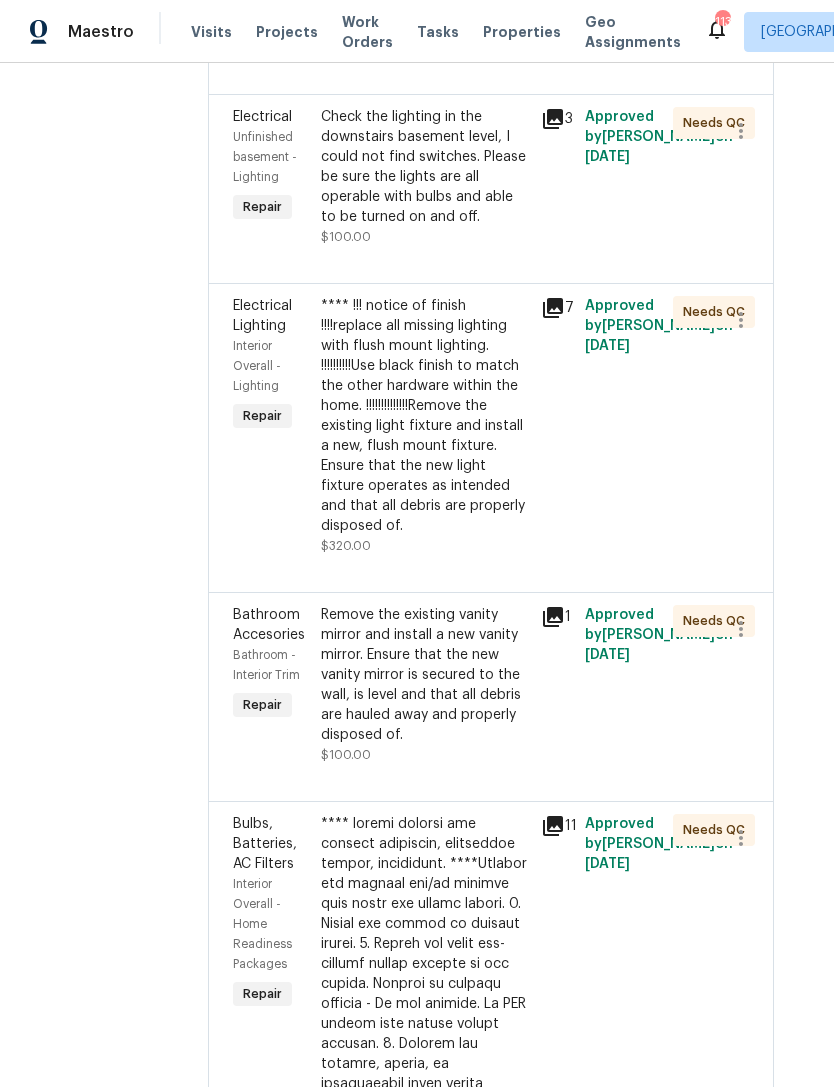 scroll, scrollTop: 3530, scrollLeft: 28, axis: both 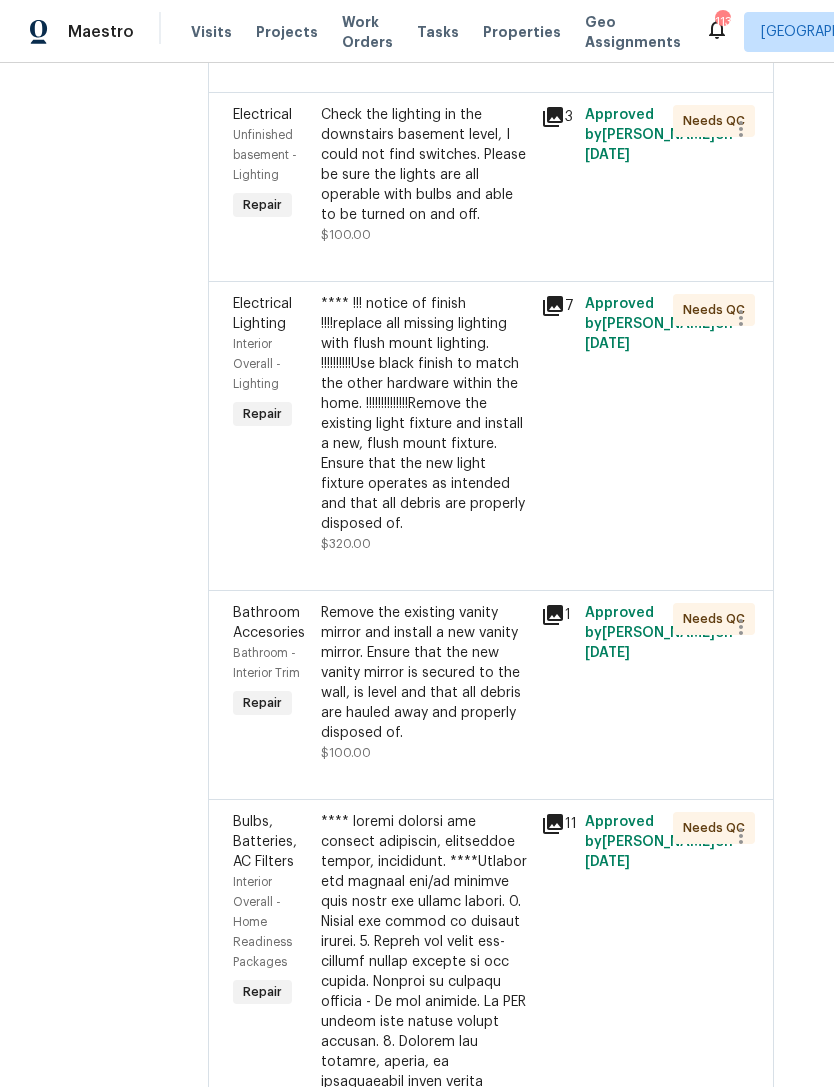 click on "Remove the existing vanity mirror and install a new vanity mirror. Ensure that the new vanity mirror is secured to the wall, is level and that all debris are hauled away and properly disposed of." at bounding box center [425, 673] 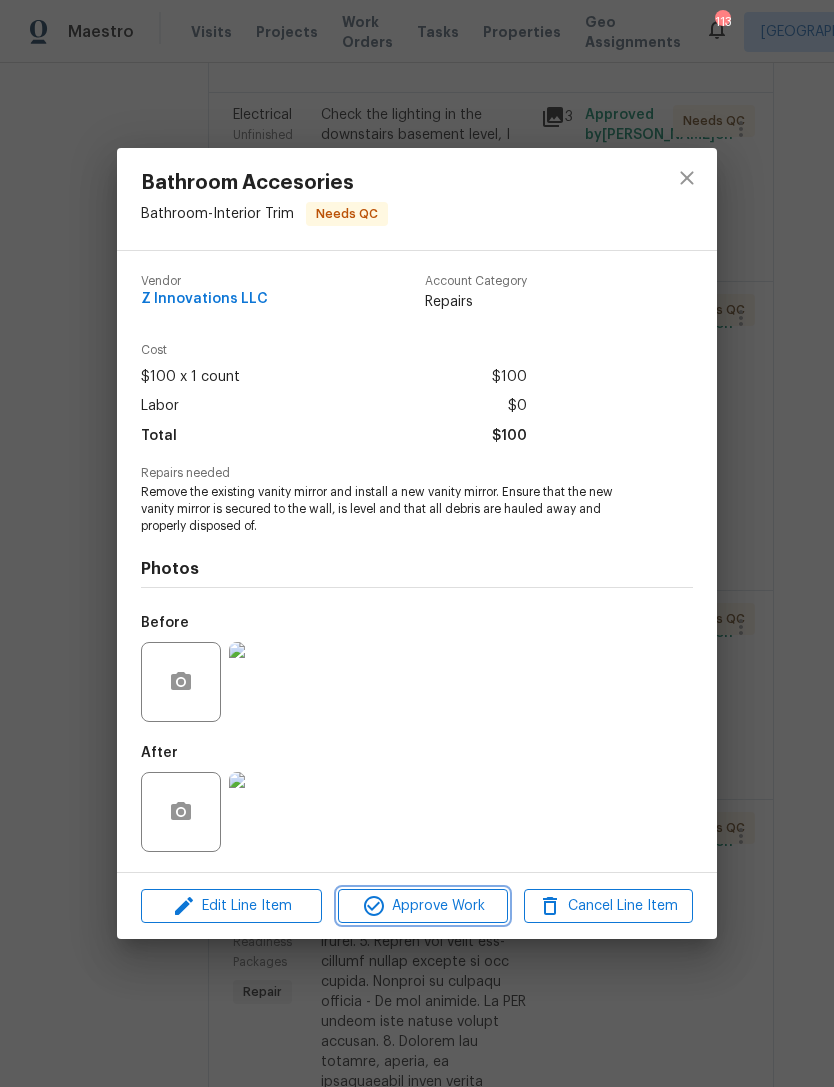 click on "Approve Work" at bounding box center (422, 906) 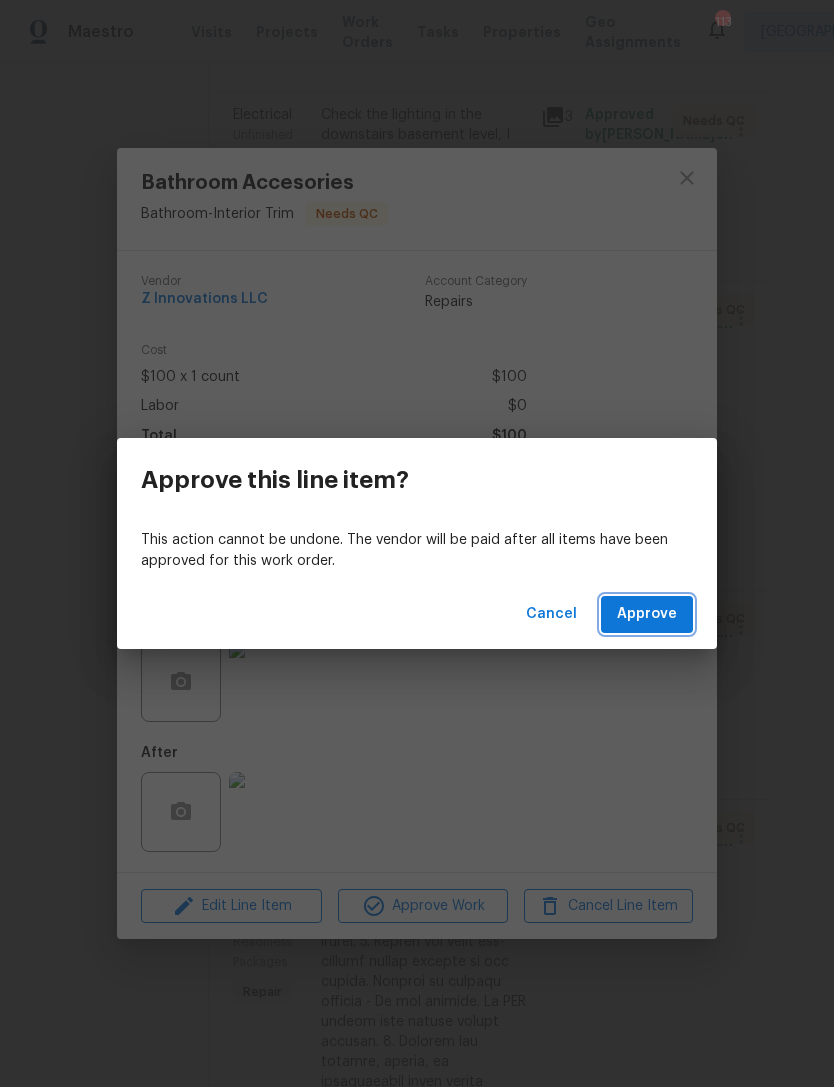 click on "Approve" at bounding box center [647, 614] 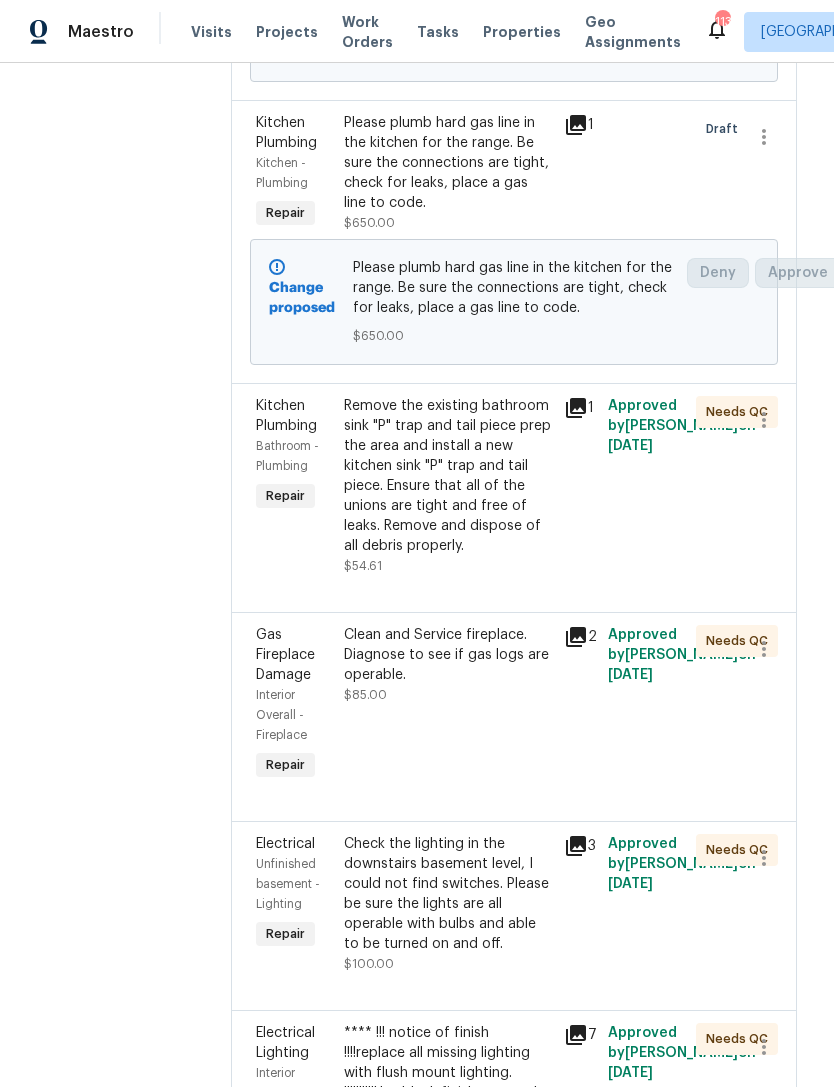 scroll, scrollTop: 2793, scrollLeft: 2, axis: both 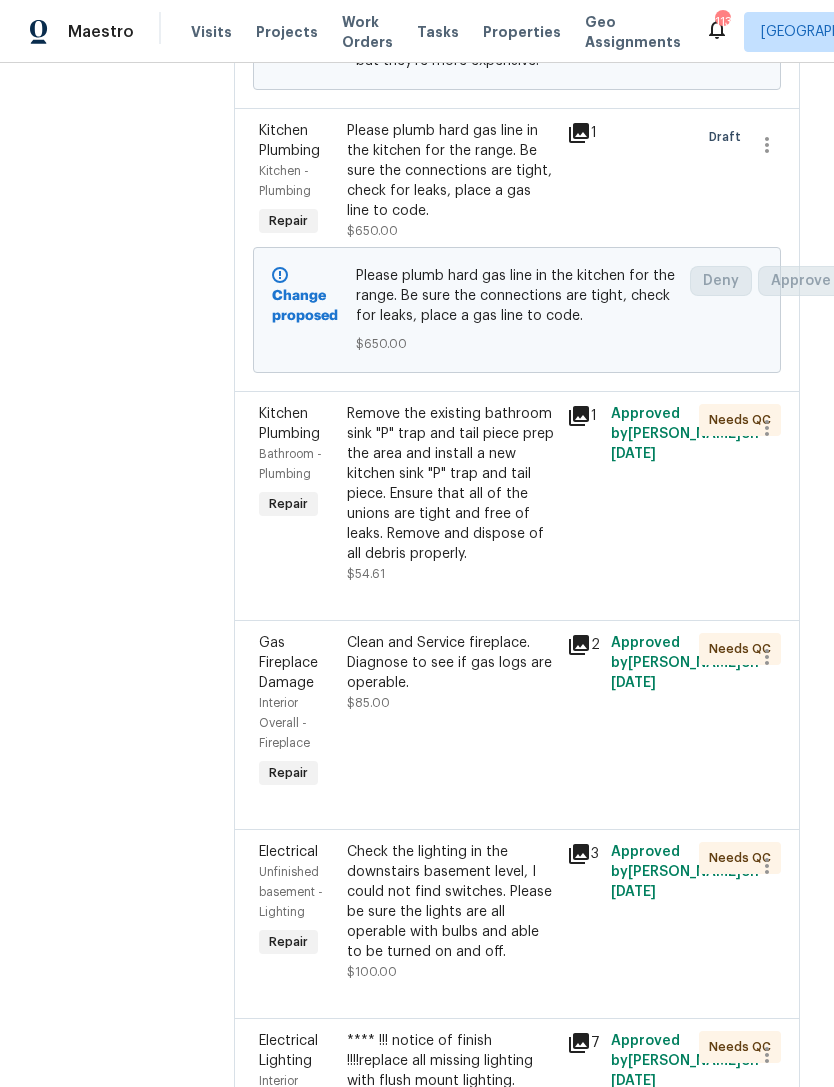 click on "Clean and Service fireplace. Diagnose to see if gas logs are operable. $85.00" at bounding box center (451, 713) 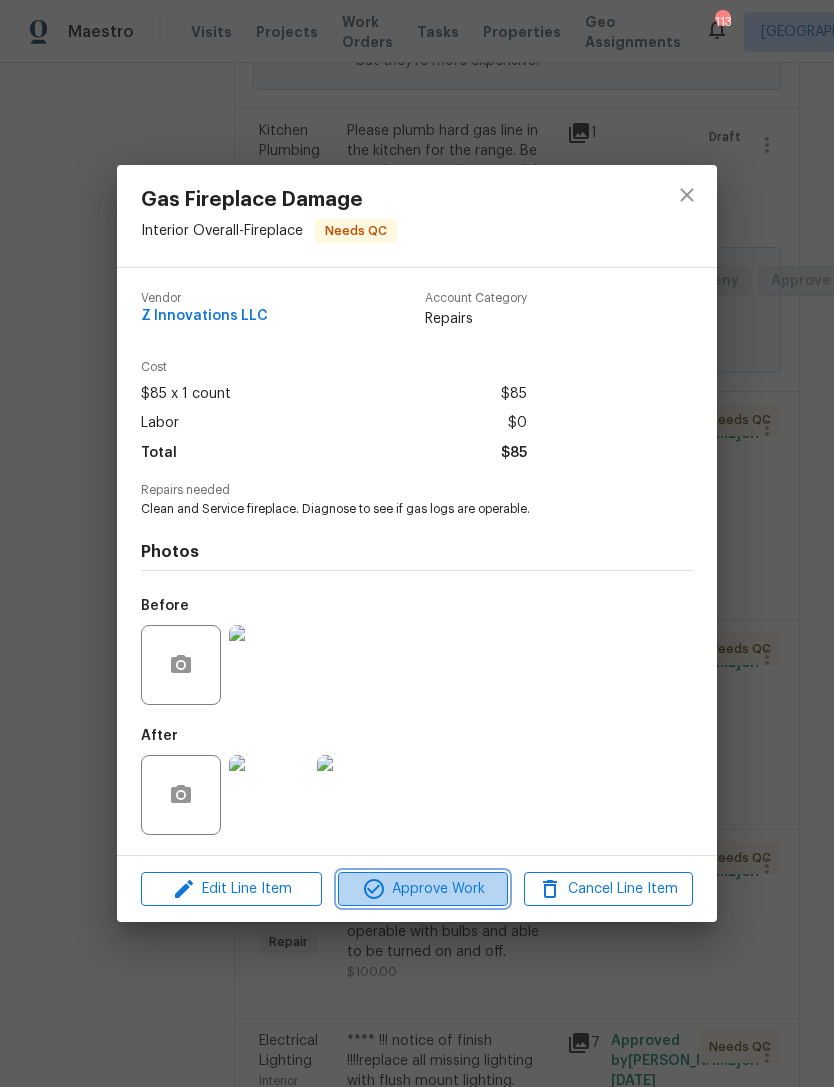 click on "Approve Work" at bounding box center (422, 889) 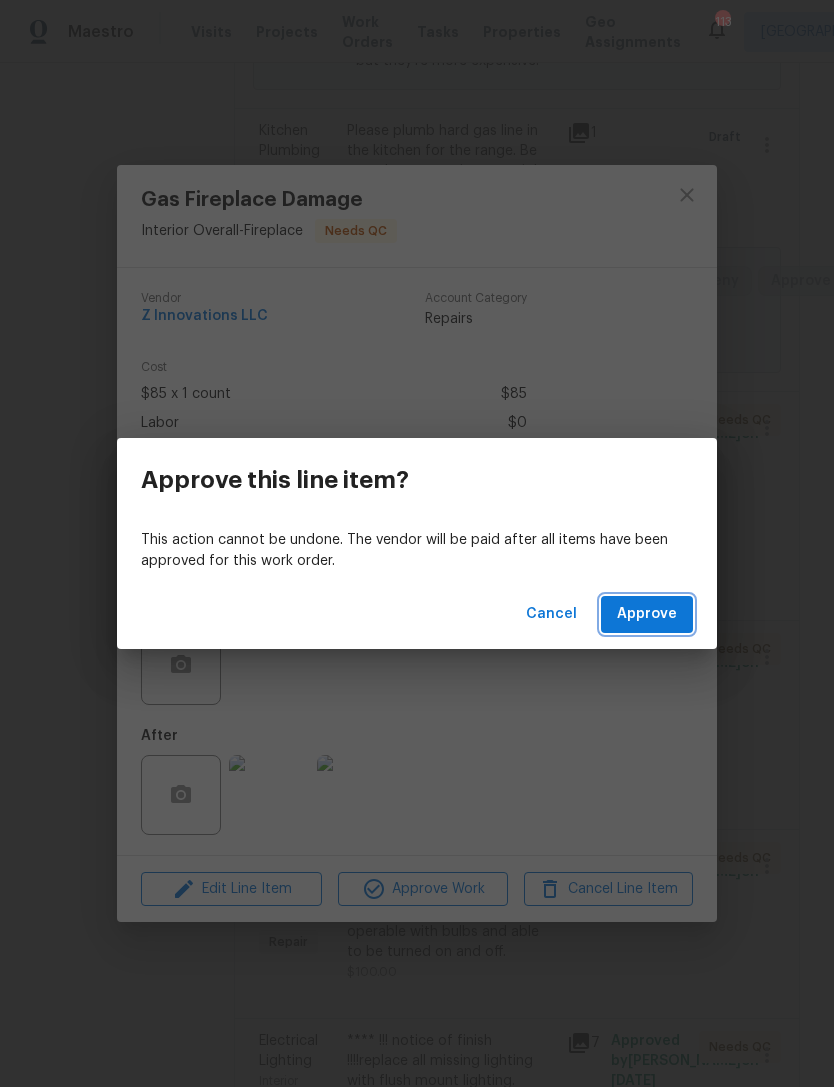 click on "Approve" at bounding box center [647, 614] 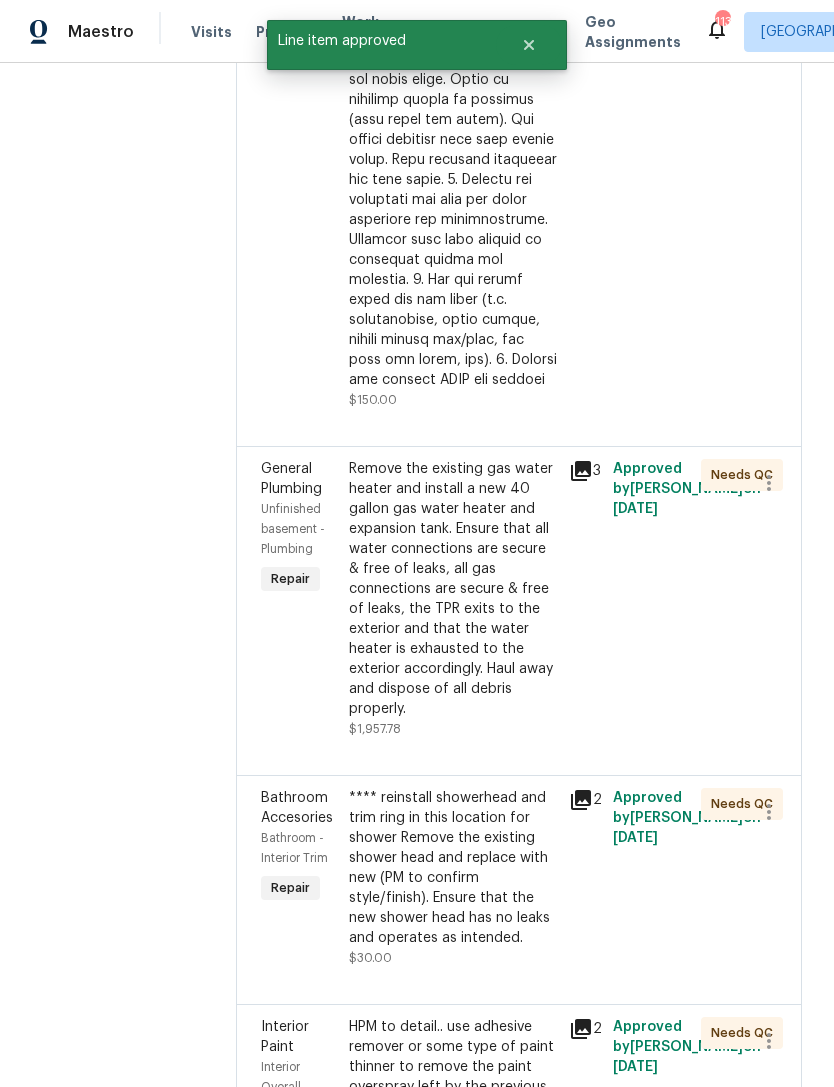 scroll, scrollTop: 4254, scrollLeft: 0, axis: vertical 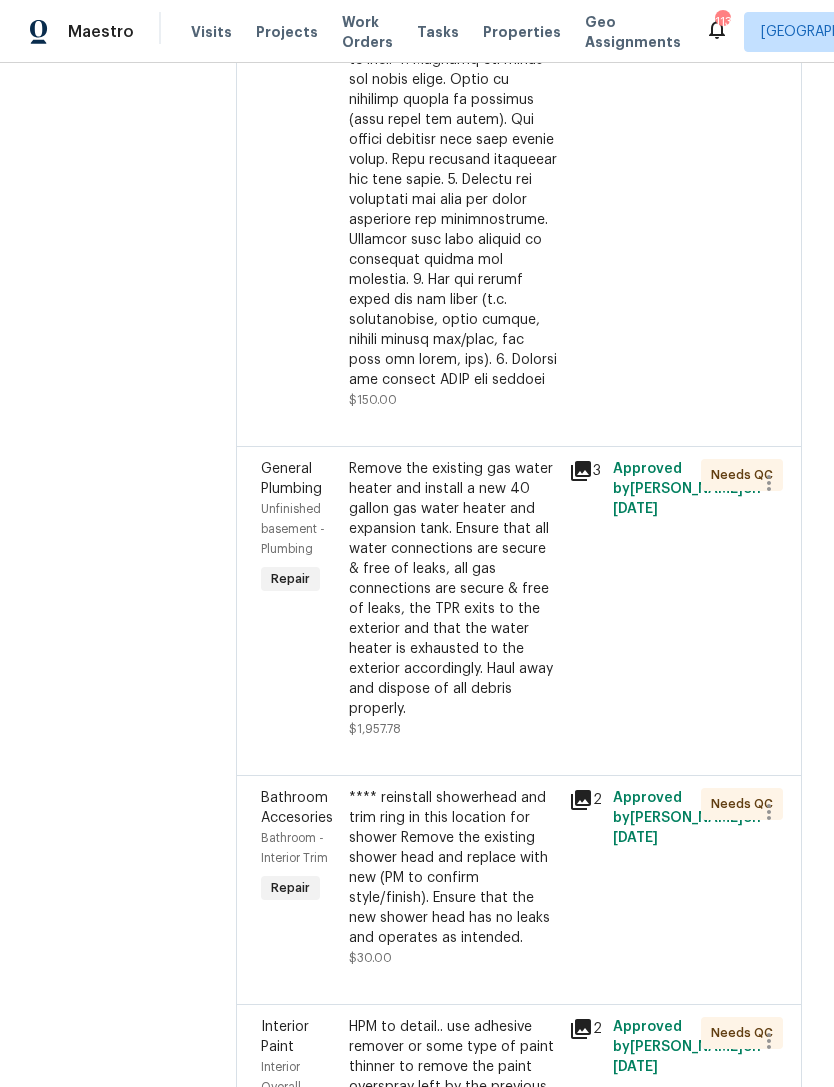 click on "Remove the existing gas water heater and install a new 40 gallon gas water heater and expansion tank. Ensure that all water connections are secure & free of leaks, all gas connections are secure & free of leaks, the TPR exits to the exterior and that the water heater is exhausted to the exterior accordingly. Haul away and dispose of all debris properly." at bounding box center (453, 589) 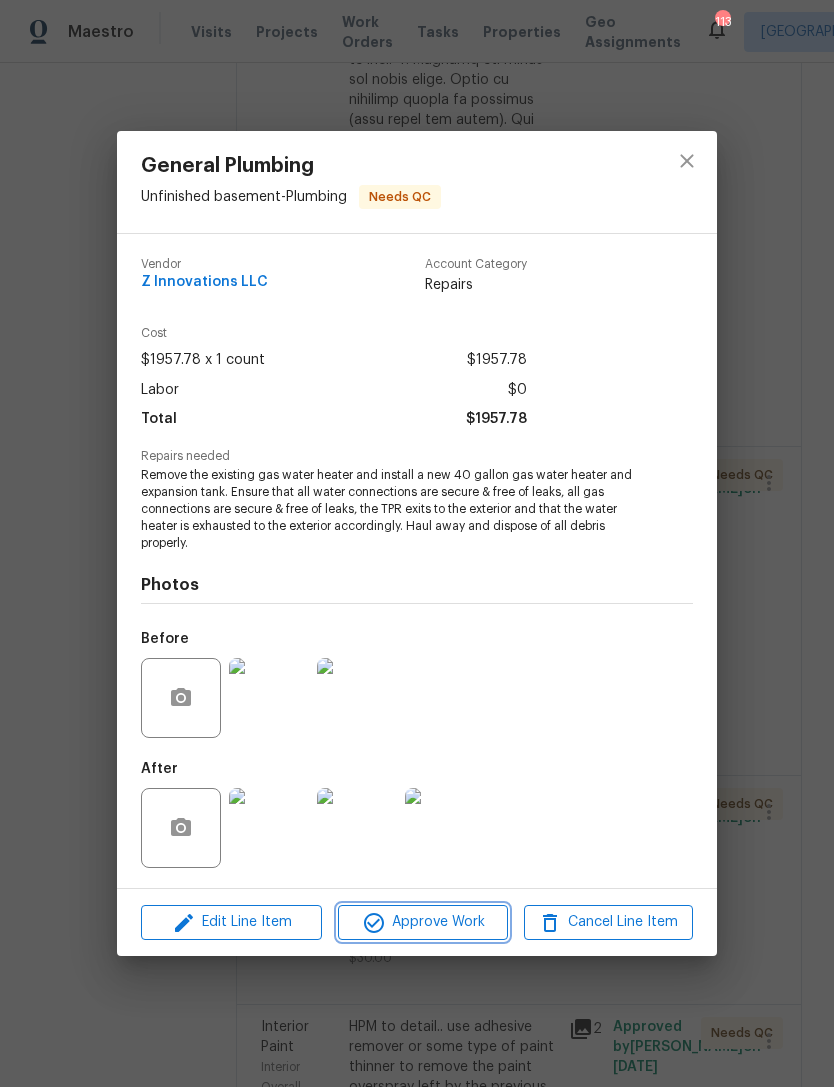 click on "Approve Work" at bounding box center (422, 922) 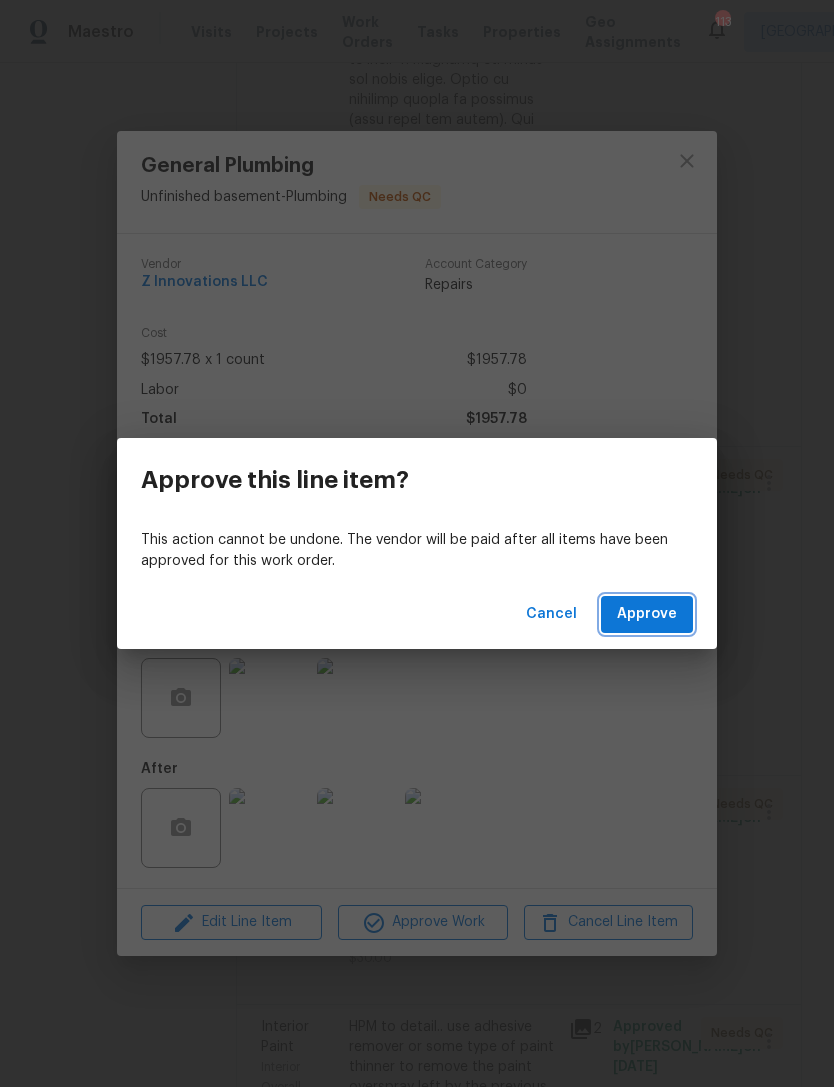click on "Approve" at bounding box center (647, 614) 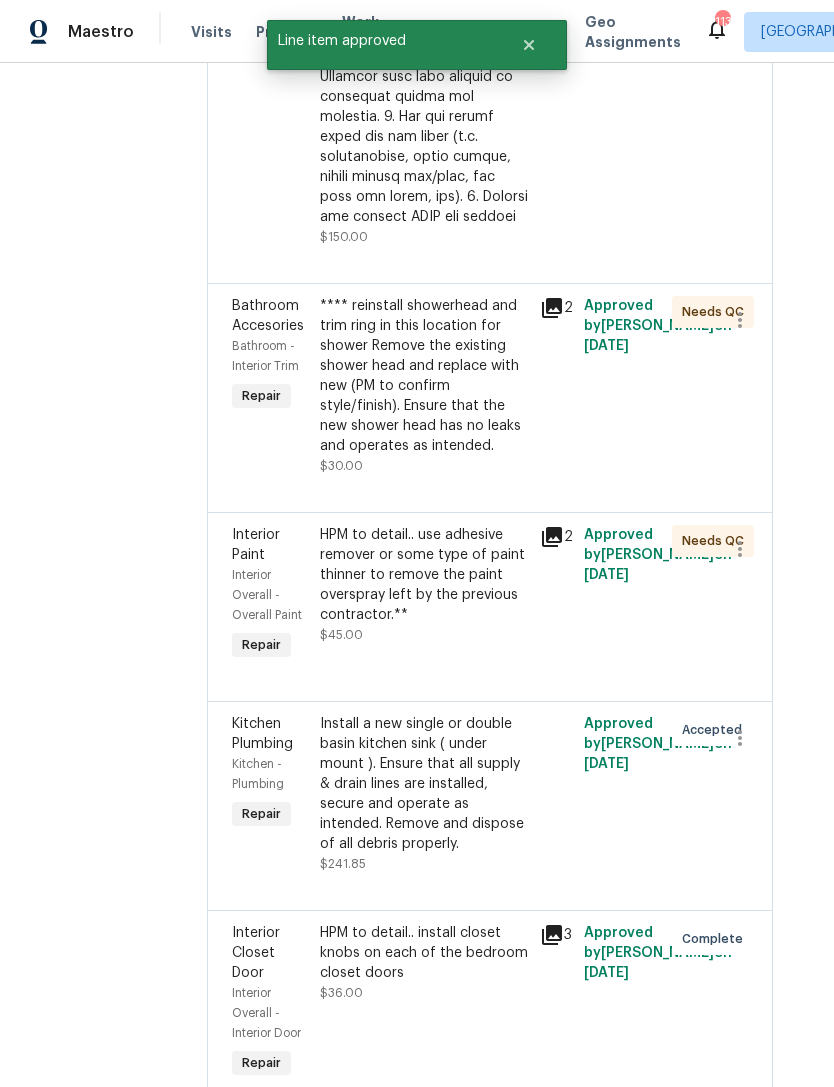 scroll, scrollTop: 4417, scrollLeft: 28, axis: both 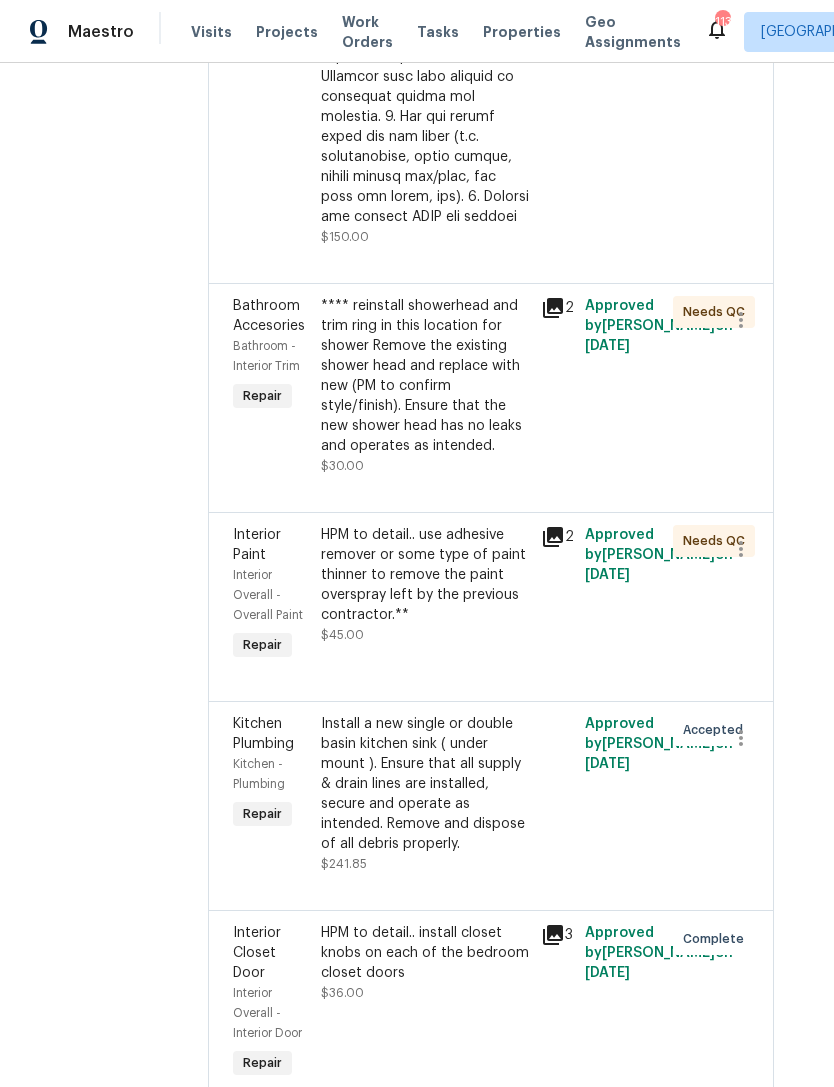 click on "**** reinstall showerhead and trim ring in this location for shower Remove the existing shower head and replace with new (PM to confirm style/finish). Ensure that the new shower head has no leaks and operates as intended." at bounding box center [425, 376] 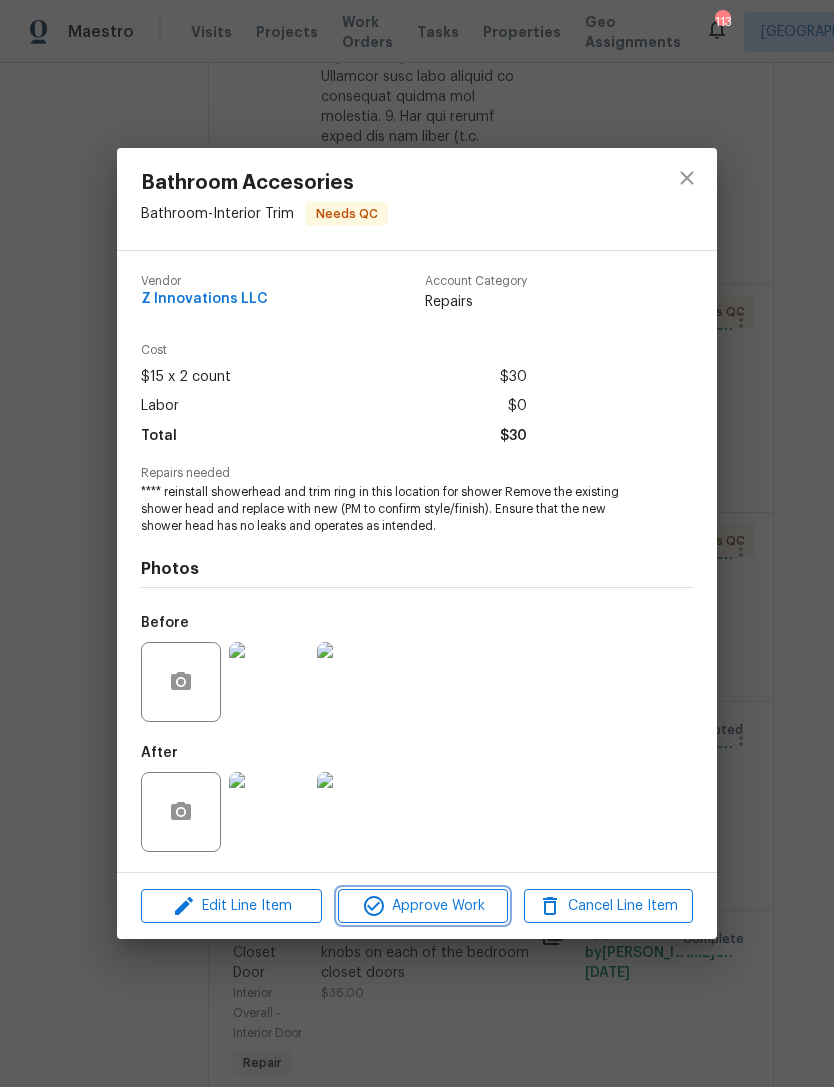 click on "Approve Work" at bounding box center [422, 906] 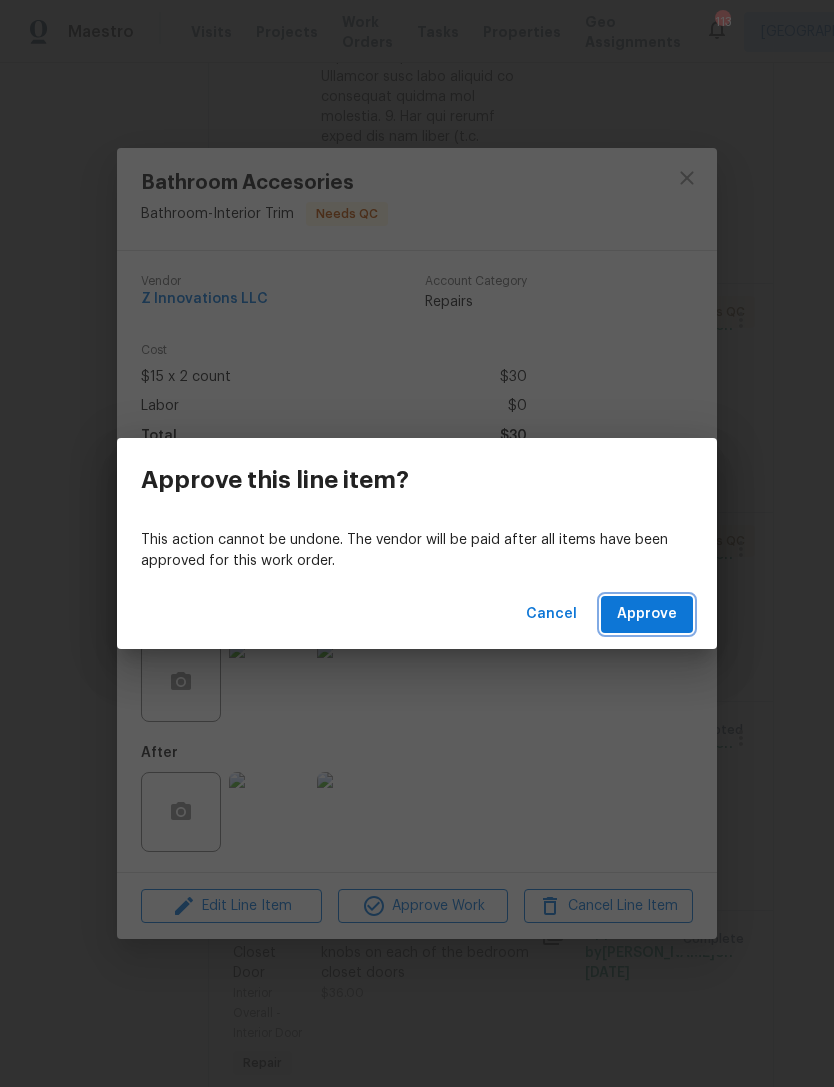 click on "Approve" at bounding box center (647, 614) 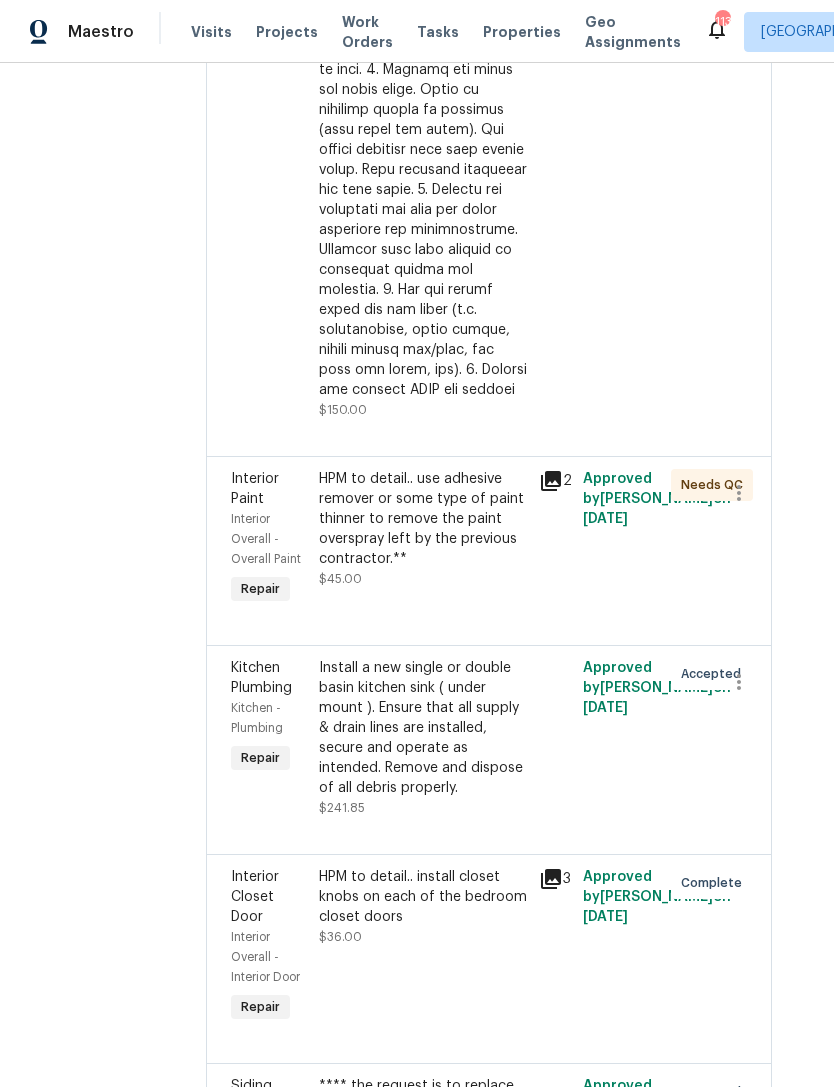 scroll, scrollTop: 4219, scrollLeft: 19, axis: both 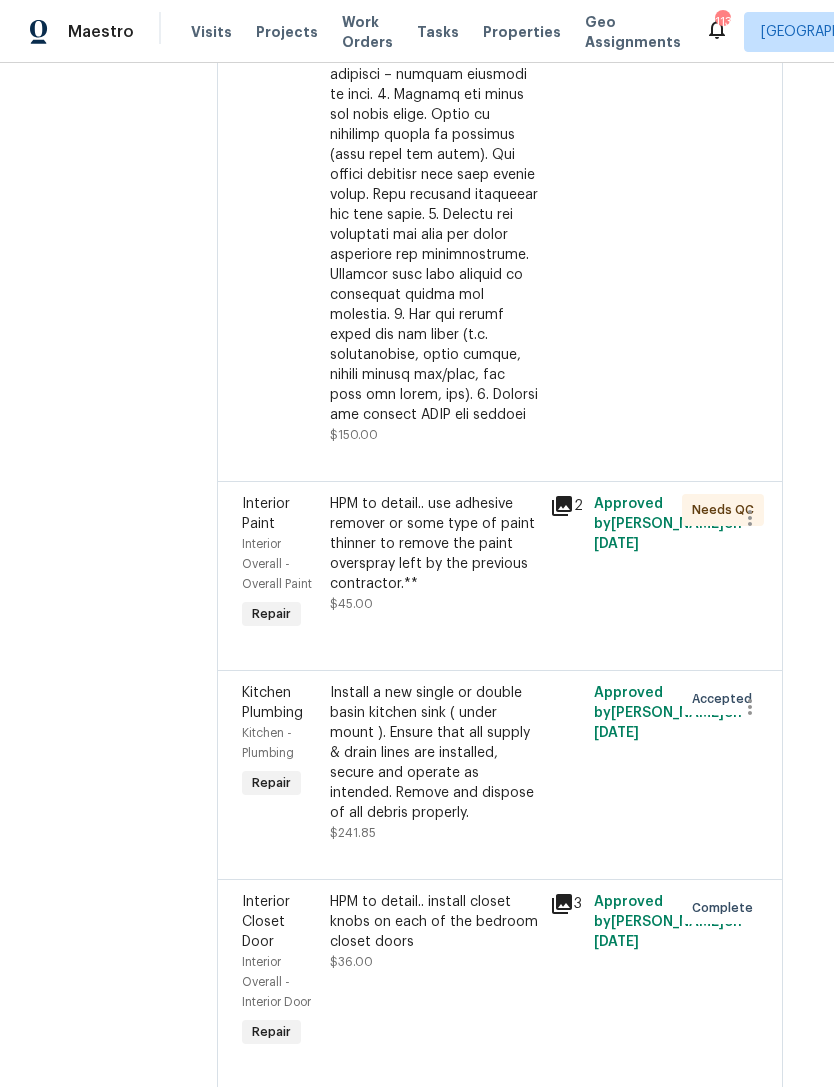 click on "HPM to detail.. use adhesive remover or some type of paint thinner to remove the paint overspray left by the previous contractor.** $45.00" at bounding box center [434, 554] 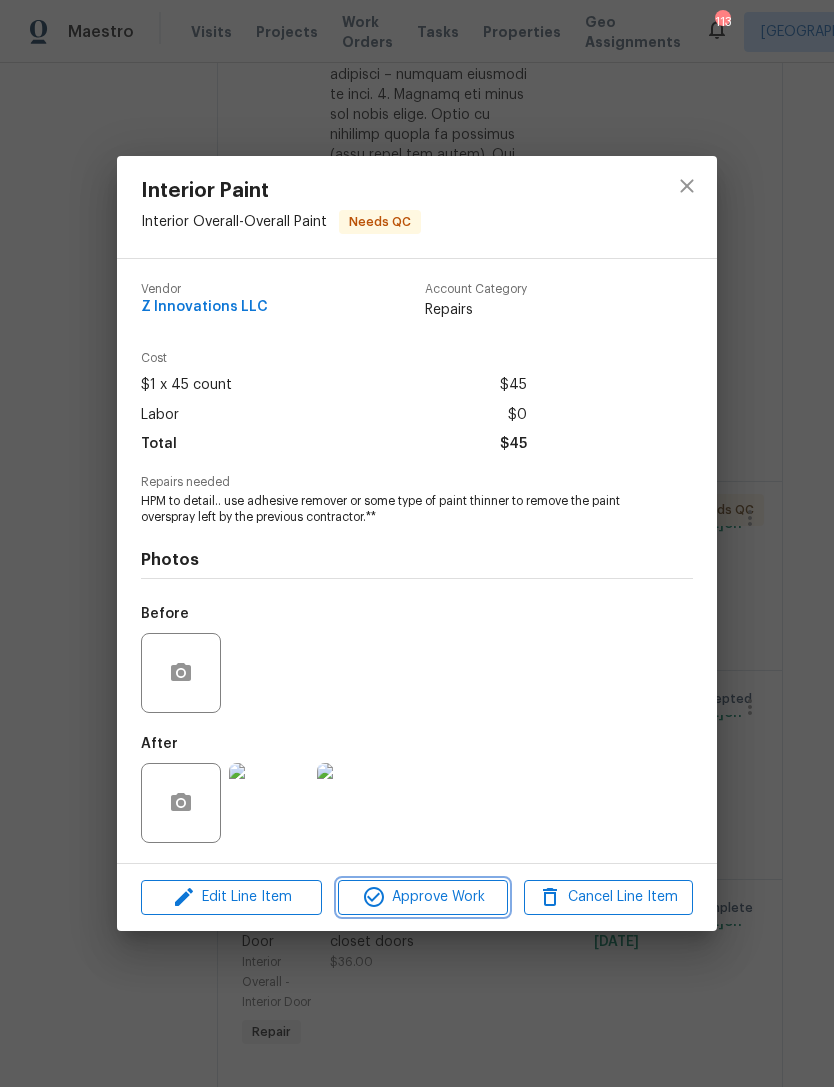 click on "Approve Work" at bounding box center [422, 897] 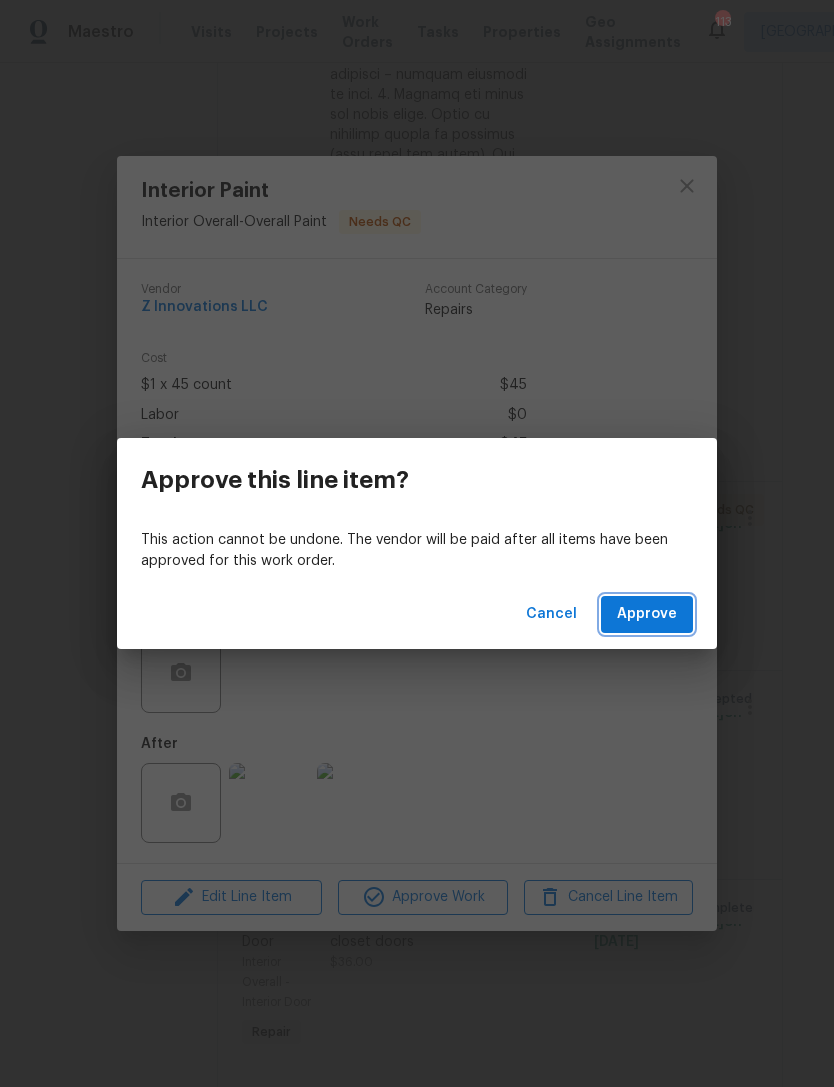 click on "Approve" at bounding box center [647, 614] 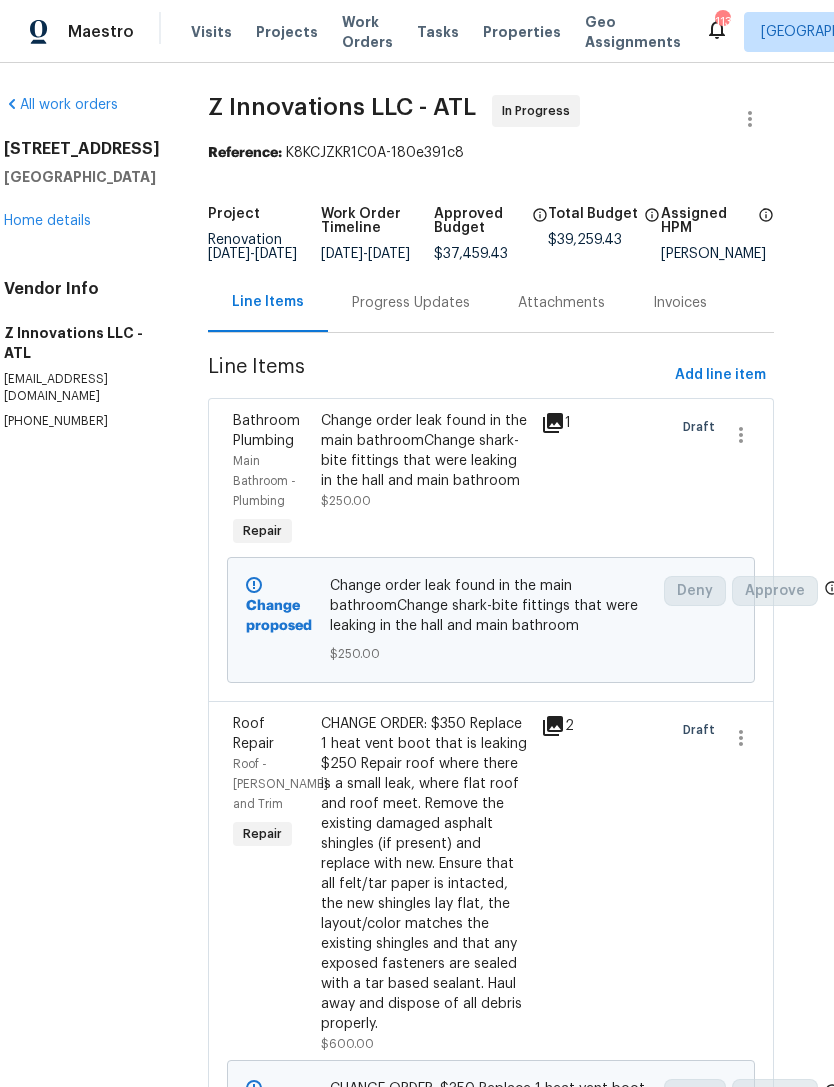 scroll, scrollTop: 0, scrollLeft: 28, axis: horizontal 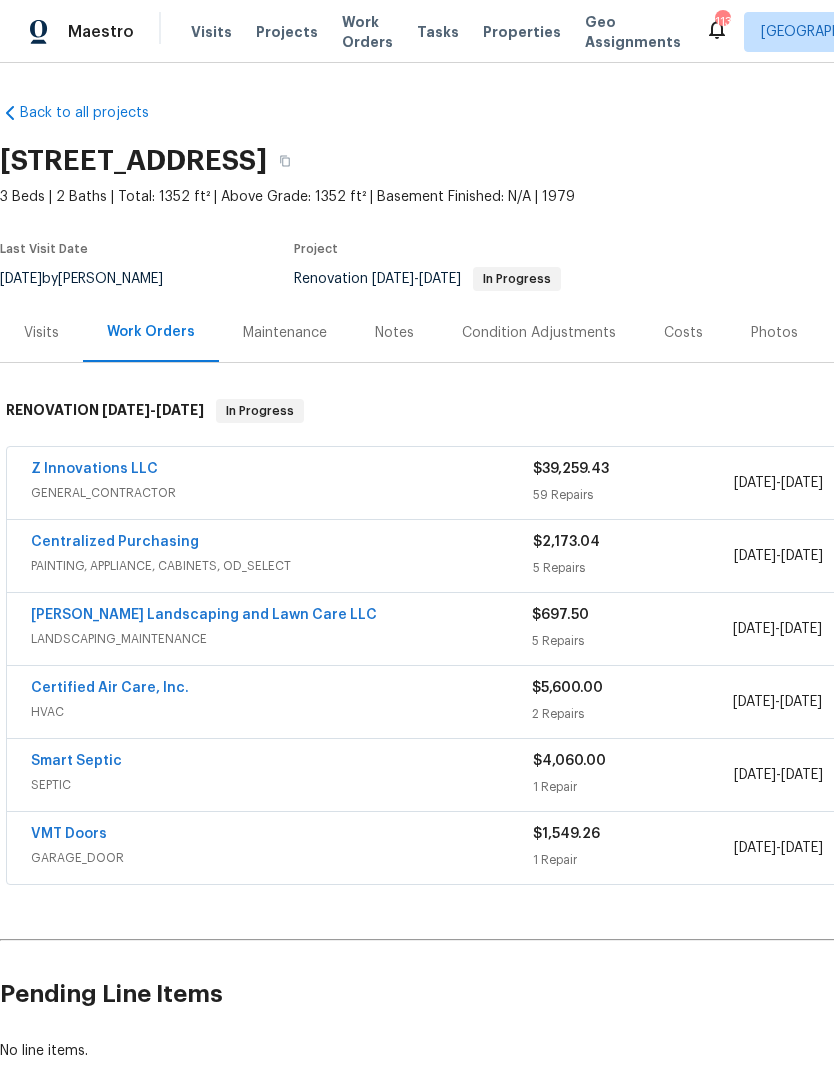 click on "Notes" at bounding box center [394, 333] 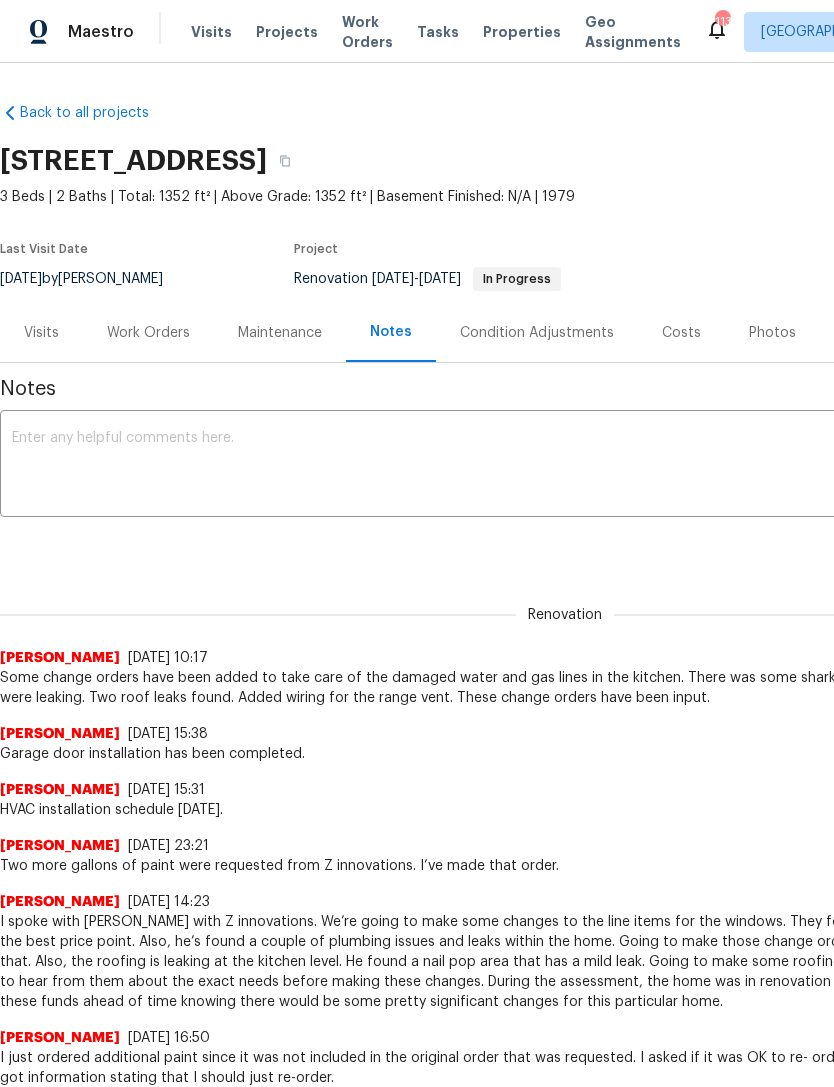 scroll, scrollTop: 0, scrollLeft: 0, axis: both 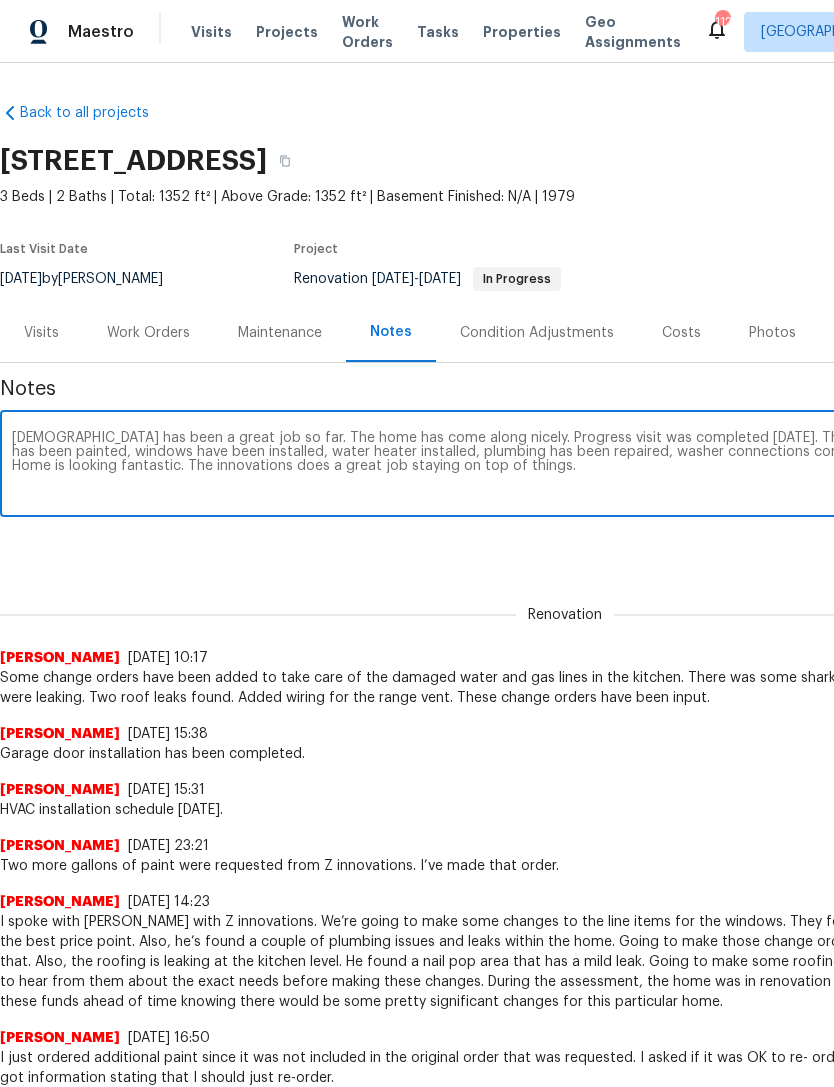 click on "Contractor has been a great job so far. The home has come along nicely. Progress visit was completed today. The cabinets have been installed, interior has been painted, windows have been installed, water heater installed, plumbing has been repaired, washer connections completed. Interior trim work completed. Home is looking fantastic. The innovations does a great job staying on top of things." at bounding box center (565, 466) 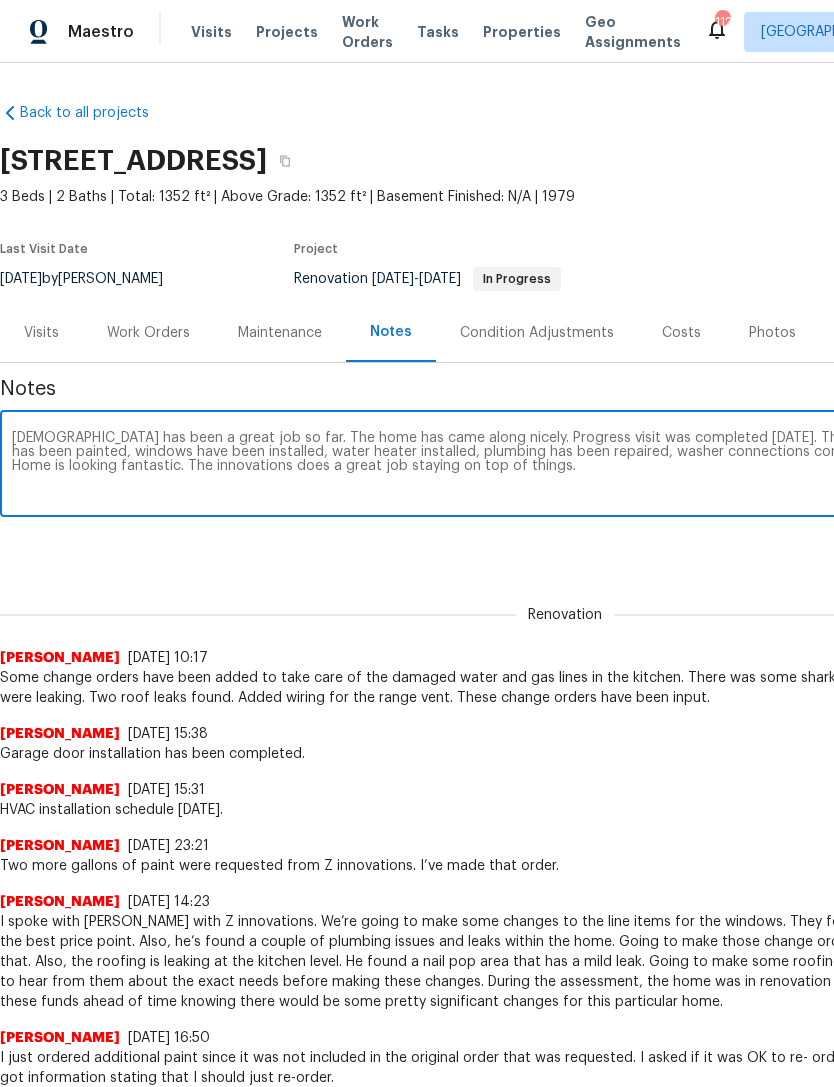 scroll, scrollTop: 0, scrollLeft: 0, axis: both 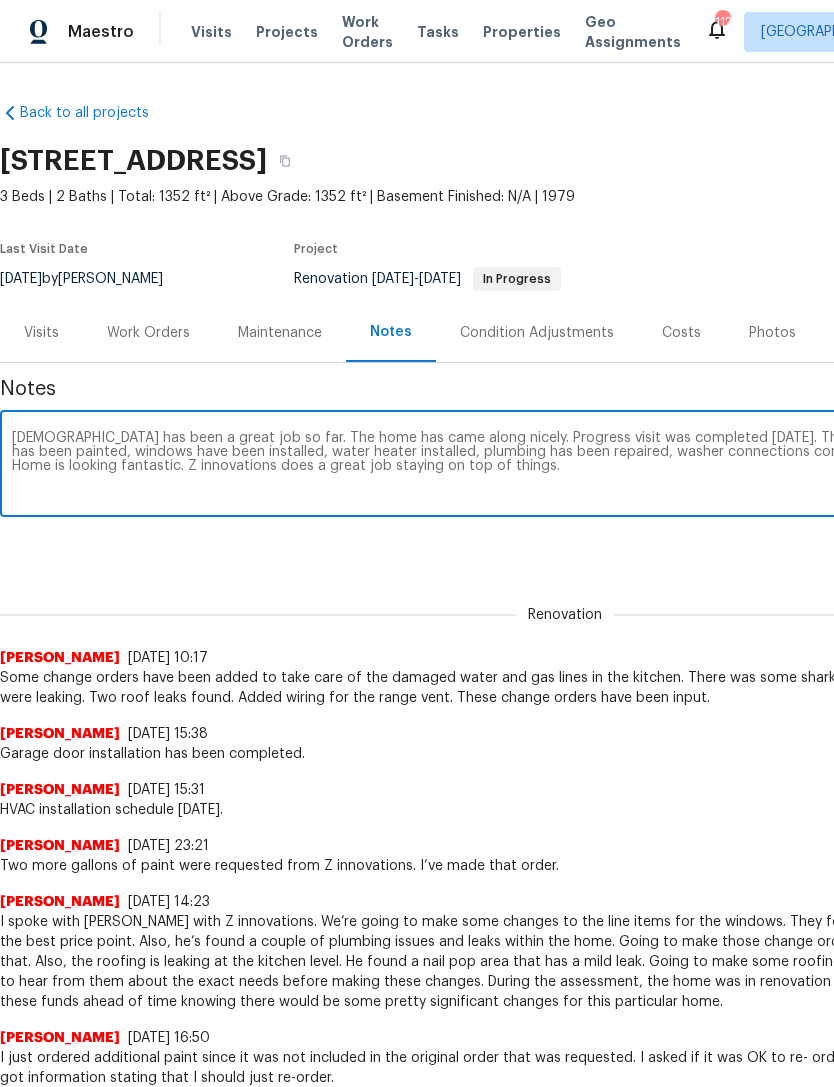 click on "Contractor has been a great job so far. The home has came along nicely. Progress visit was completed today. The cabinets have been installed, interior has been painted, windows have been installed, water heater installed, plumbing has been repaired, washer connections completed. Interior trim work completed. Home is looking fantastic. Z innovations does a great job staying on top of things." at bounding box center (565, 466) 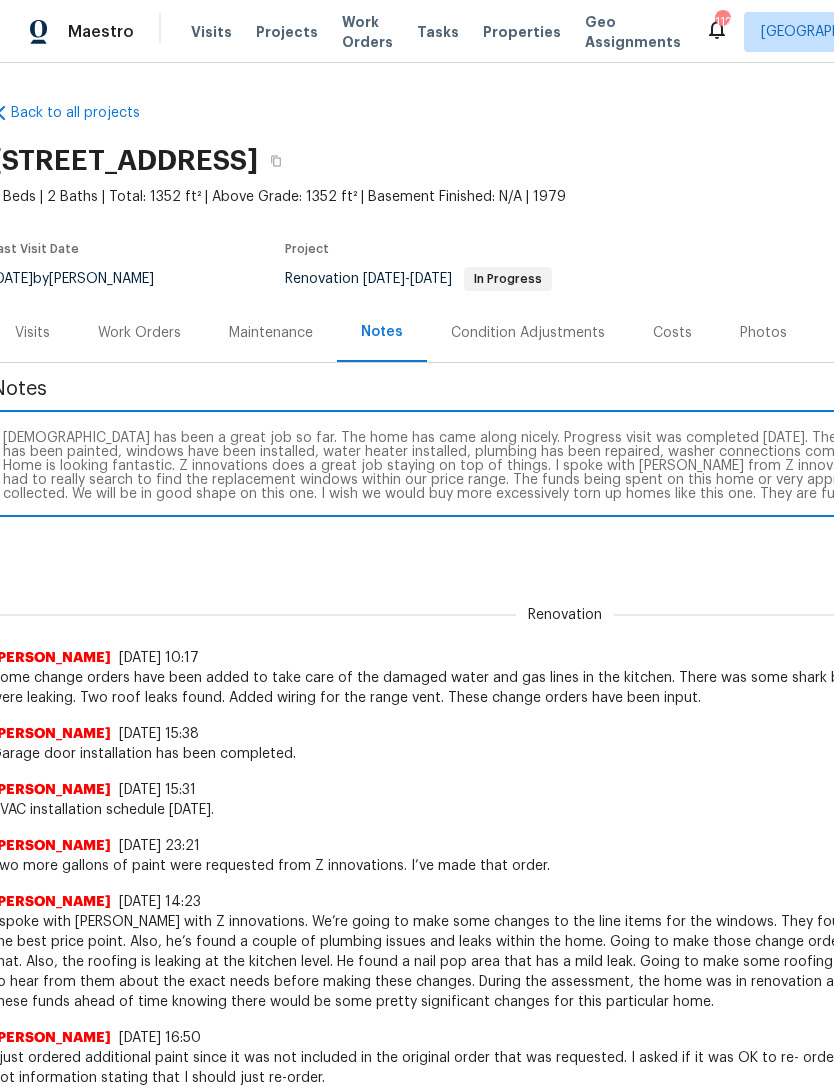 scroll, scrollTop: 0, scrollLeft: 22, axis: horizontal 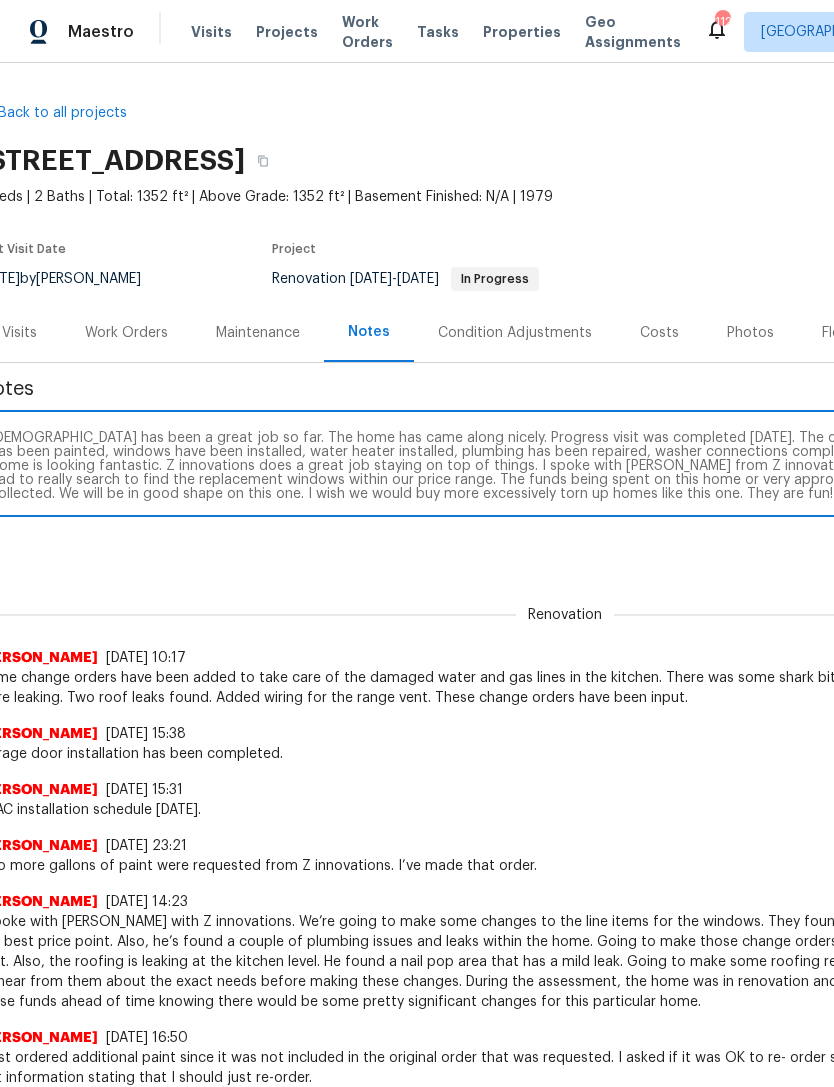 click on "Contractor has been a great job so far. The home has came along nicely. Progress visit was completed today. The cabinets have been installed, interior has been painted, windows have been installed, water heater installed, plumbing has been repaired, washer connections completed. Interior trim work completed. Home is looking fantastic. Z innovations does a great job staying on top of things. I spoke with Will from Z innovations over the past several days. They had to really search to find the replacement windows within our price range. The funds being spent on this home or very appropriate compared to what we’ve collected. We will be in good shape on this one. I wish we would buy more excessively torn up homes like this one. They are fun!" at bounding box center (543, 466) 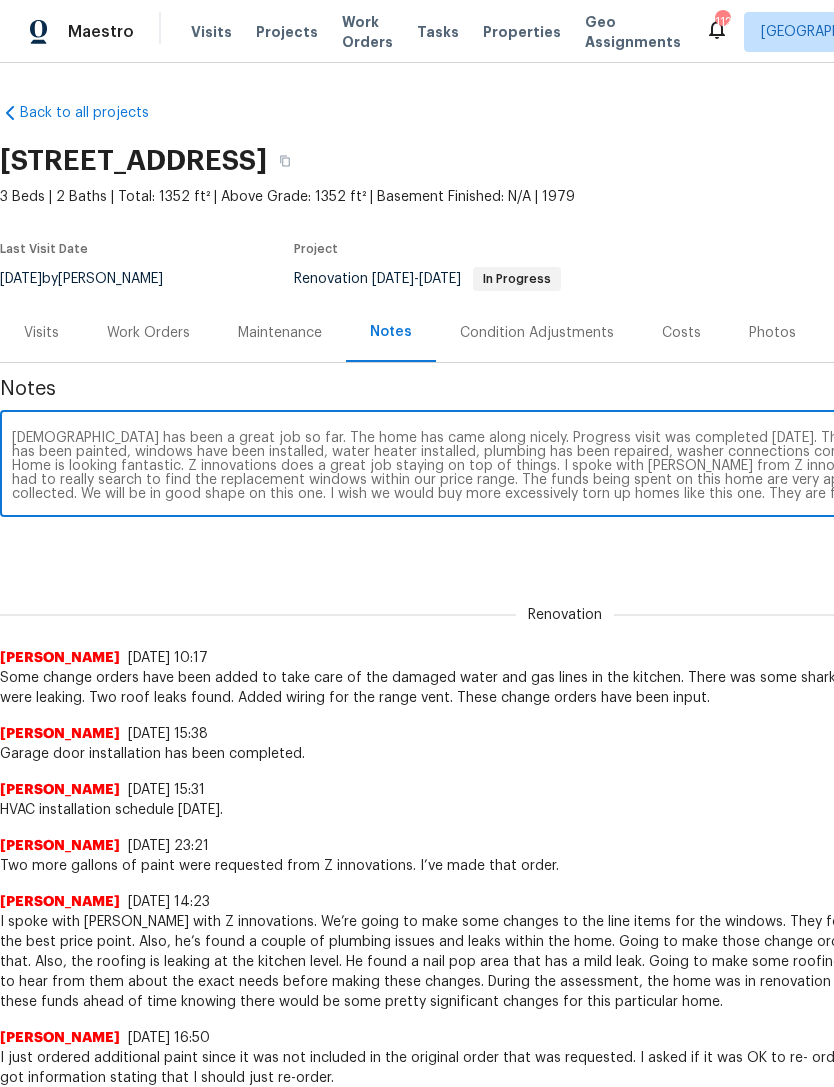 scroll, scrollTop: 0, scrollLeft: 0, axis: both 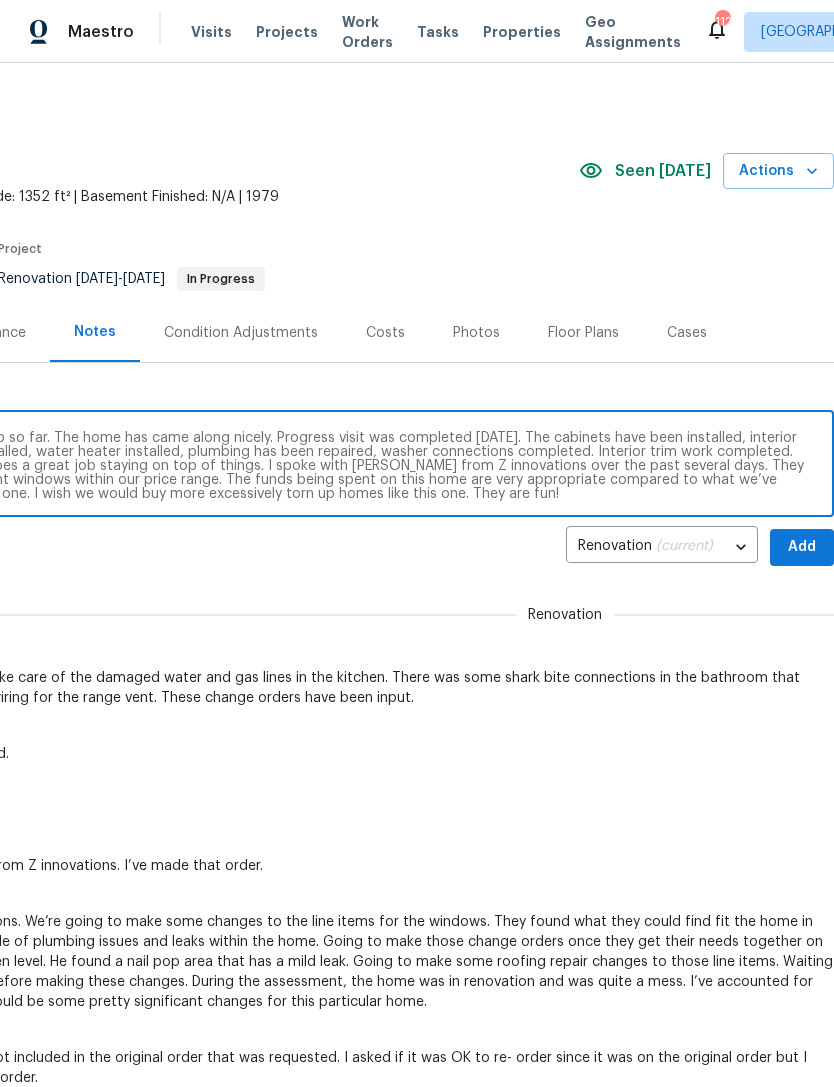 type on "[DEMOGRAPHIC_DATA] has been a great job so far. The home has came along nicely. Progress visit was completed [DATE]. The cabinets have been installed, interior has been painted, windows have been installed, water heater installed, plumbing has been repaired, washer connections completed. Interior trim work completed. Home is looking fantastic. Z innovations does a great job staying on top of things. I spoke with [PERSON_NAME] from Z innovations over the past several days. They had to really search to find the replacement windows within our price range. The funds being spent on this home are very appropriate compared to what we’ve collected. We will be in good shape on this one. I wish we would buy more excessively torn up homes like this one. They are fun!" 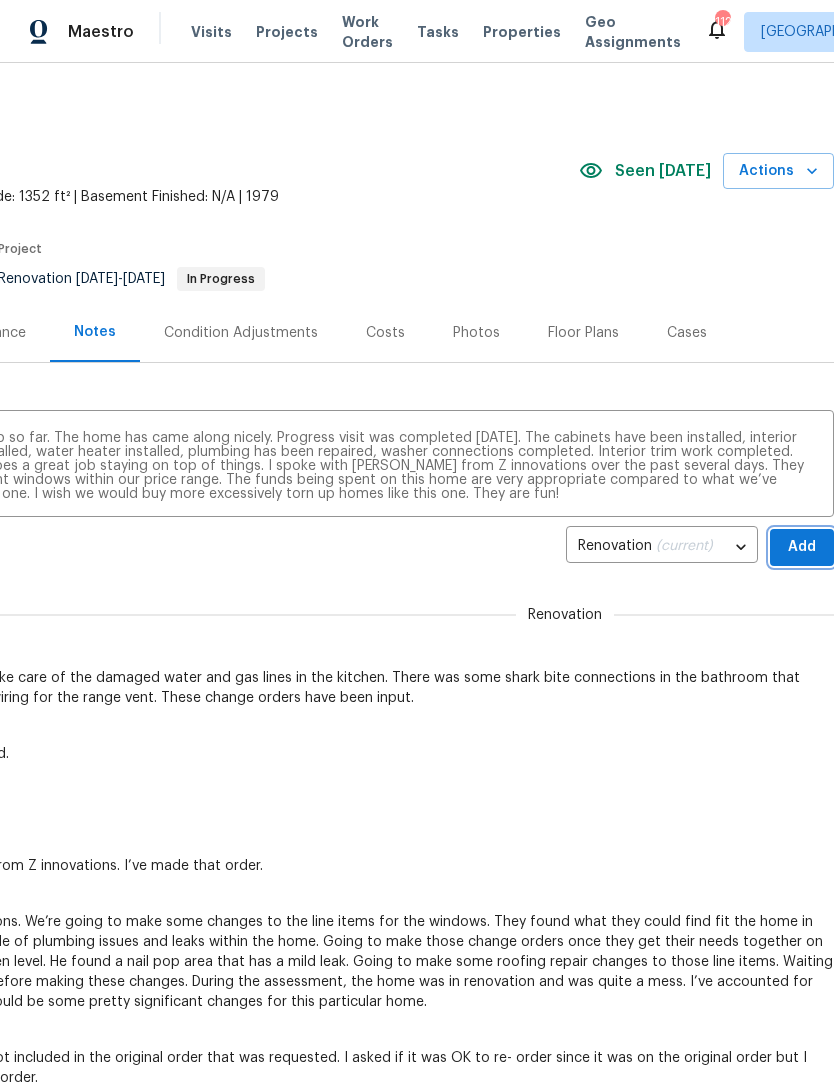 scroll, scrollTop: 0, scrollLeft: 296, axis: horizontal 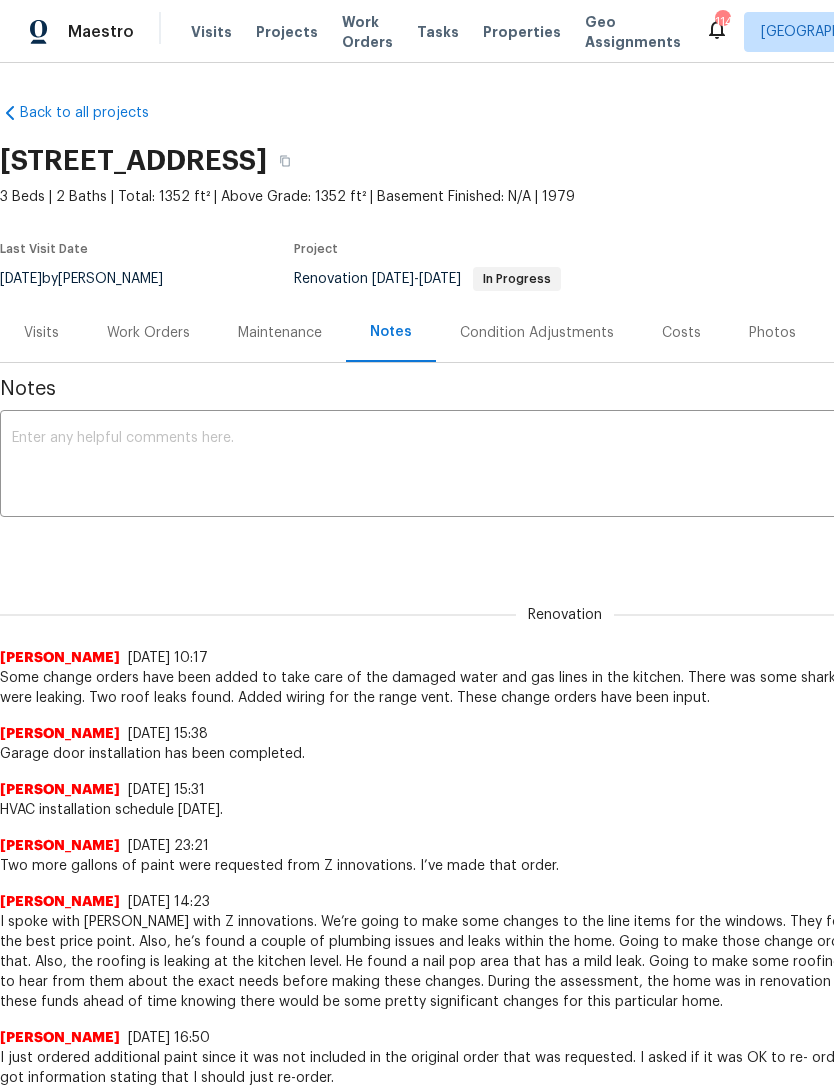 click at bounding box center (565, 466) 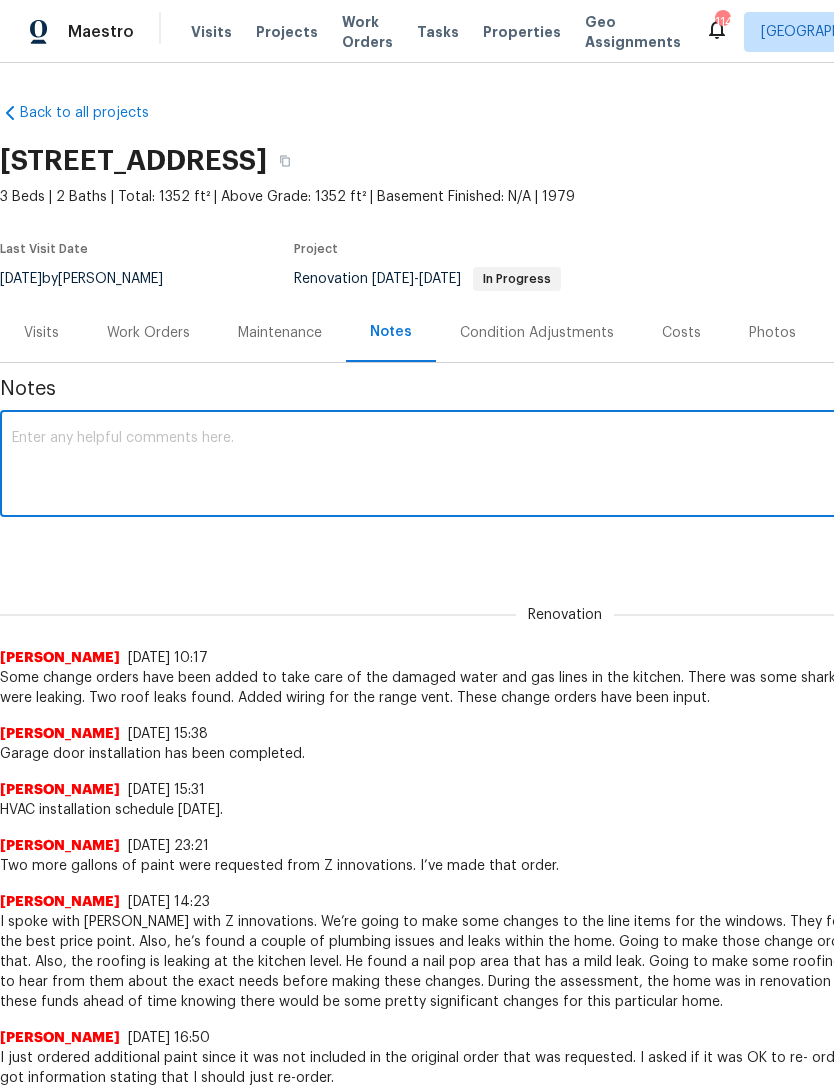 click at bounding box center (565, 466) 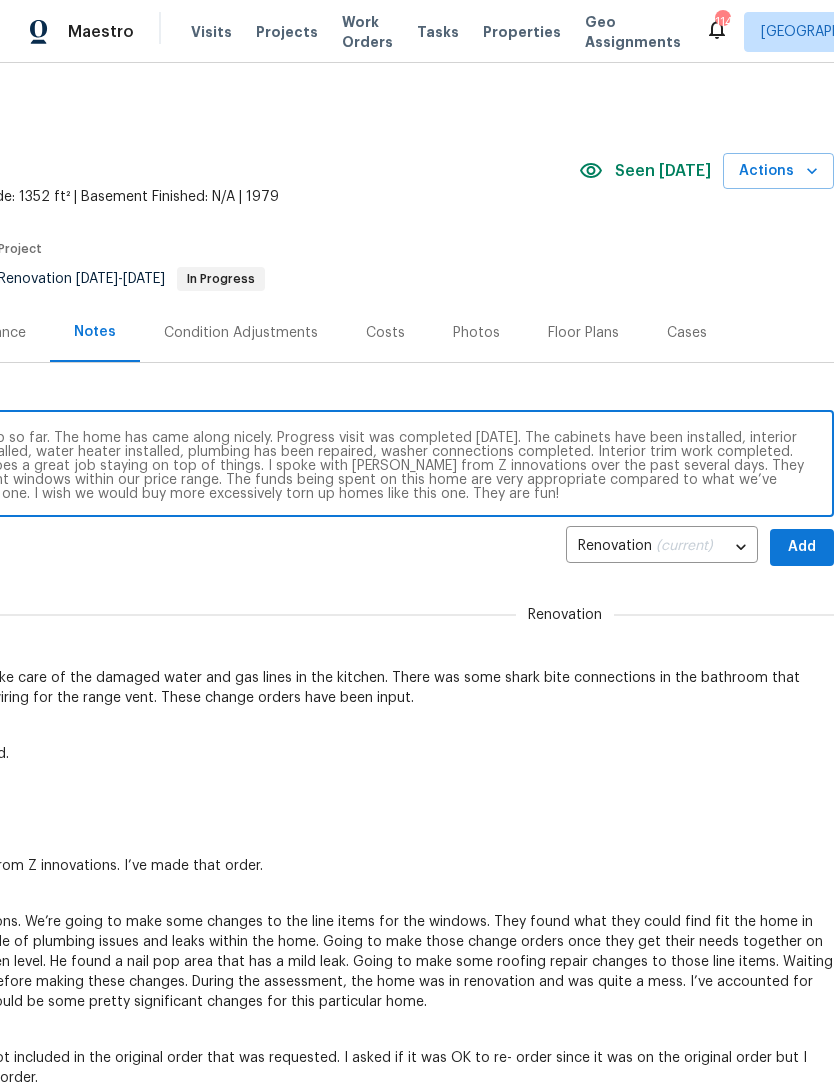scroll, scrollTop: 0, scrollLeft: 296, axis: horizontal 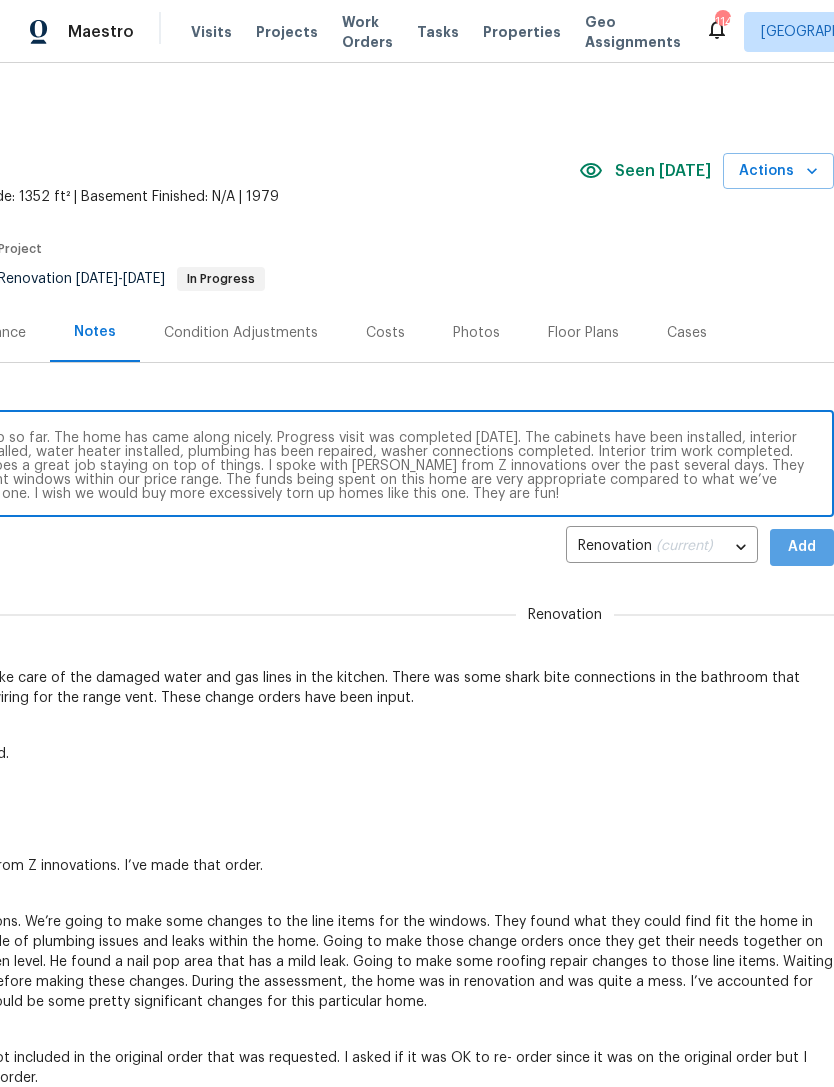 type on "[DEMOGRAPHIC_DATA] has been a great job so far. The home has came along nicely. Progress visit was completed [DATE]. The cabinets have been installed, interior has been painted, windows have been installed, water heater installed, plumbing has been repaired, washer connections completed. Interior trim work completed. Home is looking fantastic. Z innovations does a great job staying on top of things. I spoke with [PERSON_NAME] from Z innovations over the past several days. They had to really search to find the replacement windows within our price range. The funds being spent on this home are very appropriate compared to what we’ve collected. We will be in good shape on this one. I wish we would buy more excessively torn up homes like this one. They are fun!" 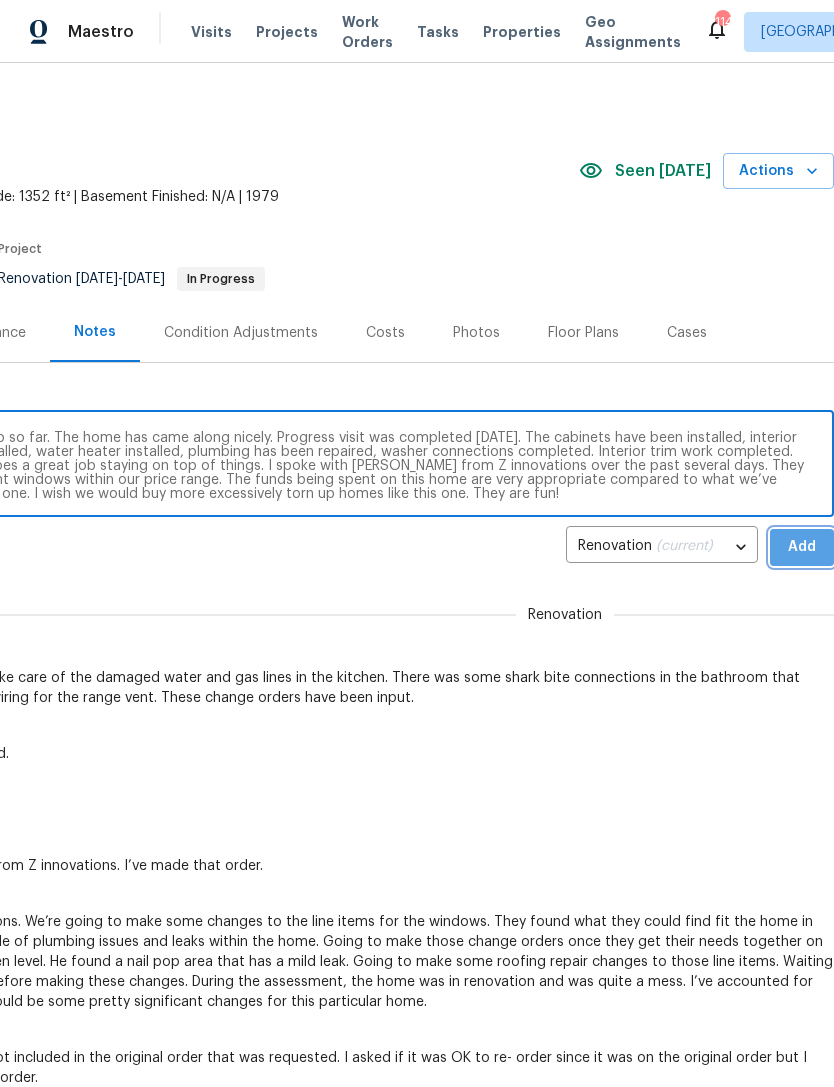 click on "Add" at bounding box center (802, 547) 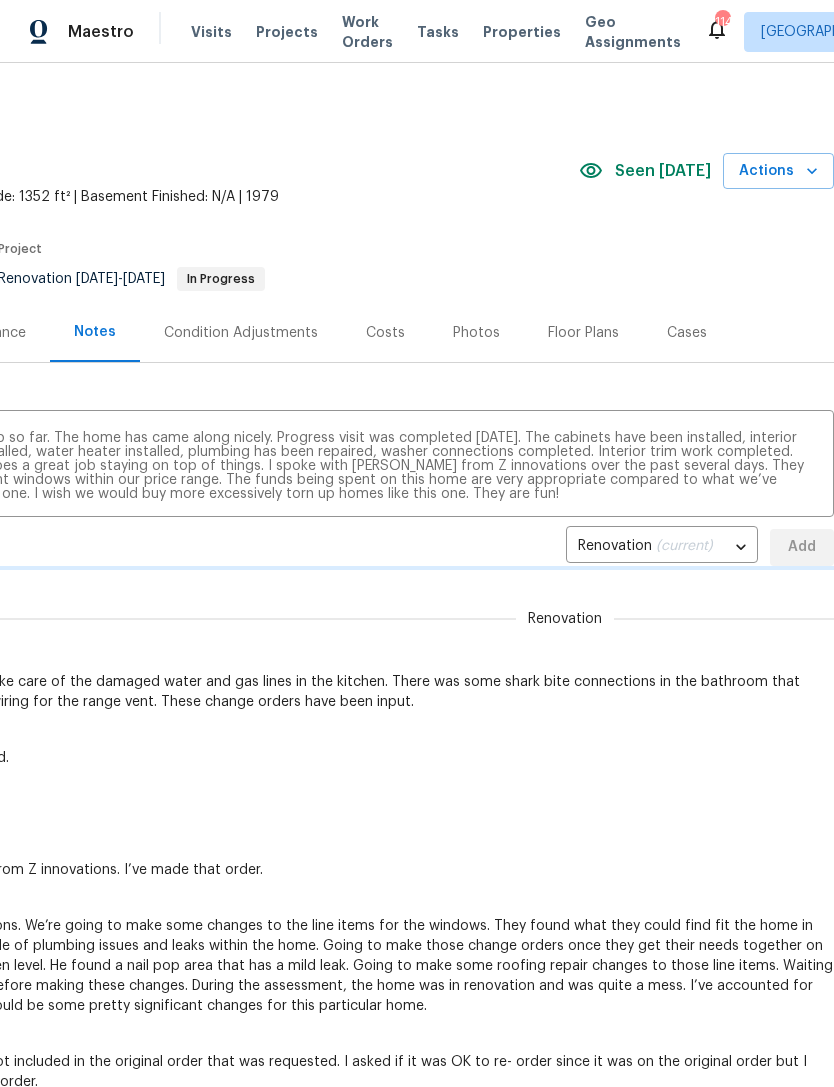 type 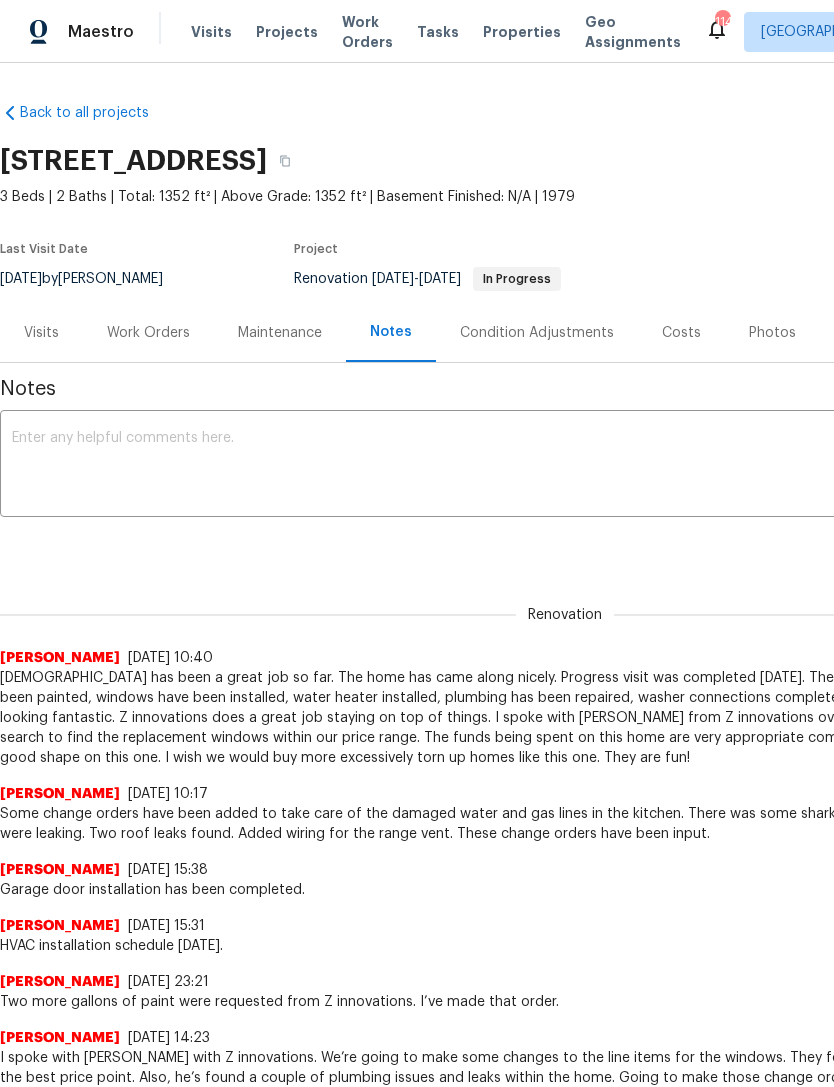 scroll, scrollTop: 0, scrollLeft: 0, axis: both 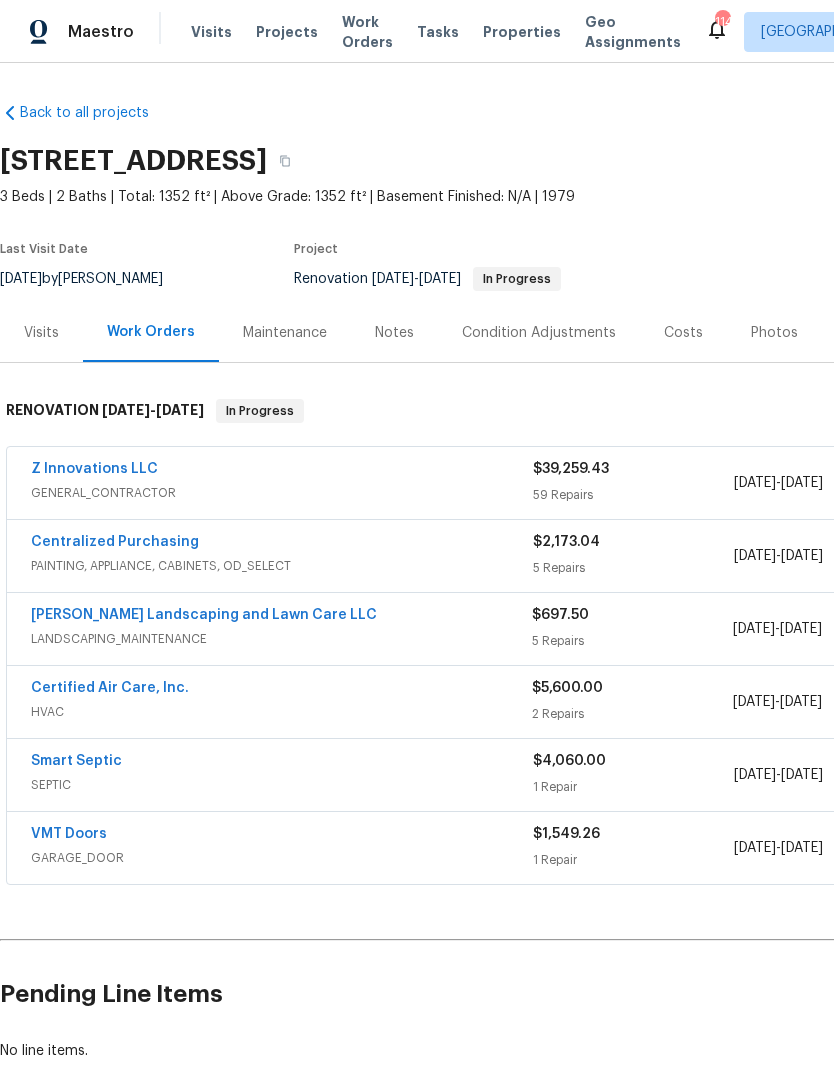 click on "Z Innovations LLC" at bounding box center [94, 469] 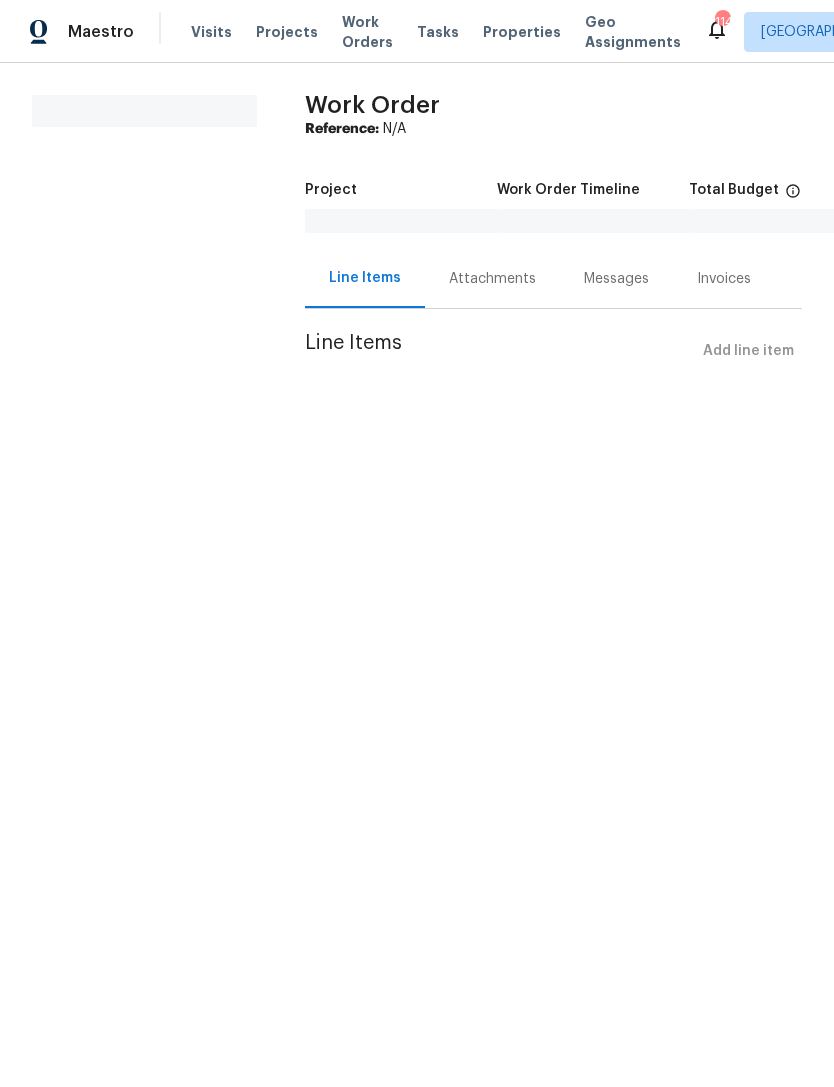 click on "Attachments" at bounding box center (492, 279) 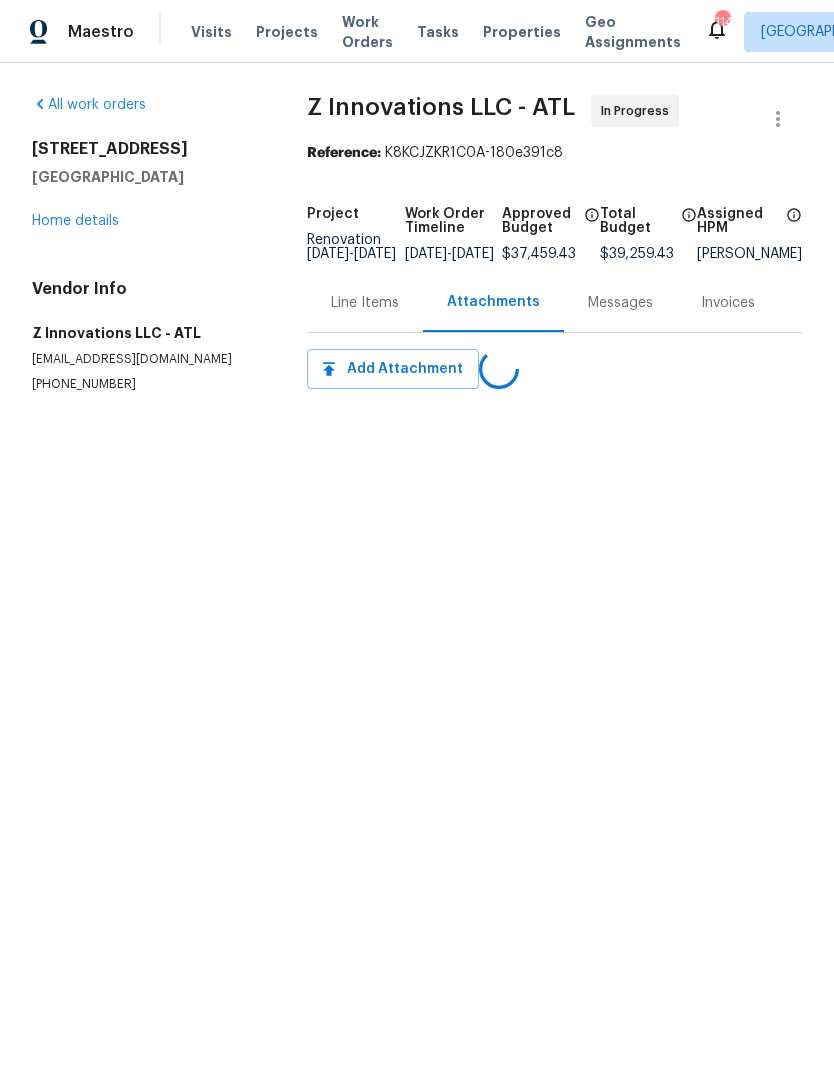 click on "[STREET_ADDRESS][PERSON_NAME] Home details" at bounding box center (145, 185) 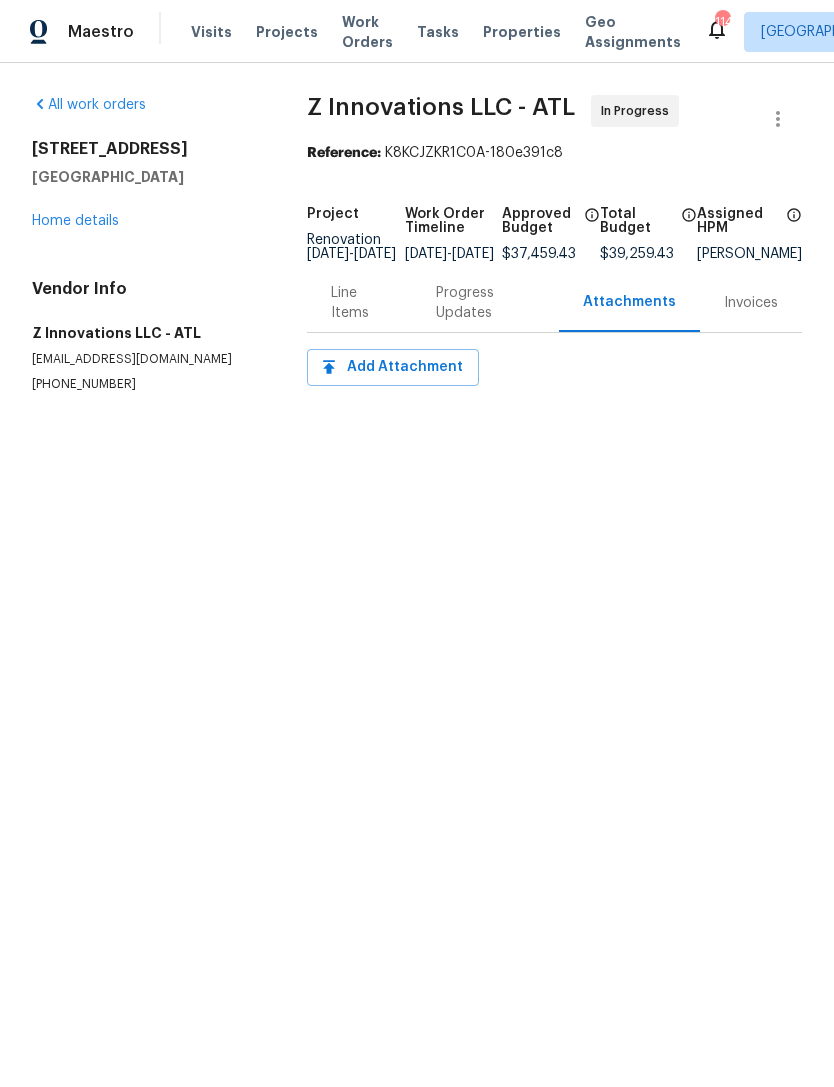 click on "Home details" at bounding box center [75, 221] 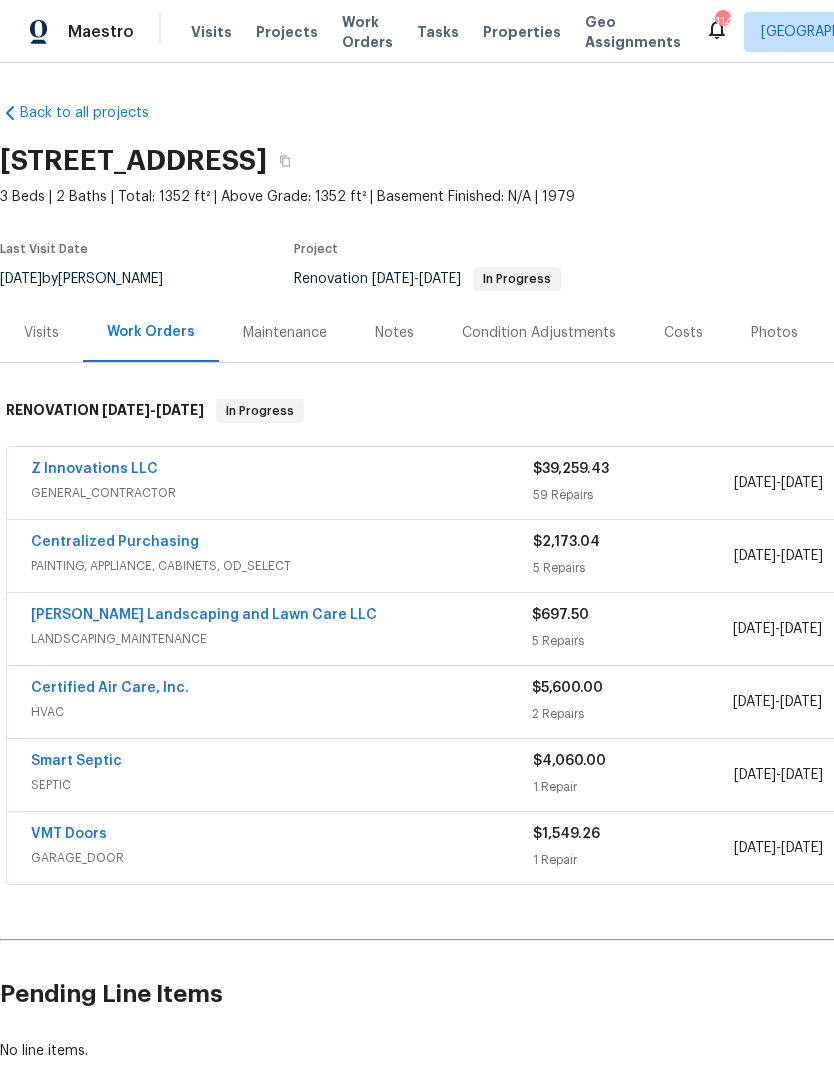 click on "Z Innovations LLC" at bounding box center (94, 469) 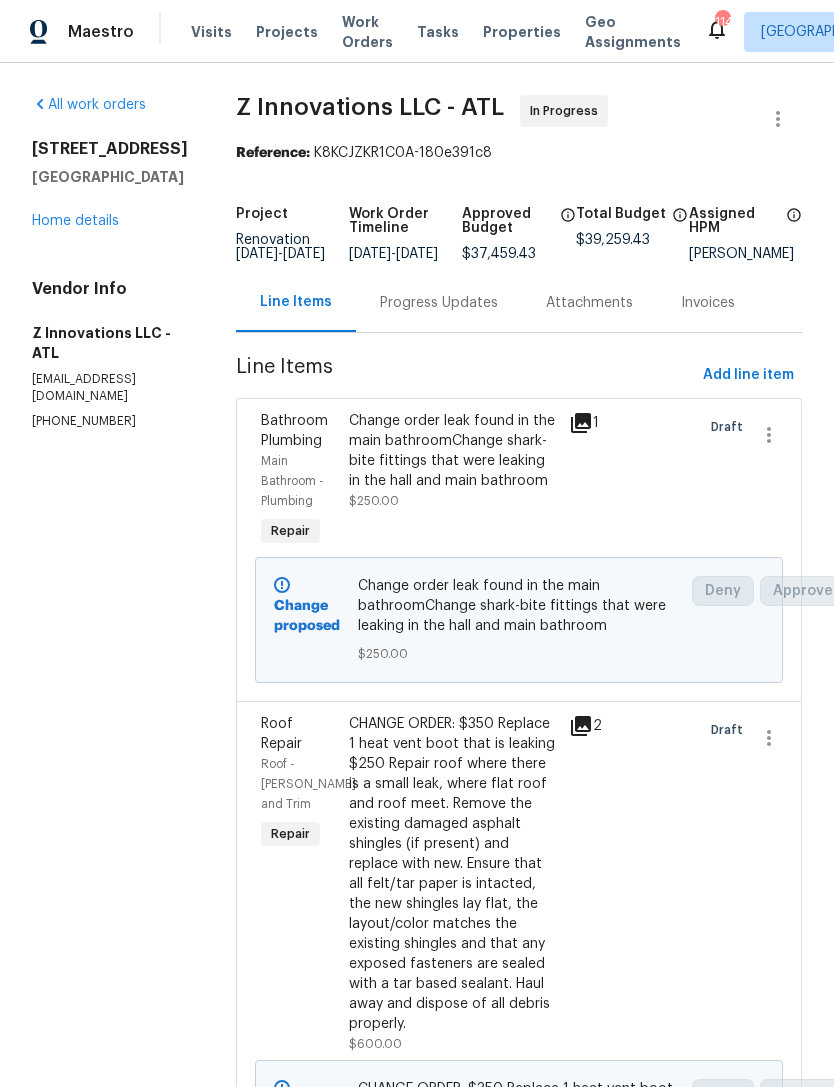 click on "Progress Updates" at bounding box center [439, 302] 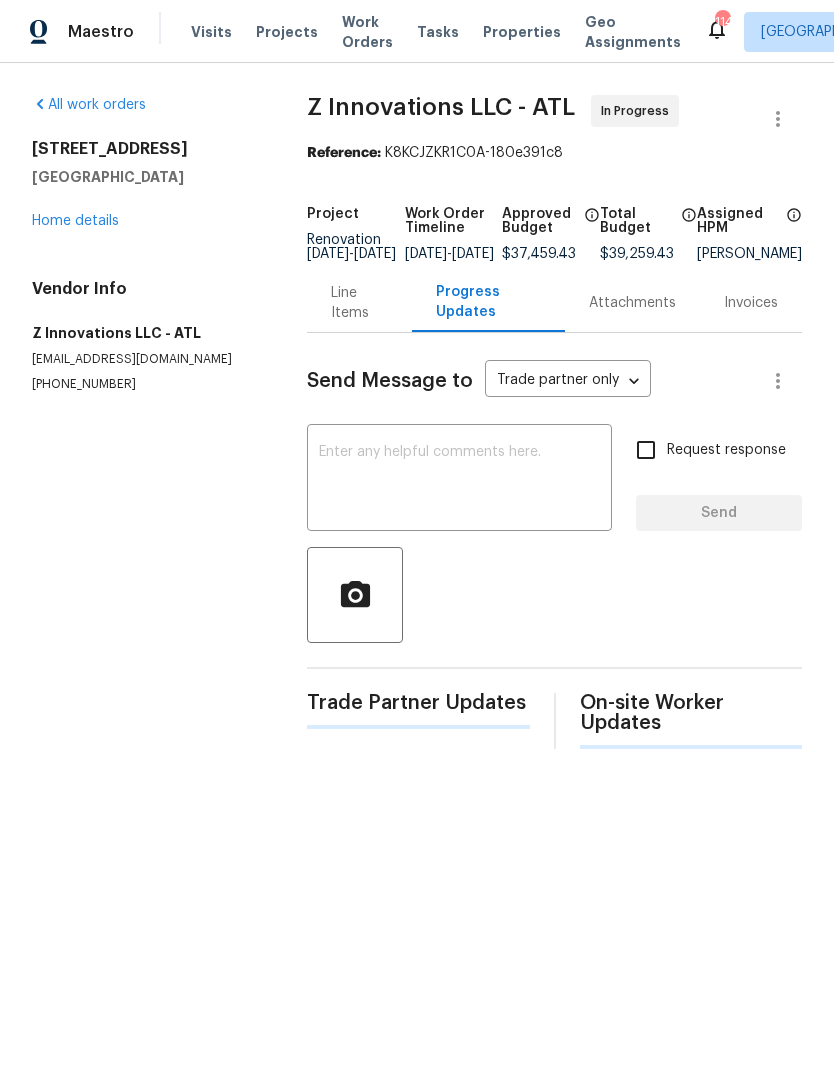 click at bounding box center (459, 480) 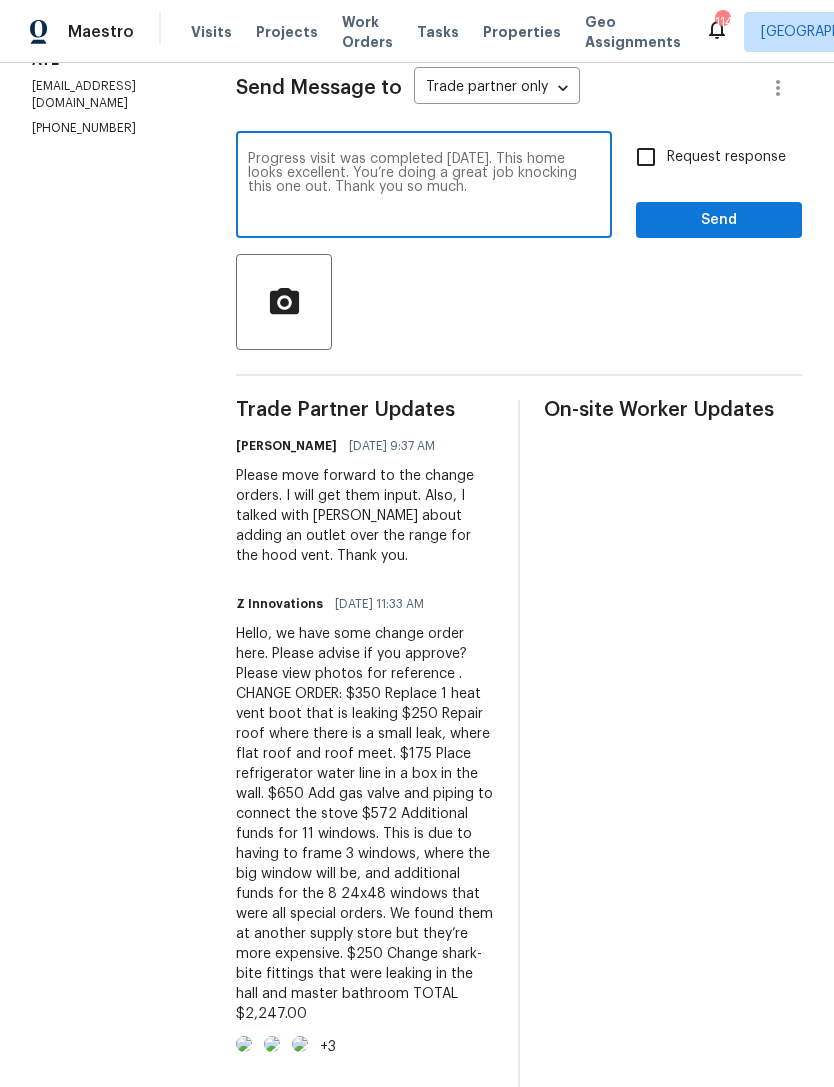 scroll, scrollTop: 298, scrollLeft: 0, axis: vertical 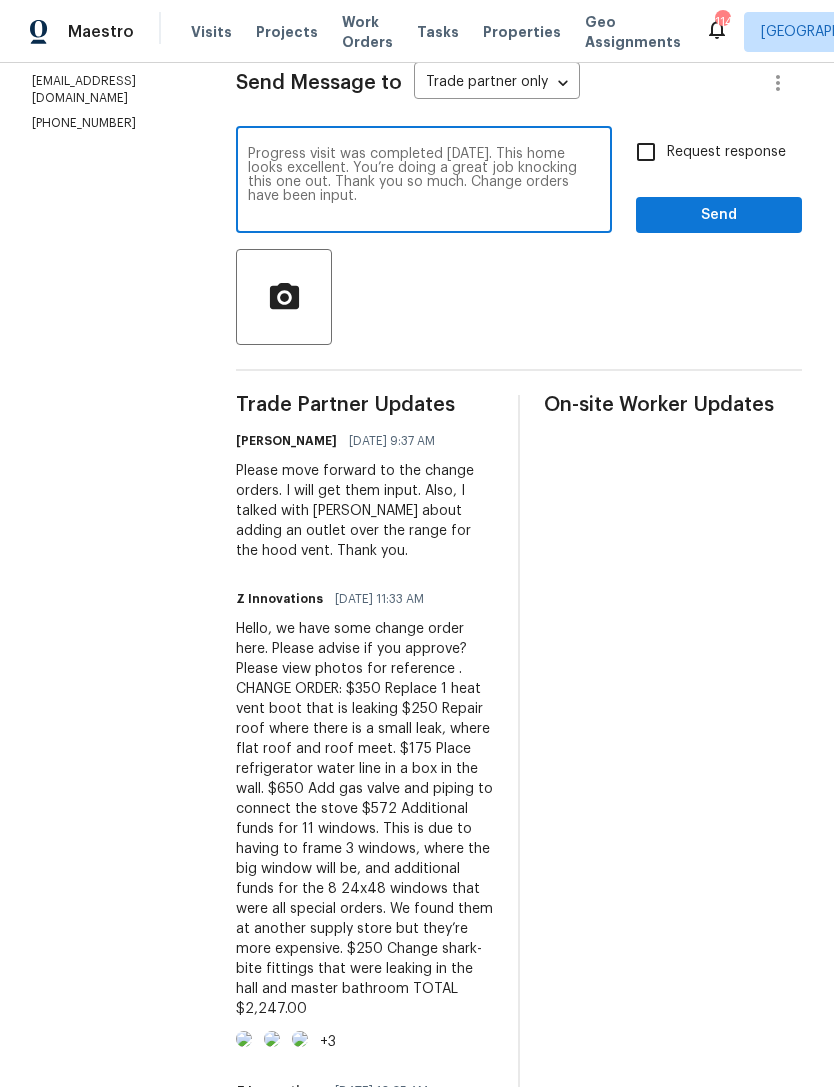 click on "Progress visit was completed [DATE]. This home looks excellent. You’re doing a great job knocking this one out. Thank you so much. Change orders have been input." at bounding box center [424, 182] 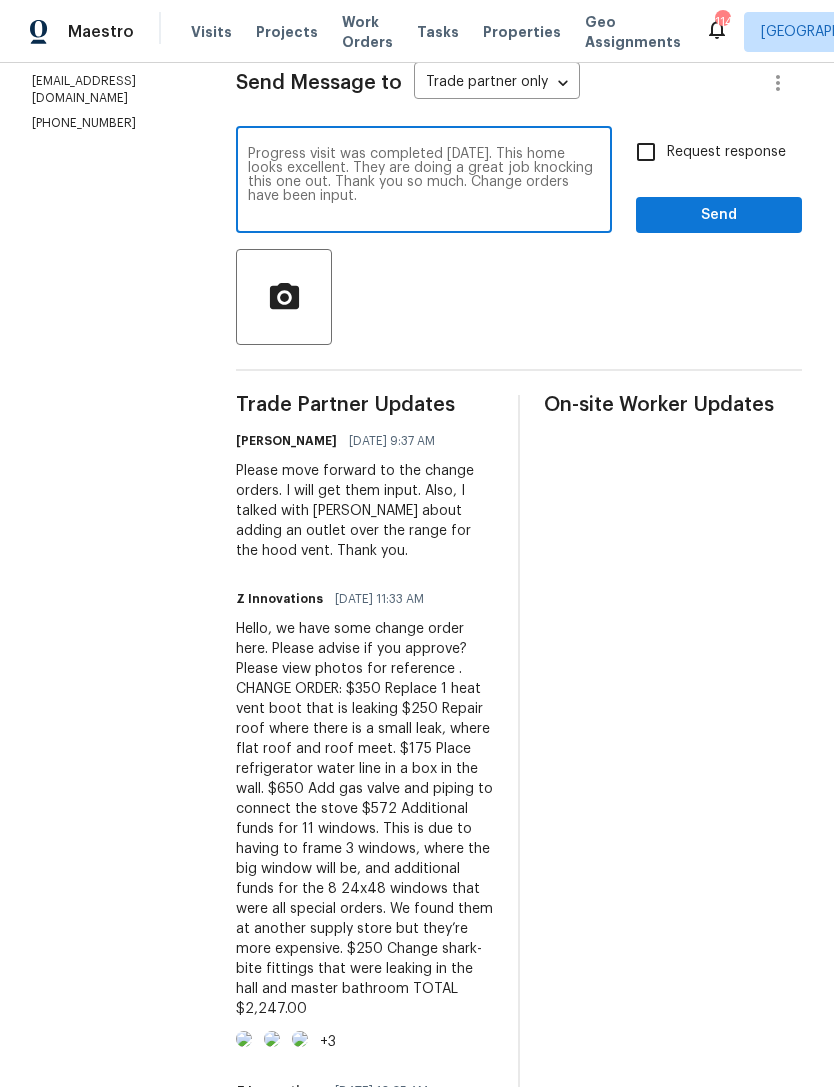 type on "Progress visit was completed [DATE]. This home looks excellent. They are doing a great job knocking this one out. Thank you so much. Change orders have been input." 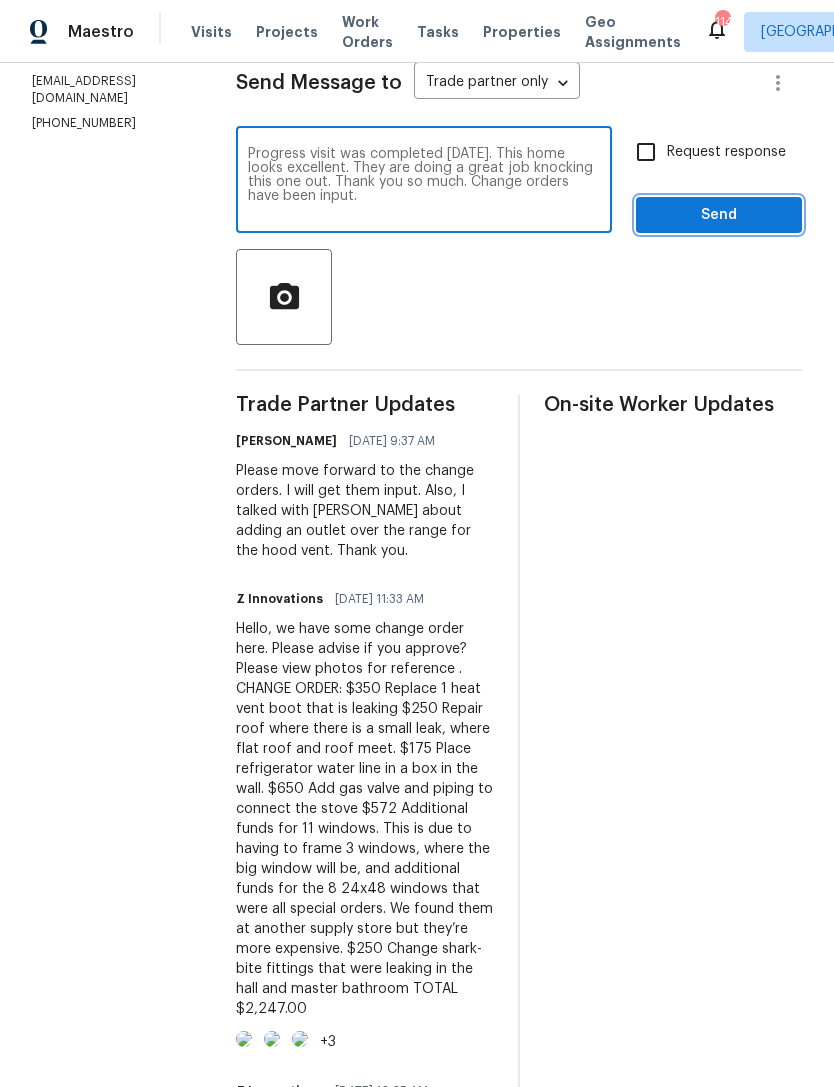 click on "Send" at bounding box center [719, 215] 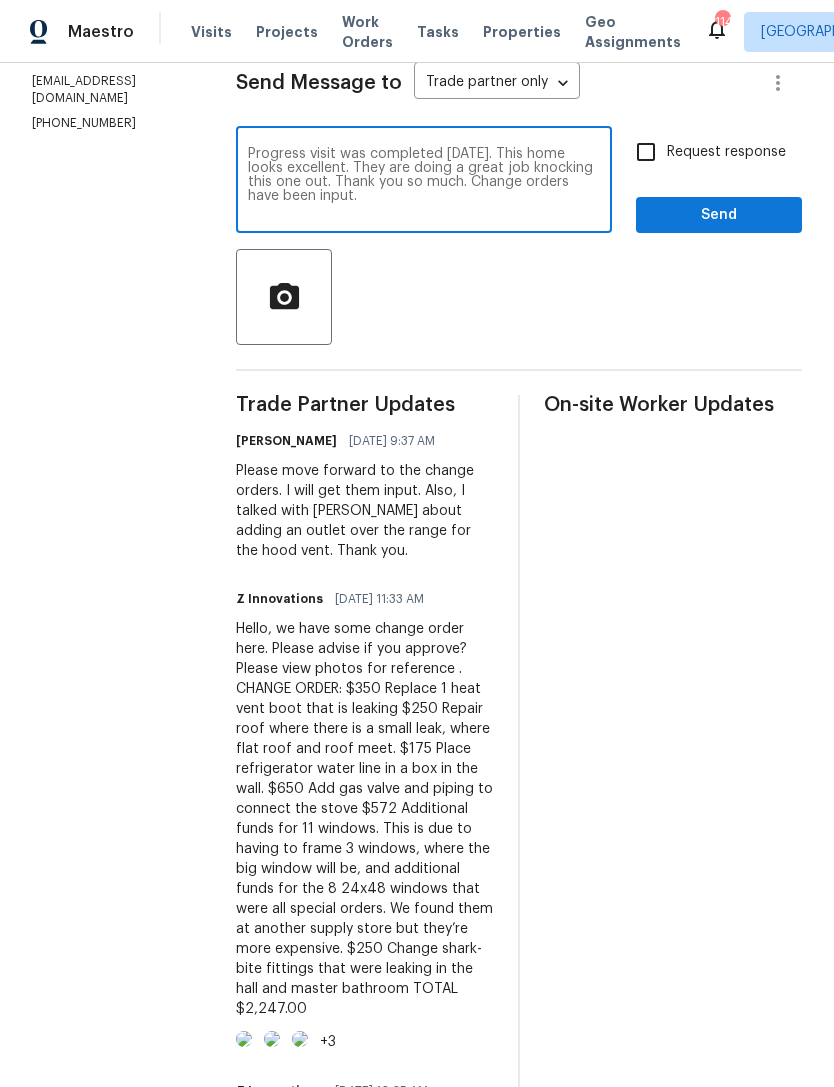 scroll, scrollTop: 0, scrollLeft: 0, axis: both 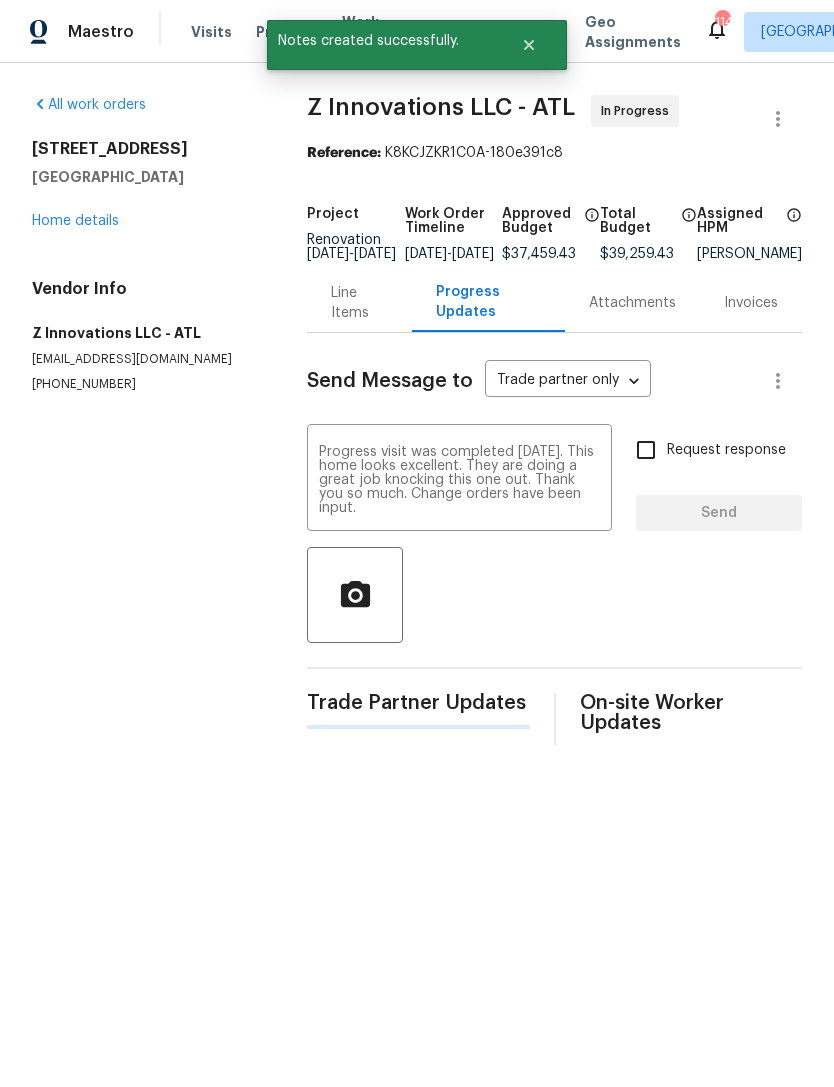 type 